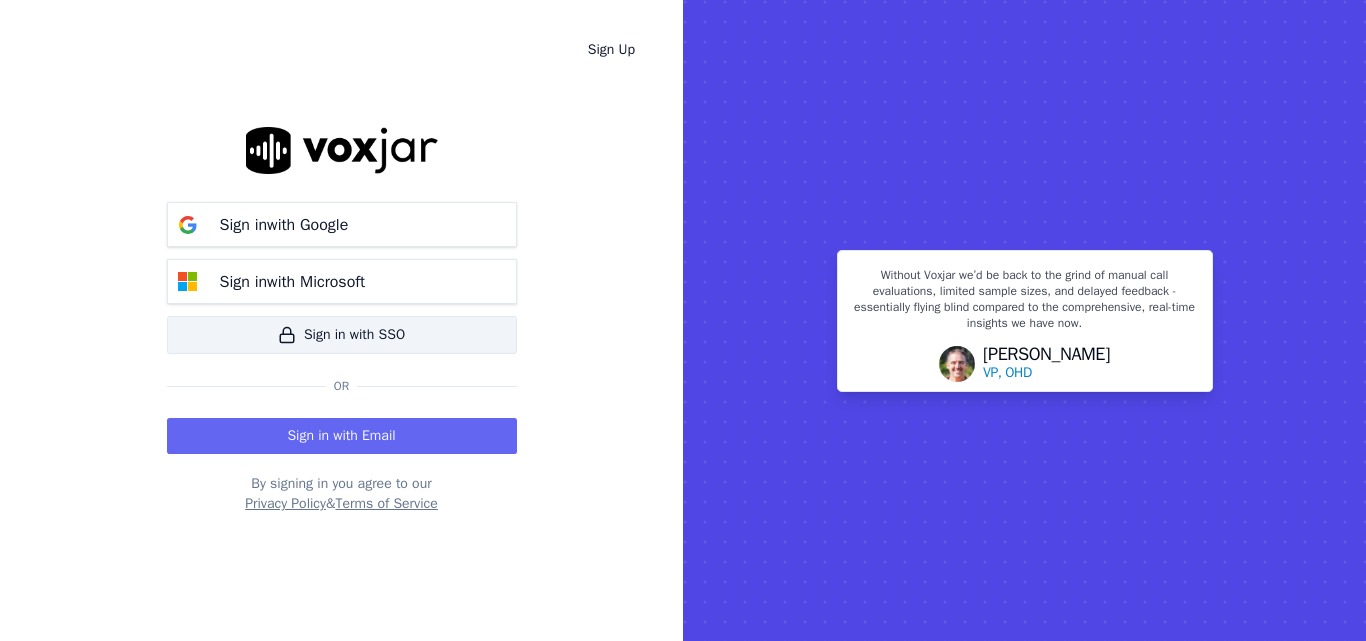 scroll, scrollTop: 0, scrollLeft: 0, axis: both 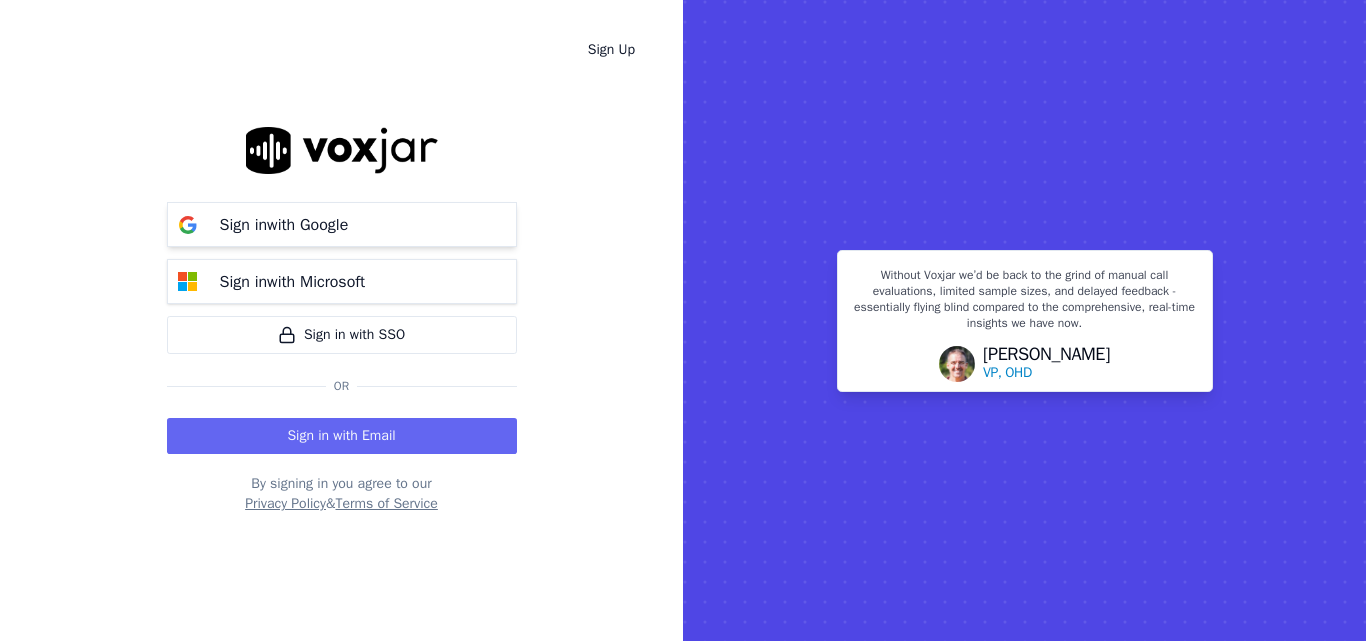 click on "Sign in  with Google" at bounding box center (284, 225) 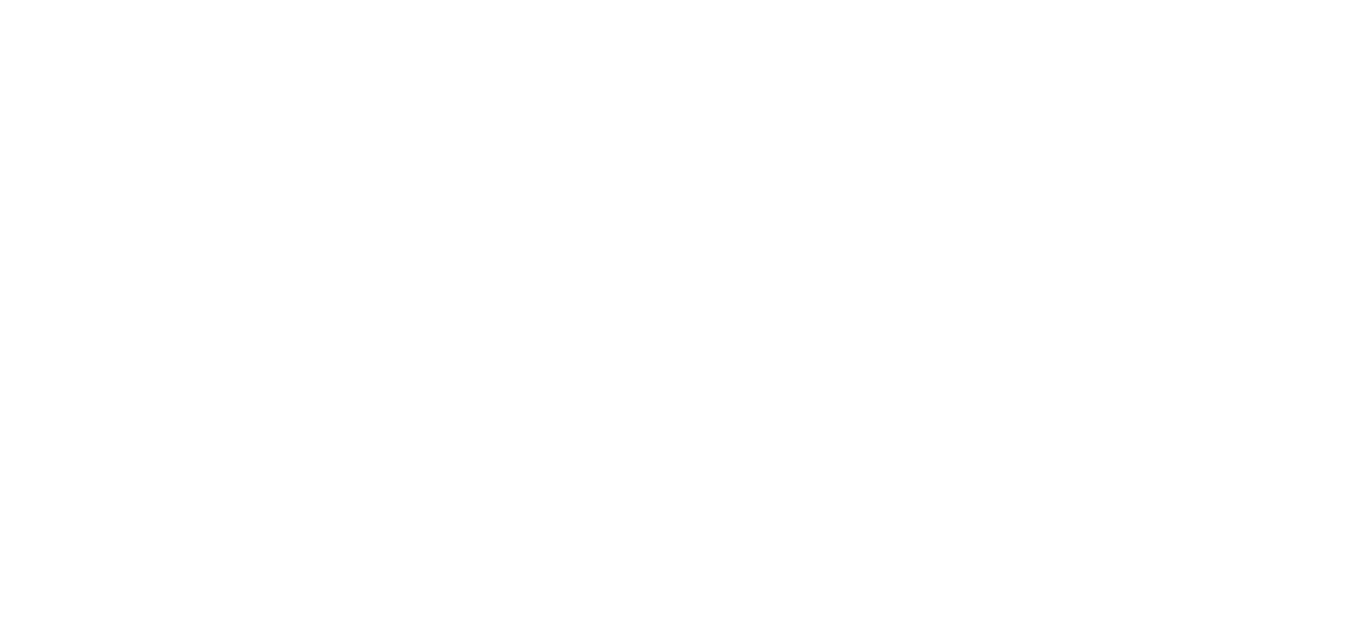 scroll, scrollTop: 0, scrollLeft: 0, axis: both 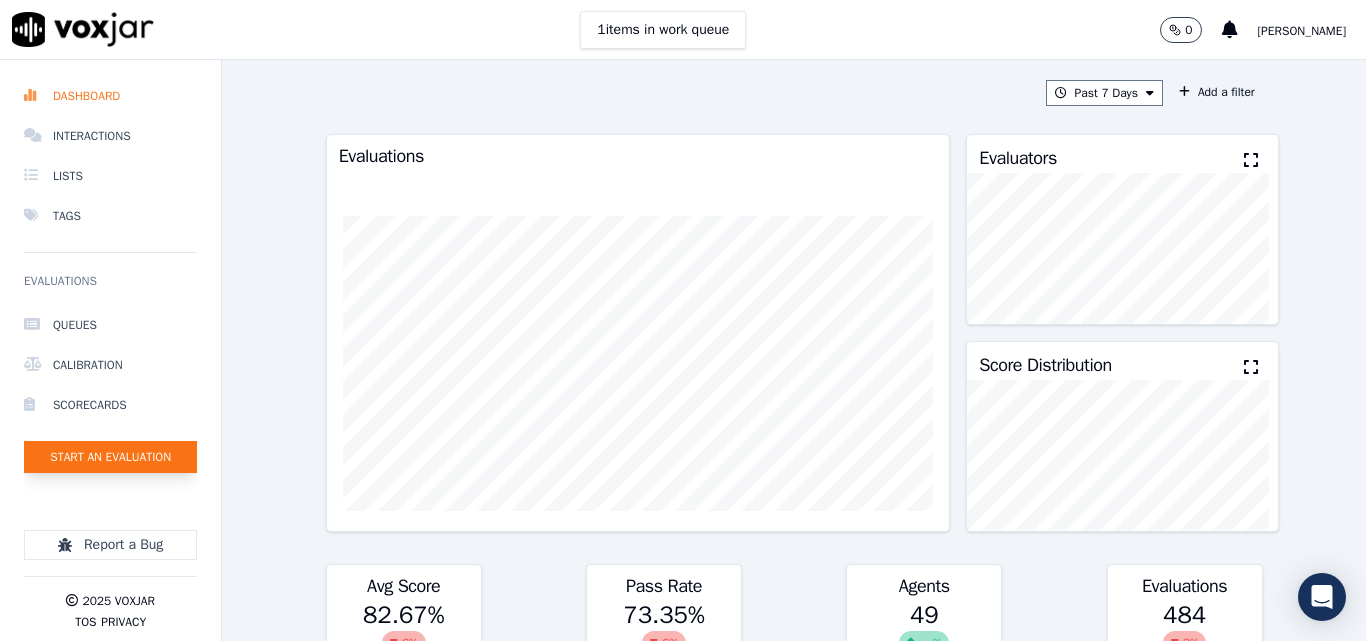click on "Start an Evaluation" 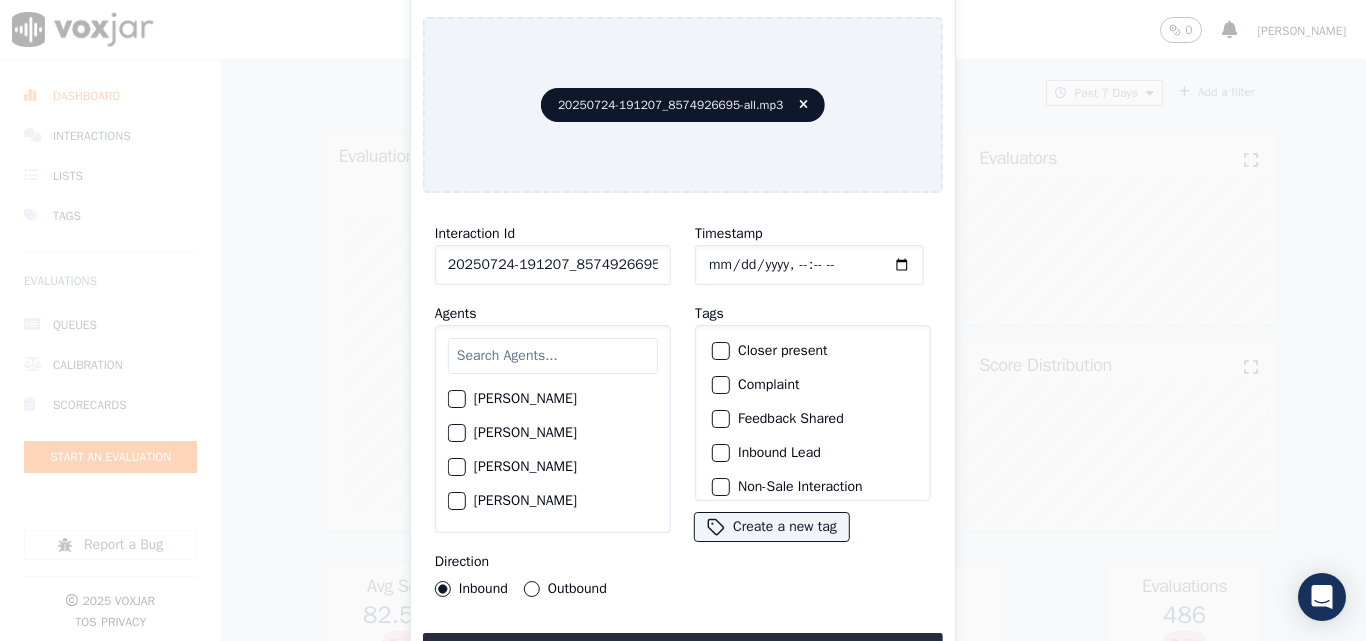 scroll, scrollTop: 0, scrollLeft: 40, axis: horizontal 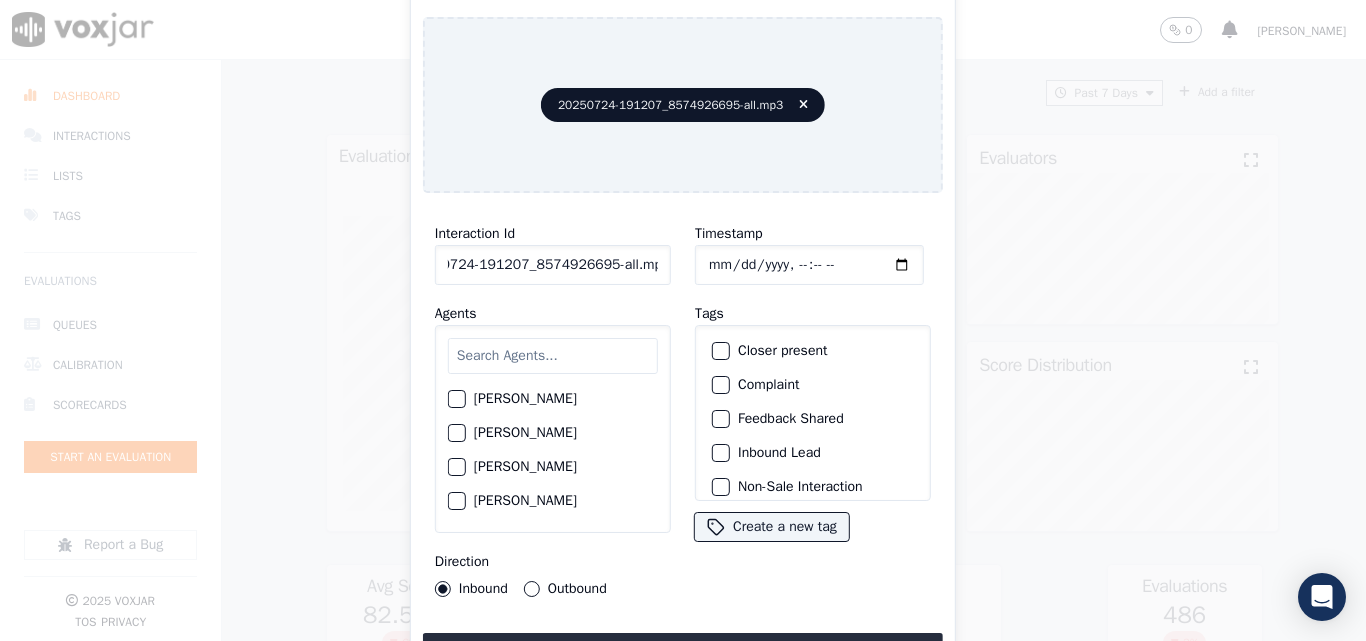 drag, startPoint x: 636, startPoint y: 257, endPoint x: 721, endPoint y: 256, distance: 85.00588 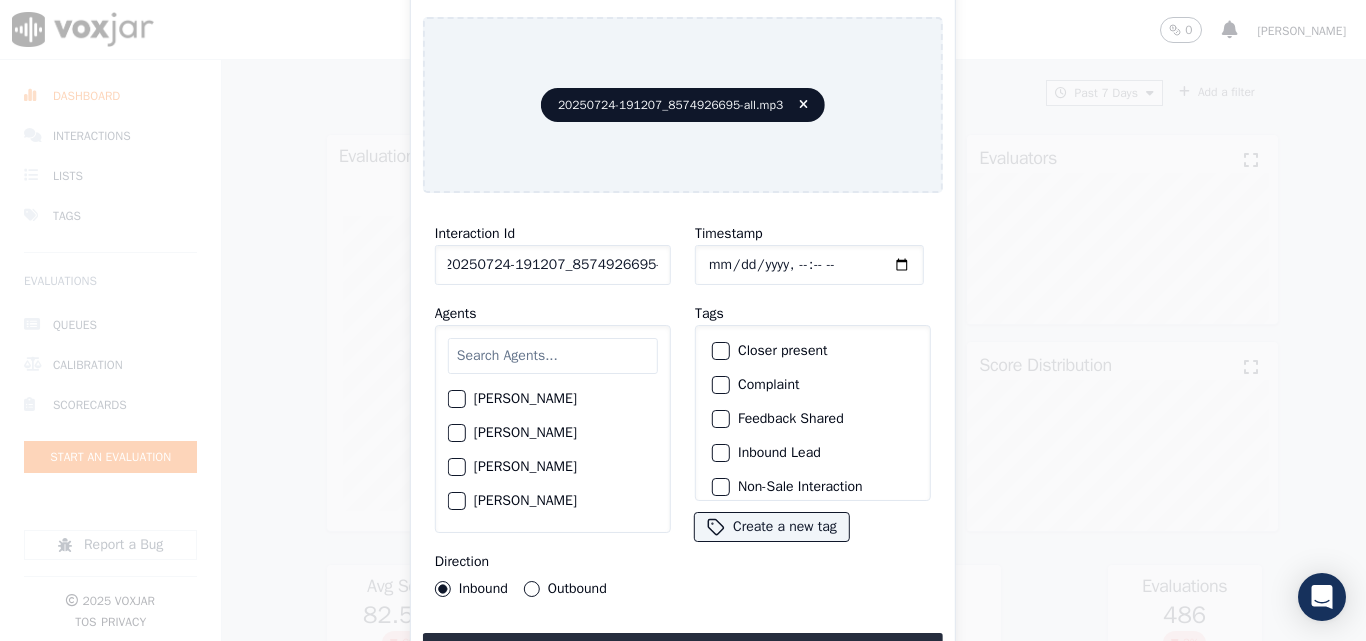 scroll, scrollTop: 0, scrollLeft: 11, axis: horizontal 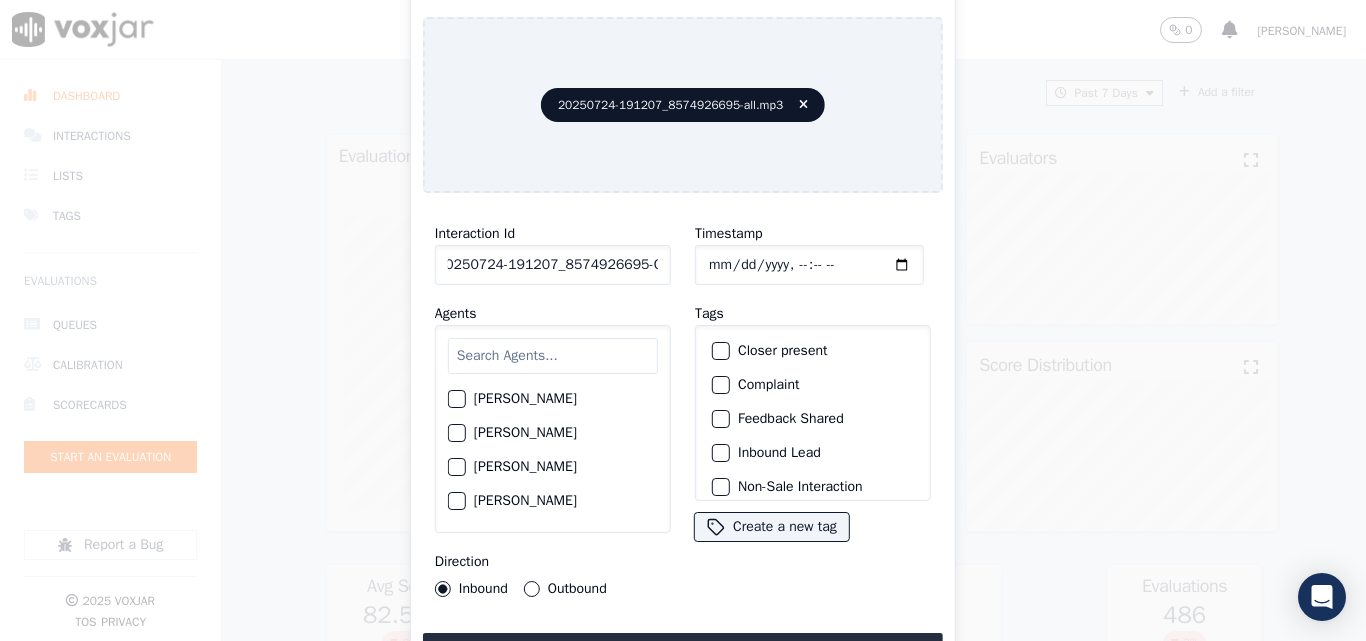 type on "20250724-191207_8574926695-C1" 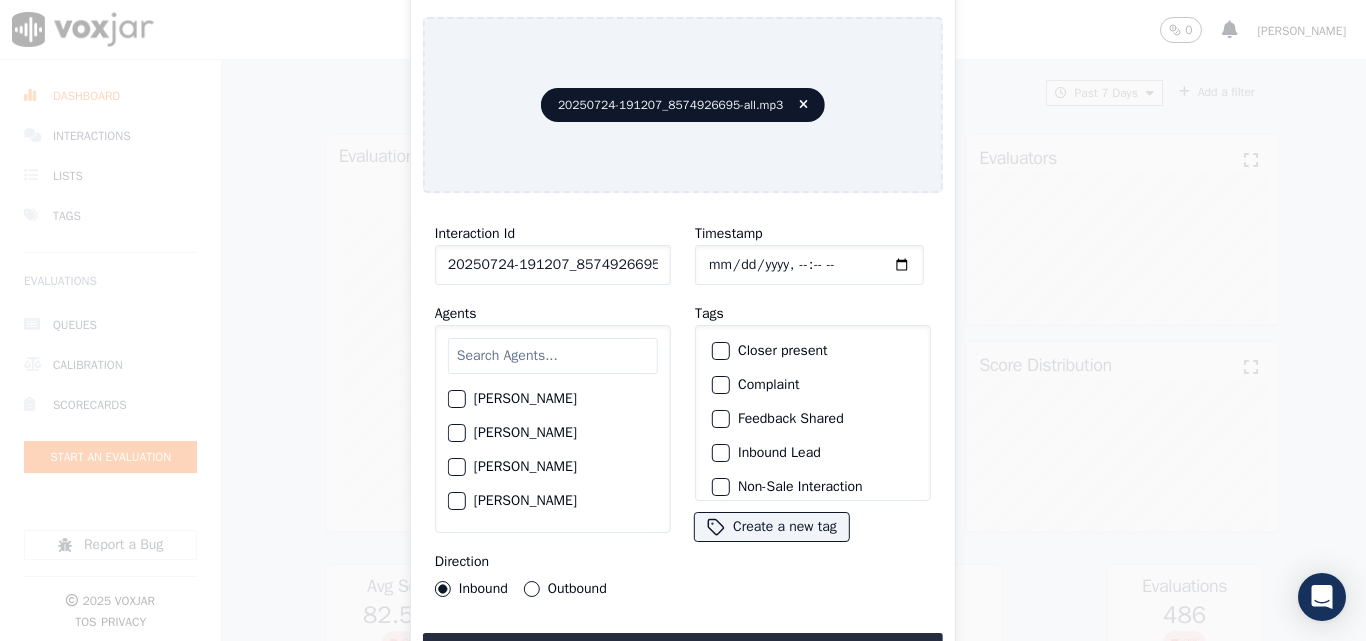 type on "[DATE]T15:38" 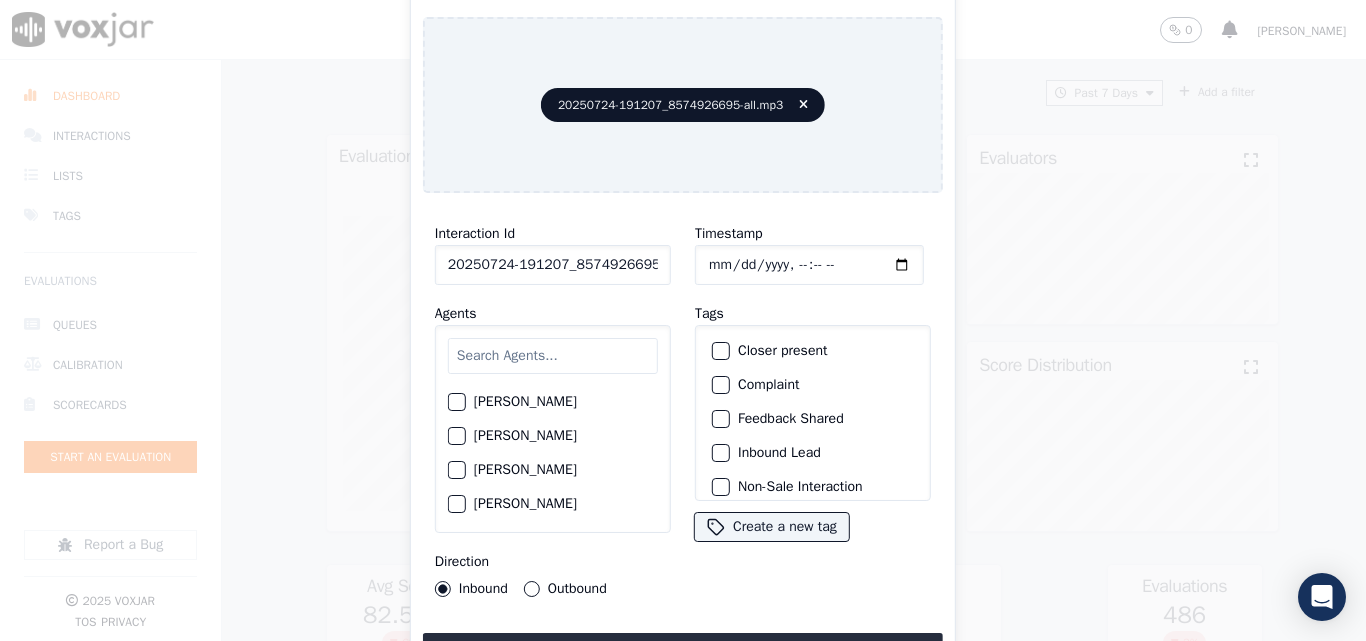 scroll, scrollTop: 700, scrollLeft: 0, axis: vertical 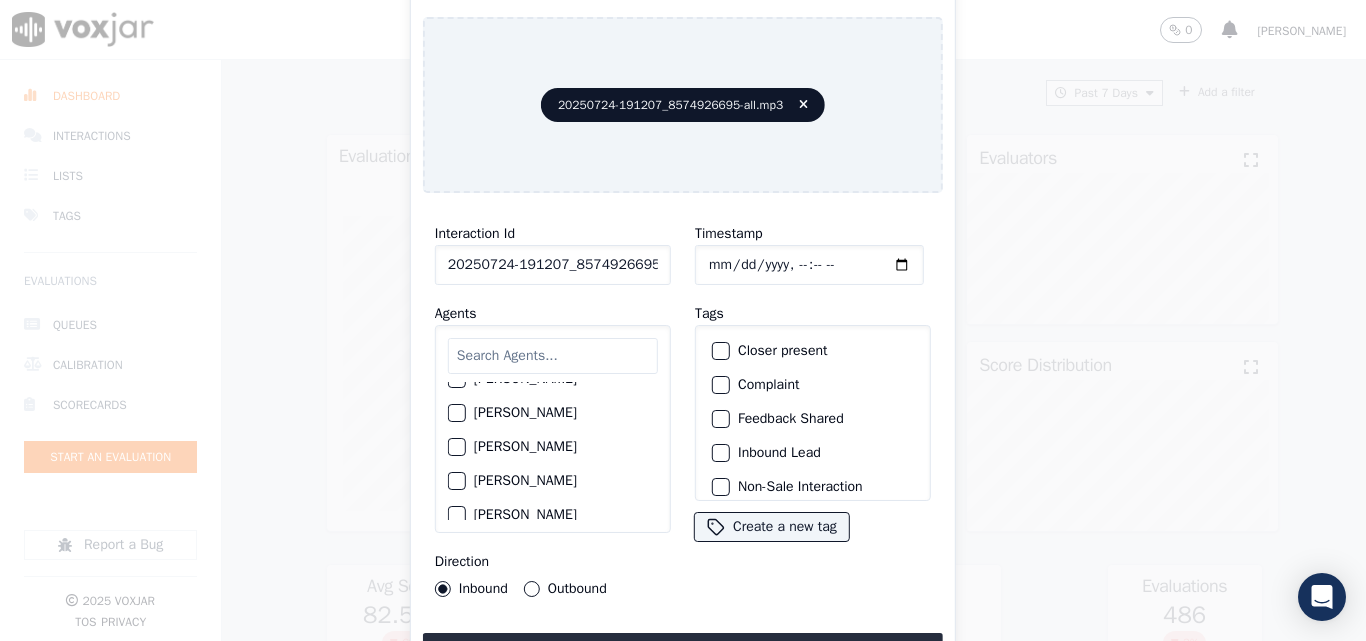 click on "[PERSON_NAME]" 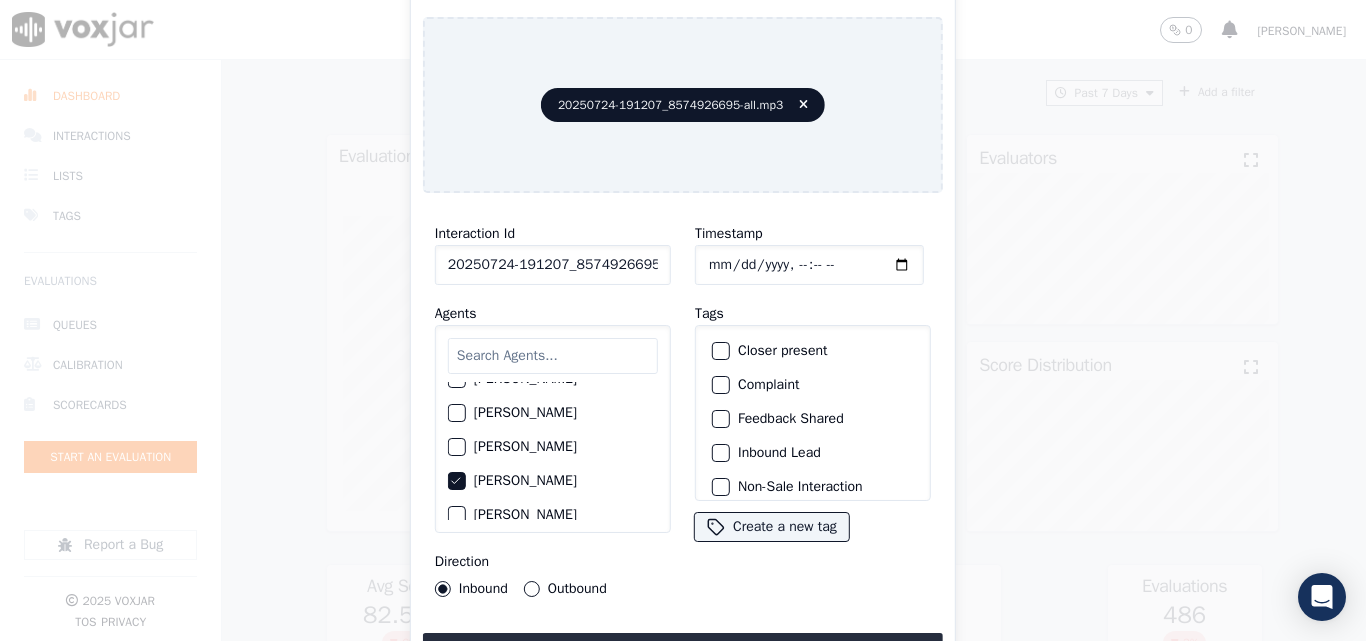 click on "Outbound" at bounding box center [532, 589] 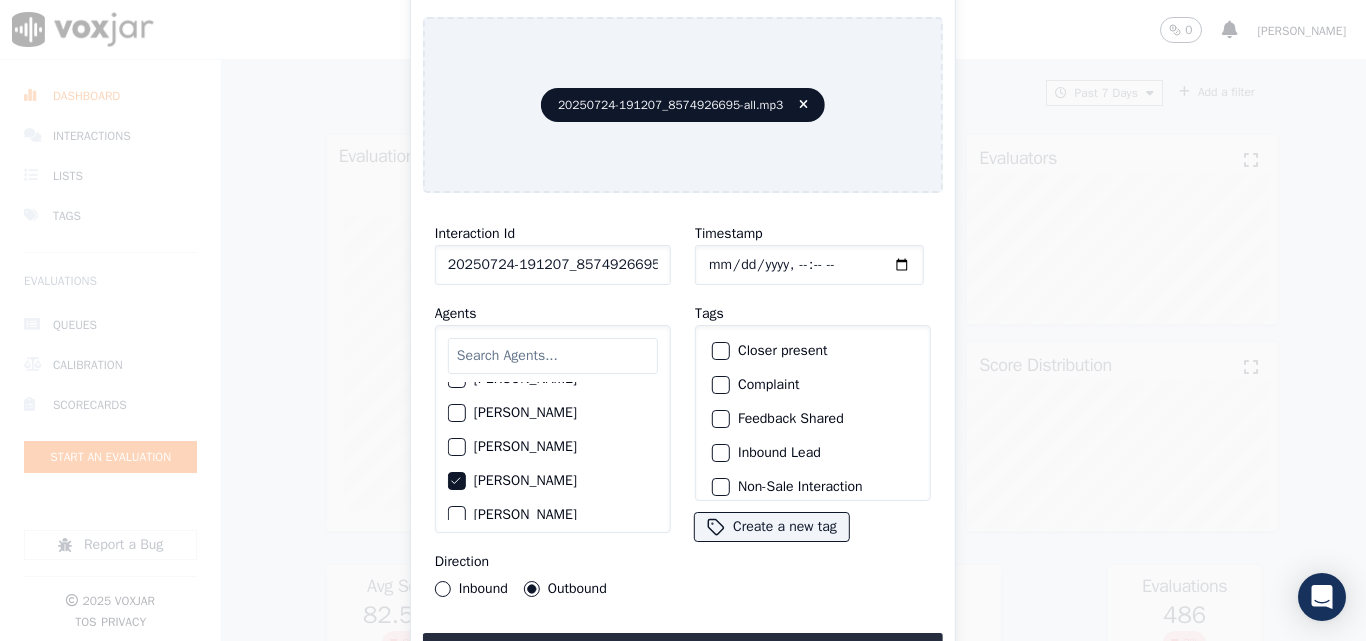 click at bounding box center (720, 351) 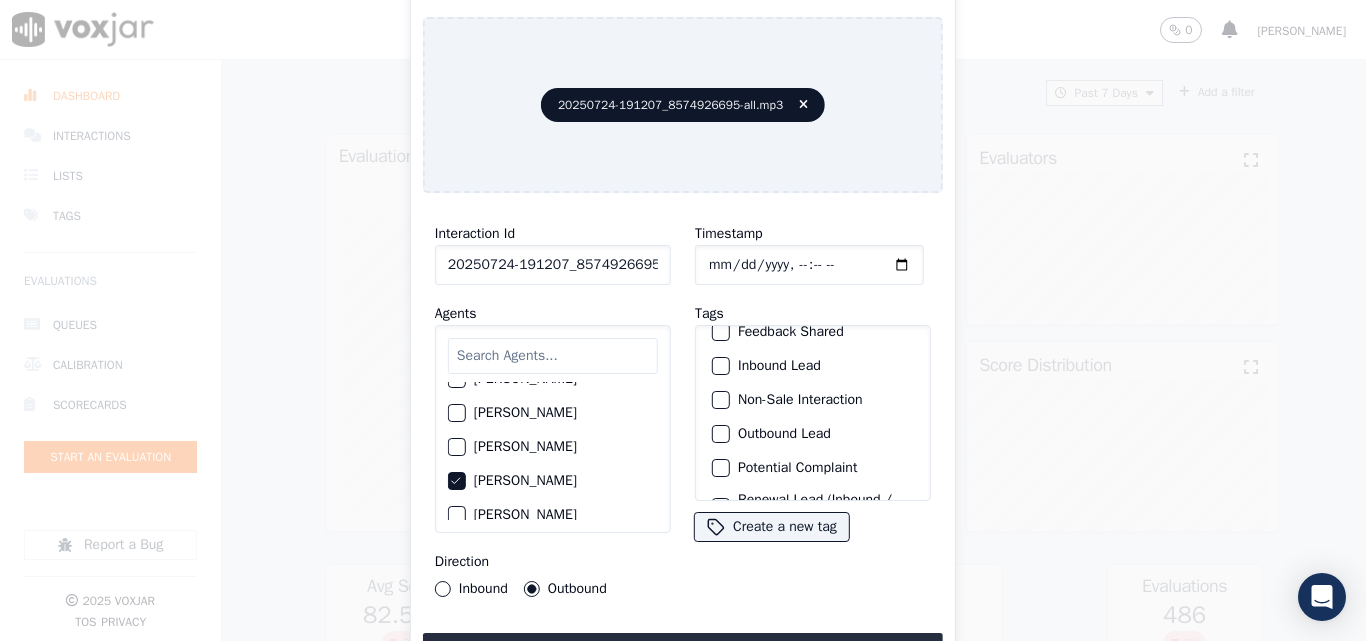 scroll, scrollTop: 173, scrollLeft: 0, axis: vertical 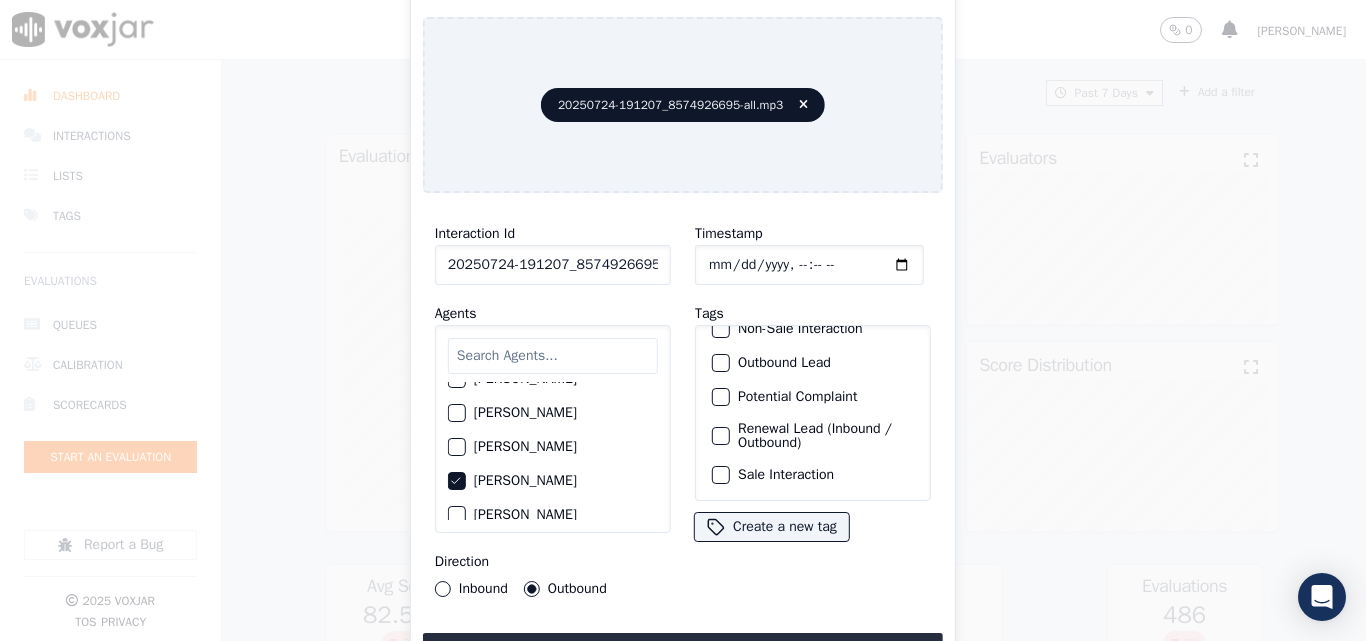 click at bounding box center [720, 436] 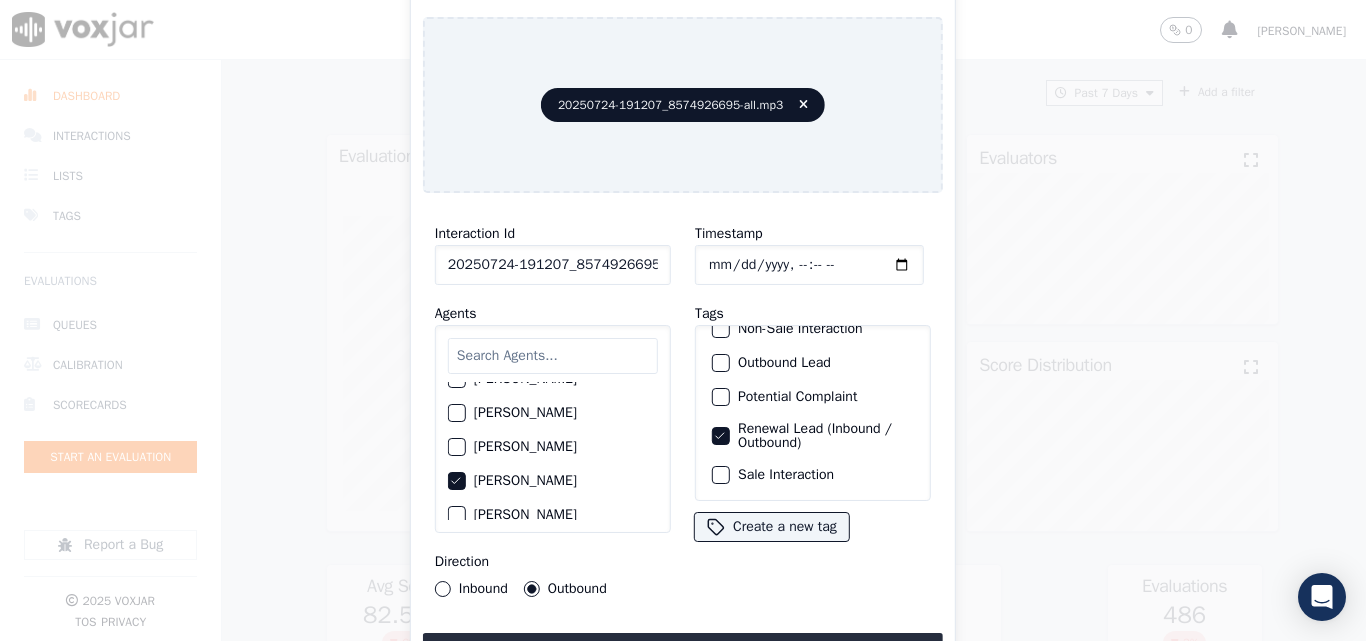 click at bounding box center (720, 475) 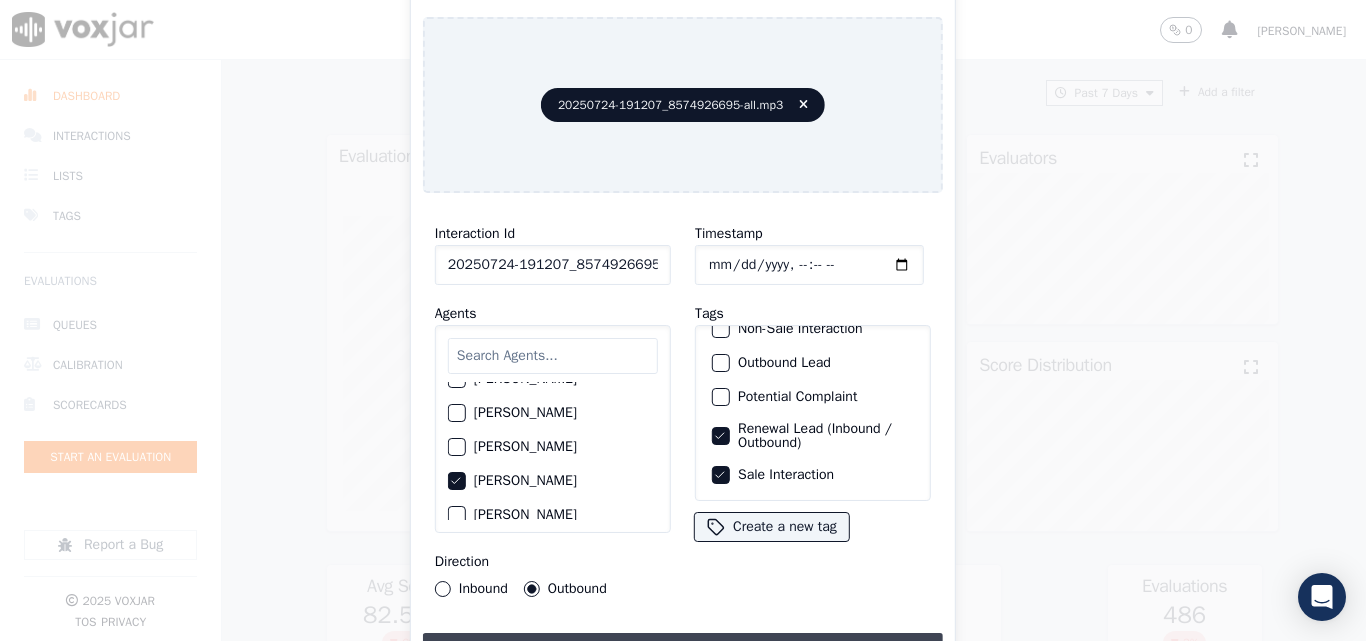 click on "Upload interaction to start evaluation" at bounding box center [683, 651] 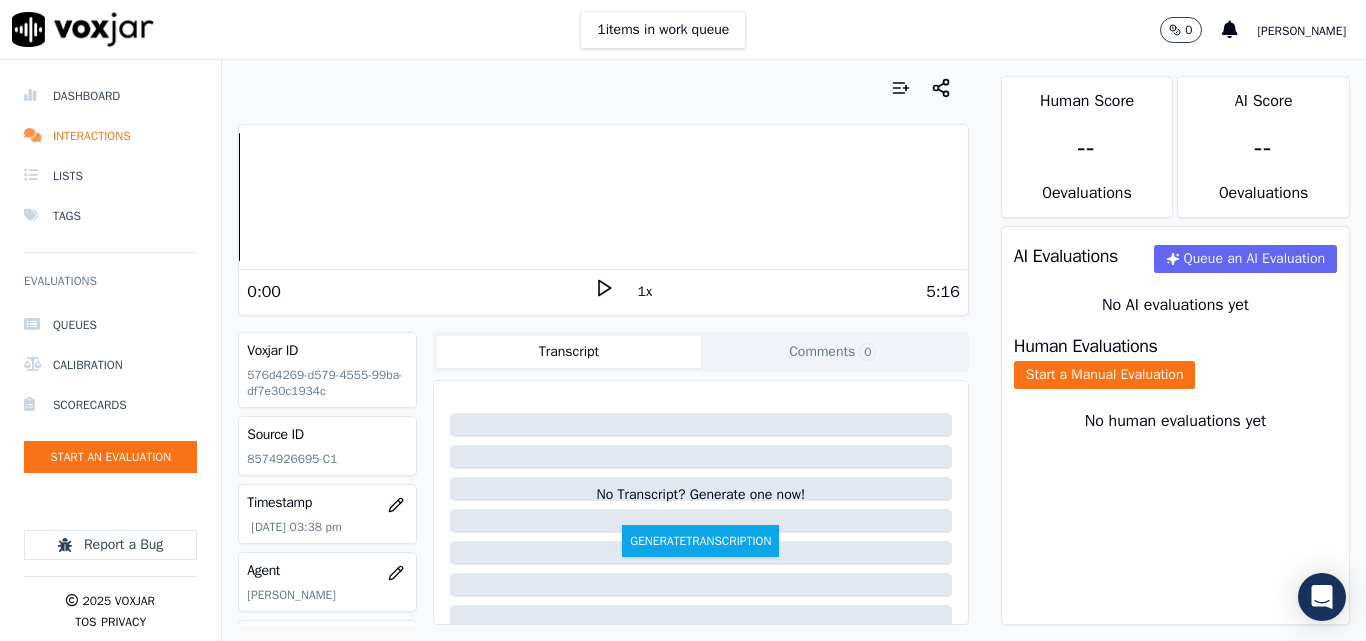 click on "1  items in work queue     0         [PERSON_NAME]" at bounding box center (683, 30) 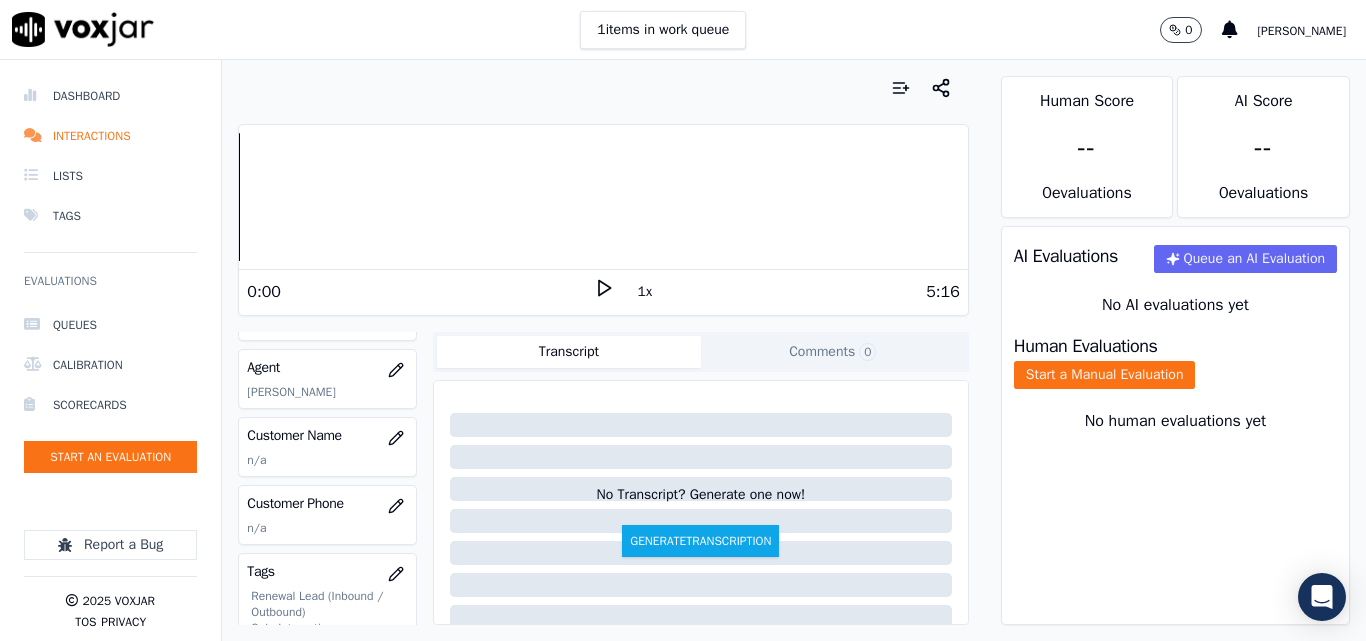scroll, scrollTop: 300, scrollLeft: 0, axis: vertical 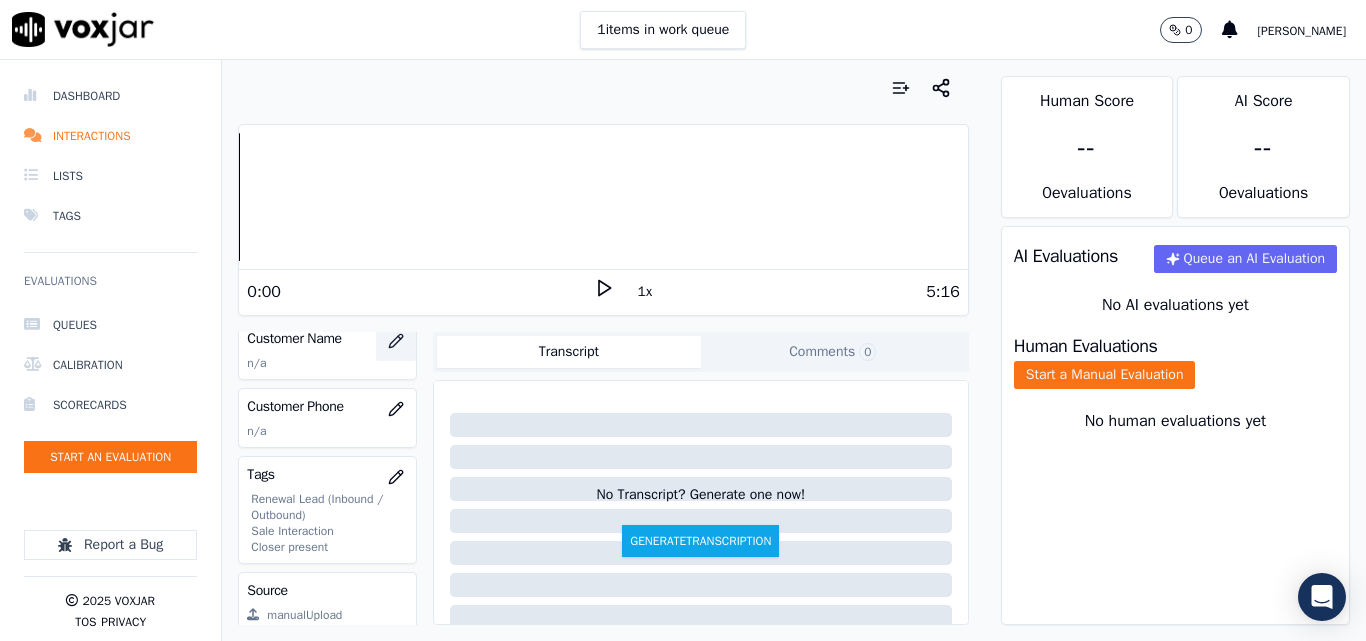 click 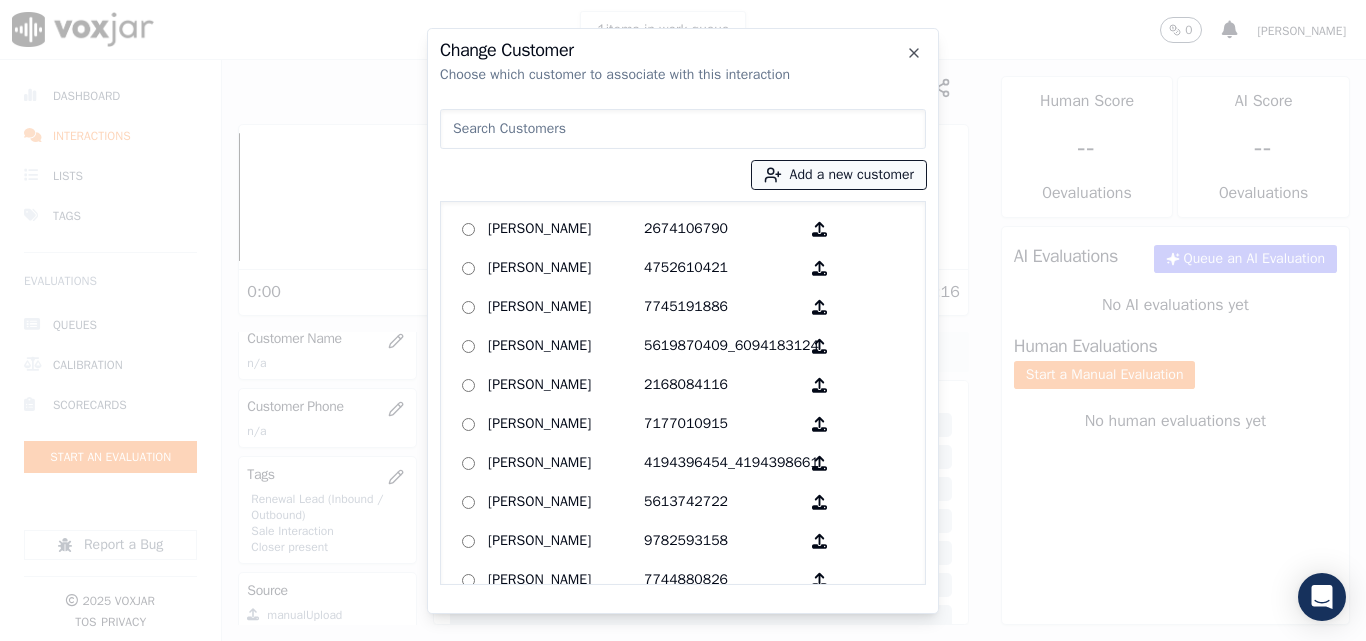 click on "Add a new customer" at bounding box center [839, 175] 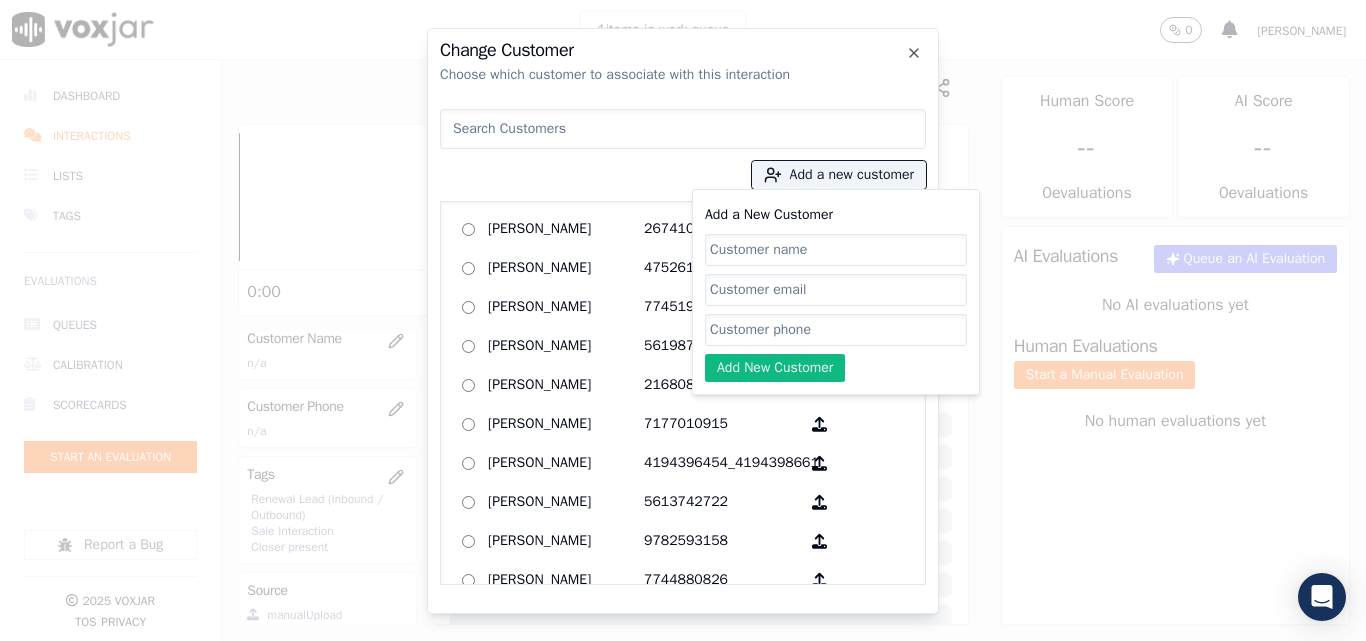 click on "Add a New Customer" 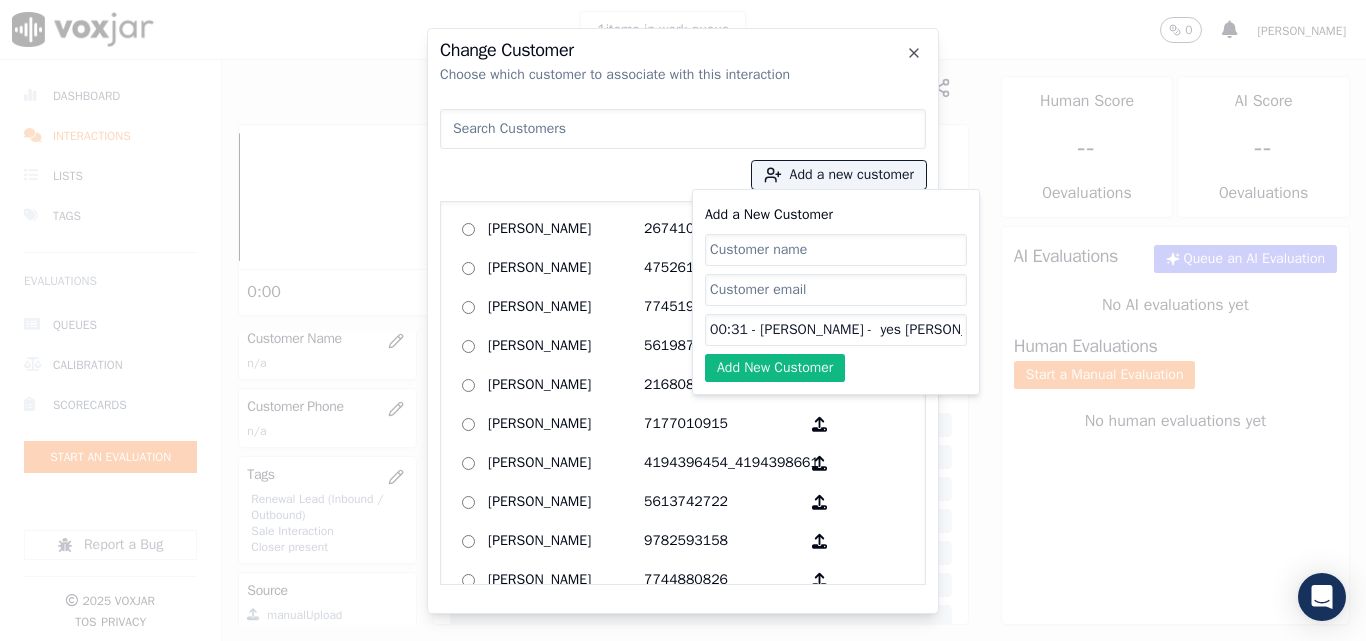 scroll, scrollTop: 0, scrollLeft: 1157, axis: horizontal 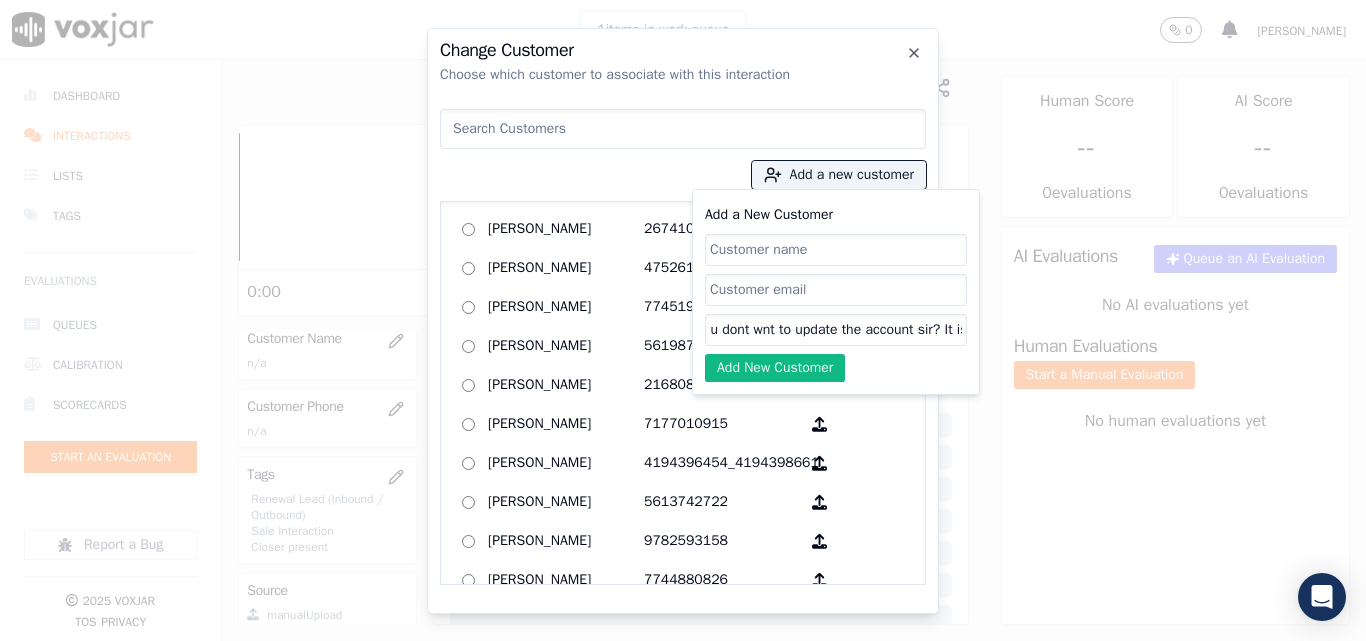 click on "00:31 - [PERSON_NAME] -  yes [PERSON_NAME] what happened why did you hung up the call sir? Cx- I have emergency I gotta go. [PERSON_NAME] -  You wanna go I can understand but you dont wnt to update the account sir? It is pending on the account." 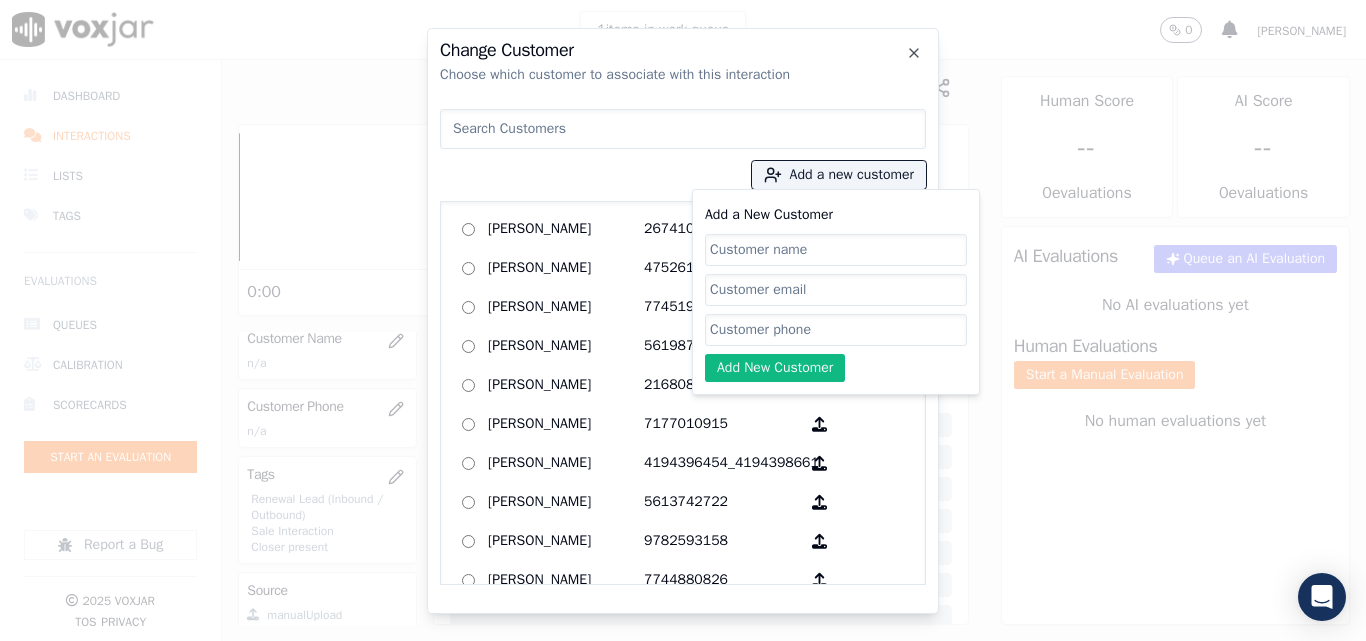 scroll, scrollTop: 0, scrollLeft: 0, axis: both 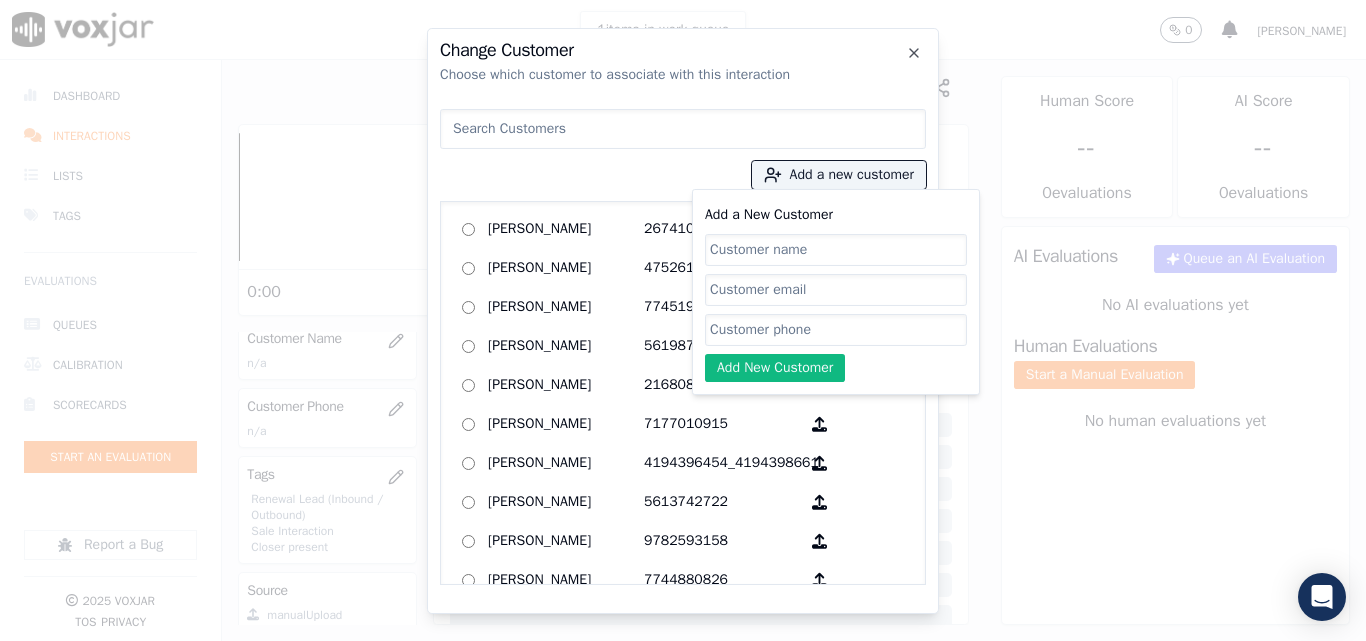 paste on "6174456326" 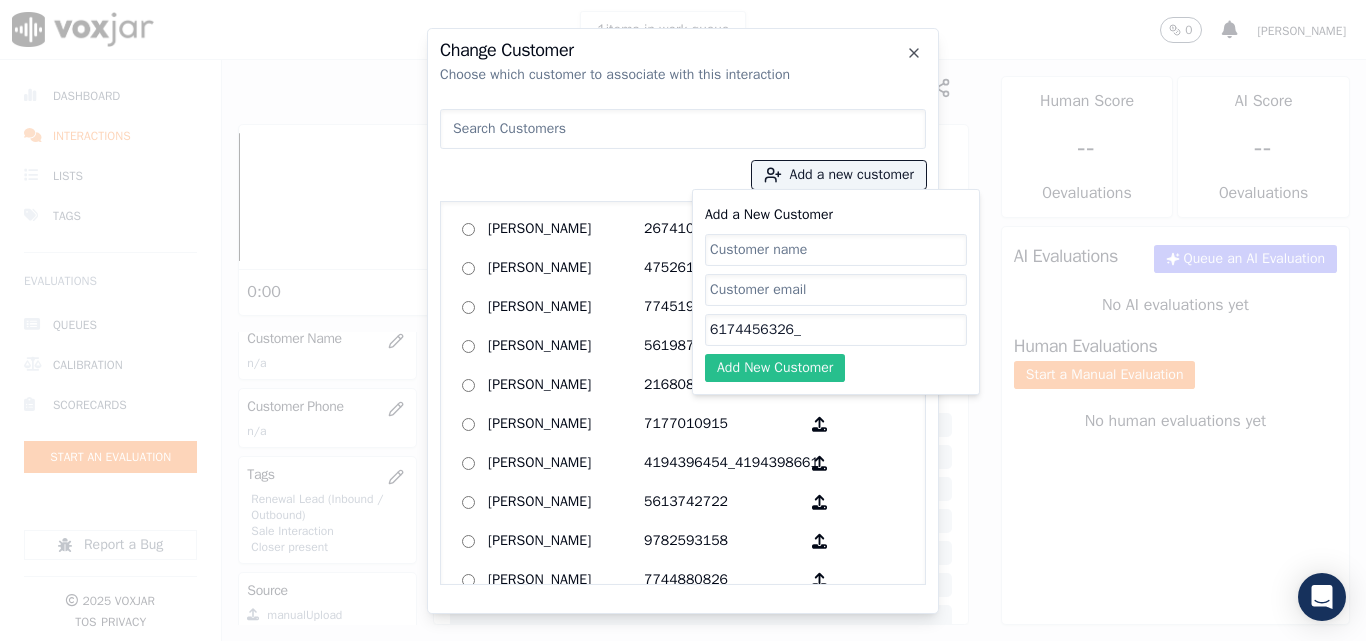paste on "8574926695" 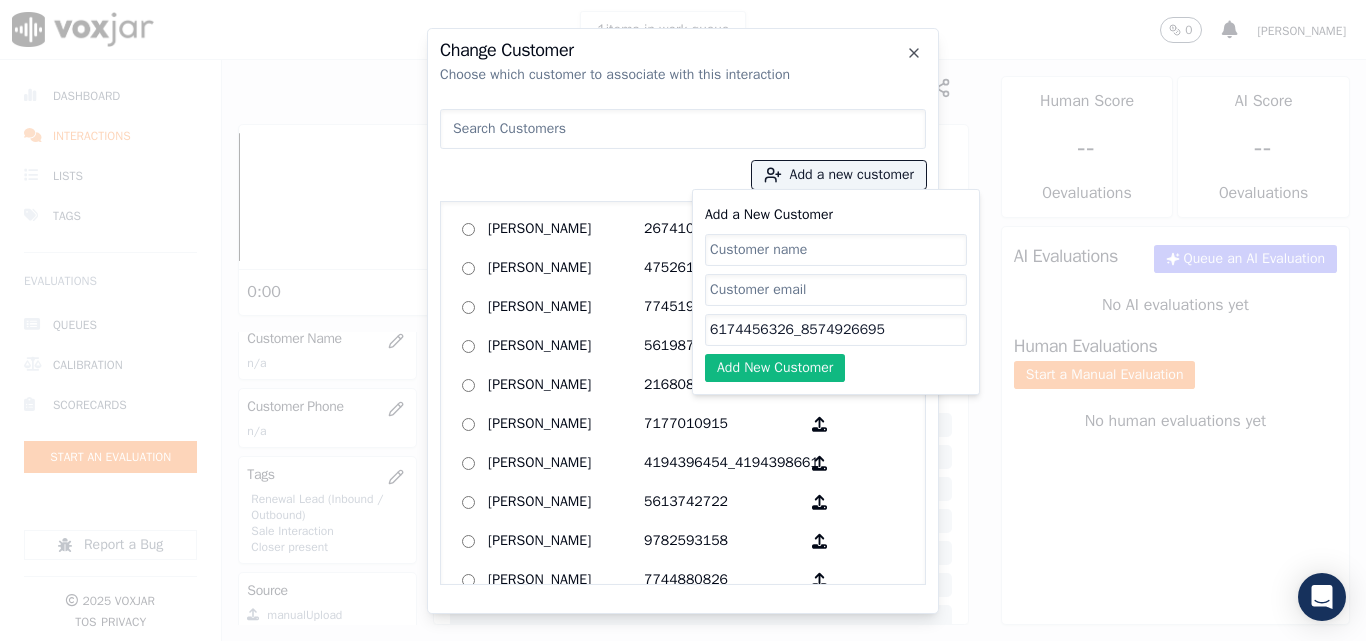 type on "6174456326_8574926695" 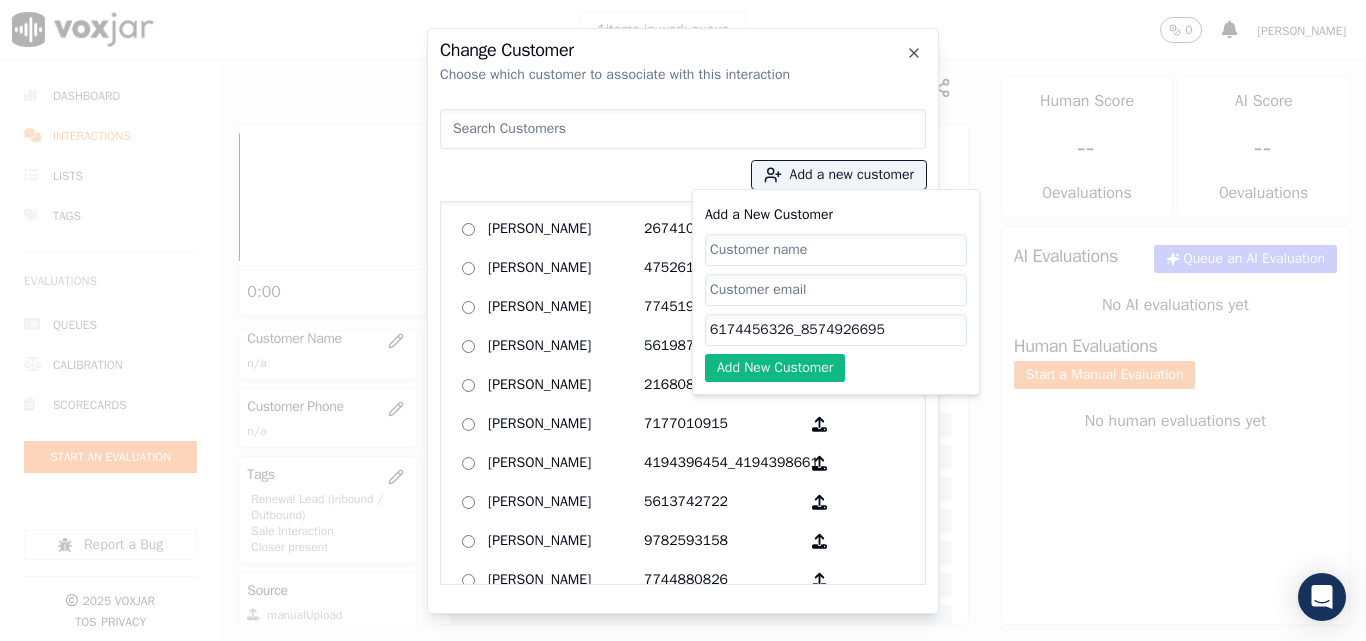 paste on "[PERSON_NAME]" 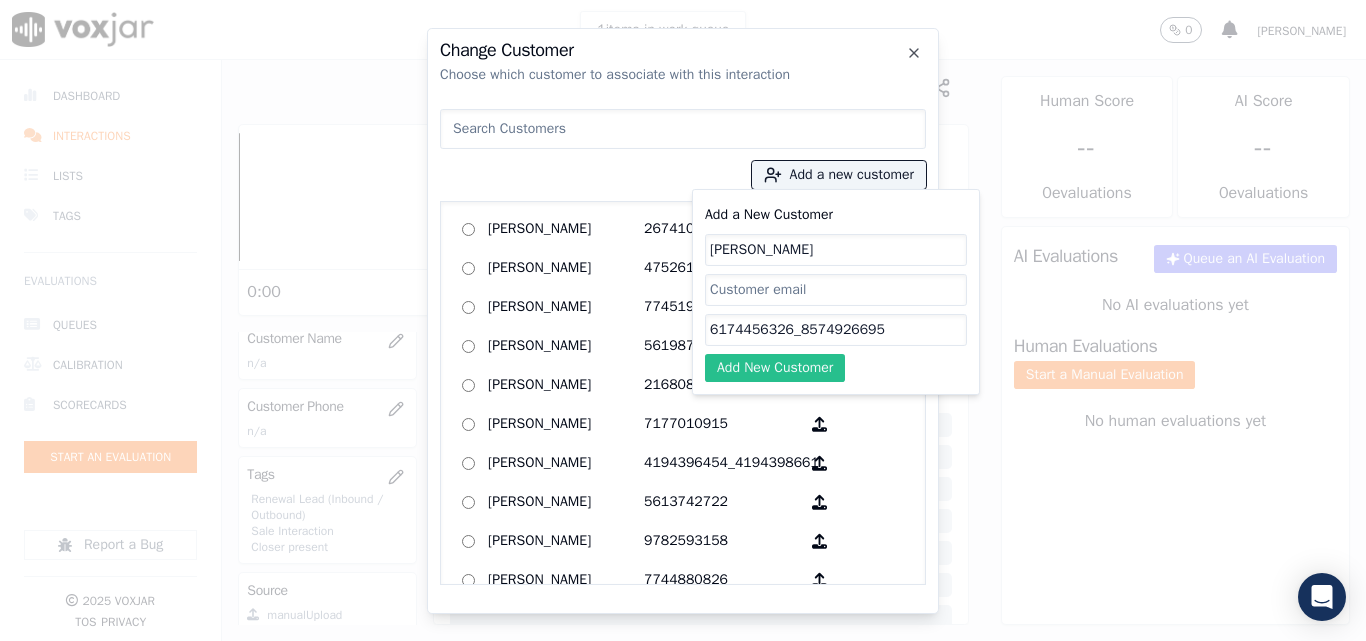 type on "[PERSON_NAME]" 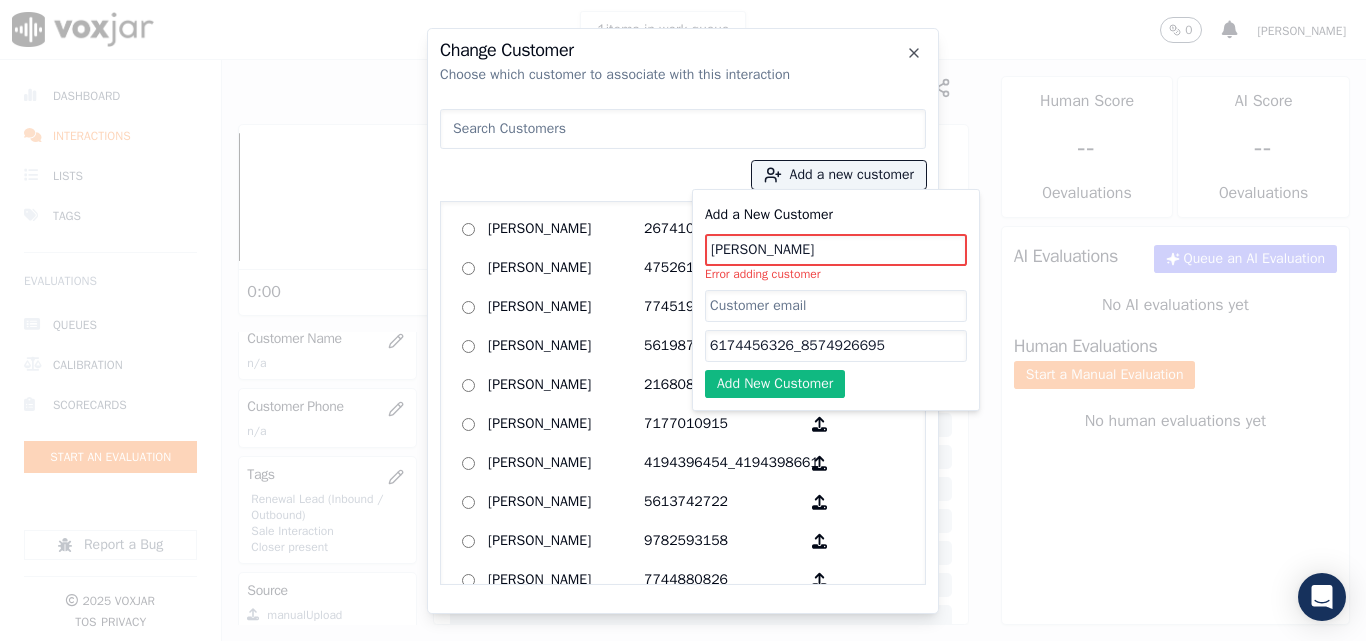 click at bounding box center [683, 129] 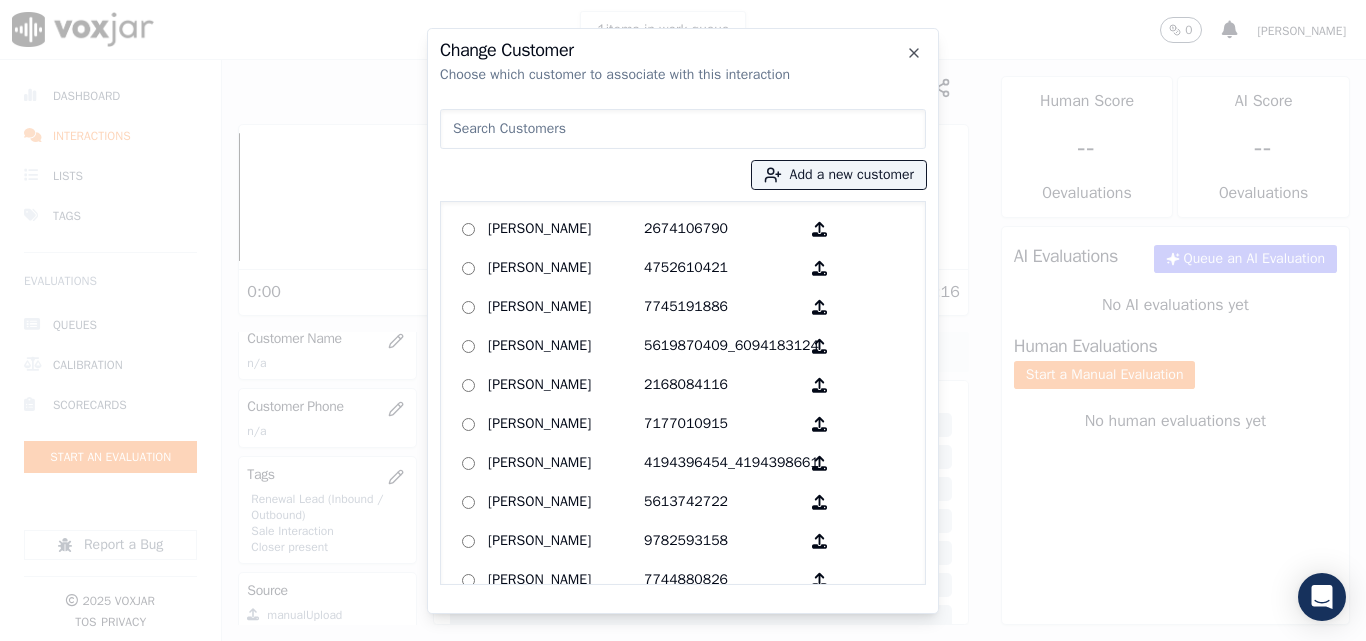 paste on "[PERSON_NAME]" 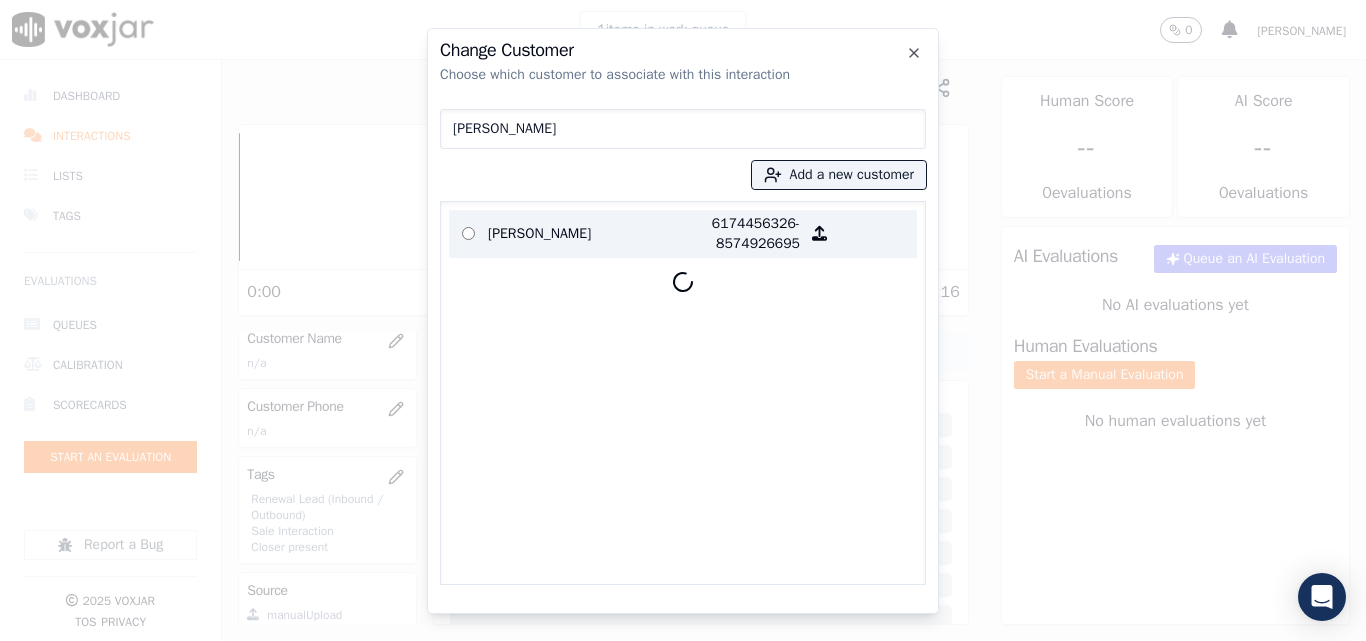 type on "[PERSON_NAME]" 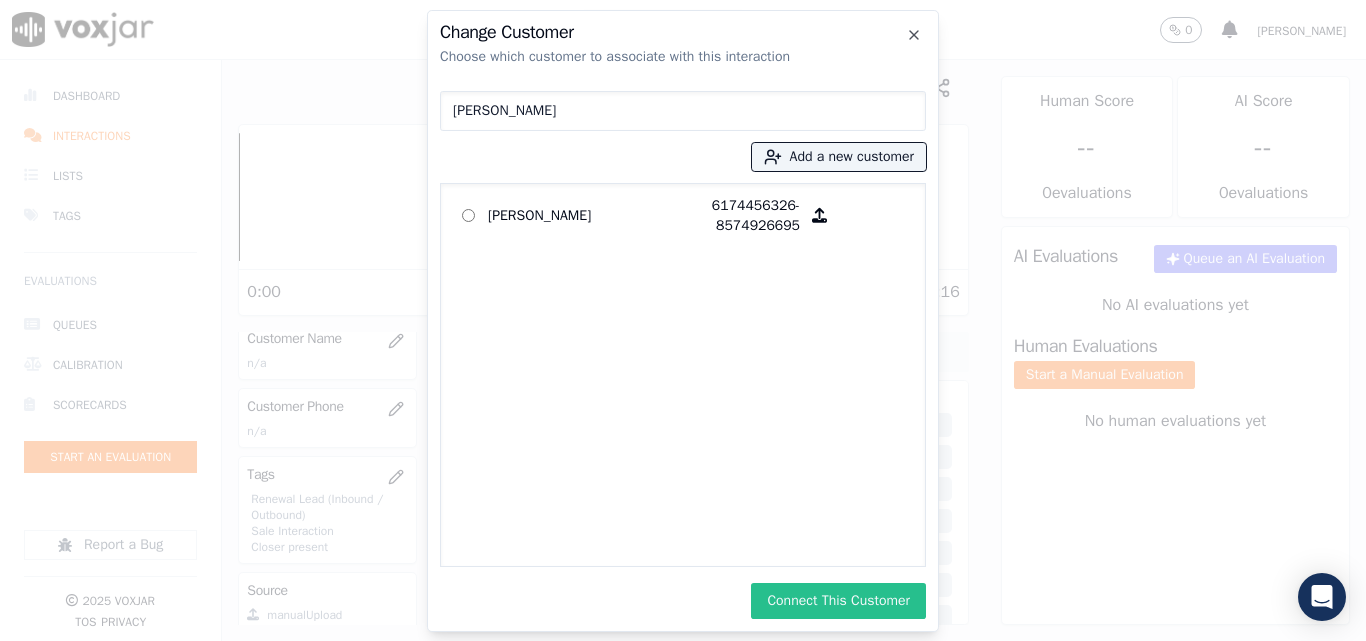 click on "Connect This Customer" at bounding box center [838, 601] 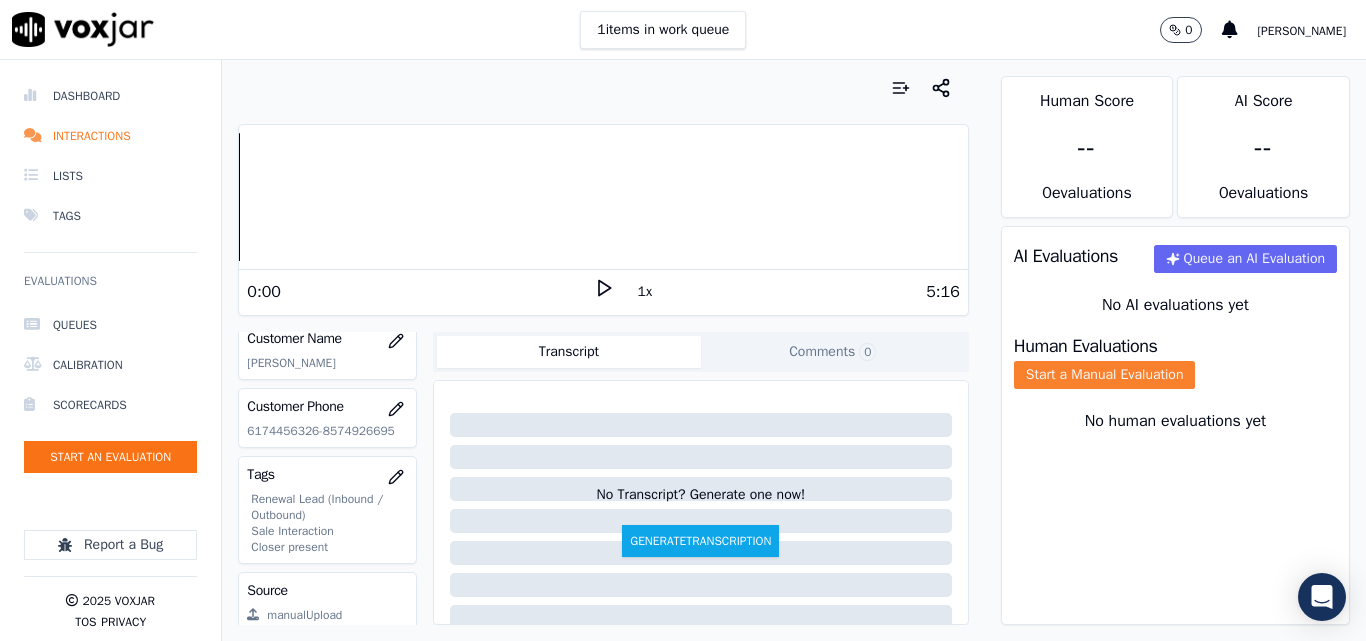 click on "Start a Manual Evaluation" 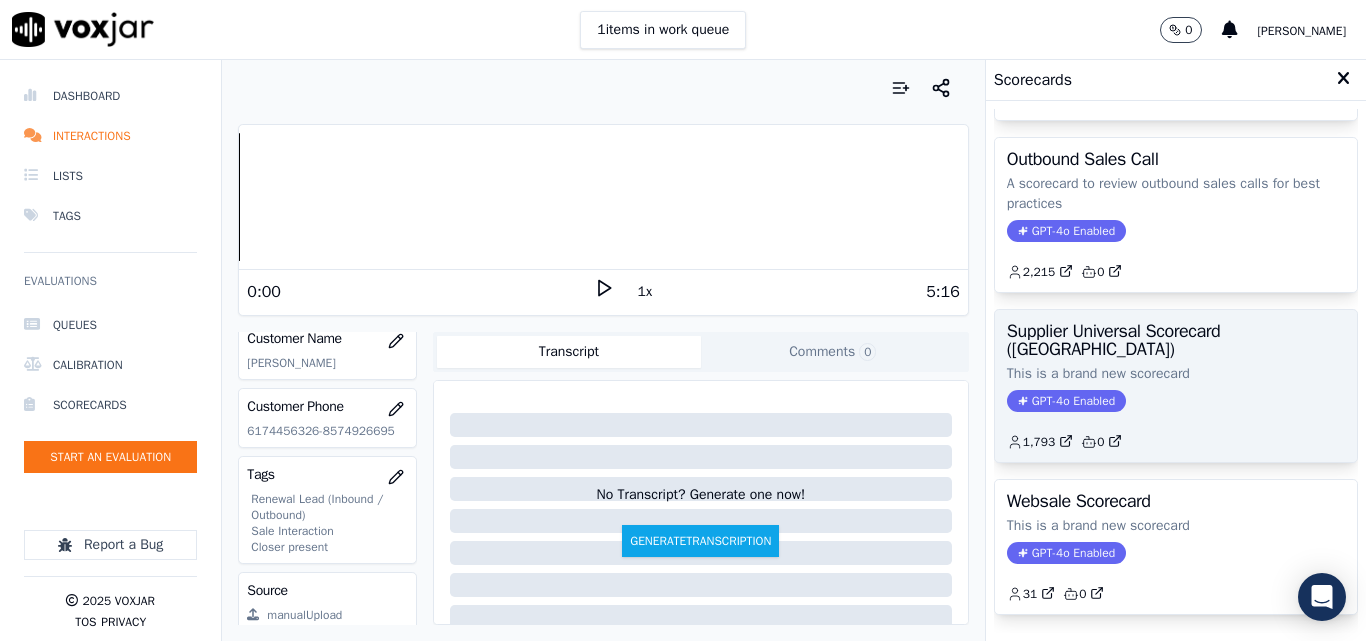 scroll, scrollTop: 400, scrollLeft: 0, axis: vertical 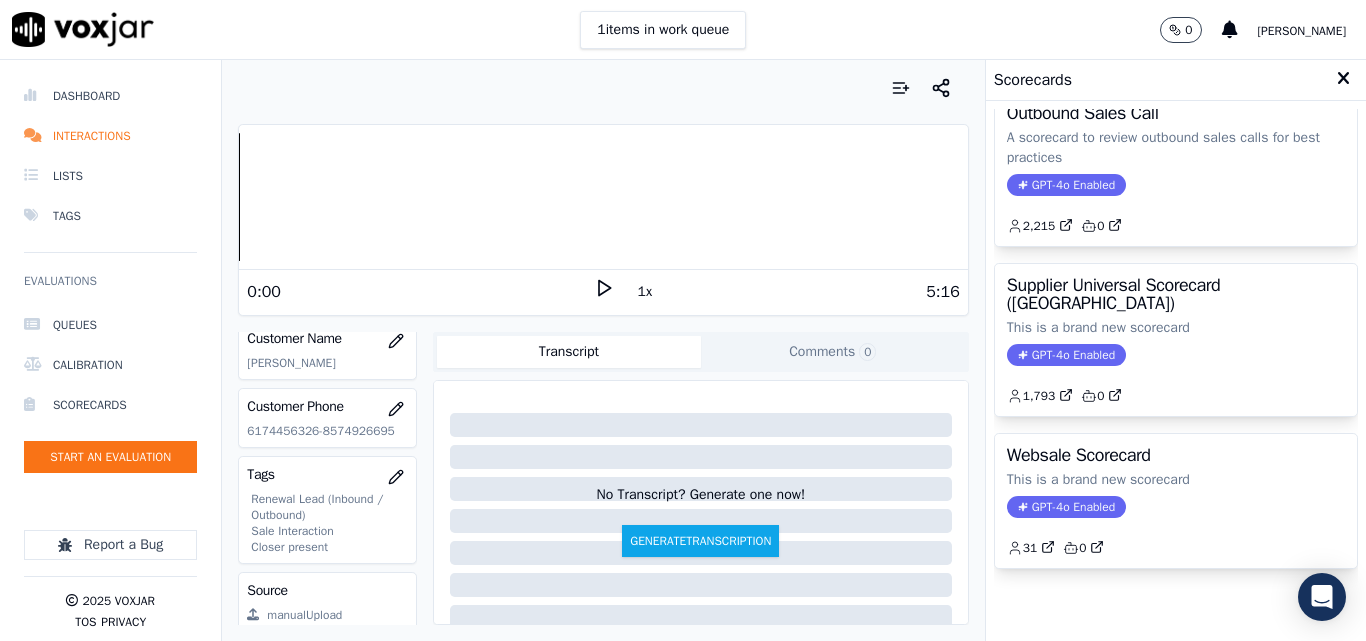click on "2,215         0" 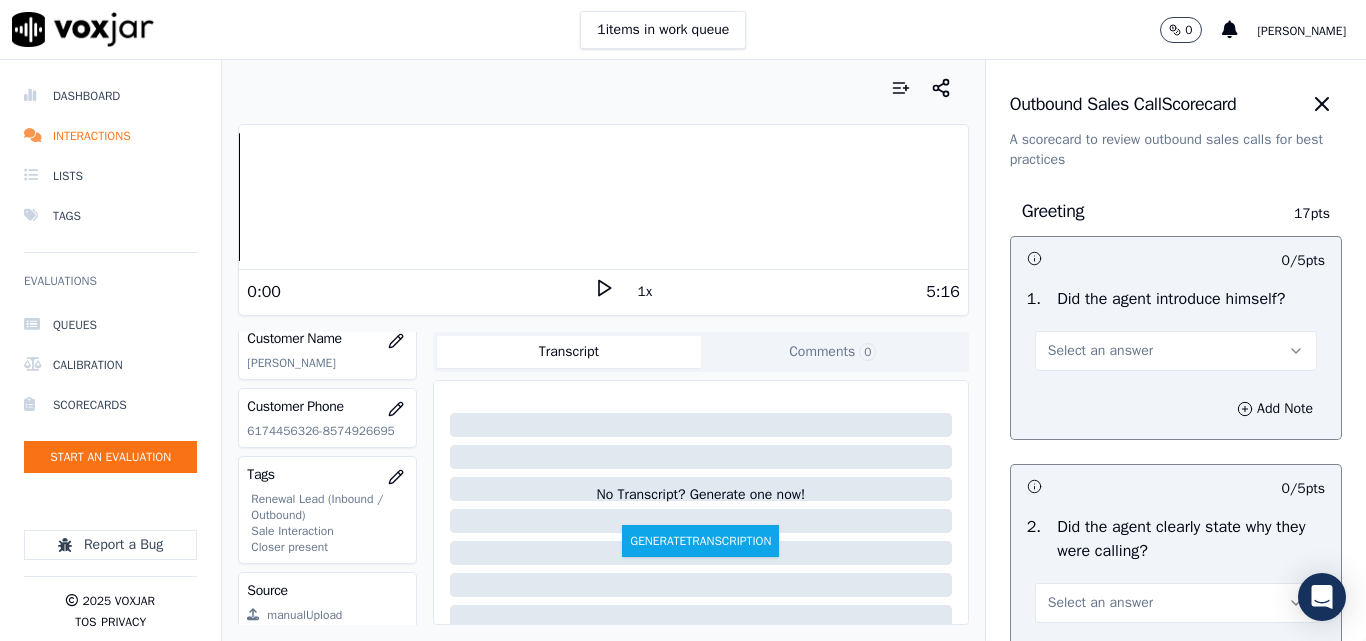 click on "Select an answer" at bounding box center [1100, 351] 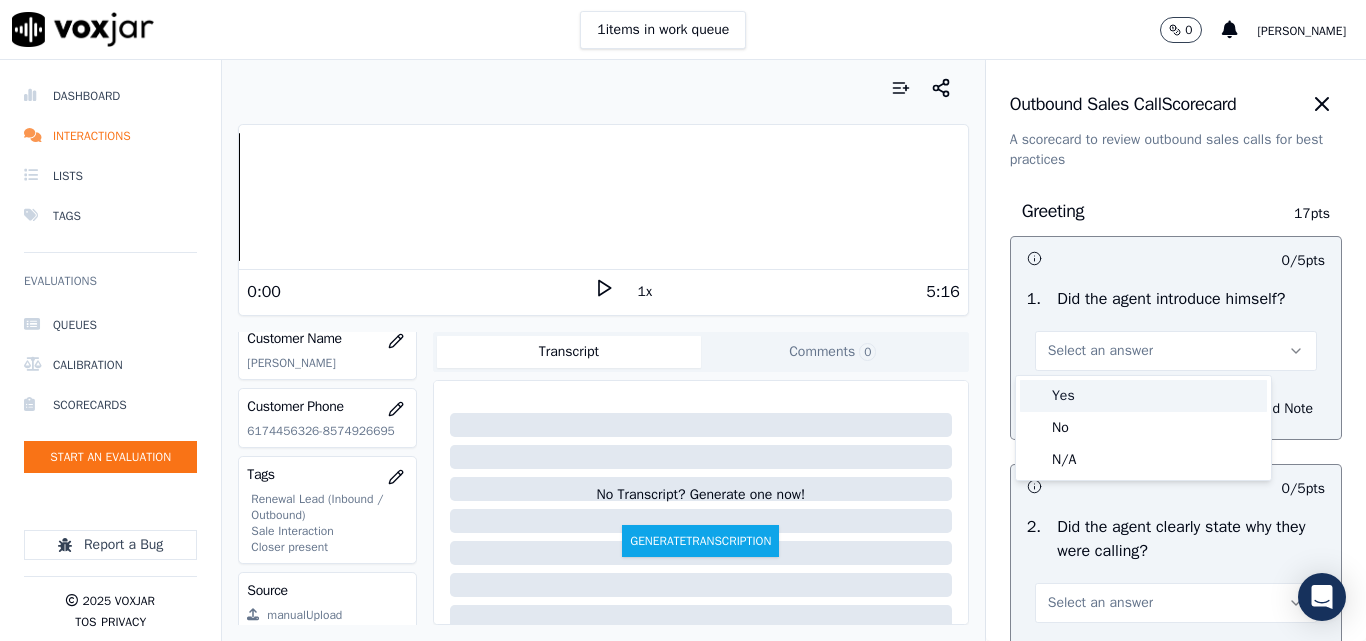 click on "Yes" at bounding box center (1143, 396) 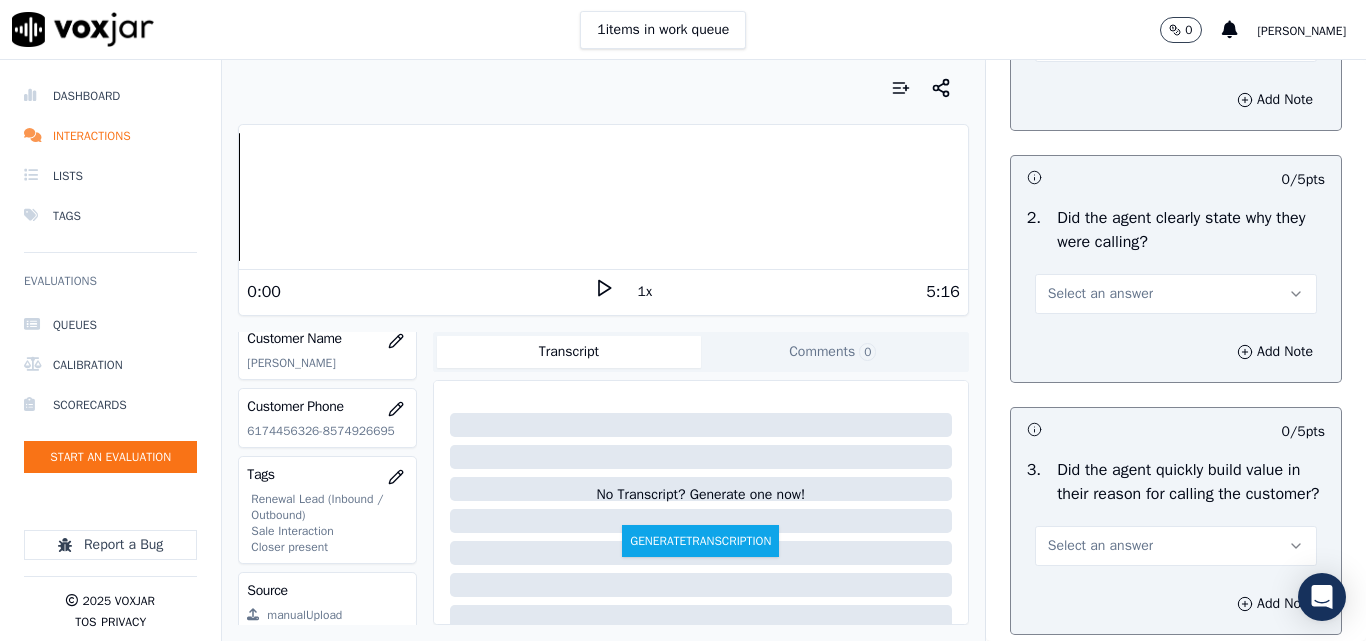 scroll, scrollTop: 400, scrollLeft: 0, axis: vertical 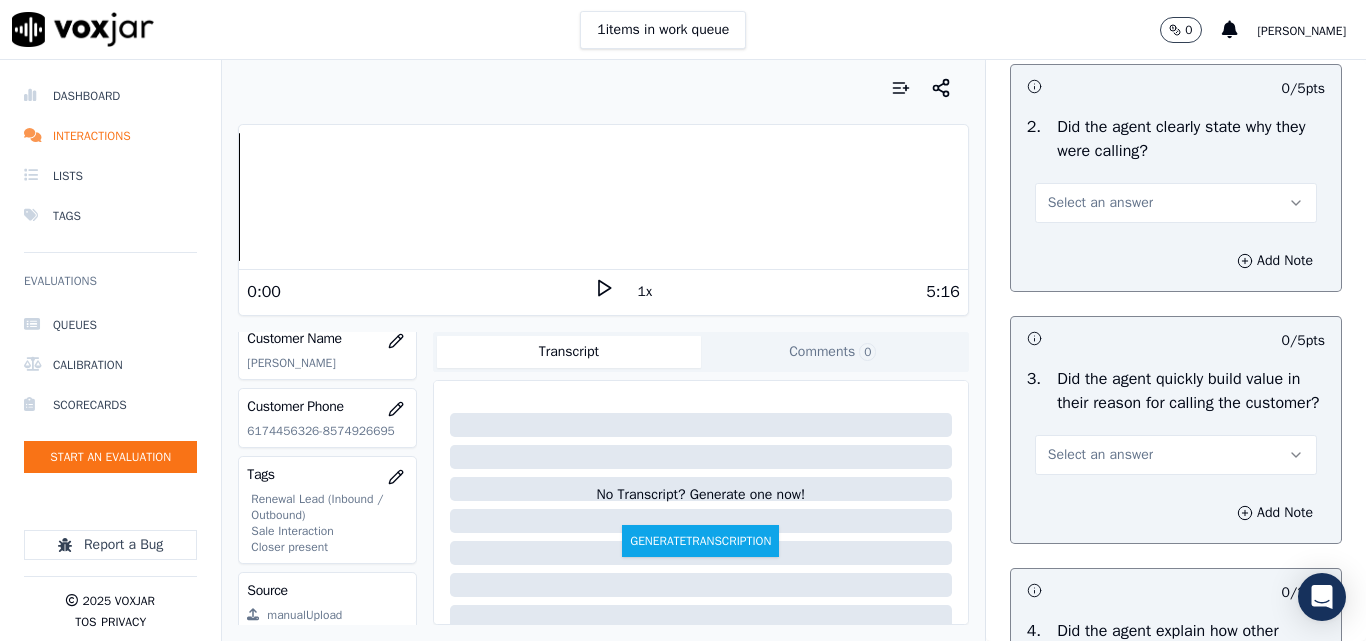 click on "Select an answer" at bounding box center [1100, 203] 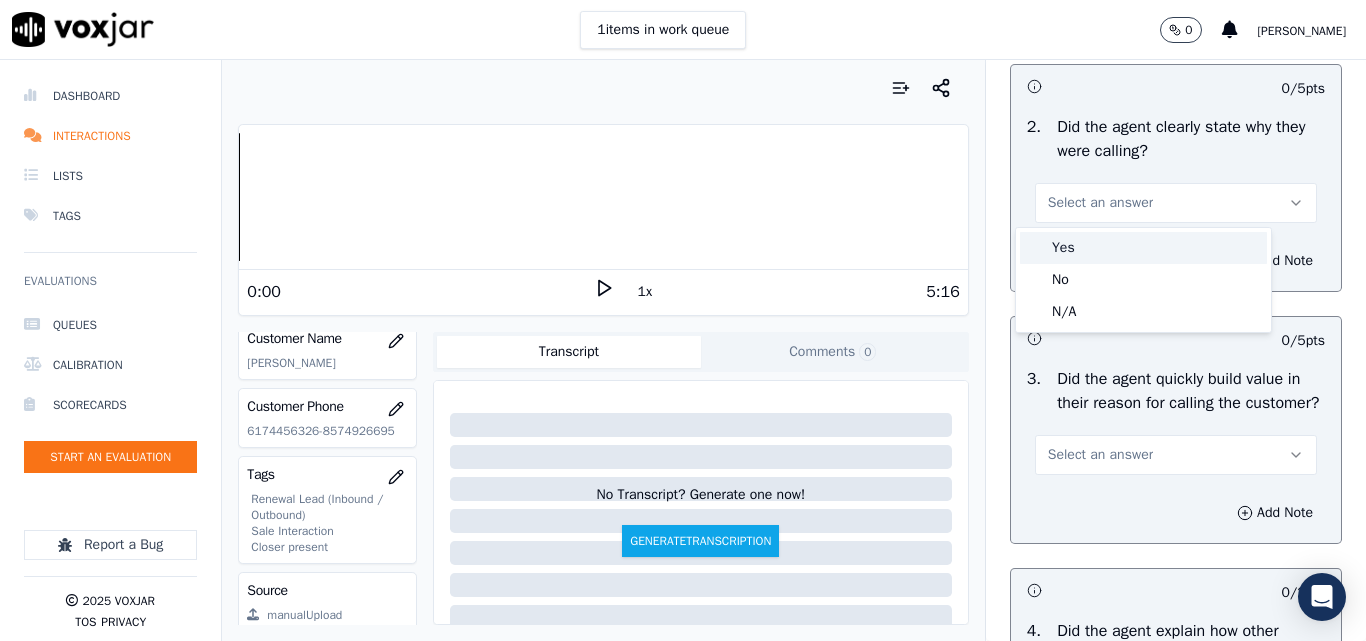click on "Yes" at bounding box center [1143, 248] 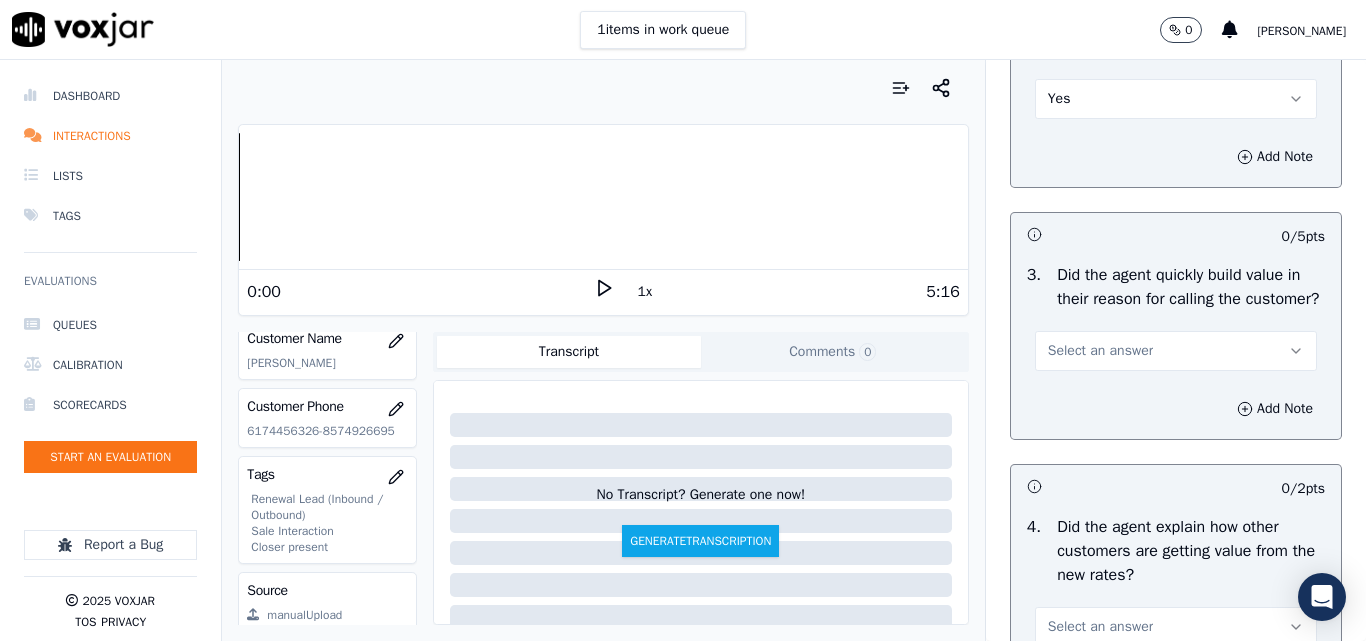 scroll, scrollTop: 600, scrollLeft: 0, axis: vertical 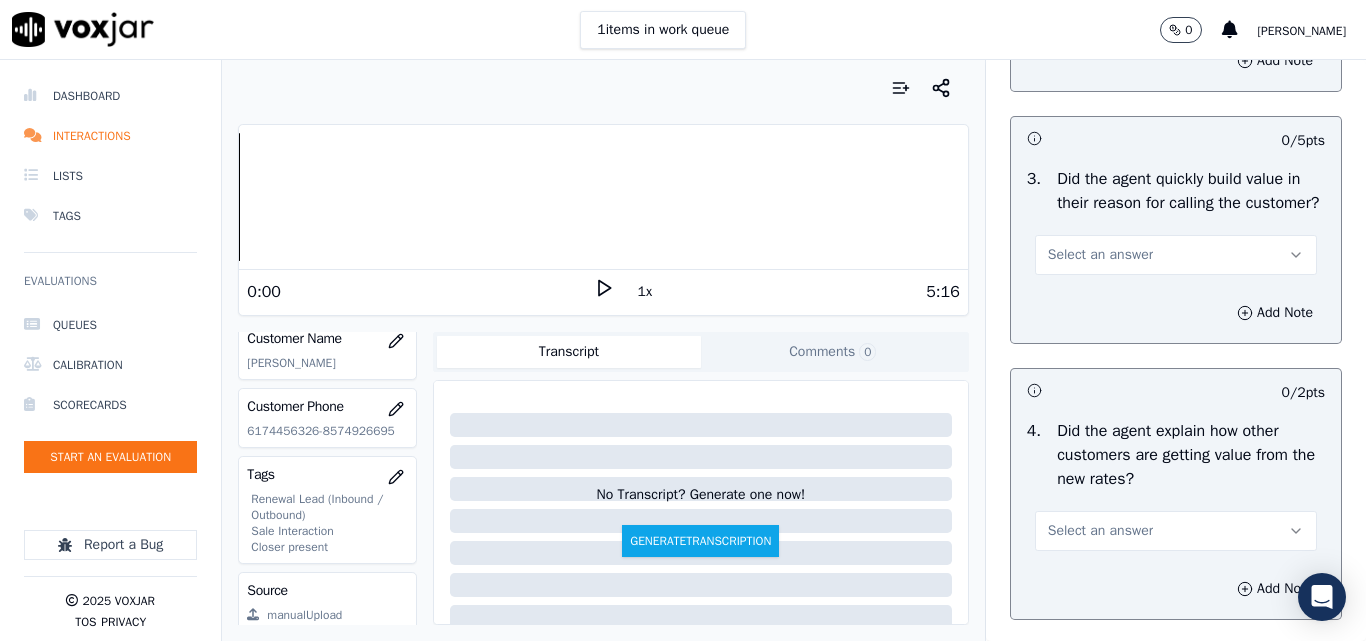 drag, startPoint x: 1074, startPoint y: 280, endPoint x: 1073, endPoint y: 290, distance: 10.049875 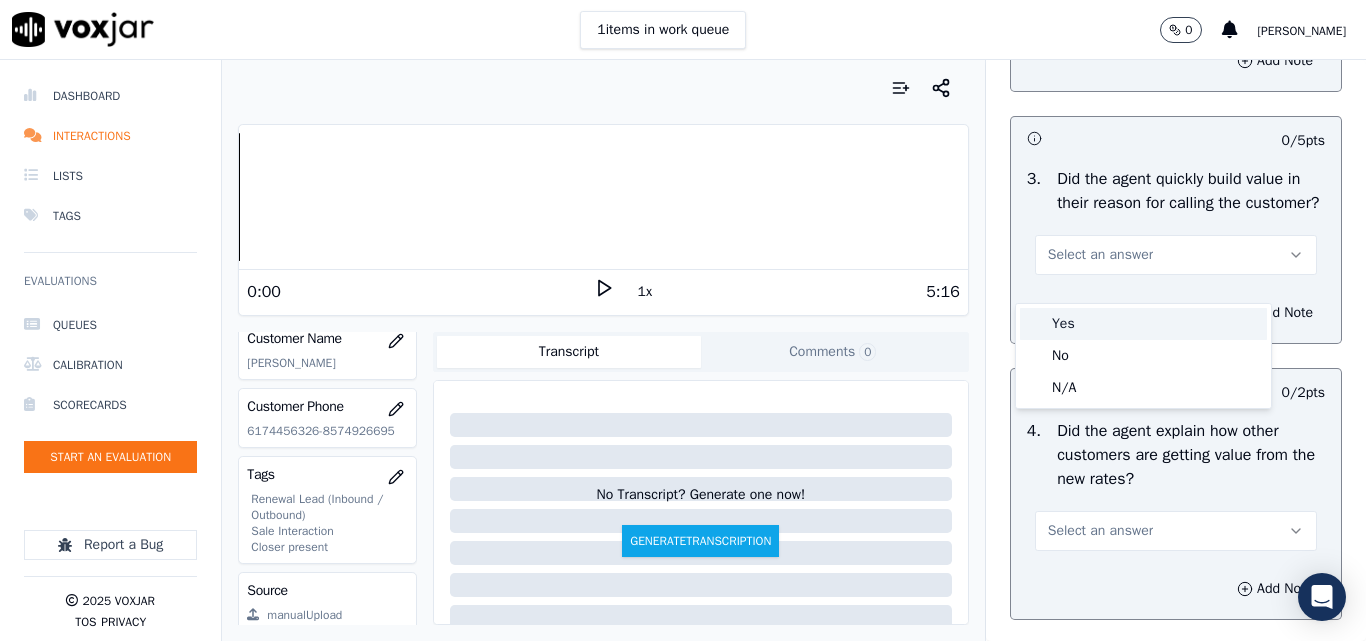click on "Yes" at bounding box center (1143, 324) 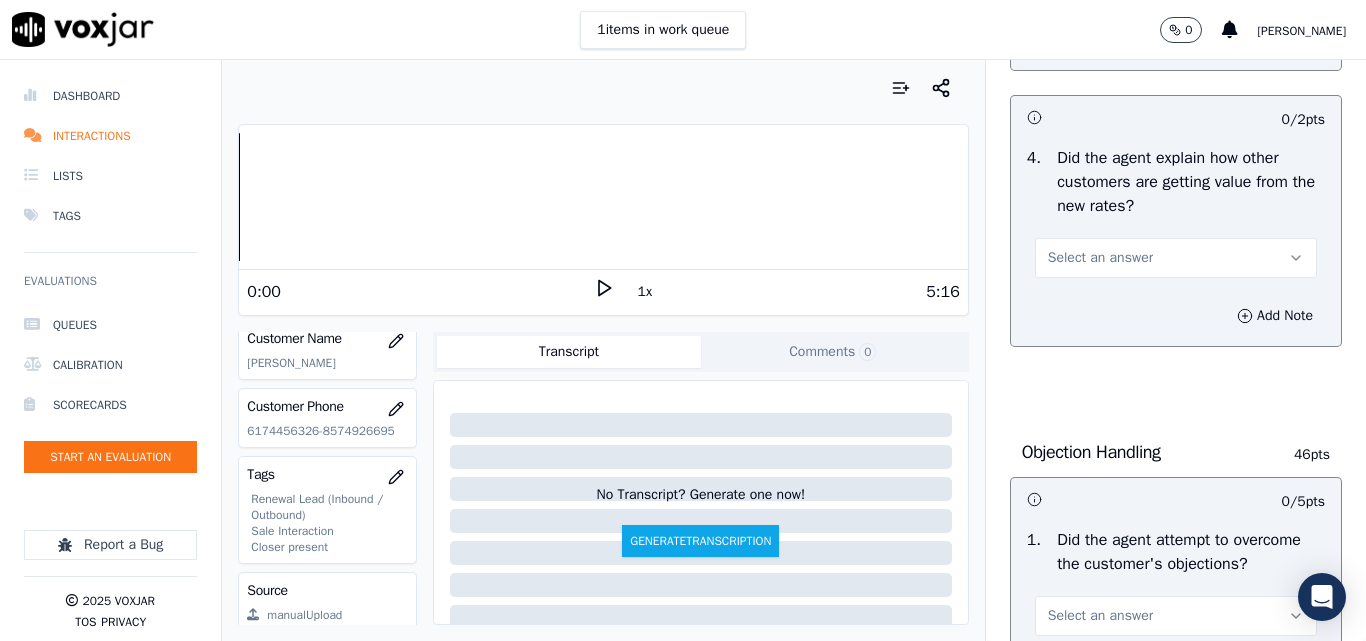 scroll, scrollTop: 900, scrollLeft: 0, axis: vertical 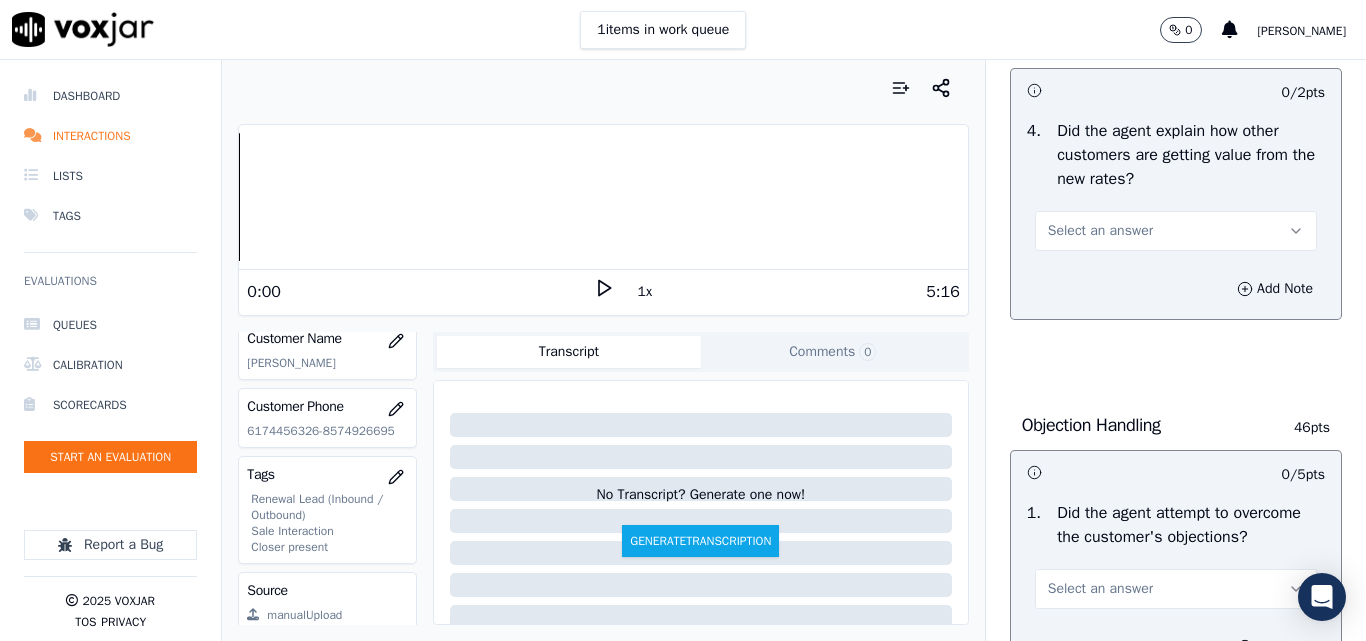 click on "Select an answer" at bounding box center (1100, 231) 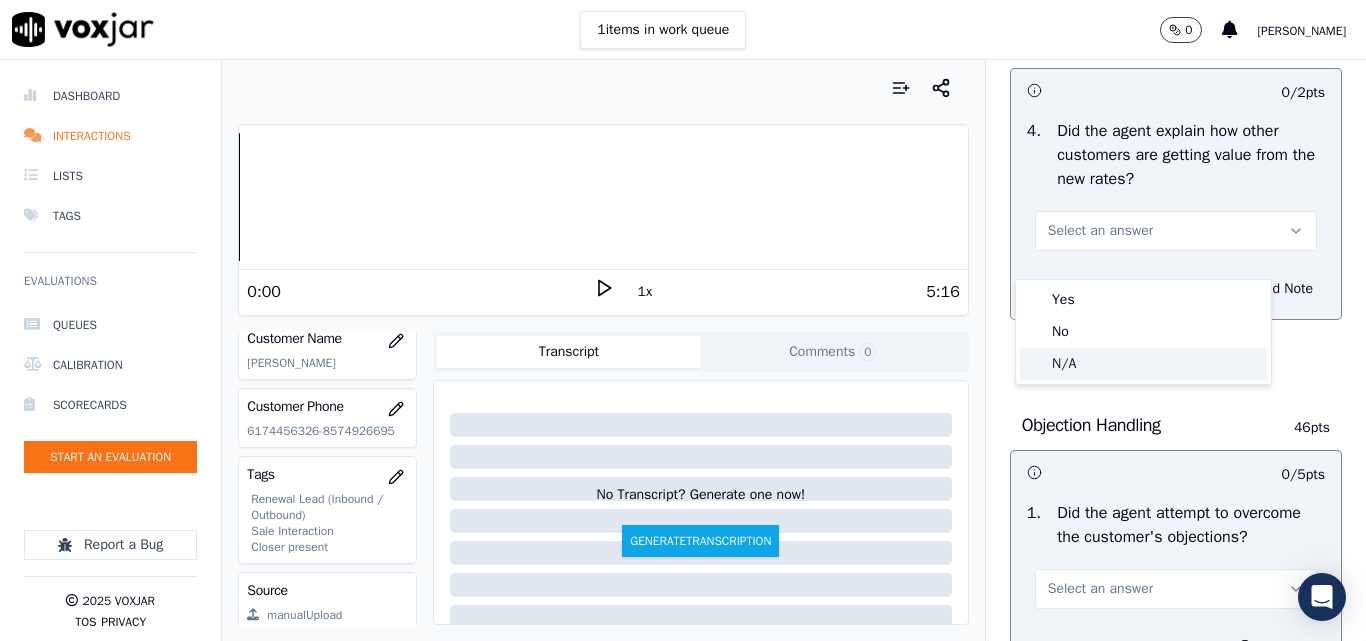 click on "N/A" 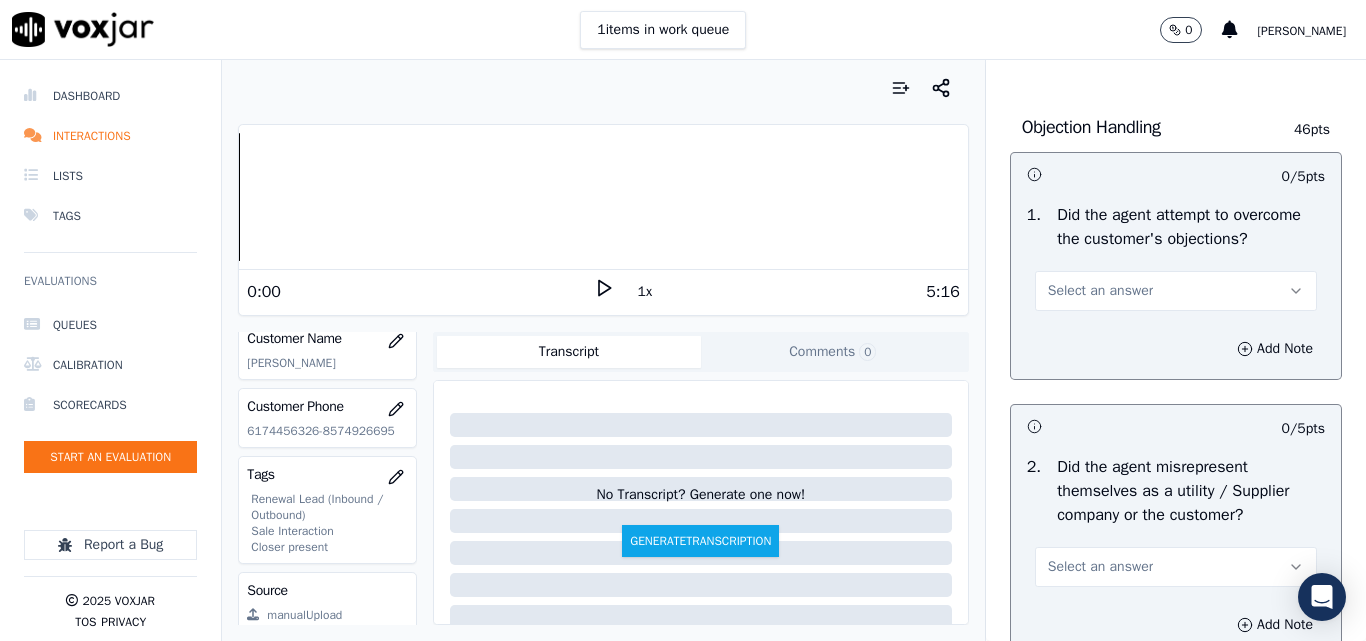 scroll, scrollTop: 1200, scrollLeft: 0, axis: vertical 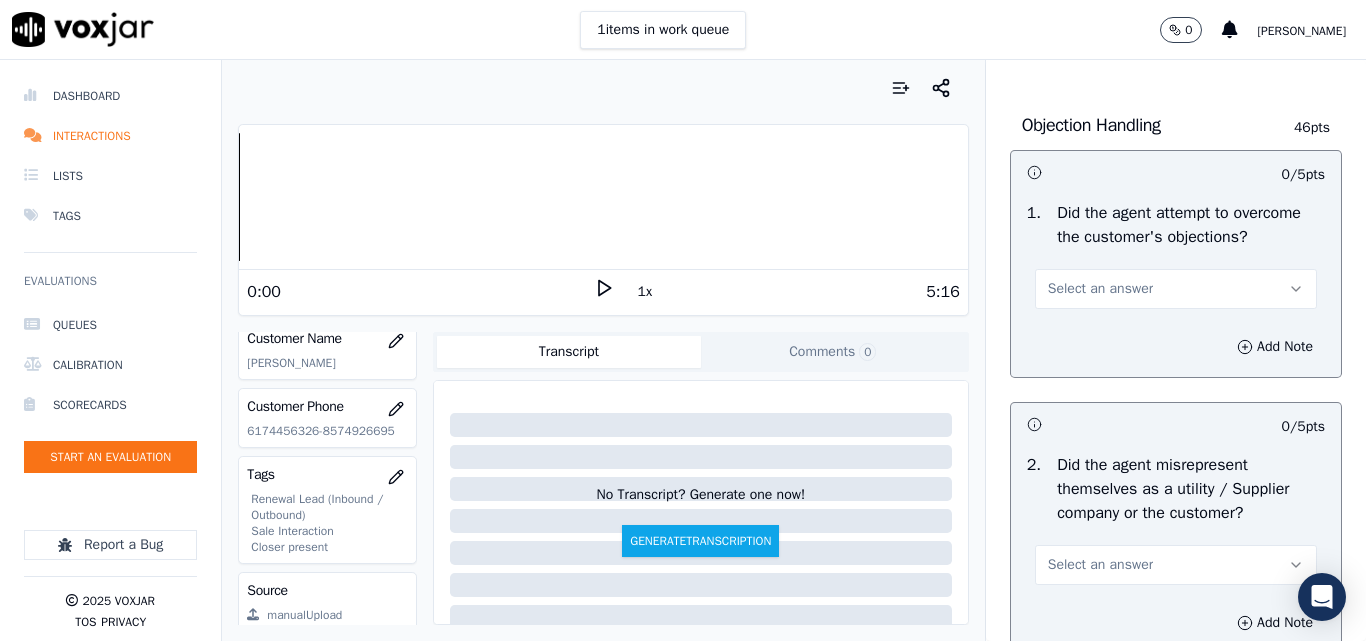 drag, startPoint x: 1051, startPoint y: 334, endPoint x: 1054, endPoint y: 352, distance: 18.248287 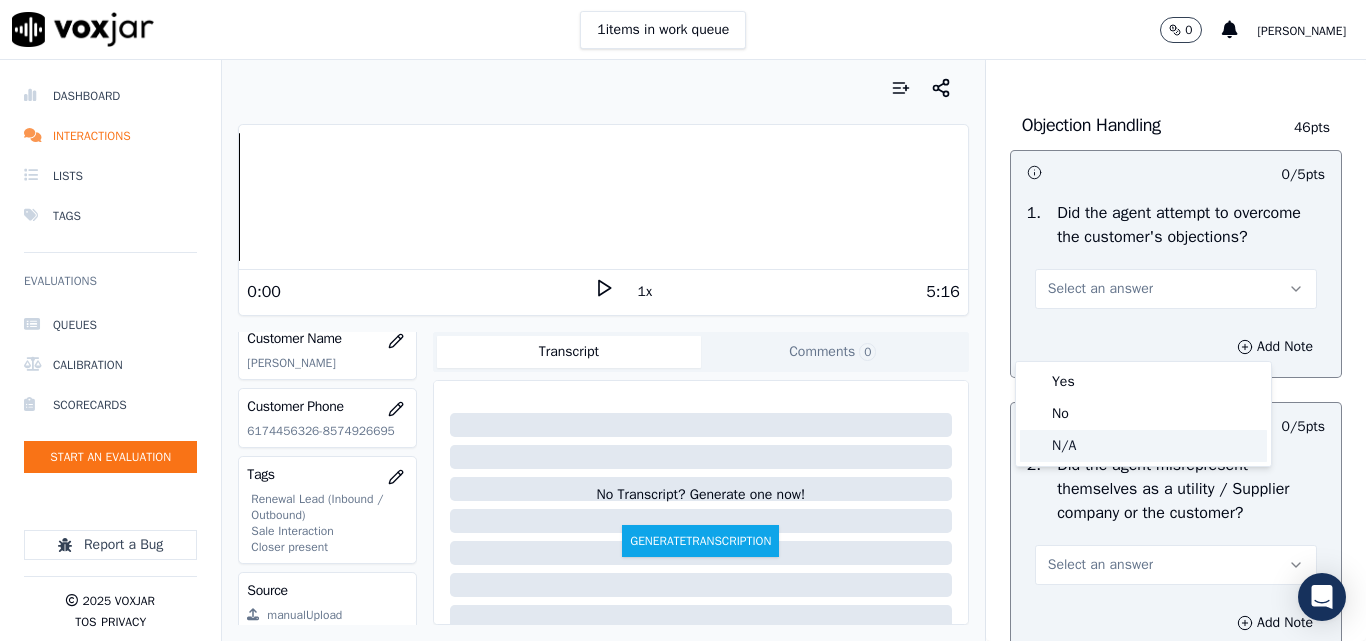 drag, startPoint x: 1062, startPoint y: 440, endPoint x: 1071, endPoint y: 430, distance: 13.453624 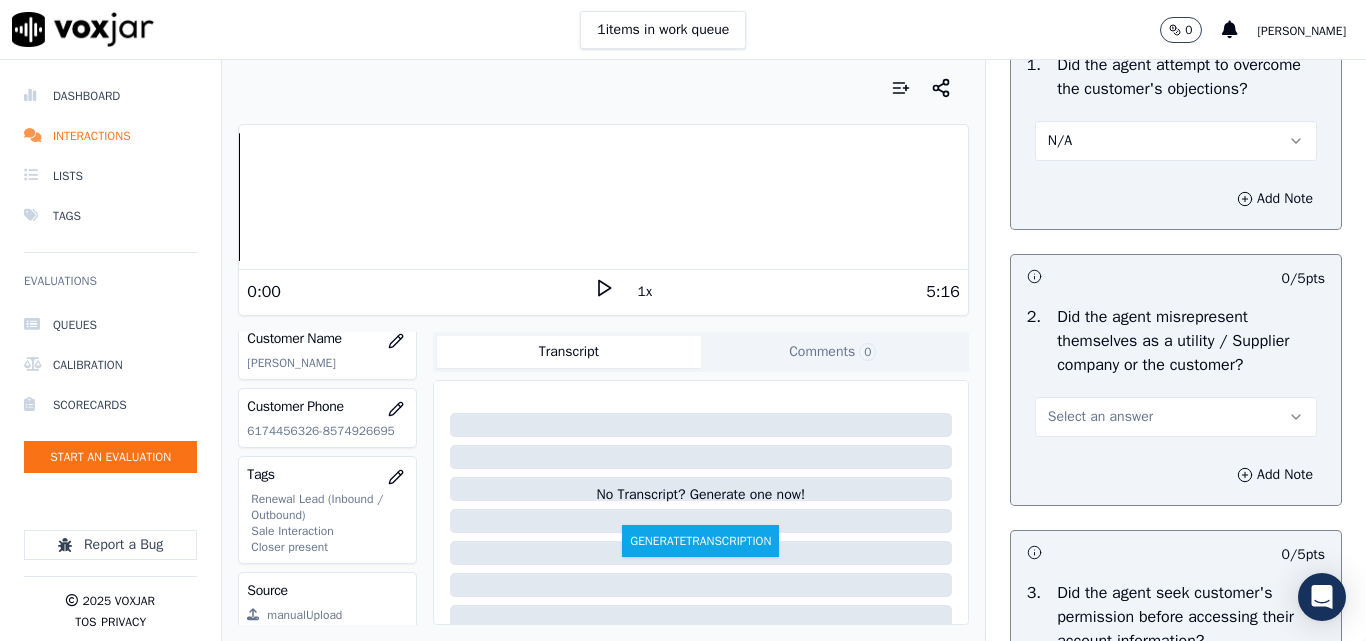 scroll, scrollTop: 1500, scrollLeft: 0, axis: vertical 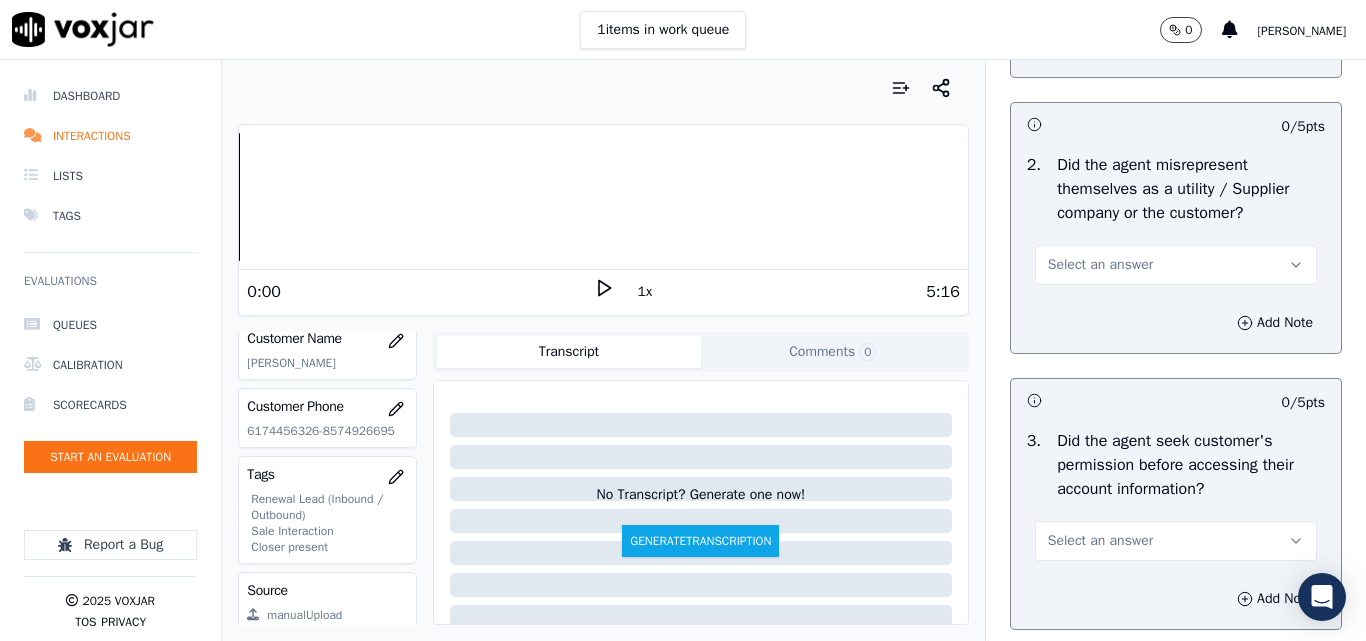 click on "Select an answer" at bounding box center [1100, 265] 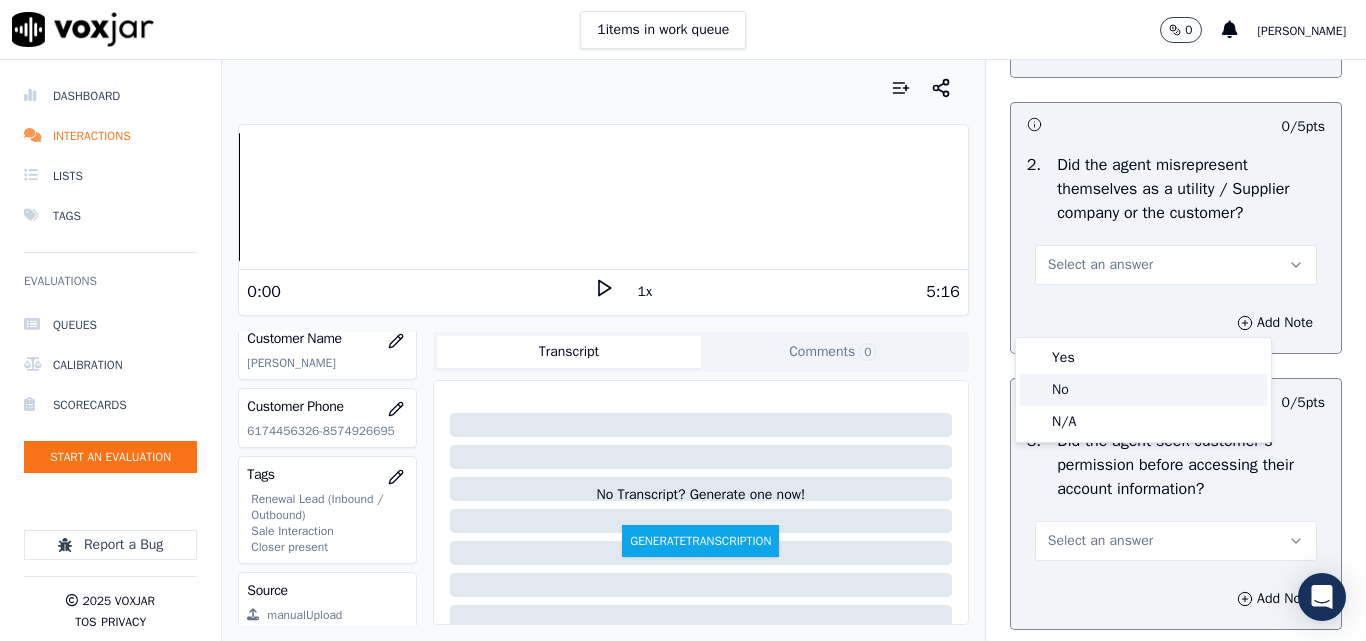 click on "No" 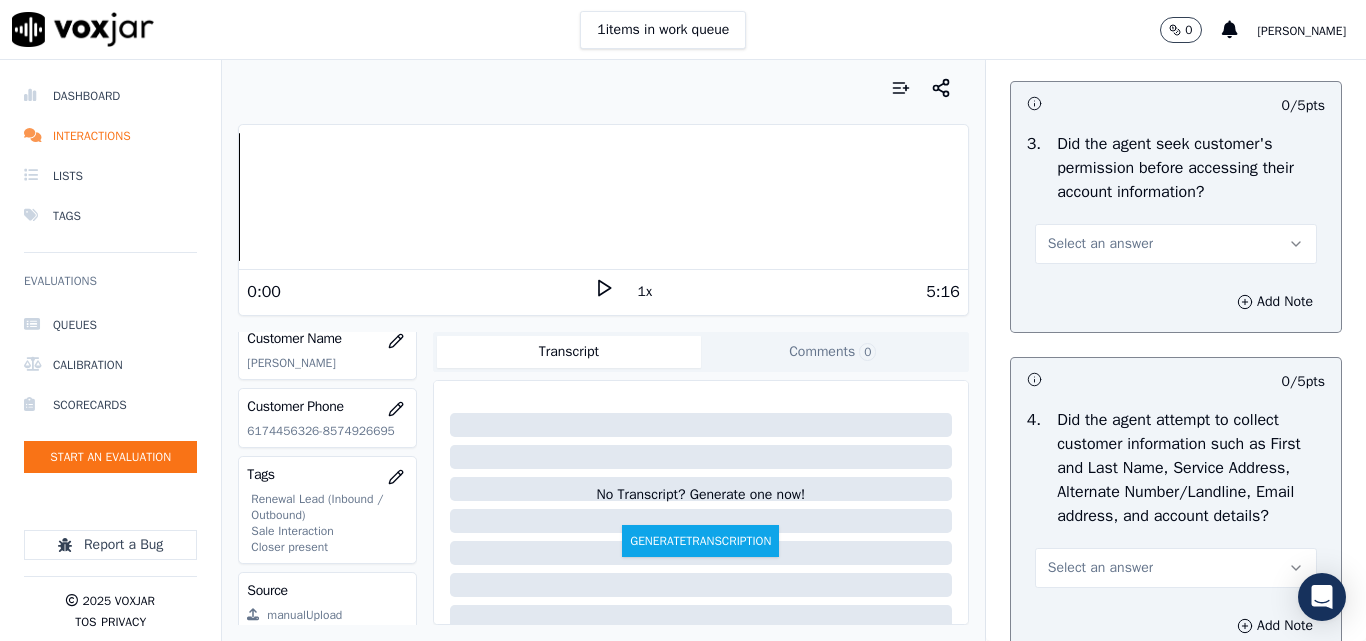 scroll, scrollTop: 1800, scrollLeft: 0, axis: vertical 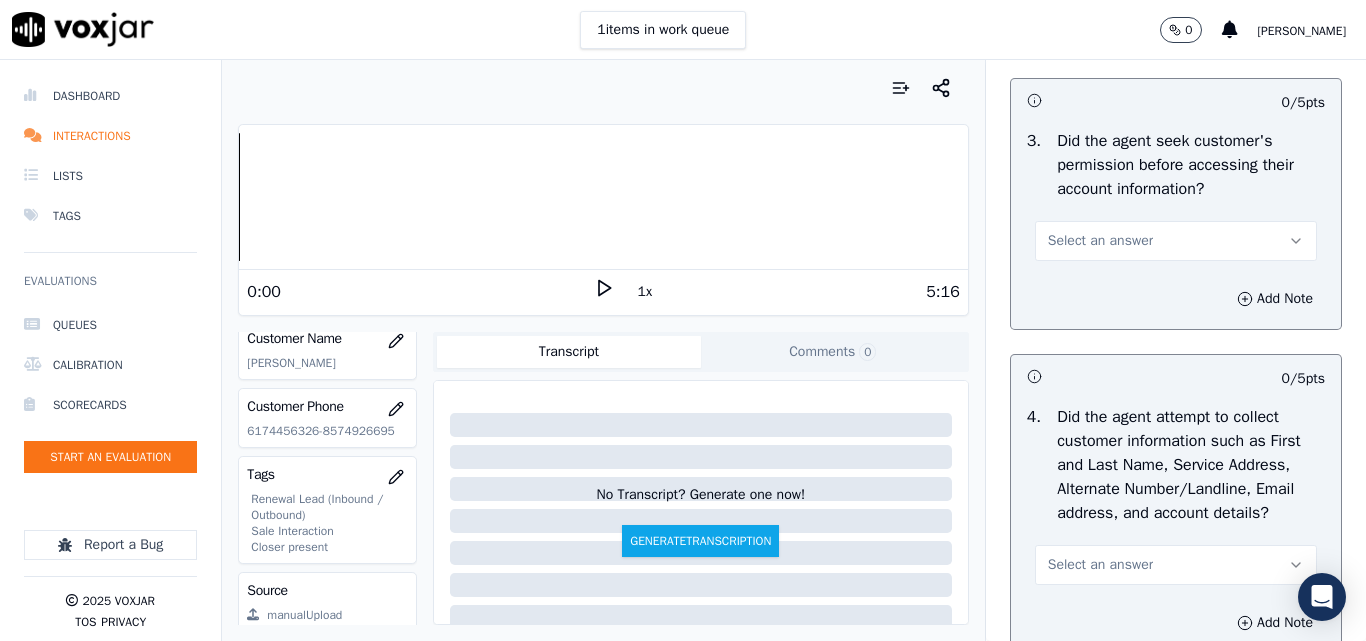 click on "Select an answer" at bounding box center [1100, 241] 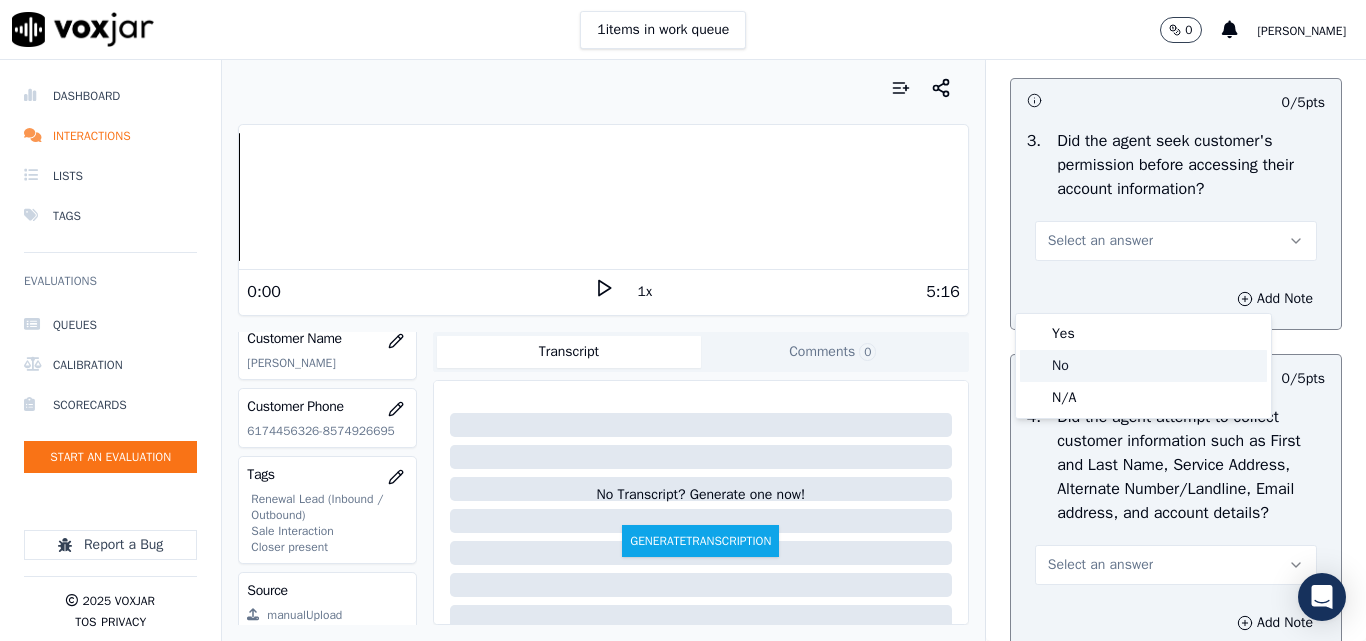 click on "No" 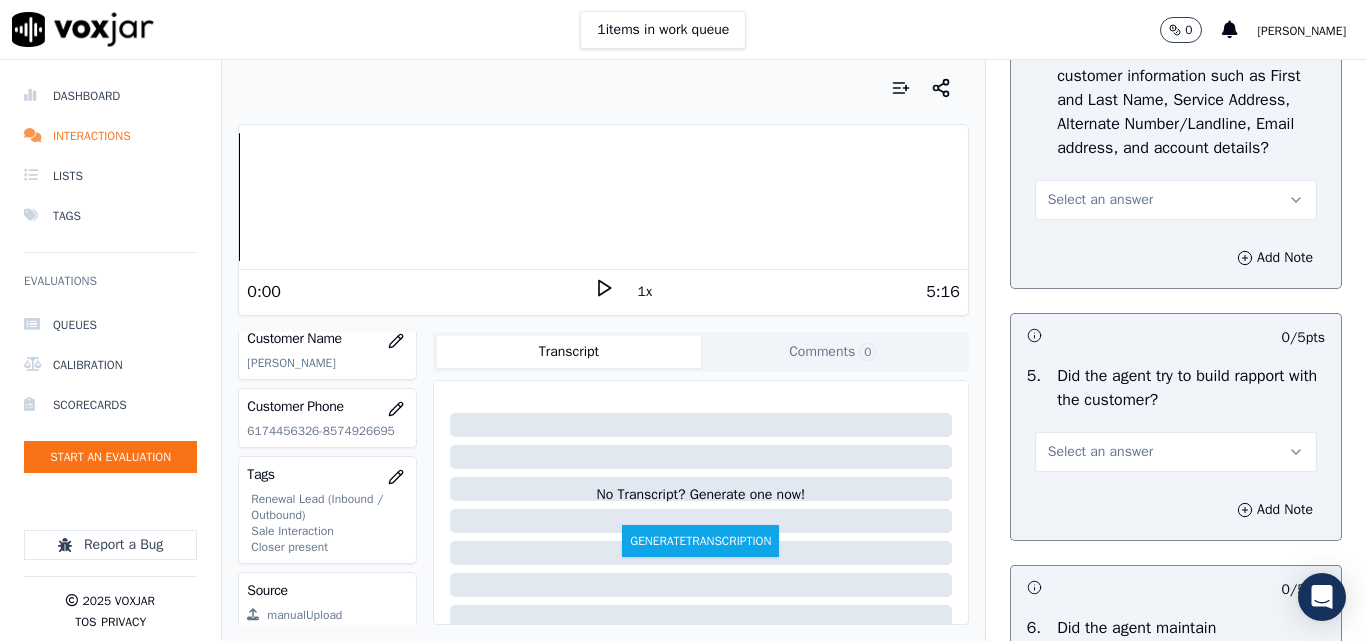 scroll, scrollTop: 2200, scrollLeft: 0, axis: vertical 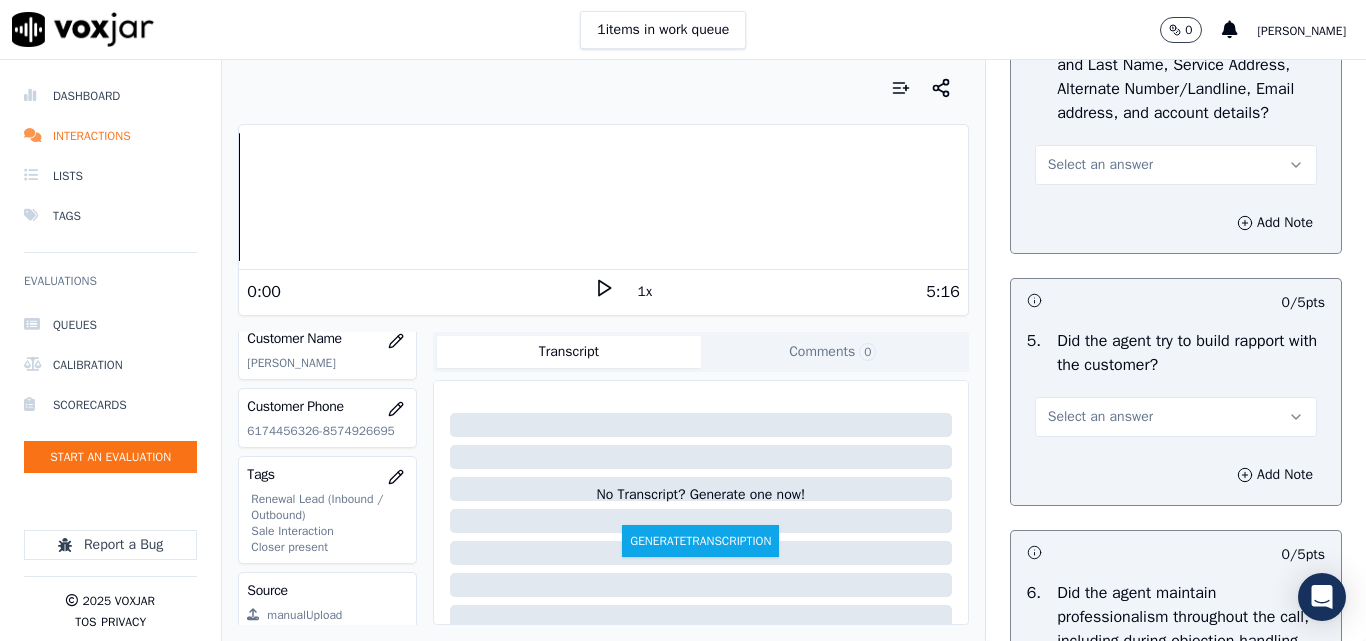 click on "Select an answer" at bounding box center (1100, 165) 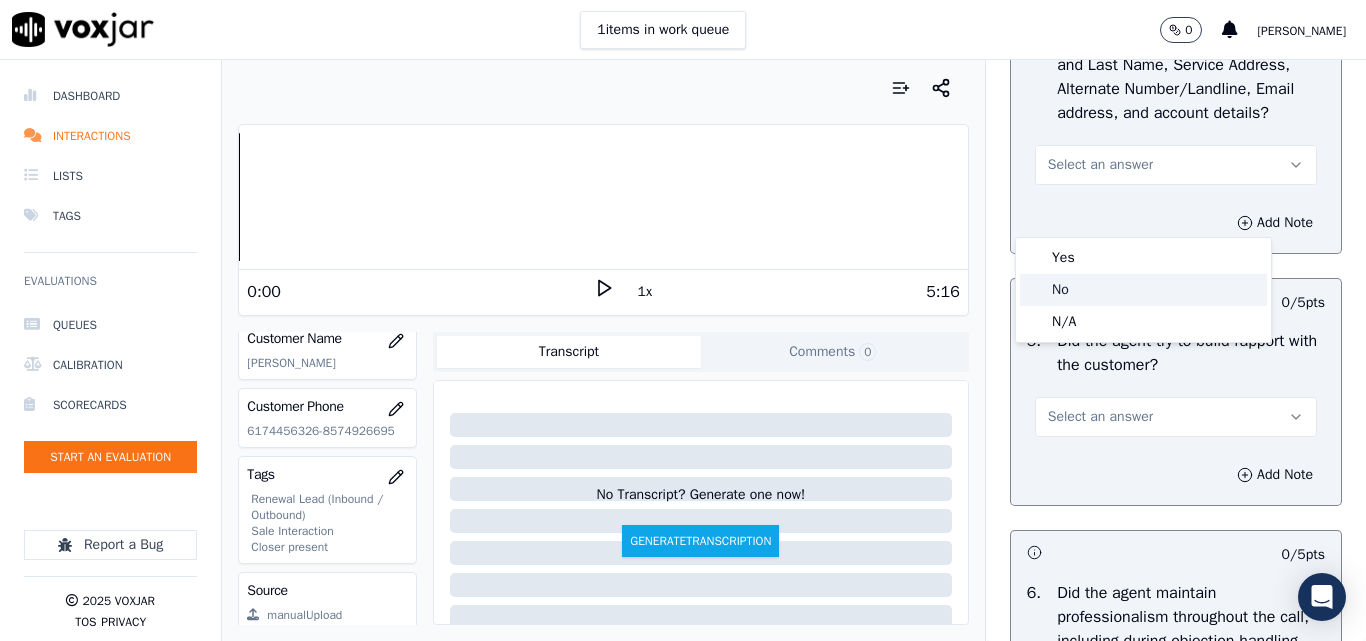 click on "No" 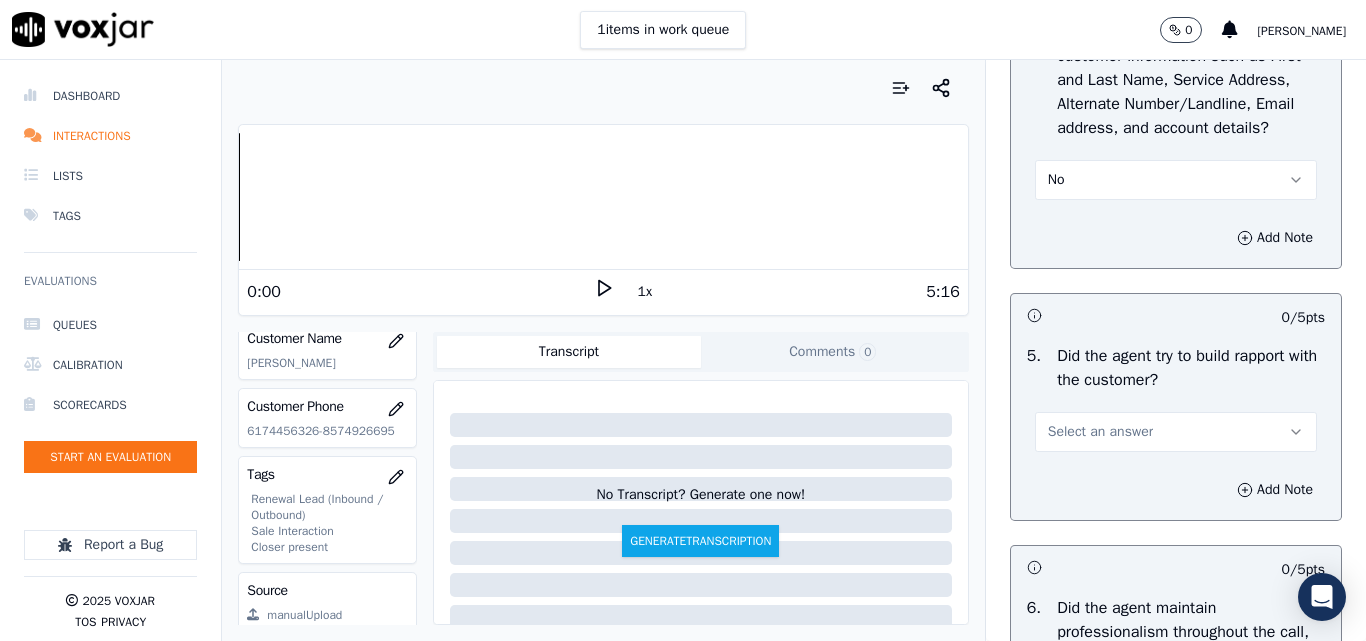 scroll, scrollTop: 2300, scrollLeft: 0, axis: vertical 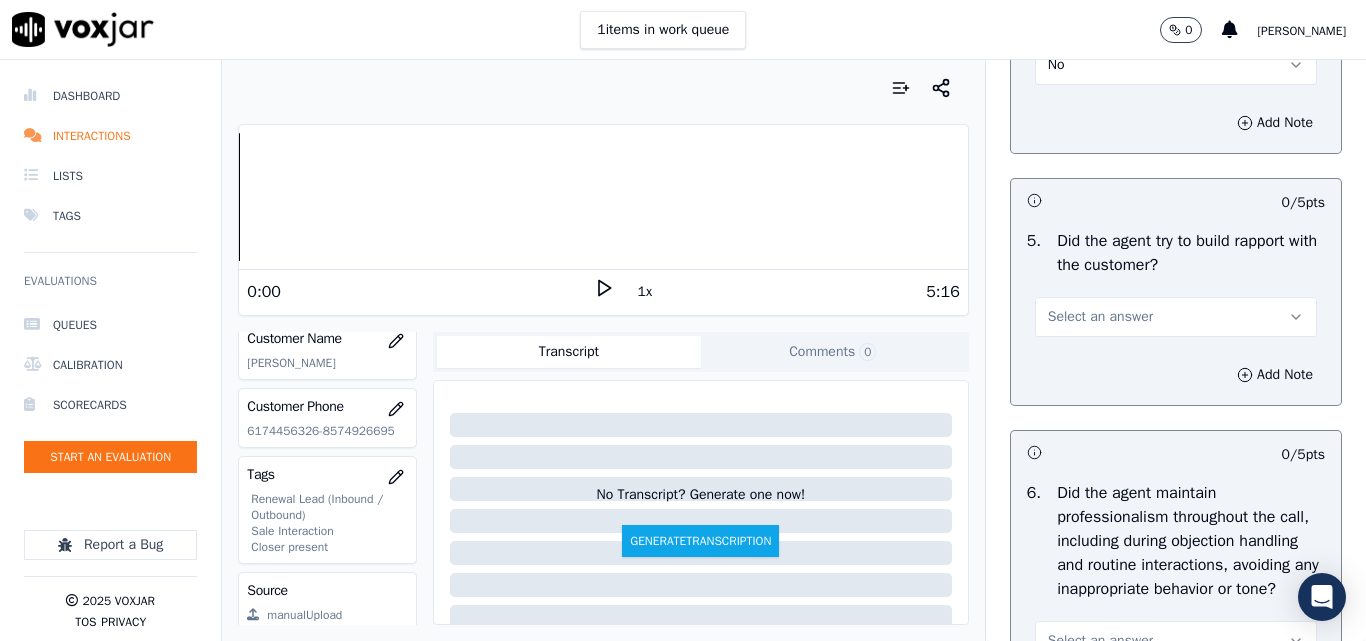 click on "No" at bounding box center [1176, 65] 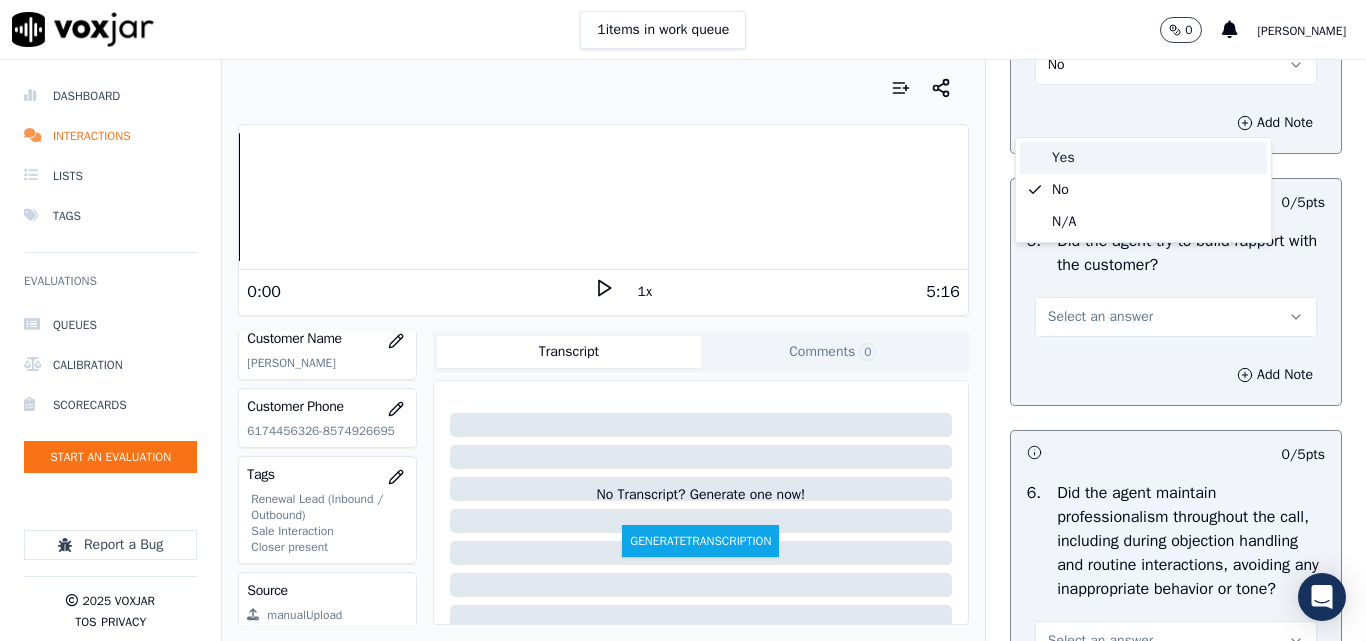 click on "Yes" at bounding box center [1143, 158] 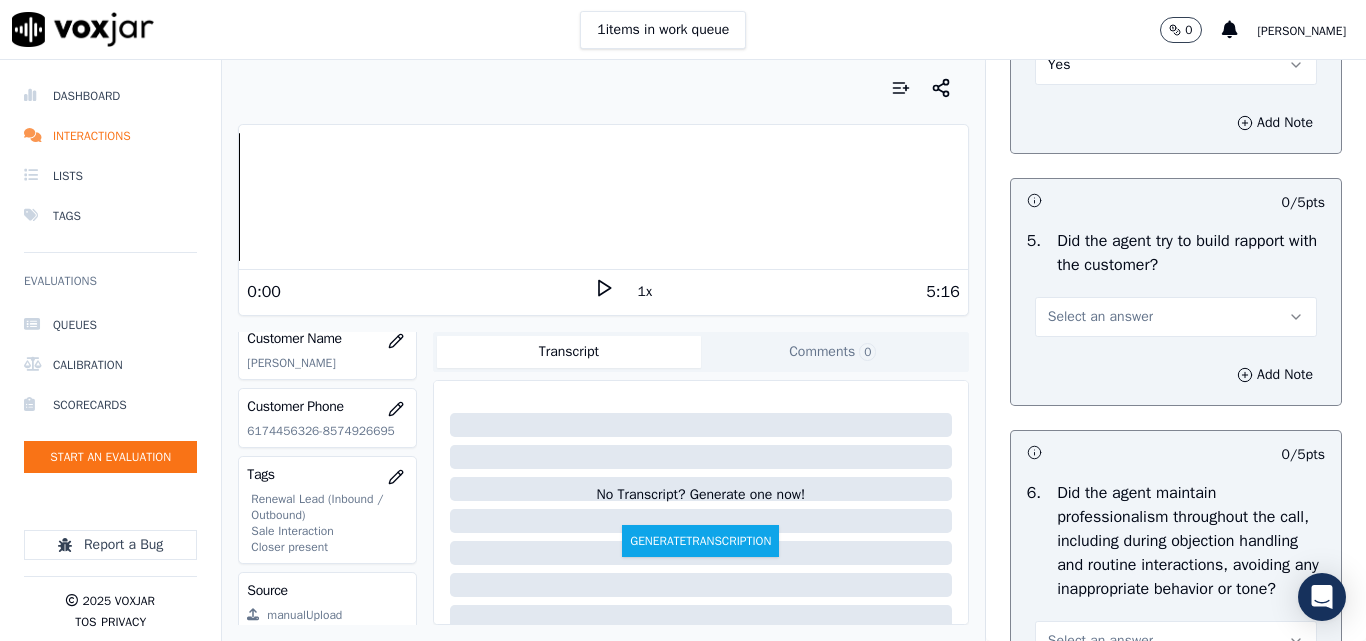 scroll, scrollTop: 2500, scrollLeft: 0, axis: vertical 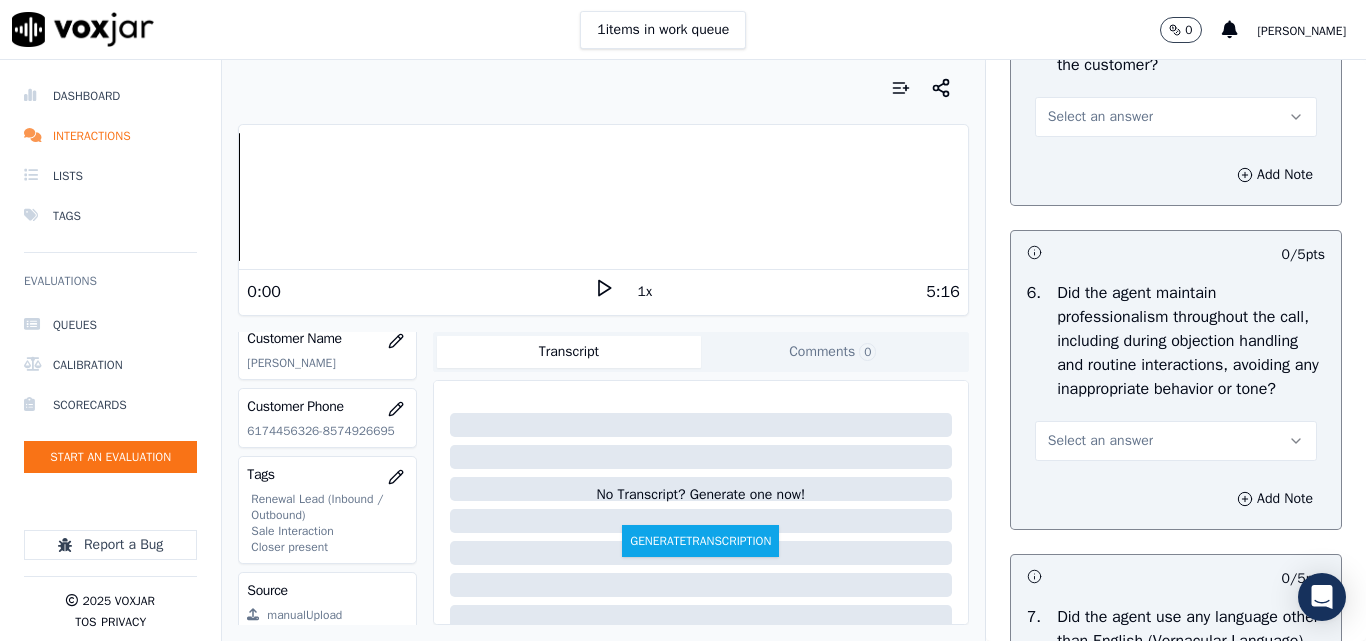 click on "Select an answer" at bounding box center [1176, 117] 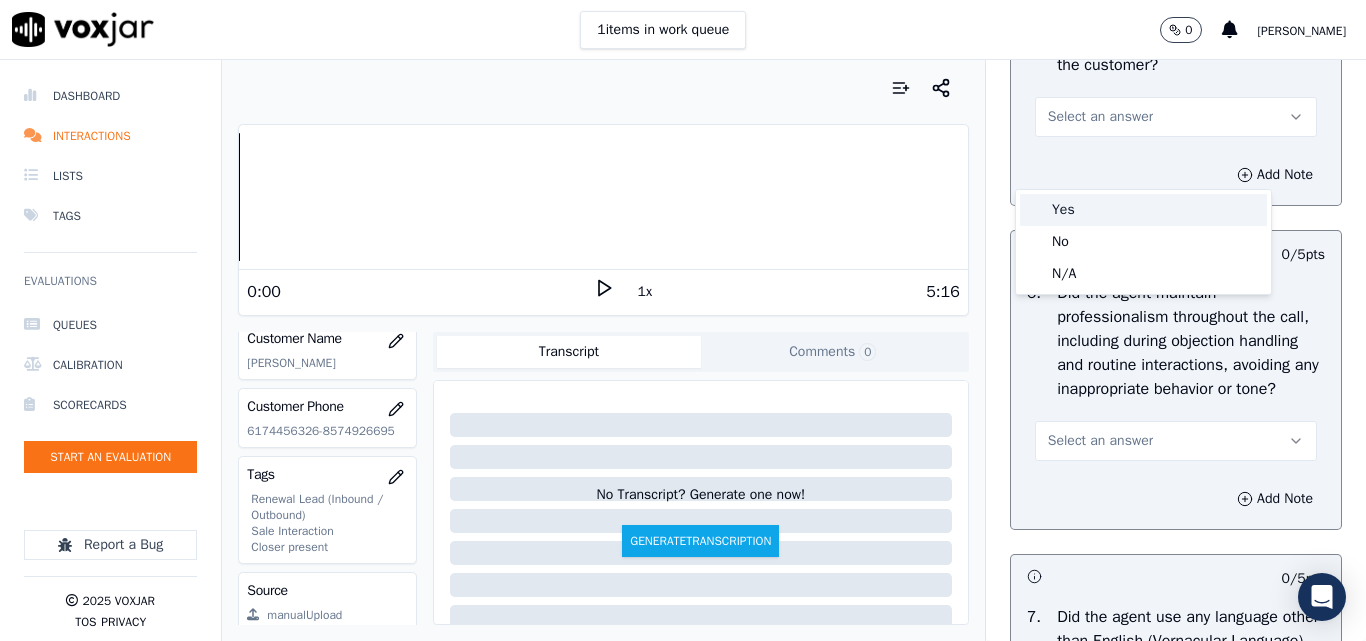click on "Yes" at bounding box center (1143, 210) 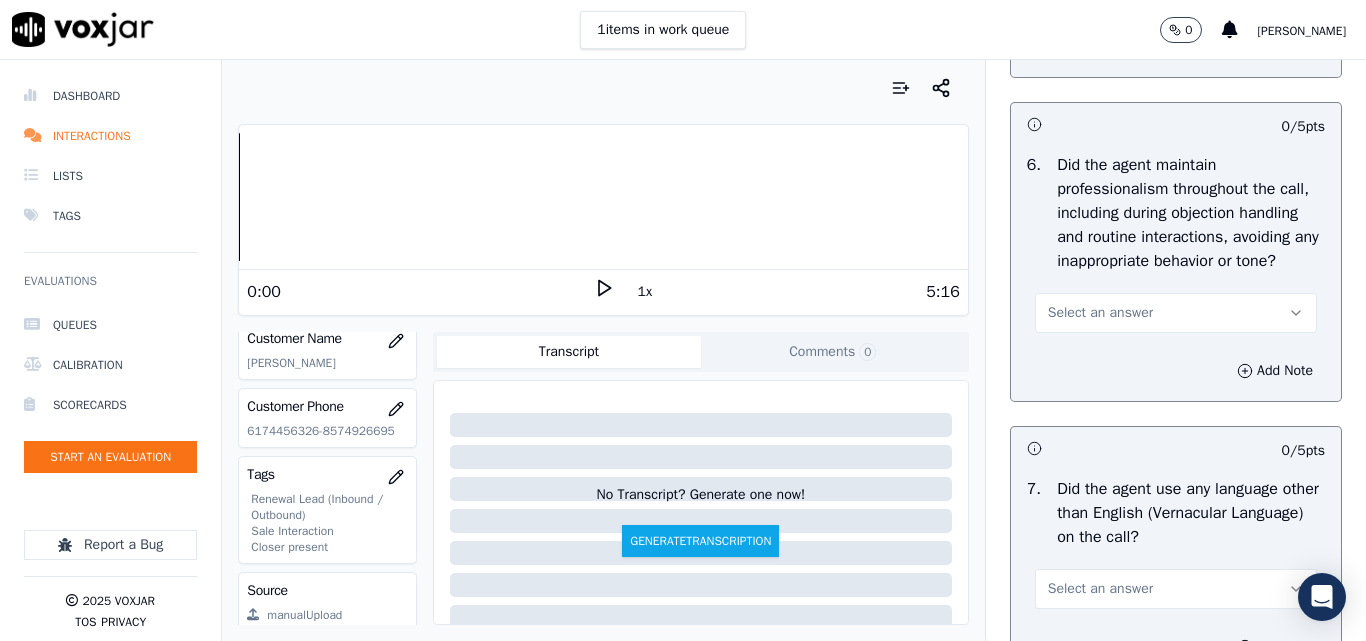 scroll, scrollTop: 2700, scrollLeft: 0, axis: vertical 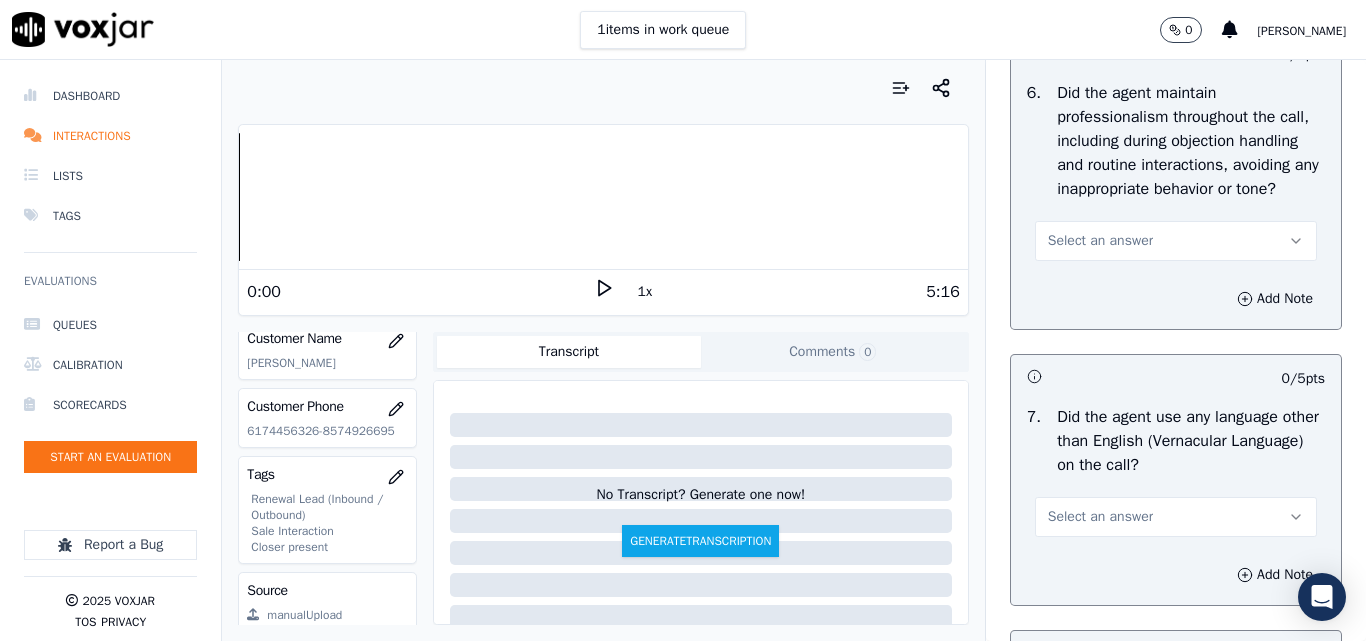 click on "Select an answer" at bounding box center (1176, 241) 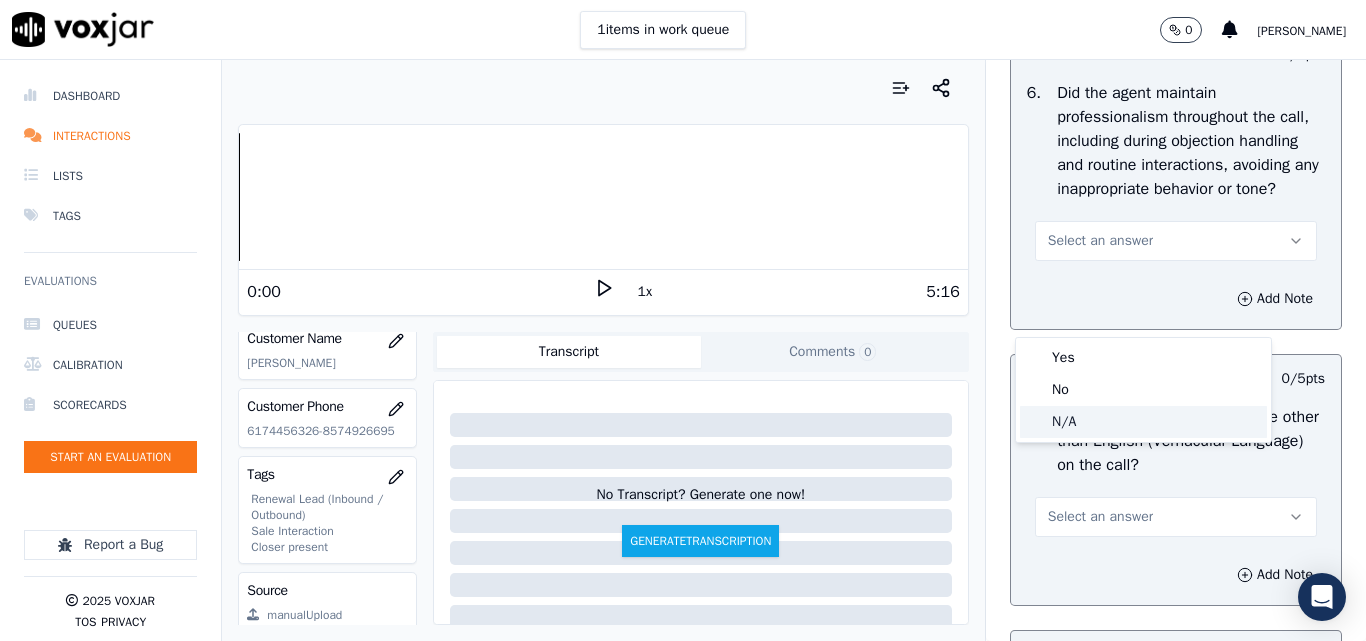 click on "N/A" 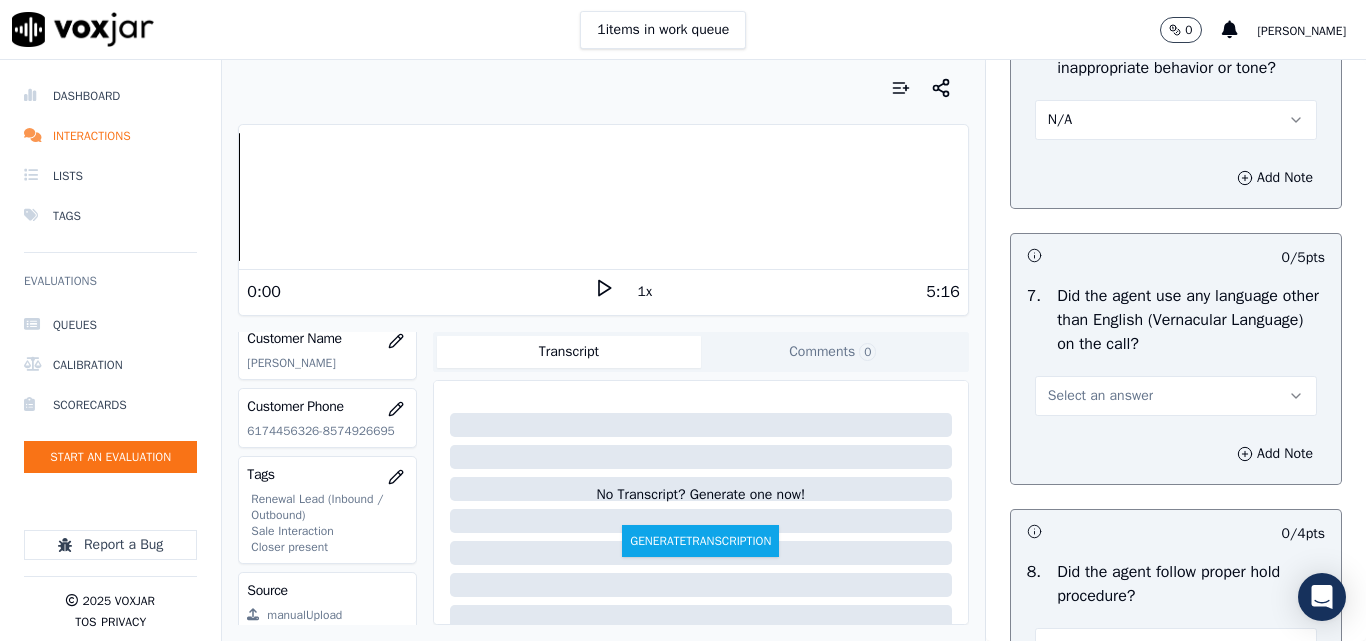 scroll, scrollTop: 3000, scrollLeft: 0, axis: vertical 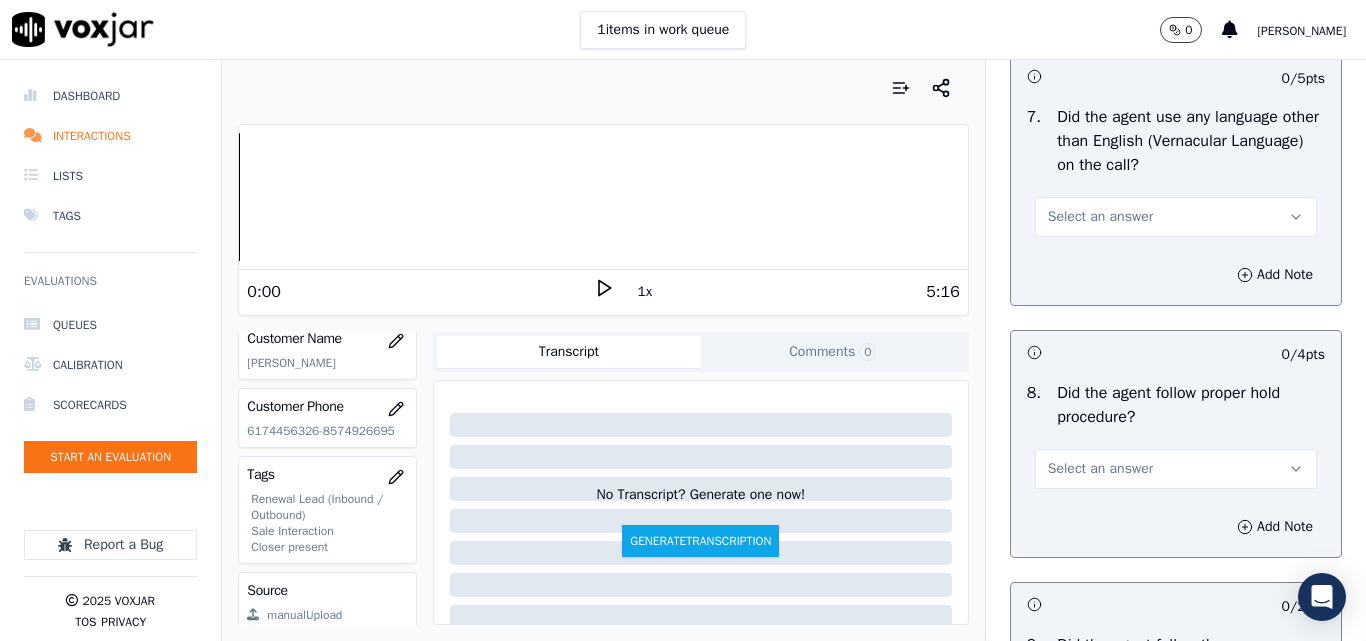 click on "Select an answer" at bounding box center (1100, 217) 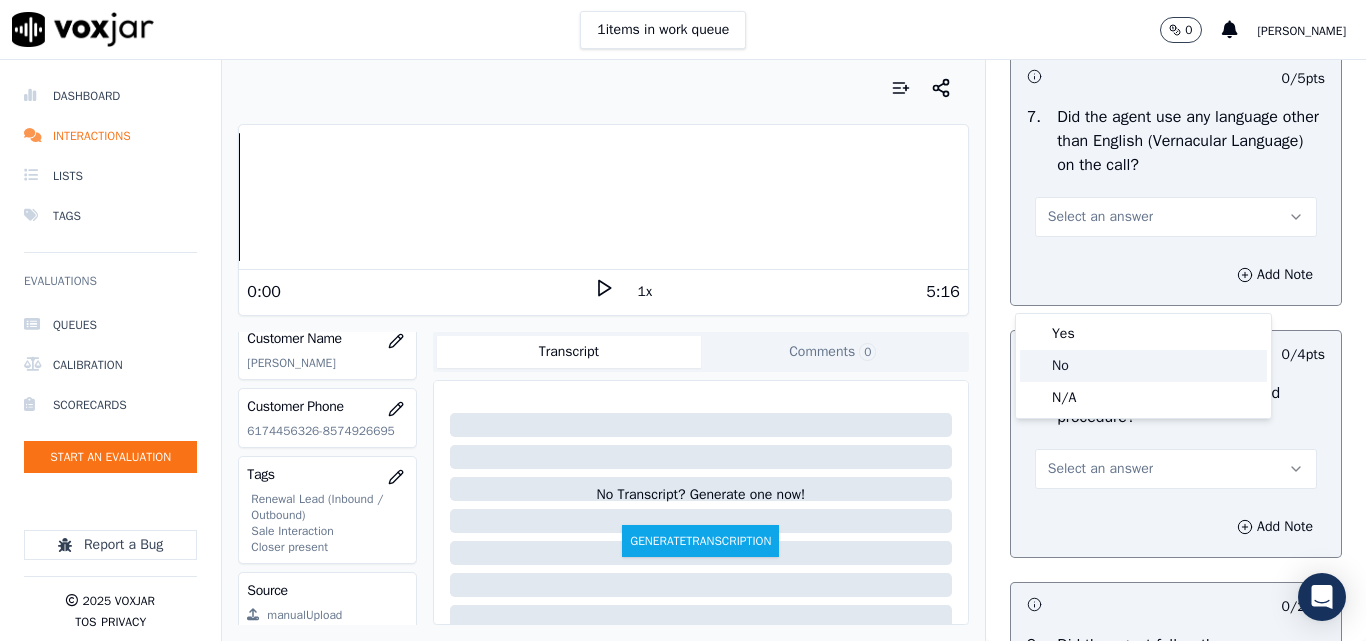 click on "No" 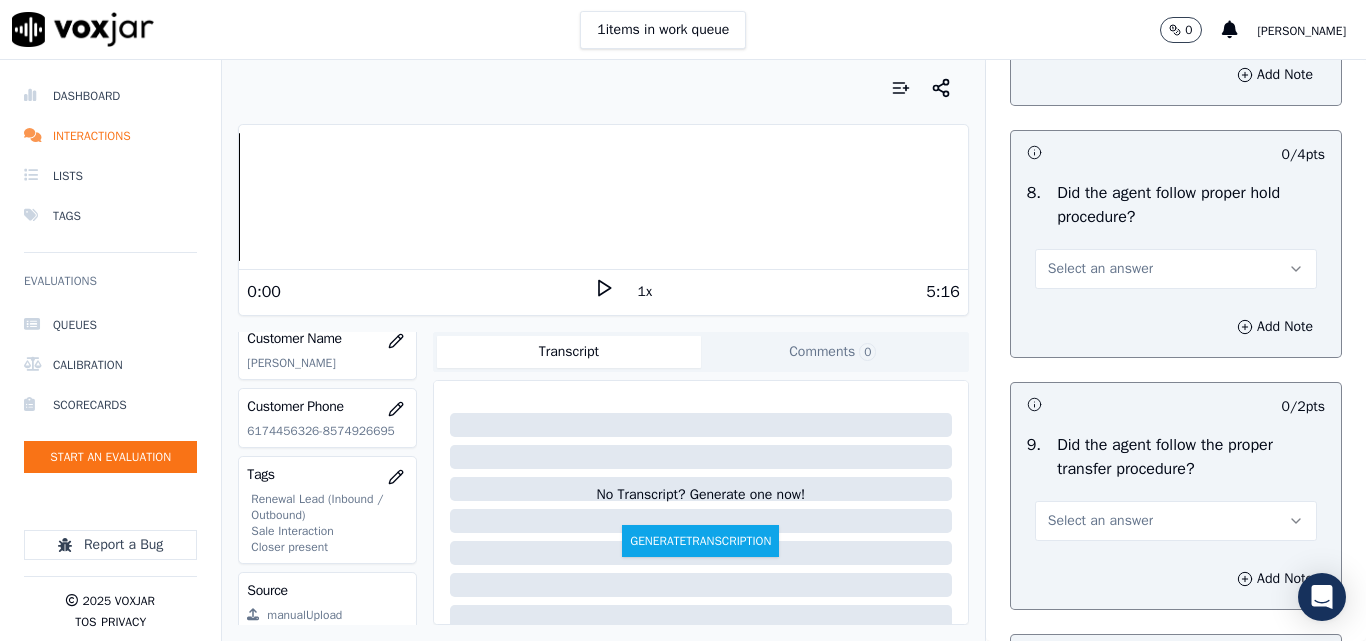 scroll, scrollTop: 3300, scrollLeft: 0, axis: vertical 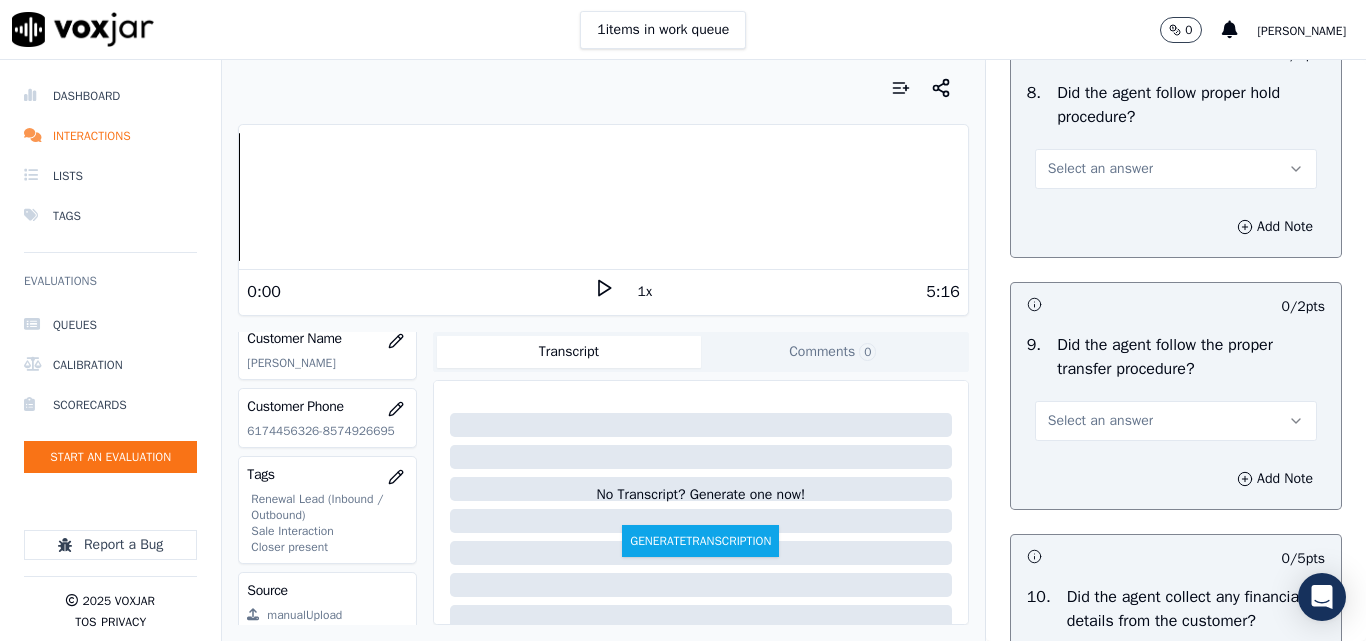 click on "Select an answer" at bounding box center [1176, 169] 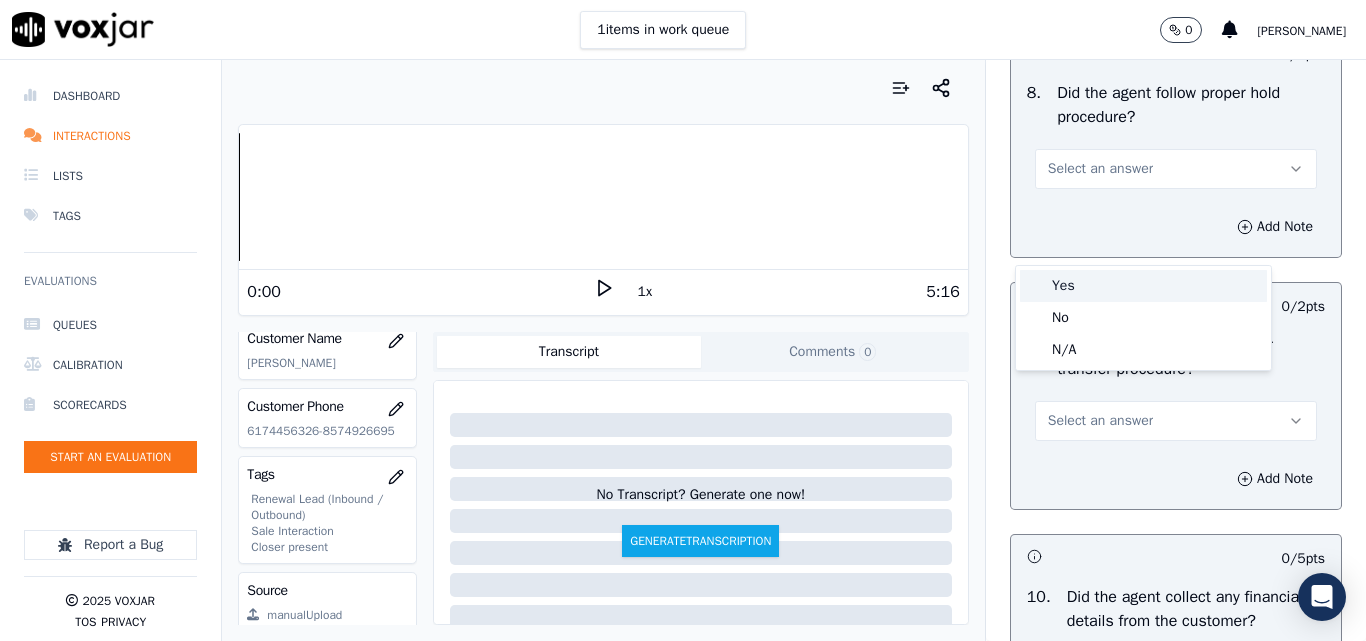 click on "Yes" at bounding box center [1143, 286] 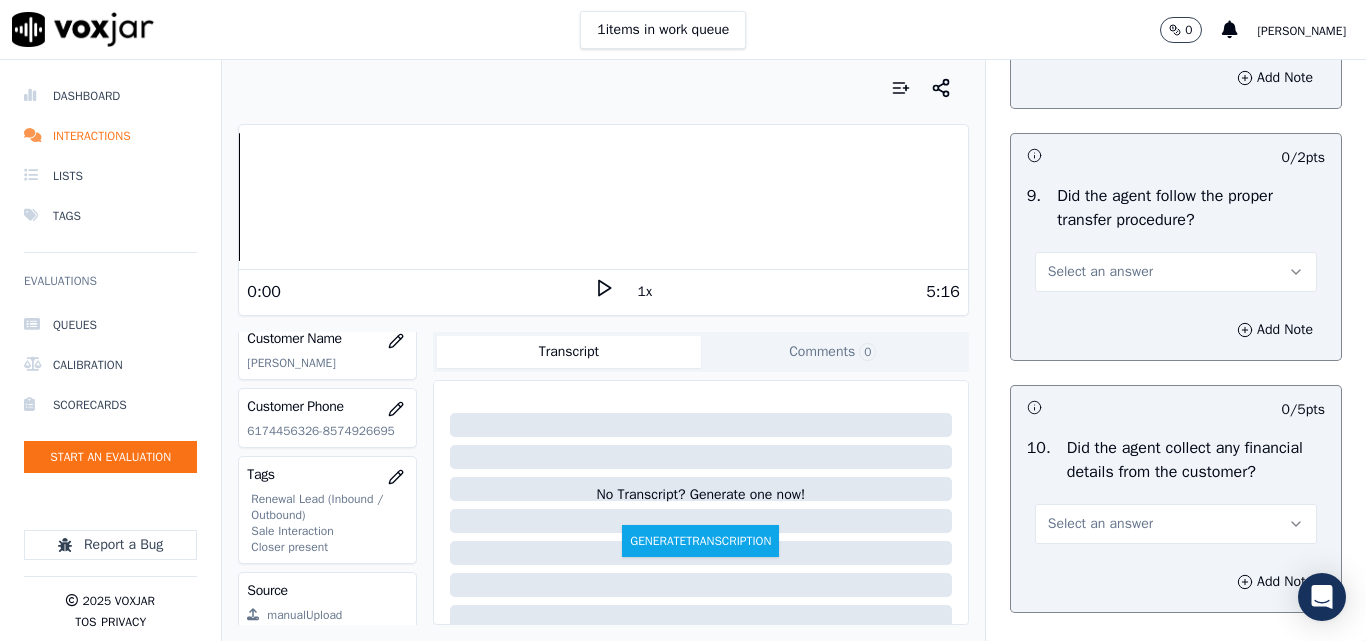 scroll, scrollTop: 3600, scrollLeft: 0, axis: vertical 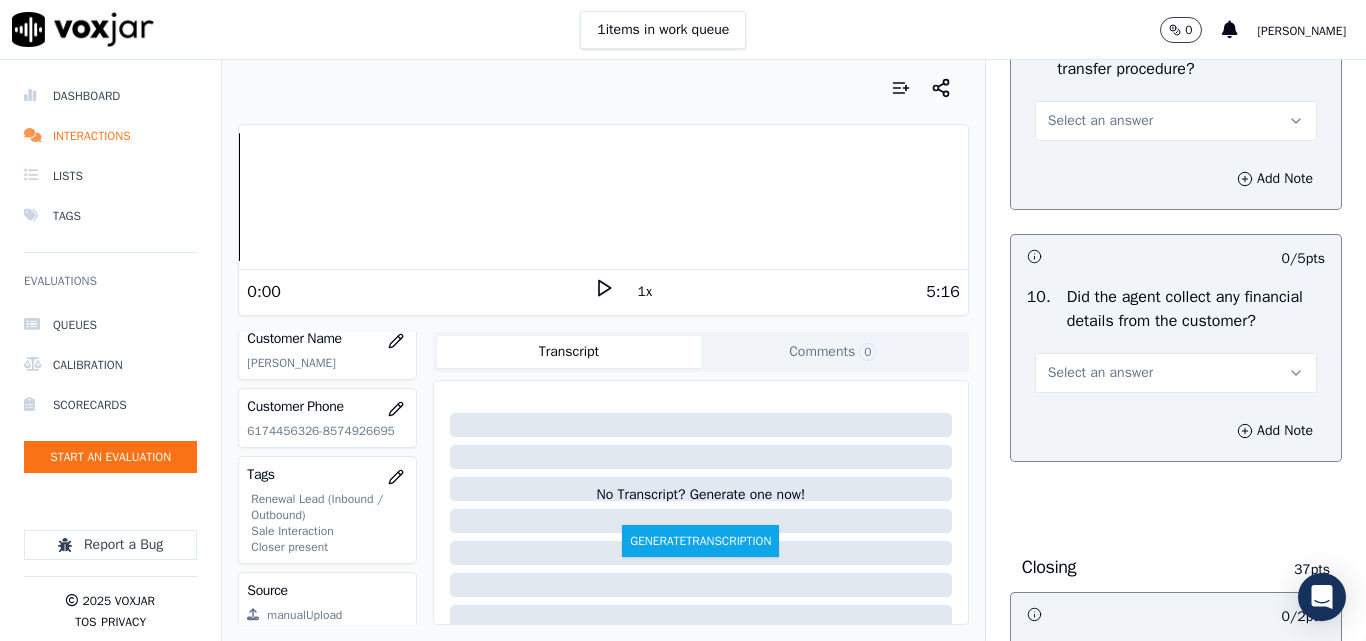 click on "Select an answer" at bounding box center (1100, 121) 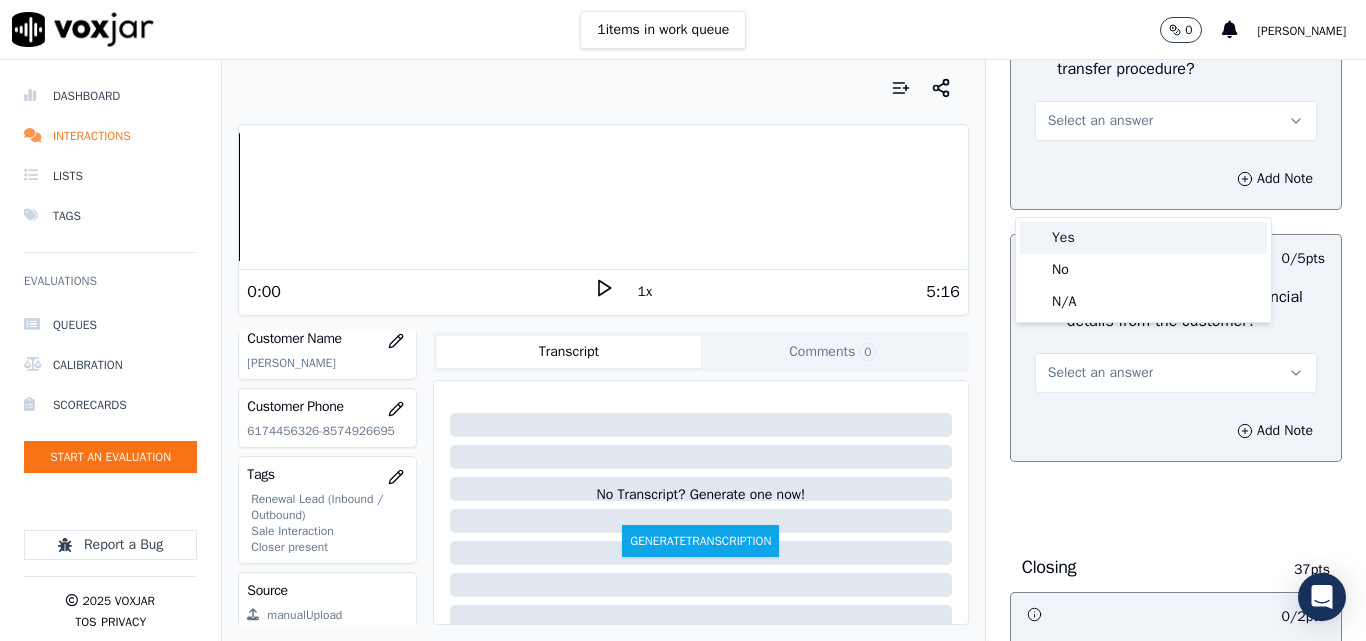 click on "Yes" at bounding box center [1143, 238] 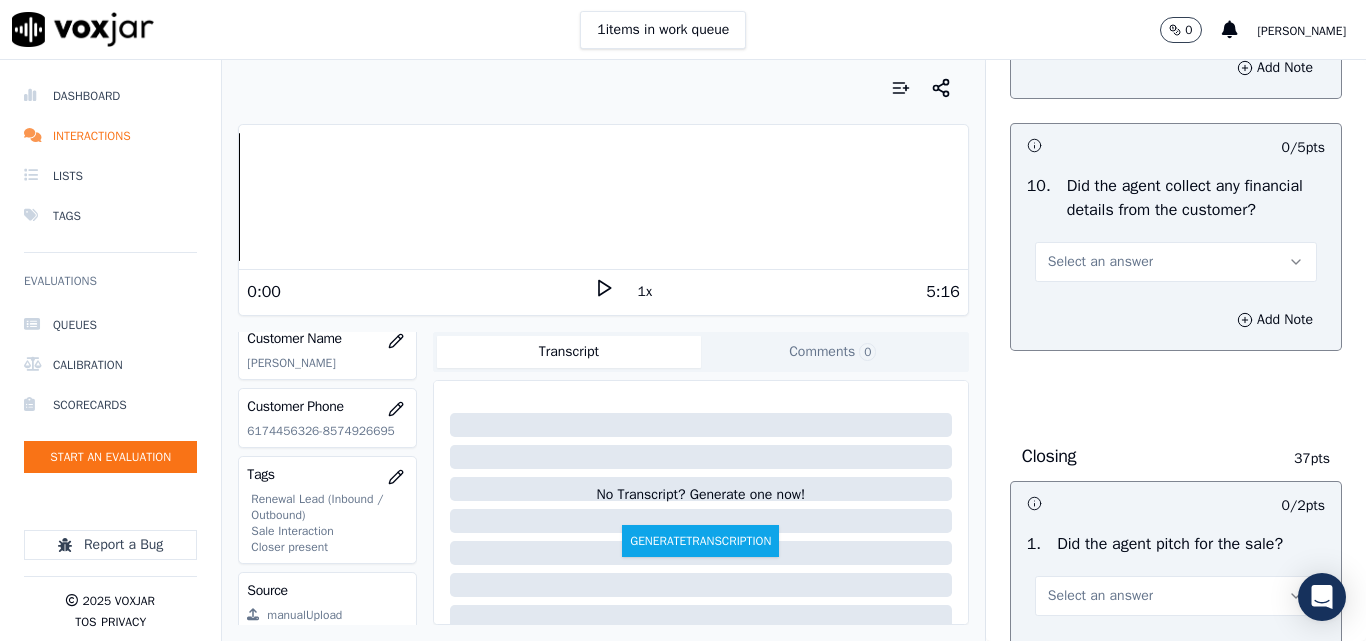 scroll, scrollTop: 3800, scrollLeft: 0, axis: vertical 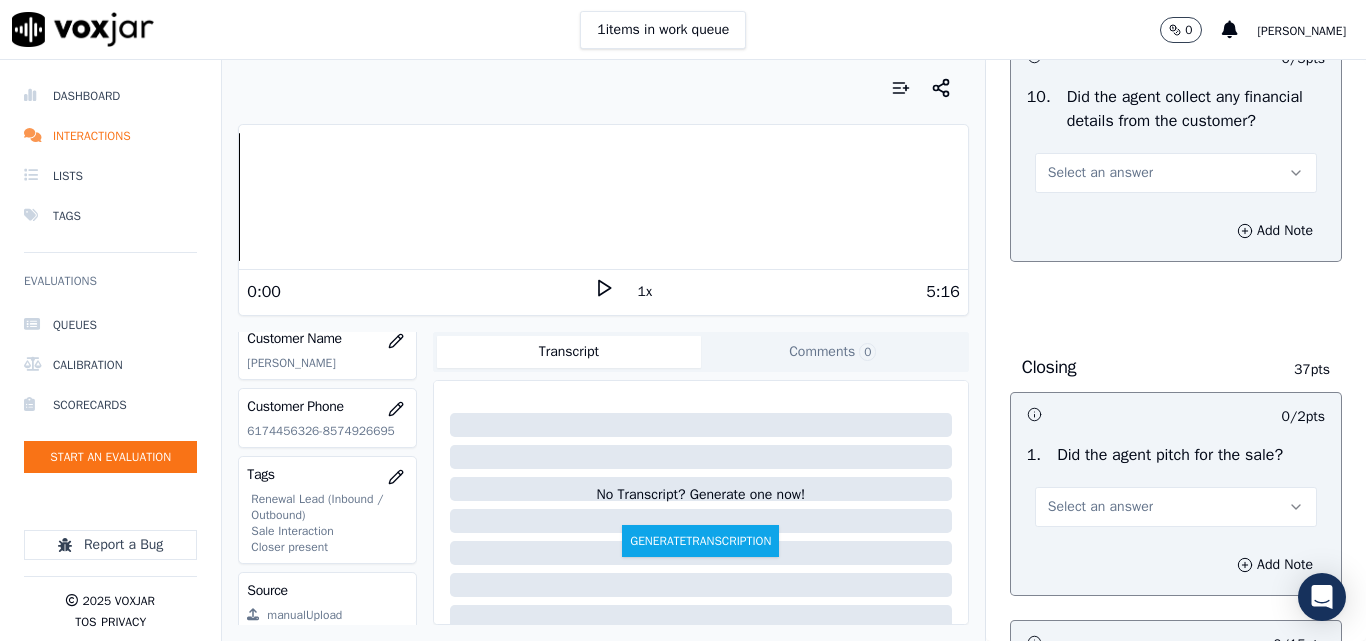 click on "Select an answer" at bounding box center (1100, 173) 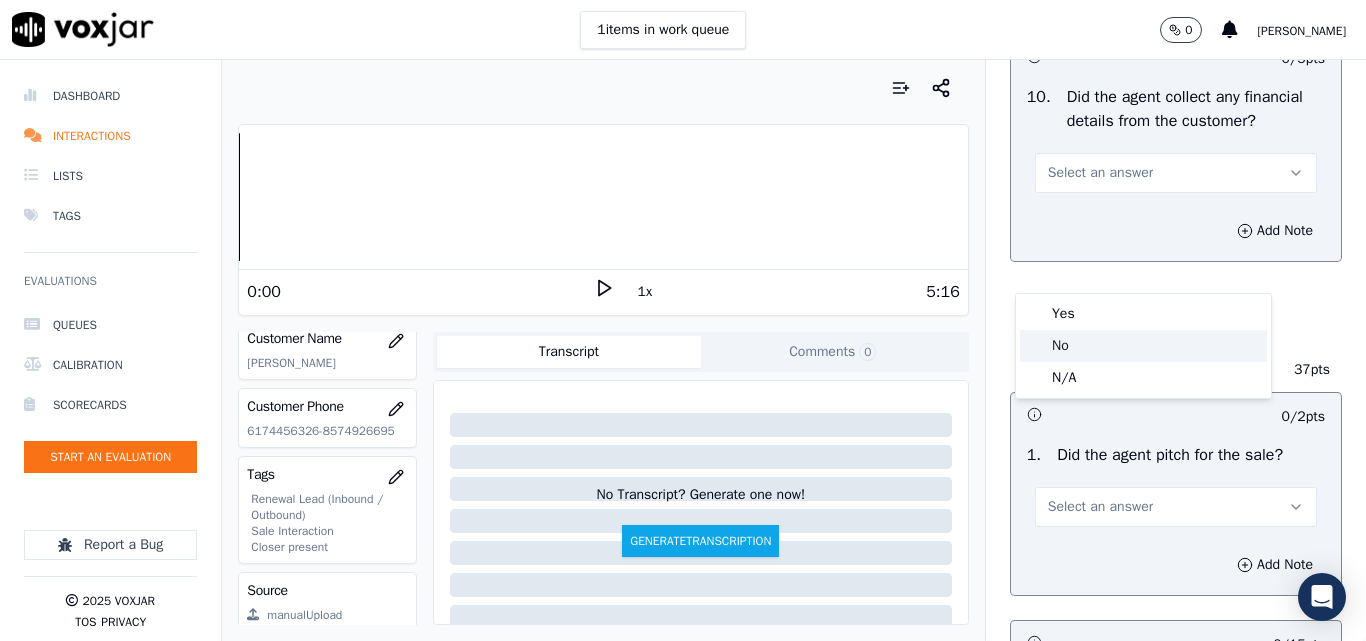 click on "No" 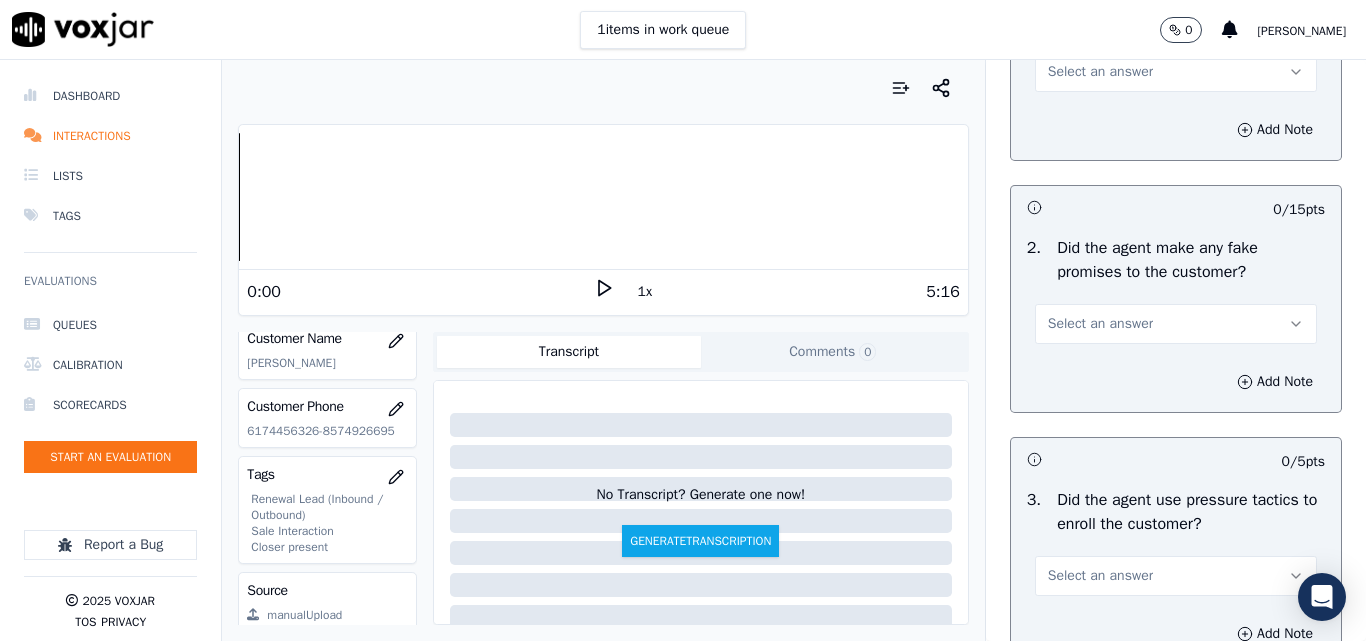scroll, scrollTop: 4200, scrollLeft: 0, axis: vertical 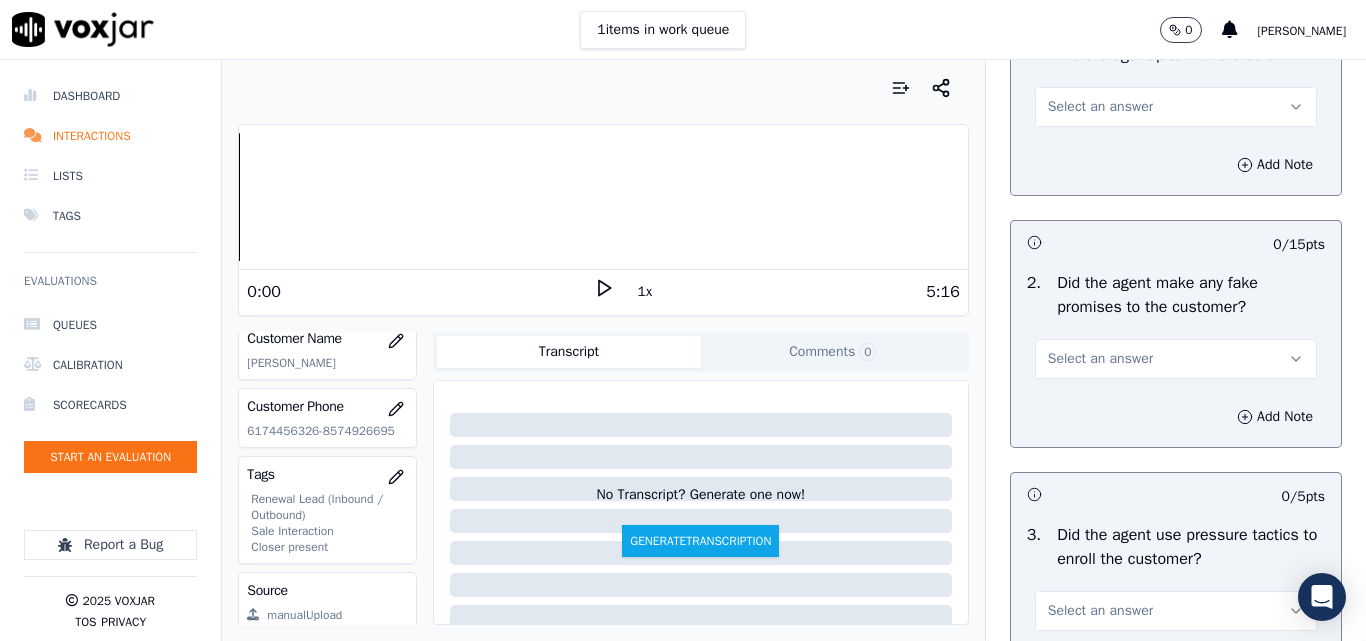 click on "Select an answer" at bounding box center (1176, 107) 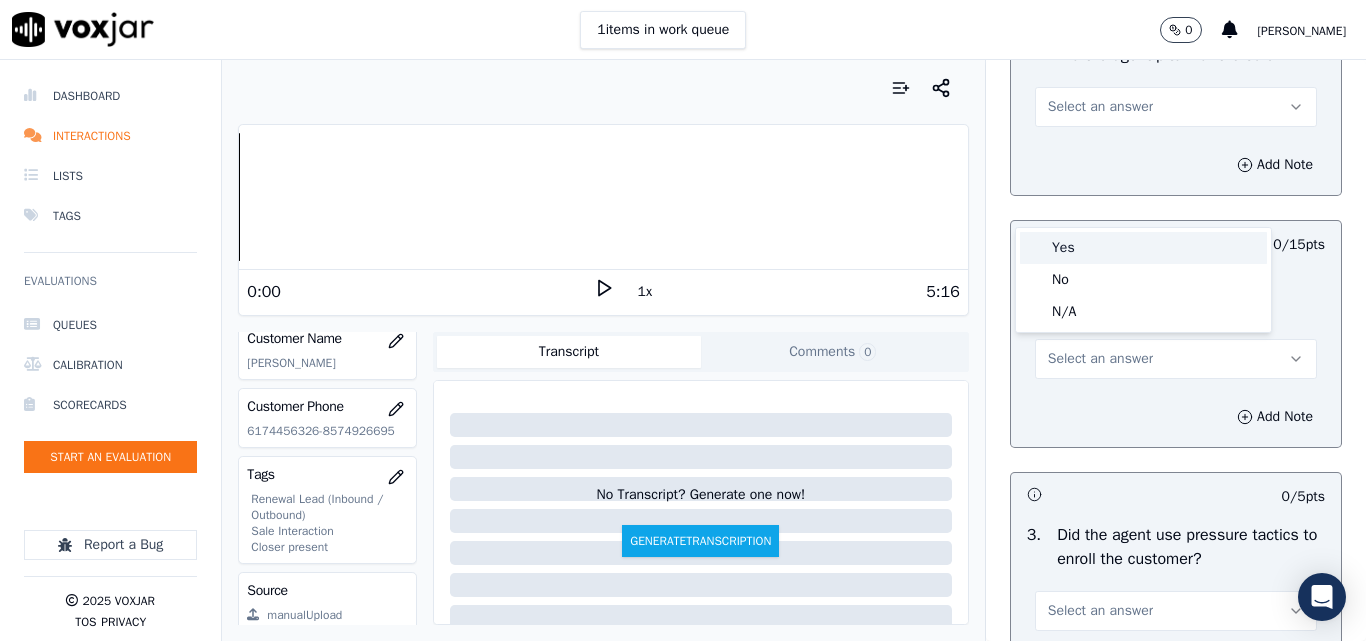 click on "Yes" at bounding box center (1143, 248) 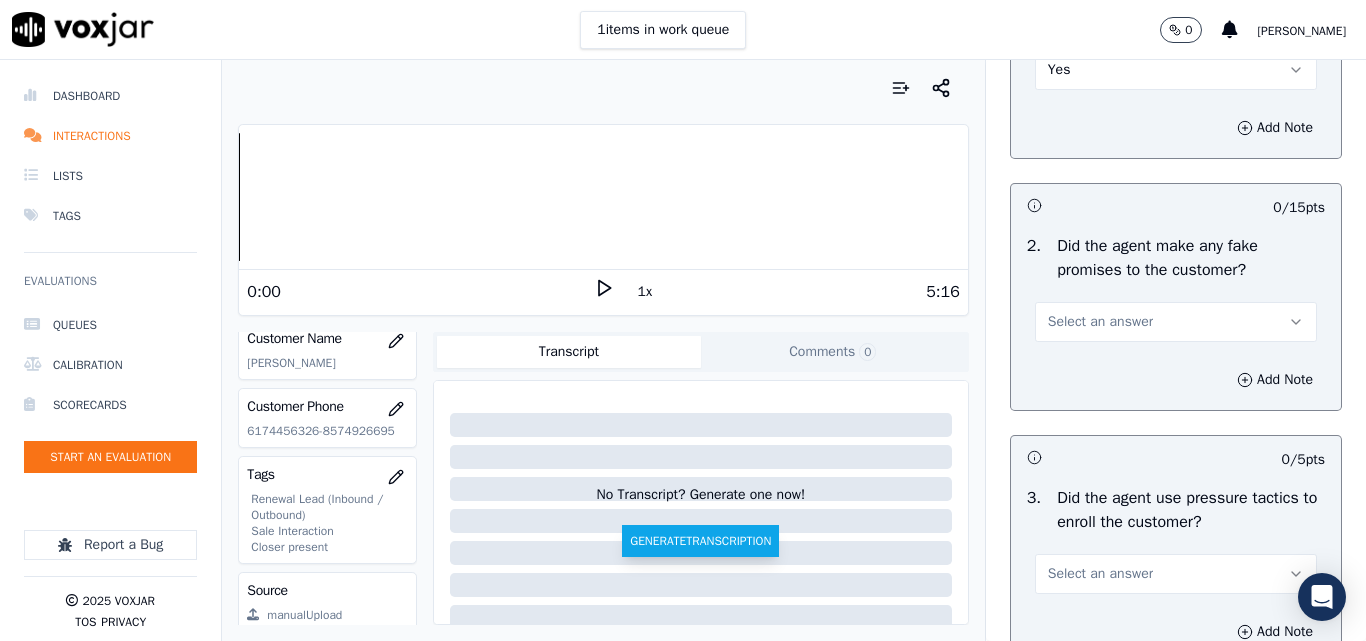 scroll, scrollTop: 4300, scrollLeft: 0, axis: vertical 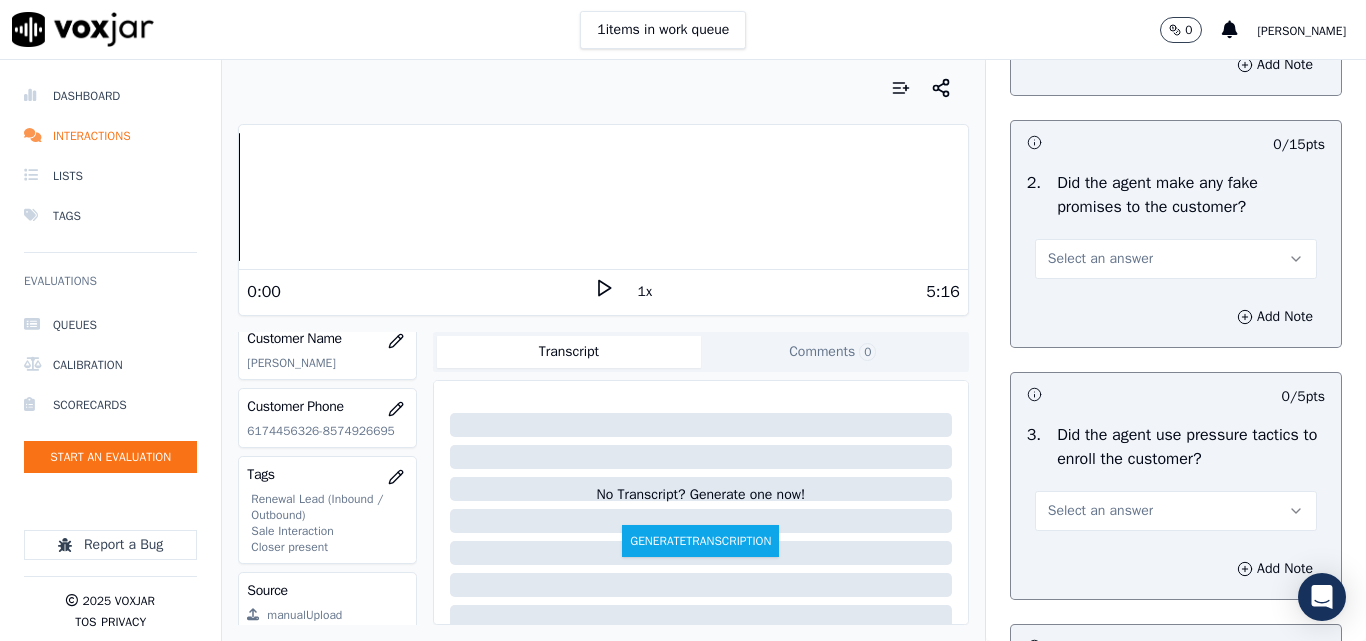 click on "Select an answer" at bounding box center [1100, 259] 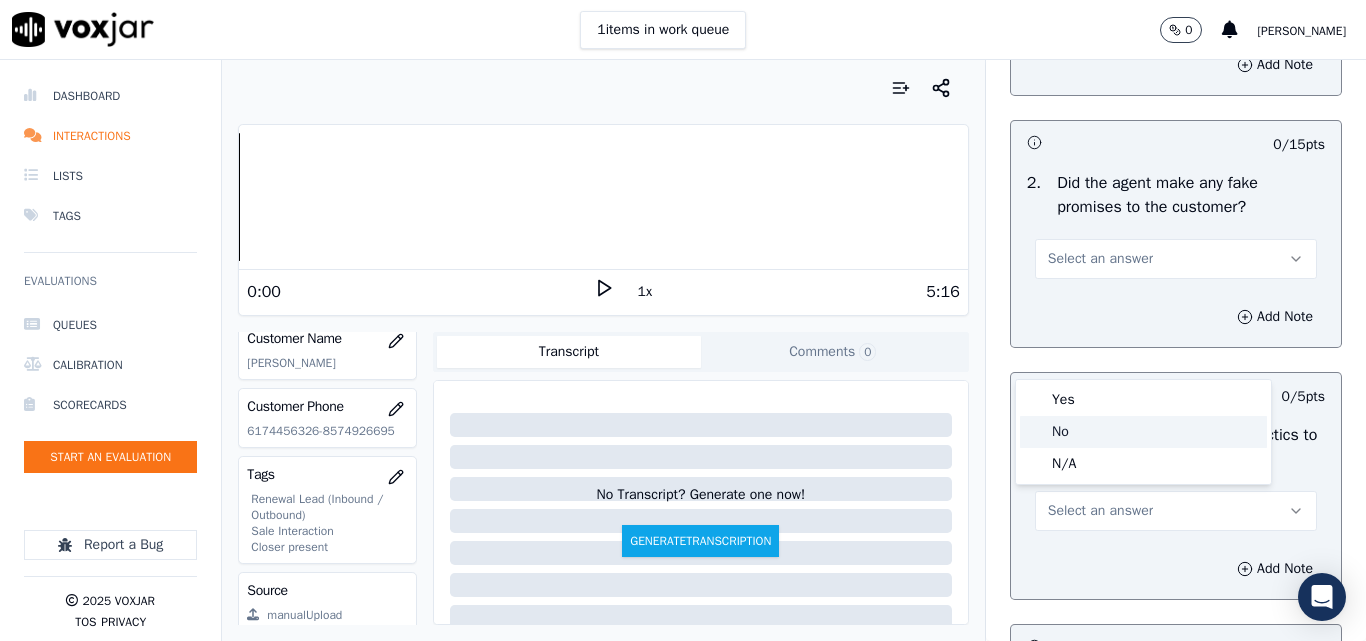 click on "No" 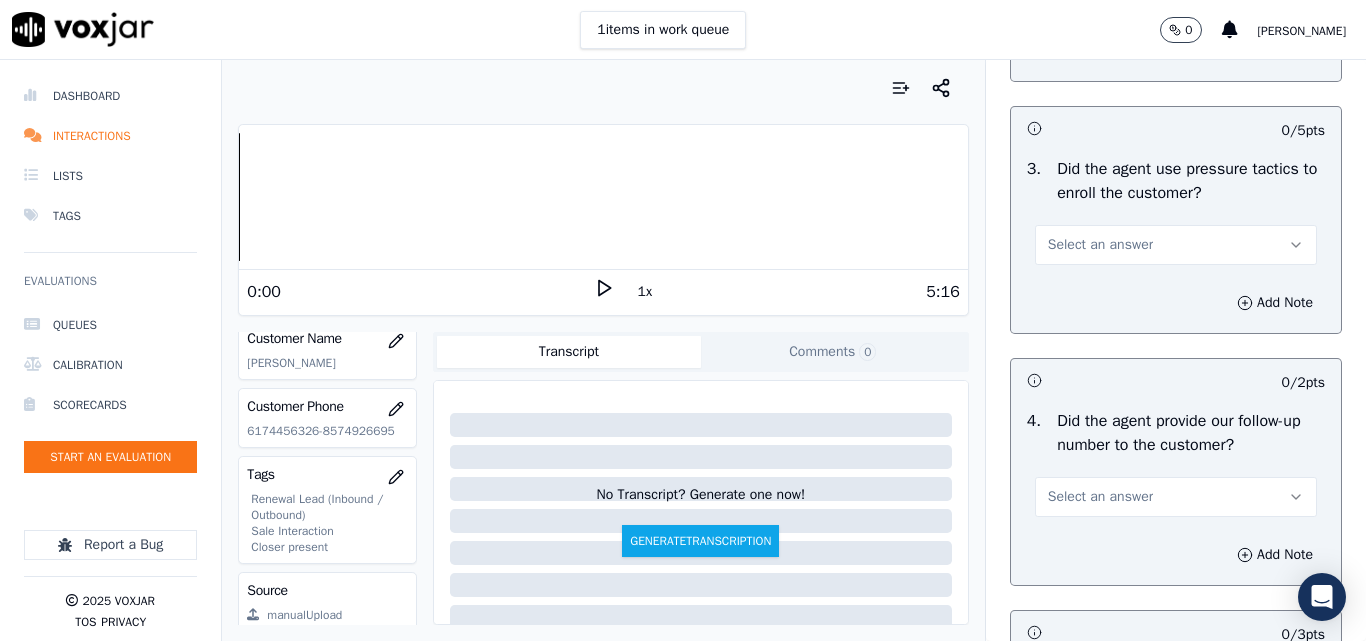 scroll, scrollTop: 4600, scrollLeft: 0, axis: vertical 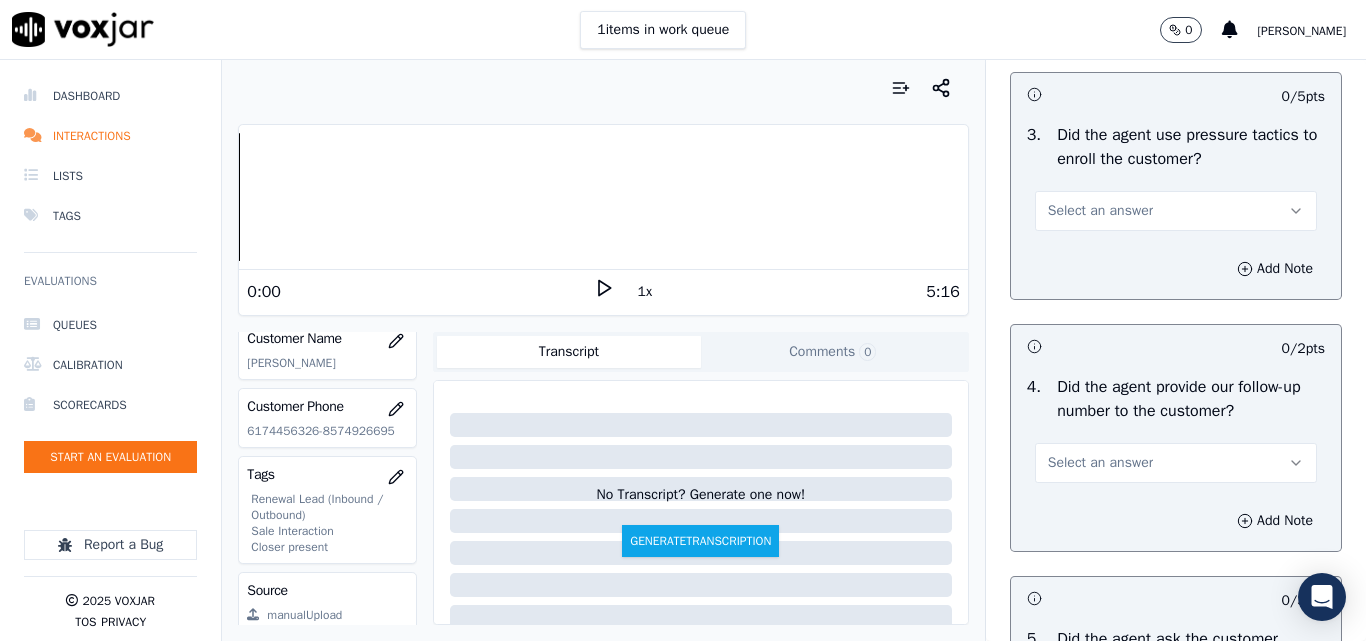 click on "Select an answer" at bounding box center (1100, 211) 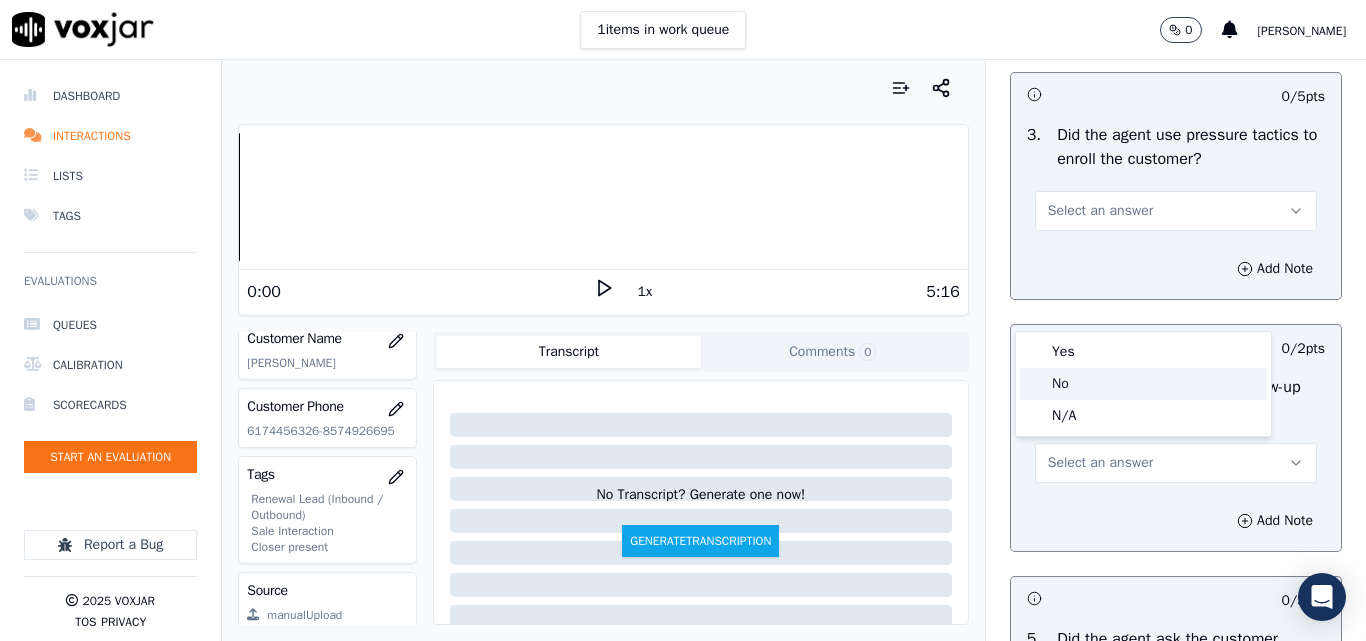 click on "No" 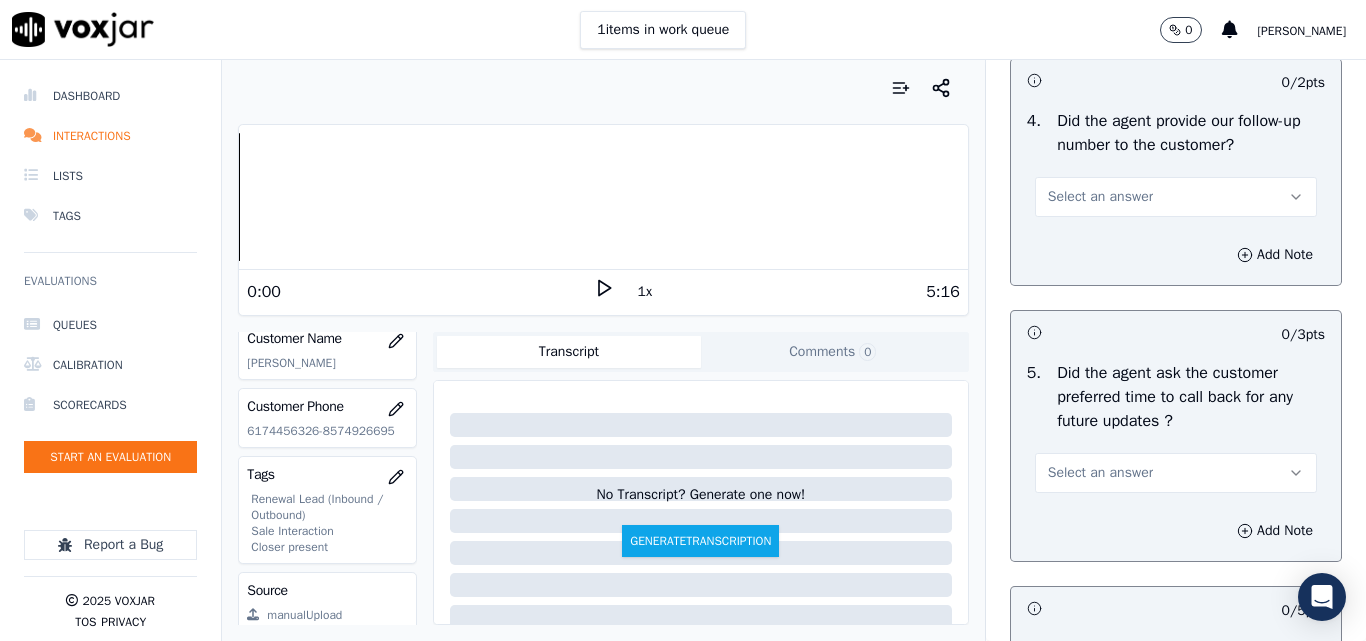 scroll, scrollTop: 4900, scrollLeft: 0, axis: vertical 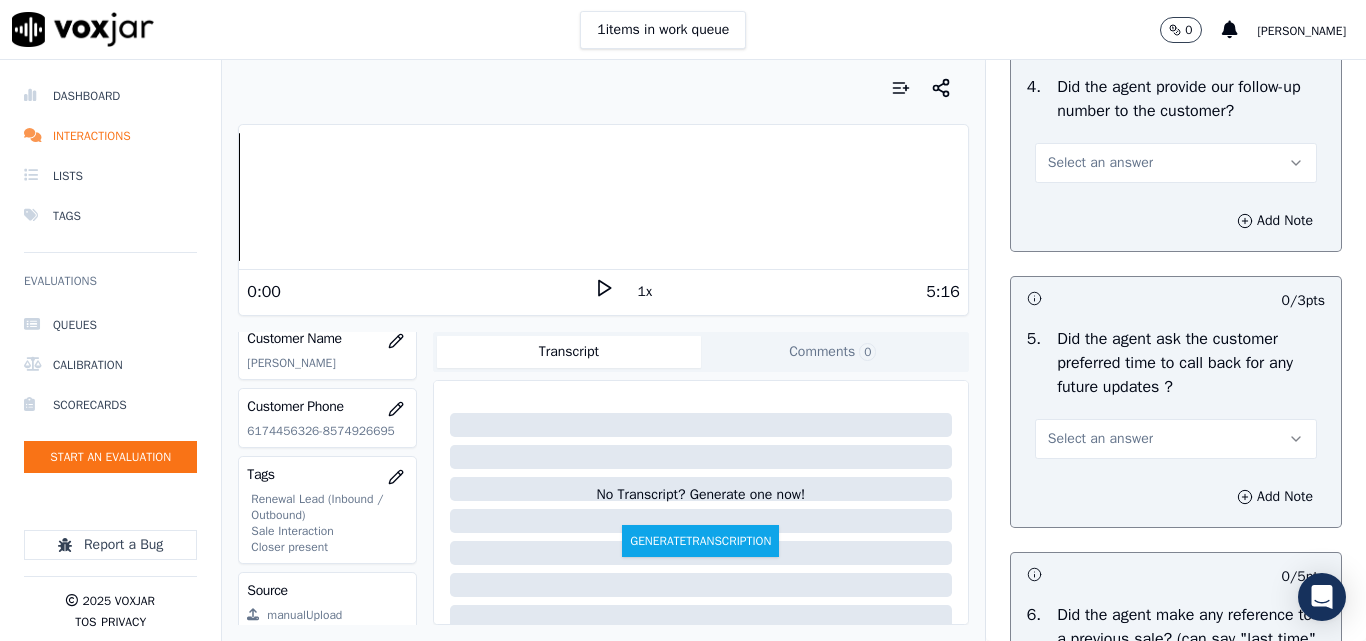click on "Select an answer" at bounding box center (1100, 163) 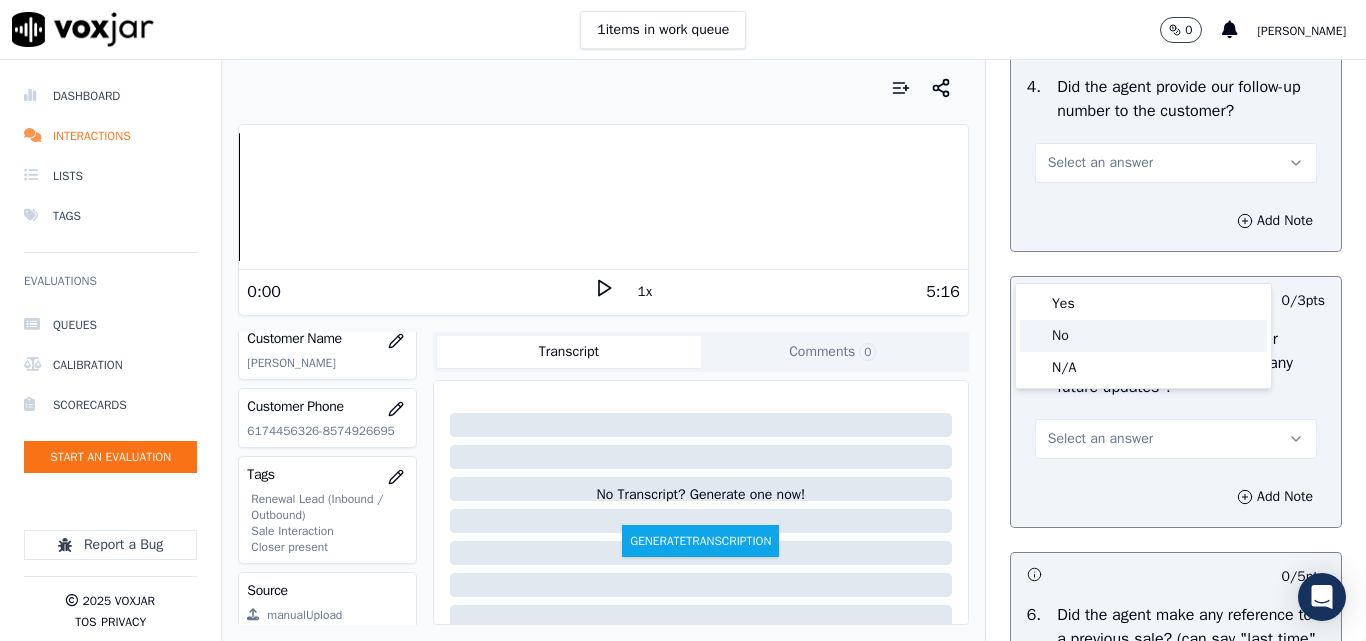 click on "No" 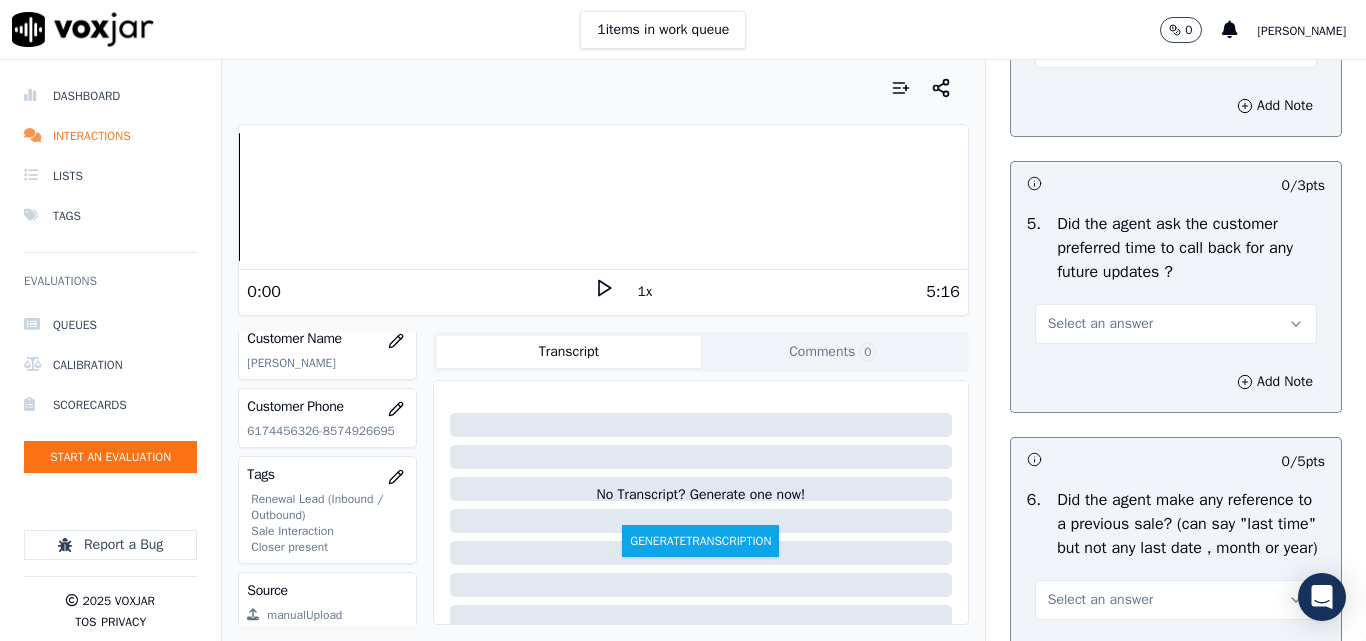 scroll, scrollTop: 5200, scrollLeft: 0, axis: vertical 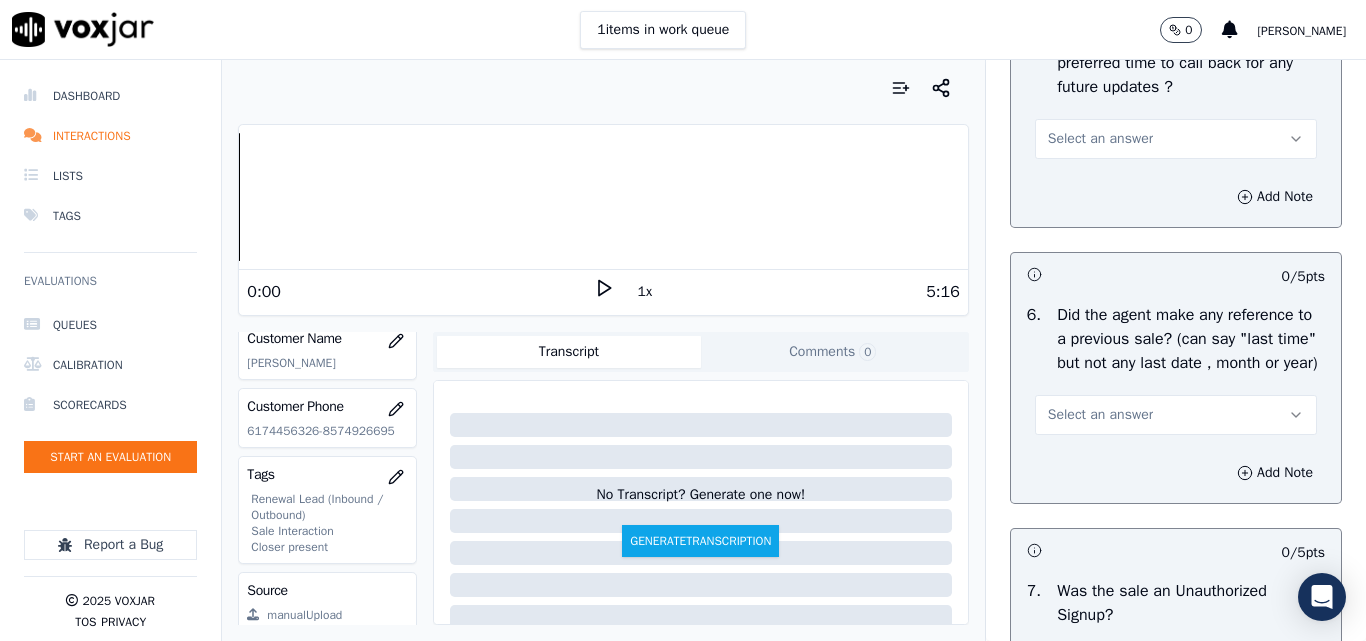 click on "Select an answer" at bounding box center (1100, 139) 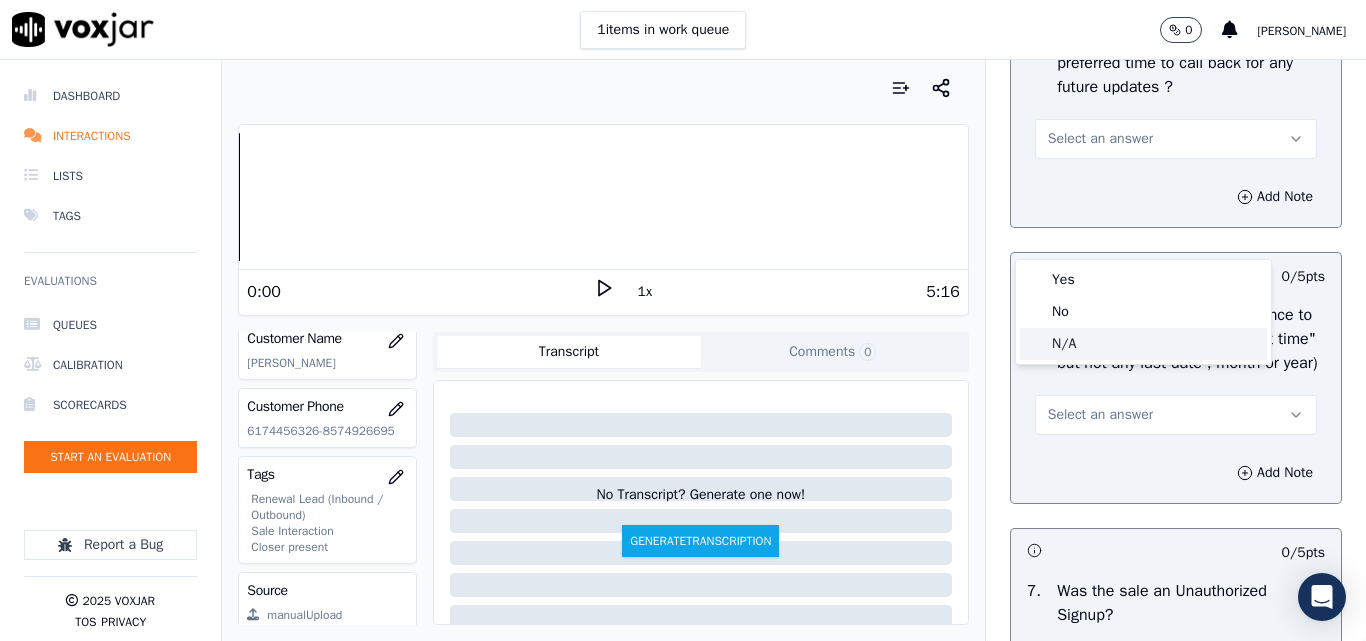 click on "N/A" 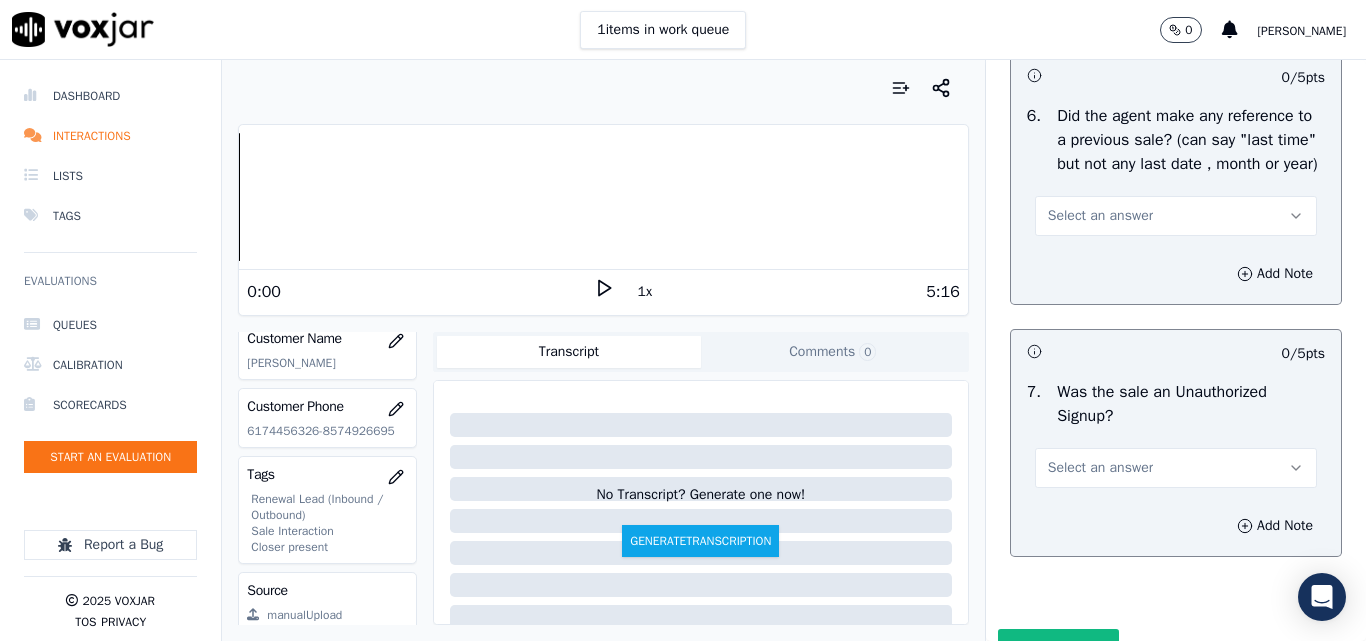 scroll, scrollTop: 5400, scrollLeft: 0, axis: vertical 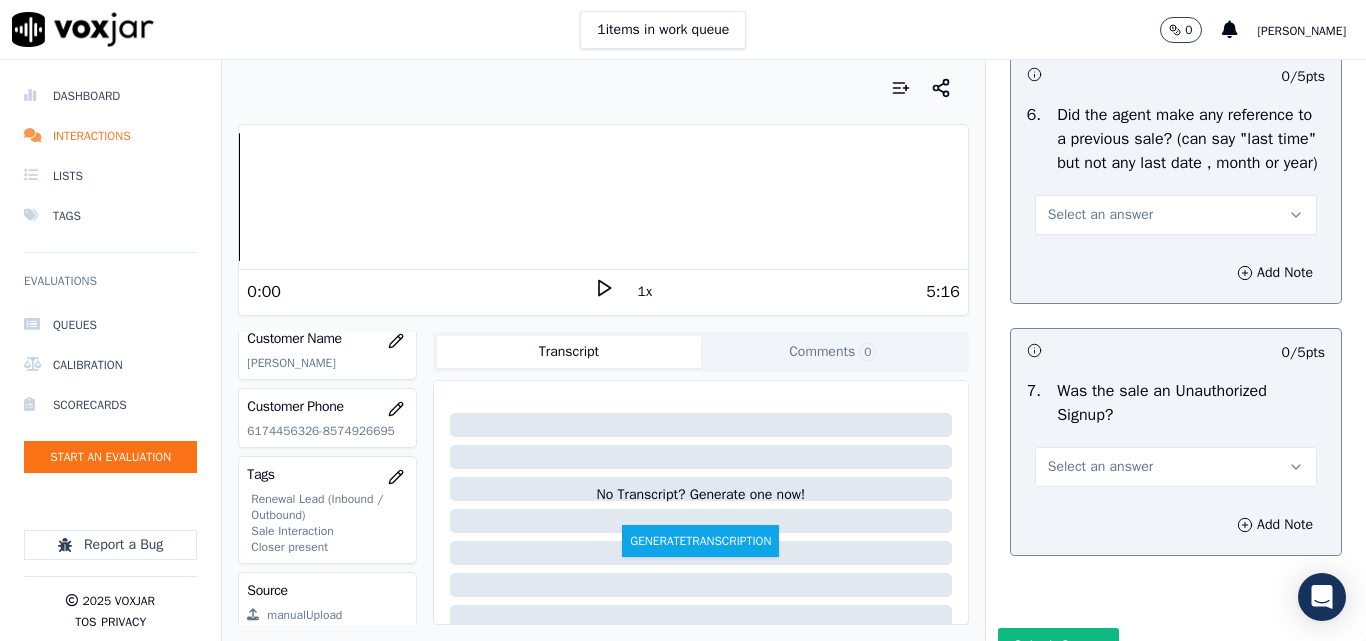 click on "Select an answer" at bounding box center (1100, 215) 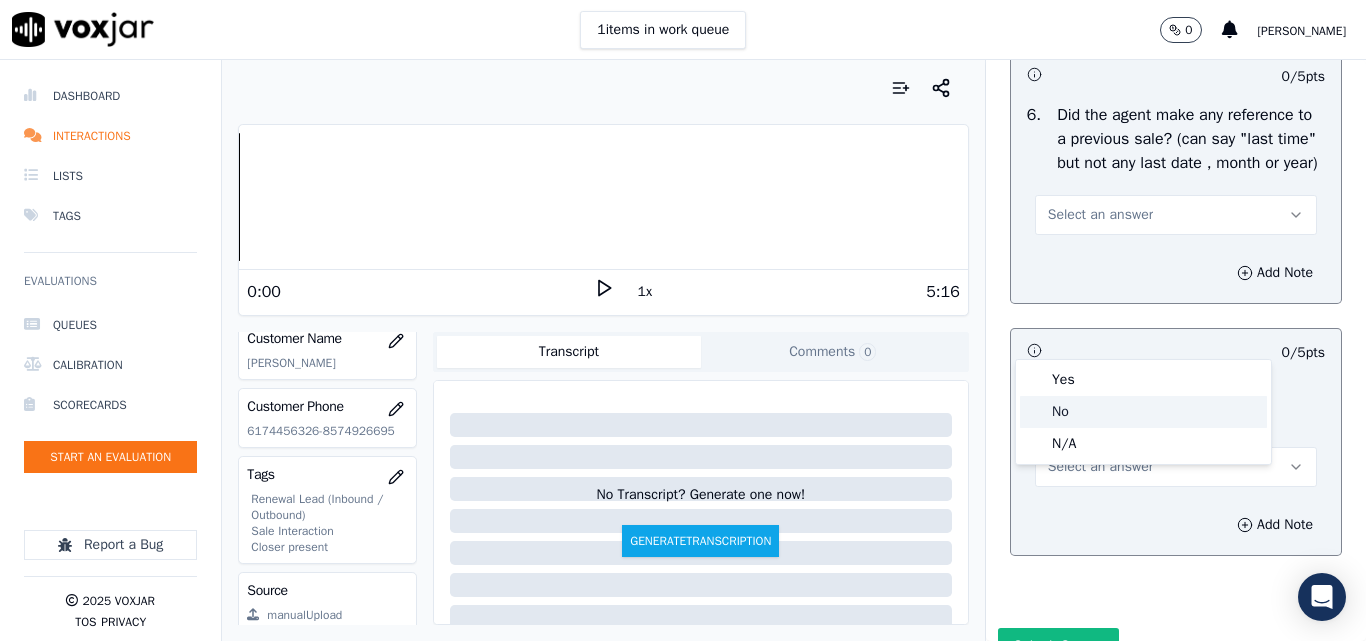 drag, startPoint x: 1064, startPoint y: 408, endPoint x: 1055, endPoint y: 415, distance: 11.401754 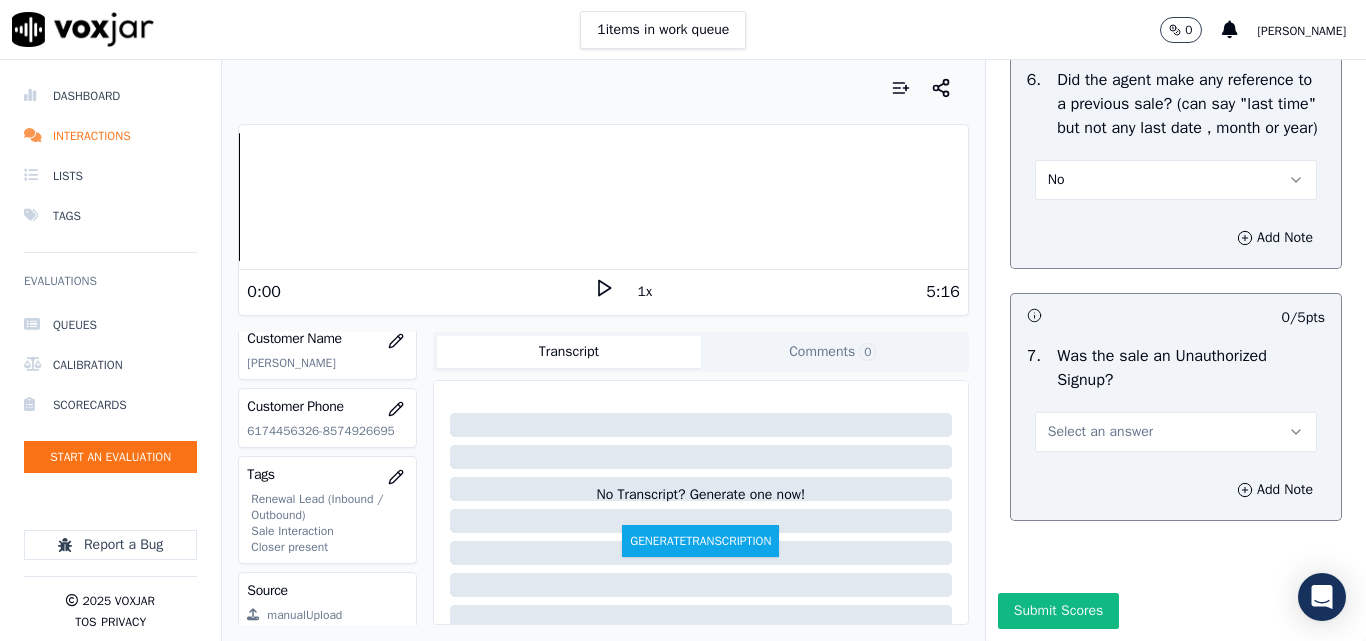 scroll, scrollTop: 5600, scrollLeft: 0, axis: vertical 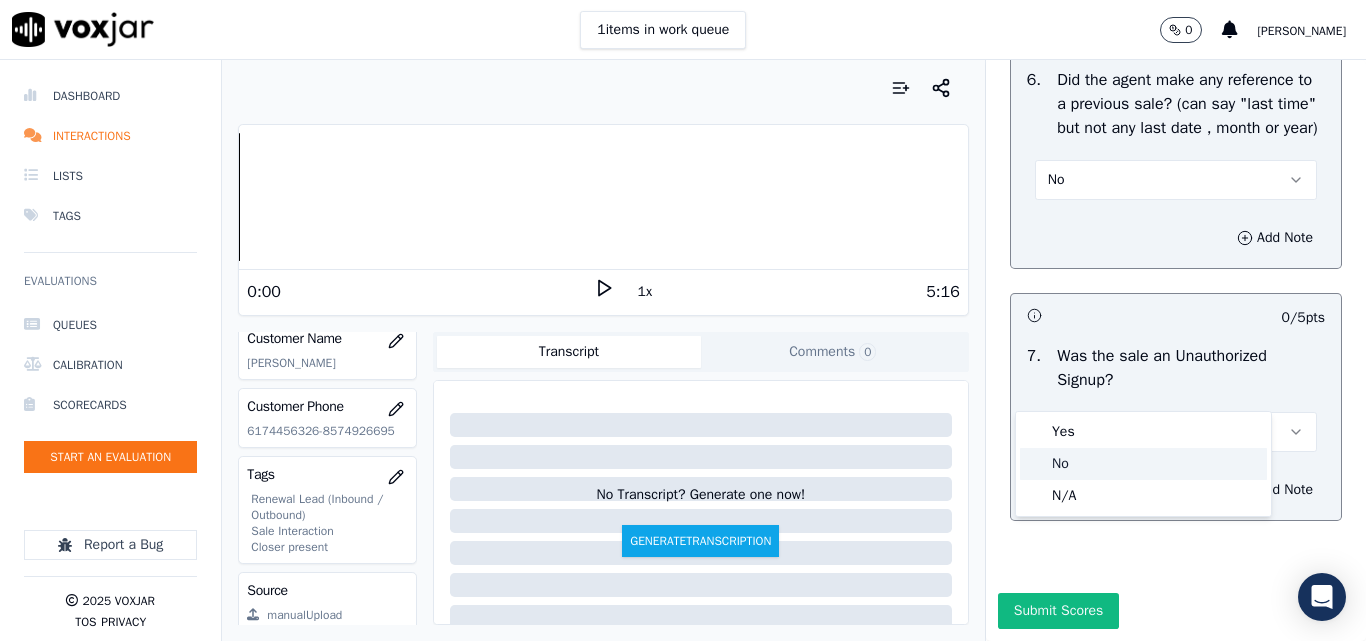 click on "No" 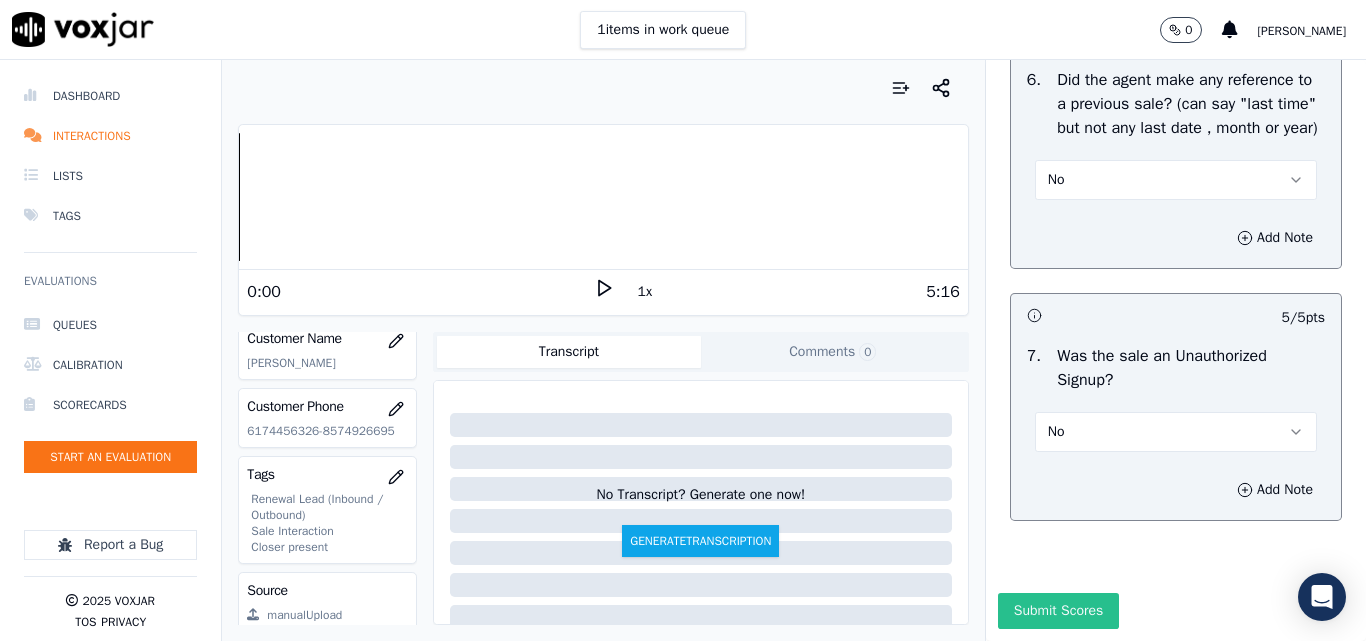 click on "Submit Scores" at bounding box center [1058, 611] 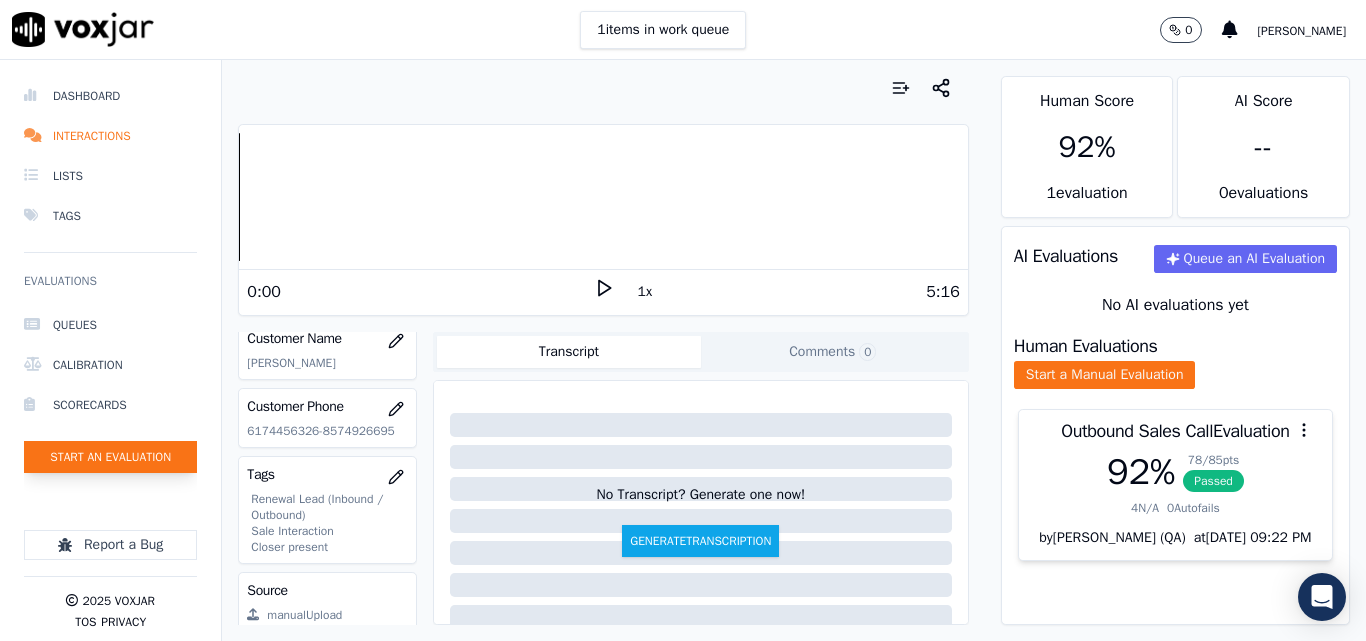click on "Start an Evaluation" 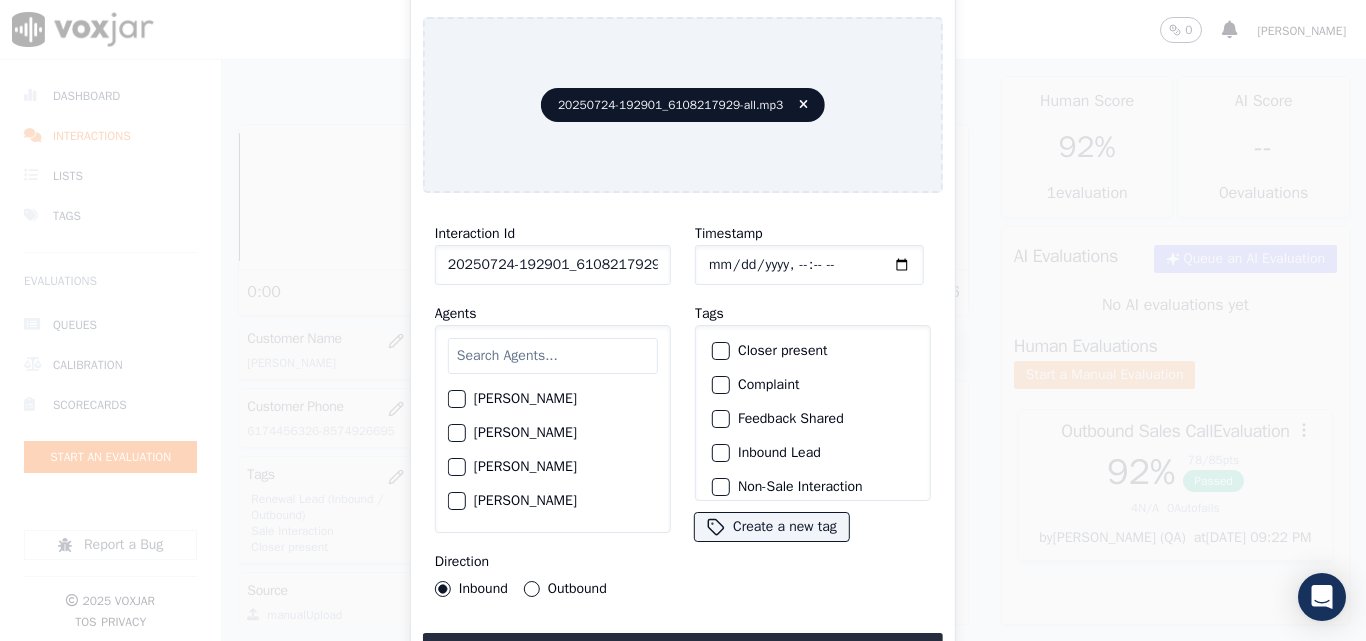 scroll, scrollTop: 0, scrollLeft: 40, axis: horizontal 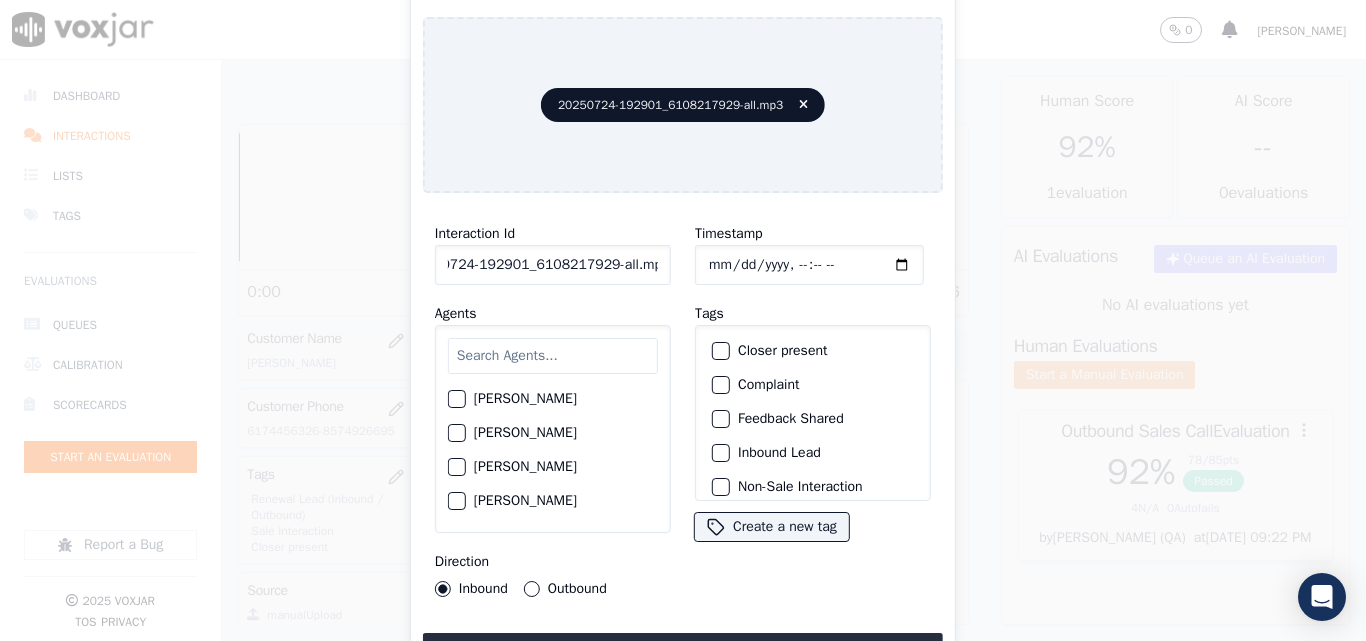 drag, startPoint x: 640, startPoint y: 254, endPoint x: 797, endPoint y: 268, distance: 157.62297 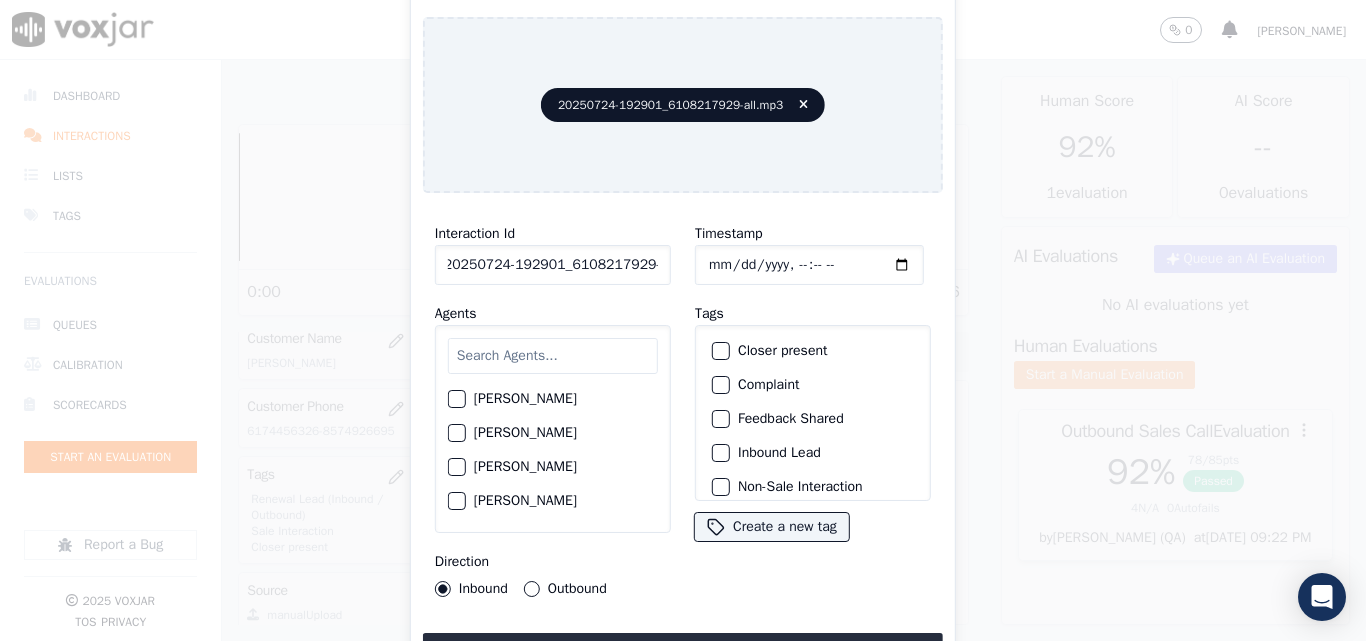 scroll, scrollTop: 0, scrollLeft: 11, axis: horizontal 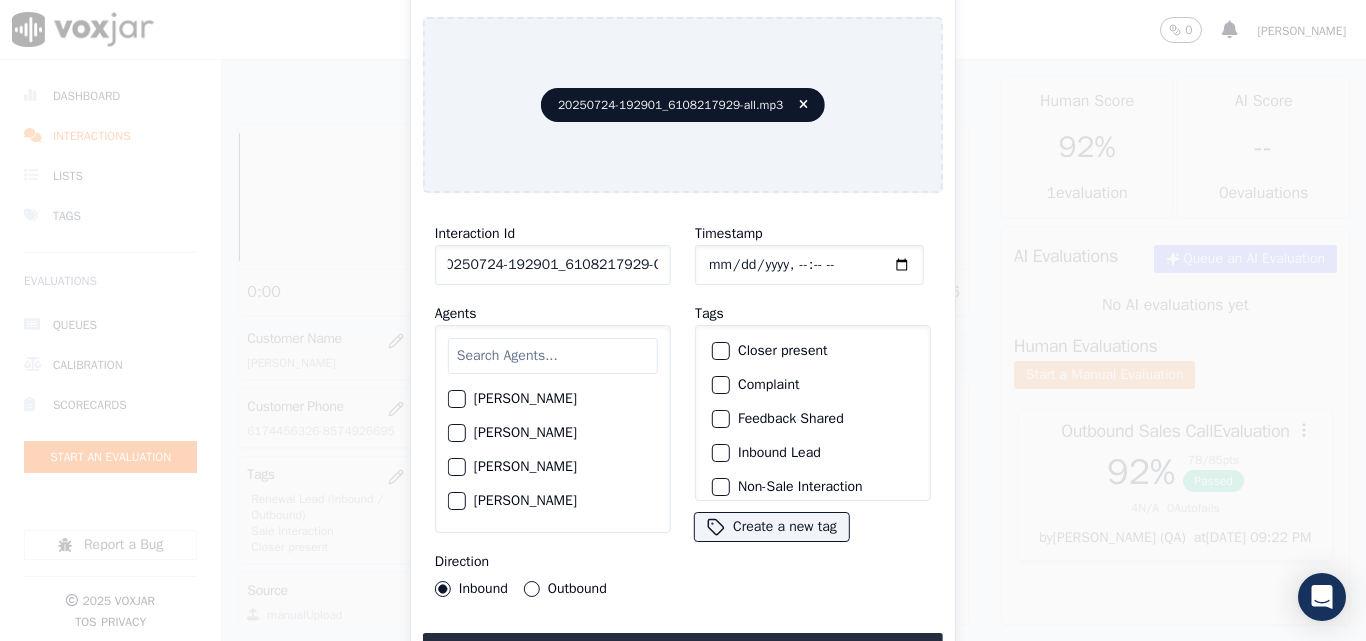 type on "20250724-192901_6108217929-C1" 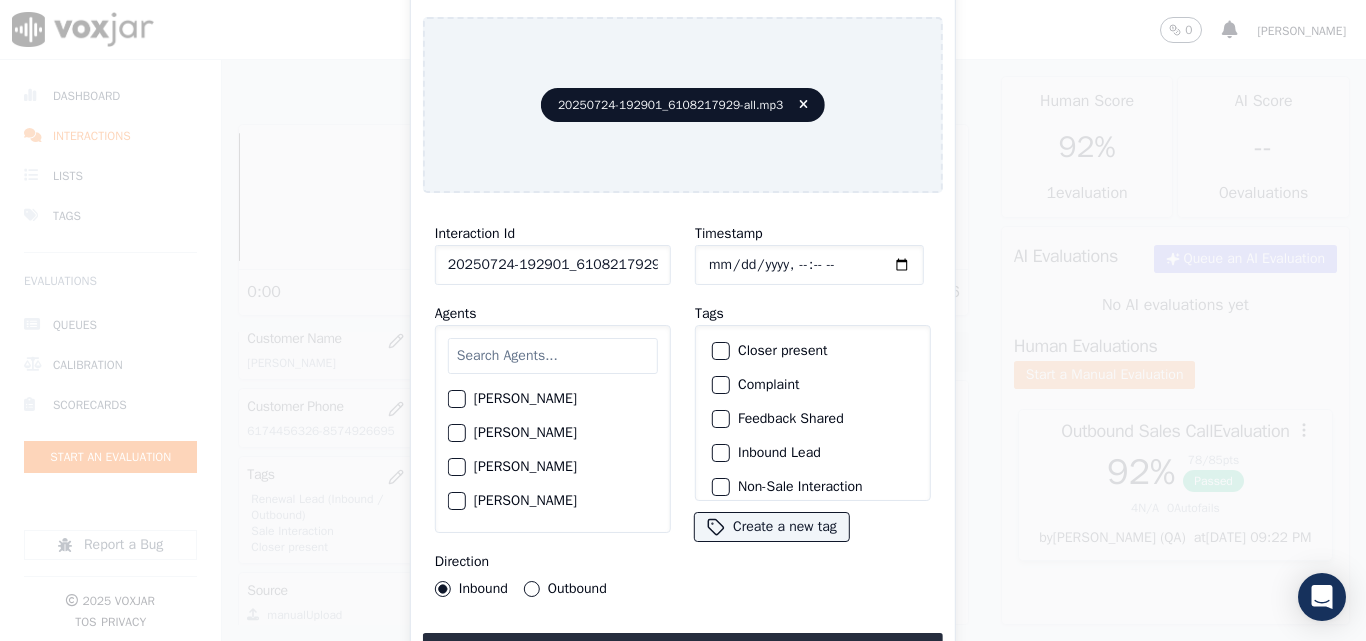 click on "Timestamp" 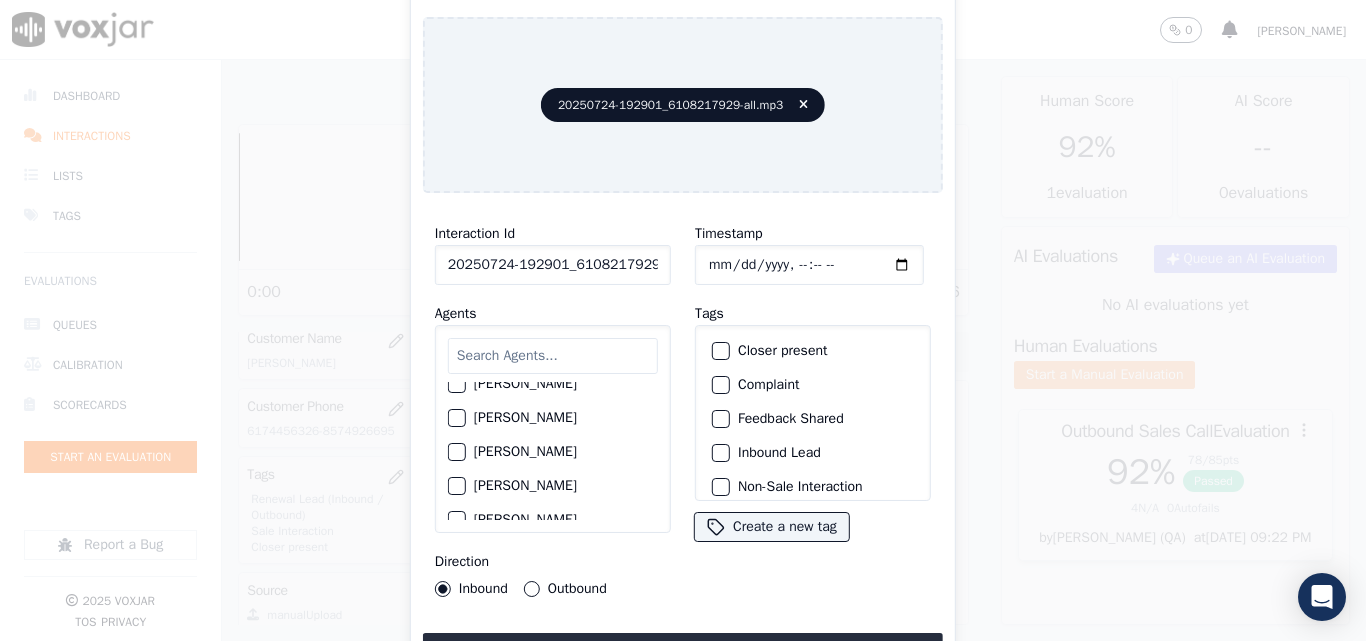scroll, scrollTop: 900, scrollLeft: 0, axis: vertical 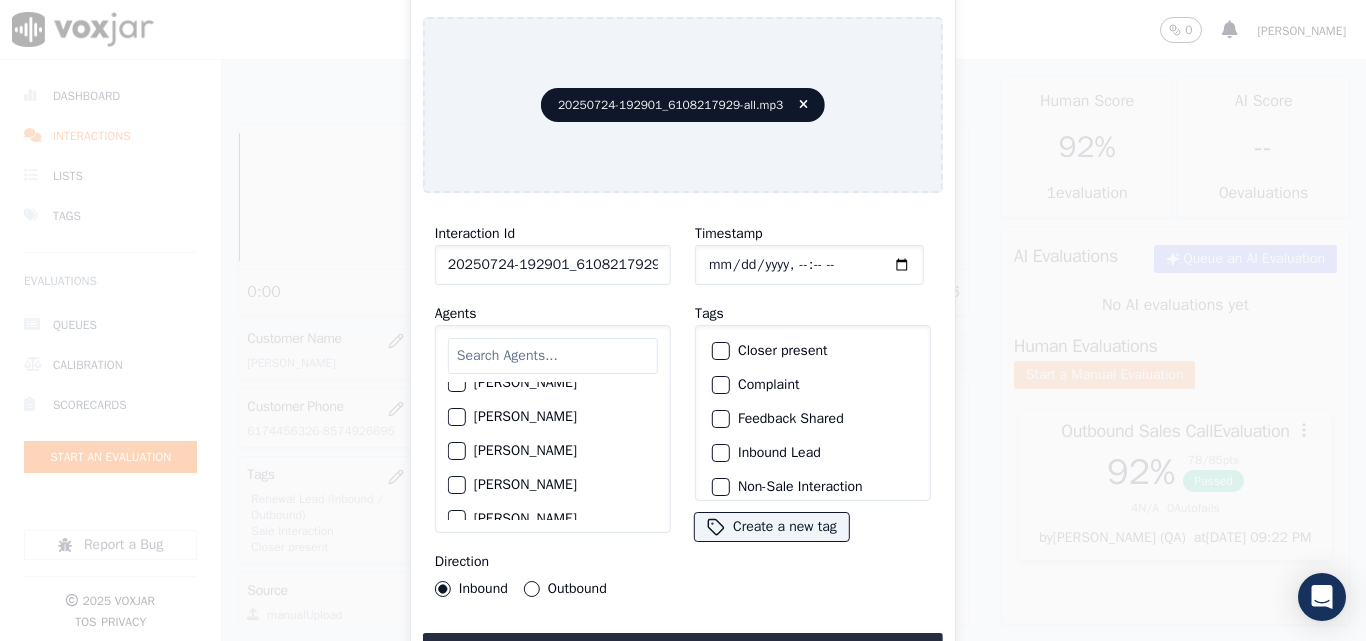 click on "[PERSON_NAME]" 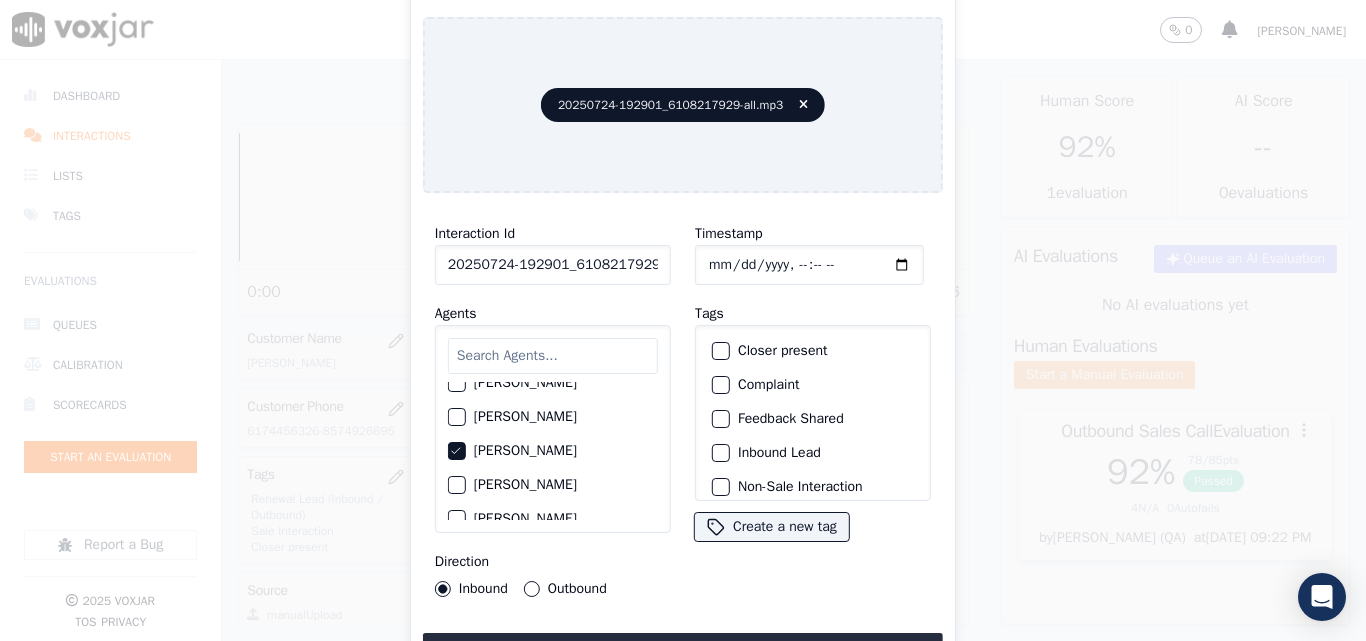 click on "Outbound" at bounding box center (532, 589) 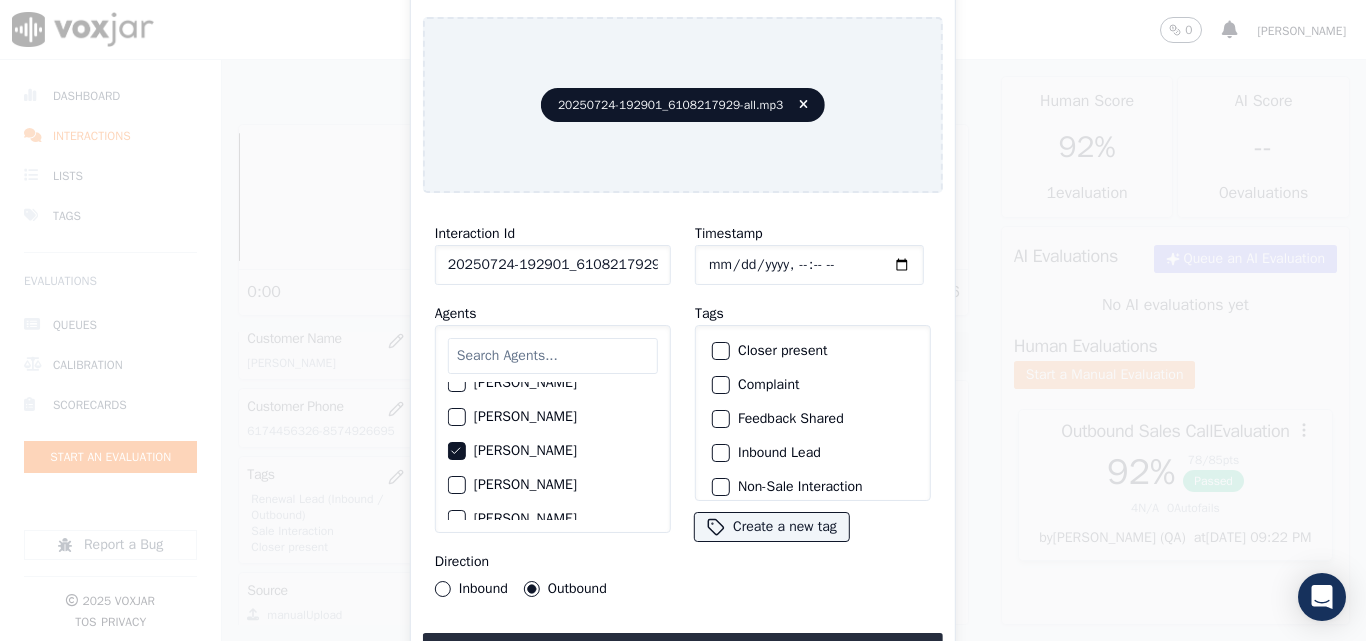 click on "Closer present" 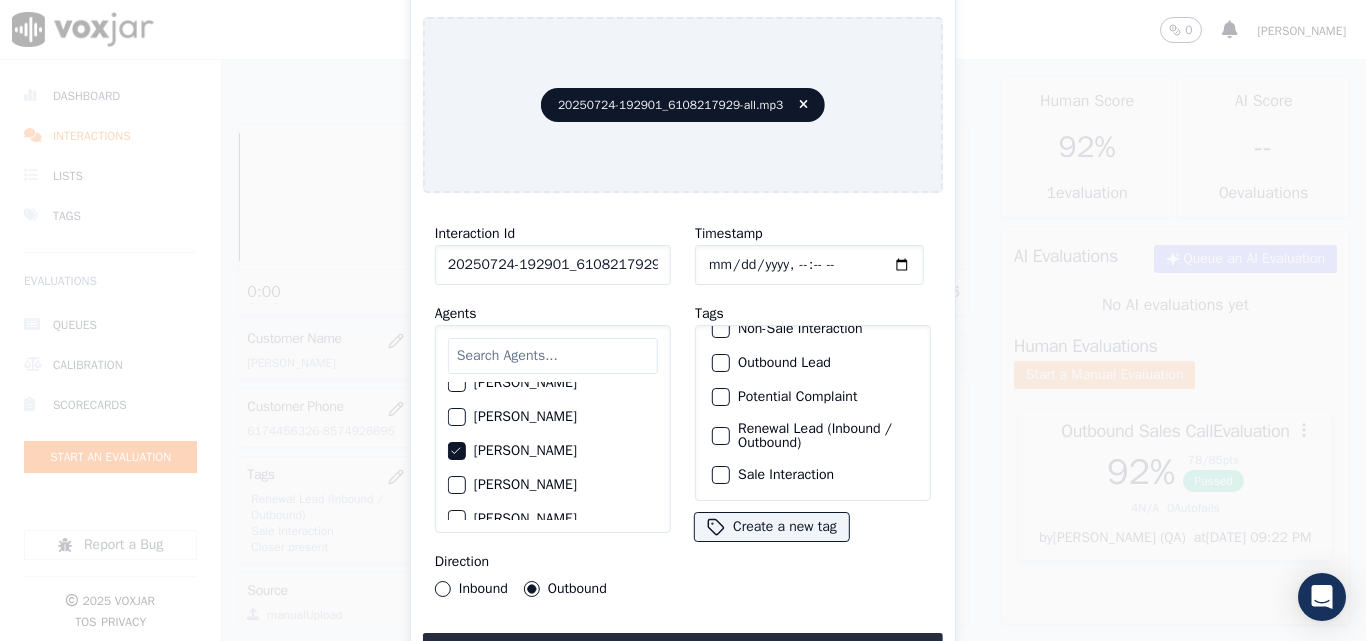 scroll, scrollTop: 173, scrollLeft: 0, axis: vertical 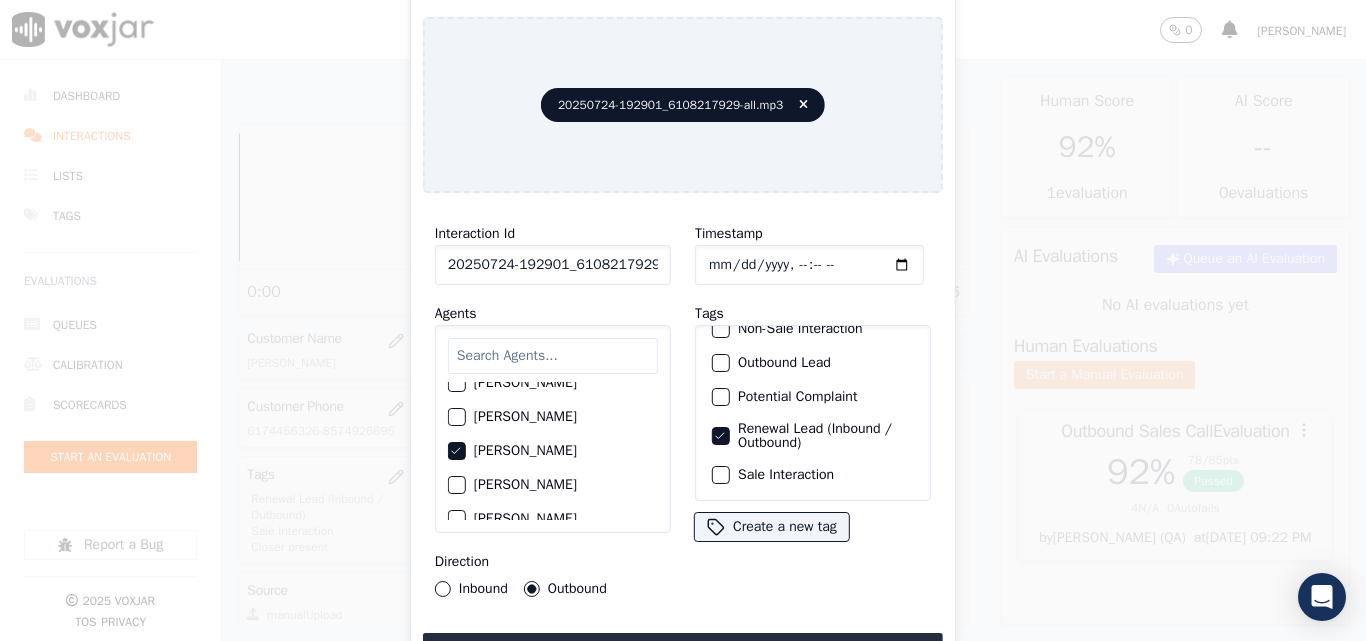 click at bounding box center [720, 475] 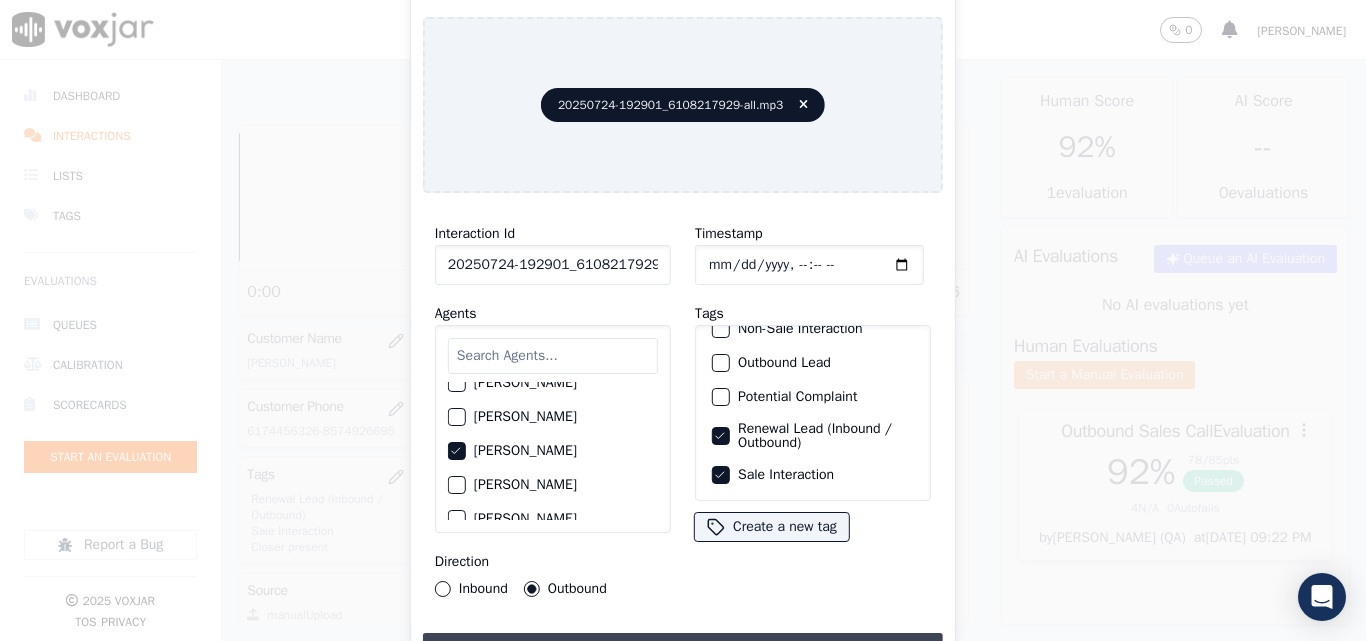 click on "Upload interaction to start evaluation" at bounding box center (683, 651) 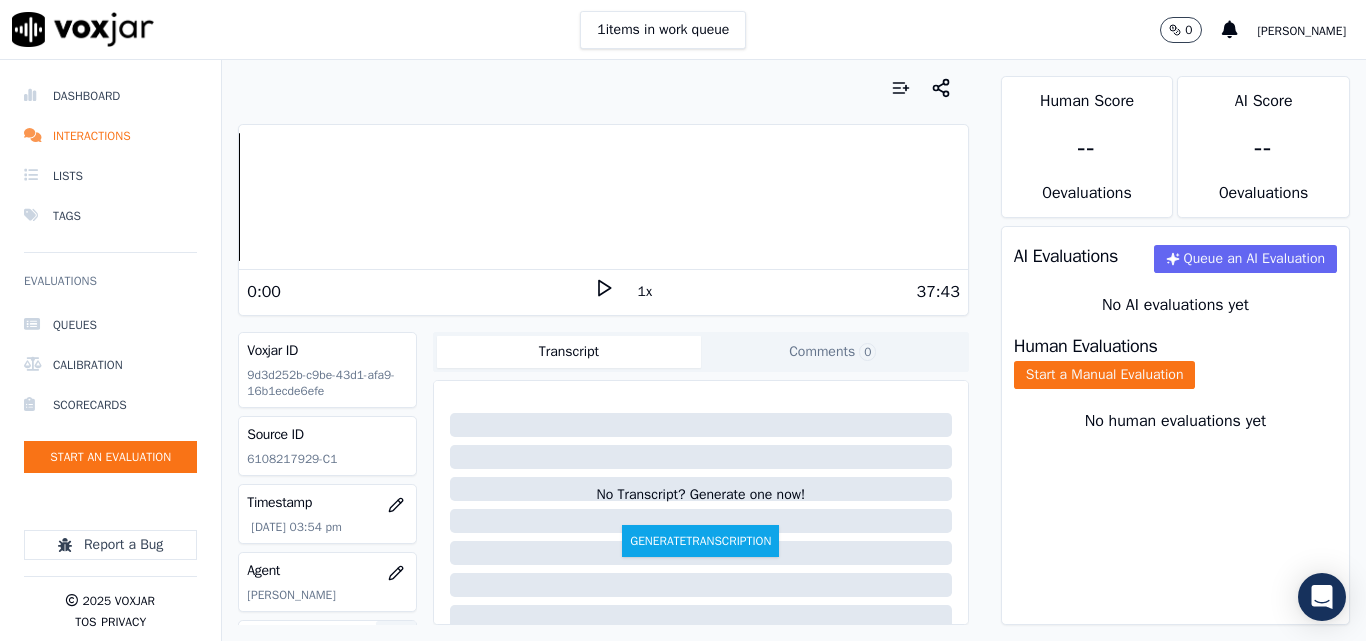 scroll, scrollTop: 200, scrollLeft: 0, axis: vertical 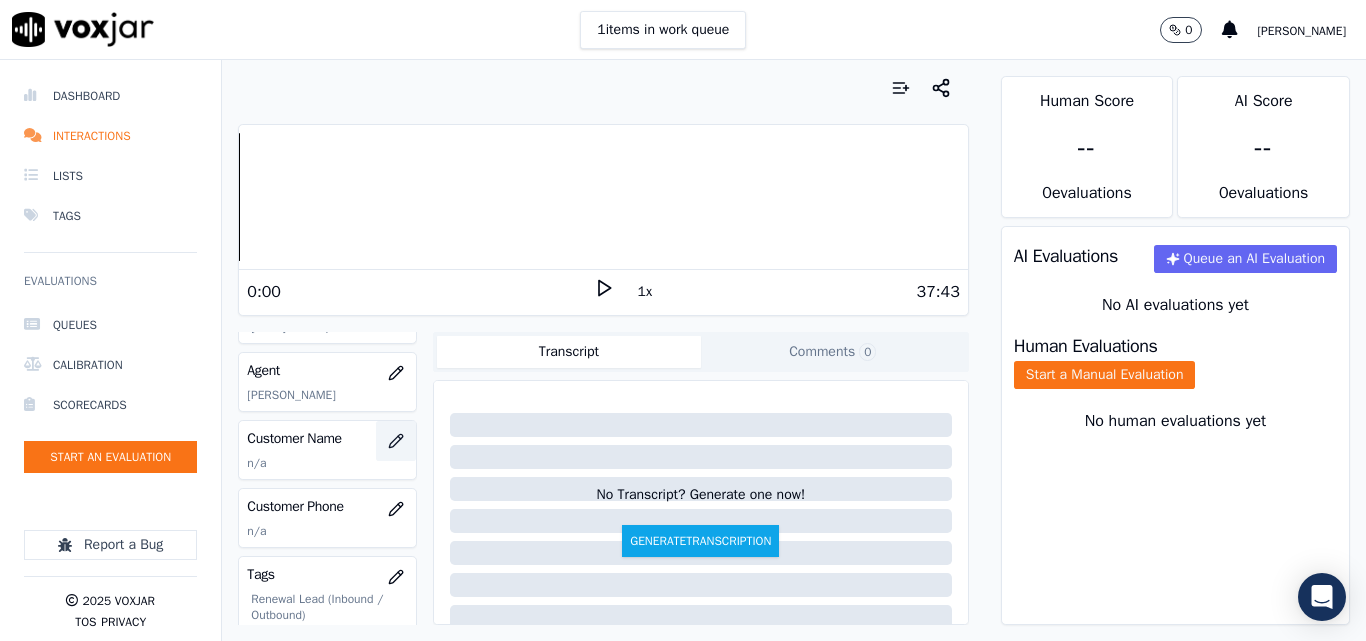 click 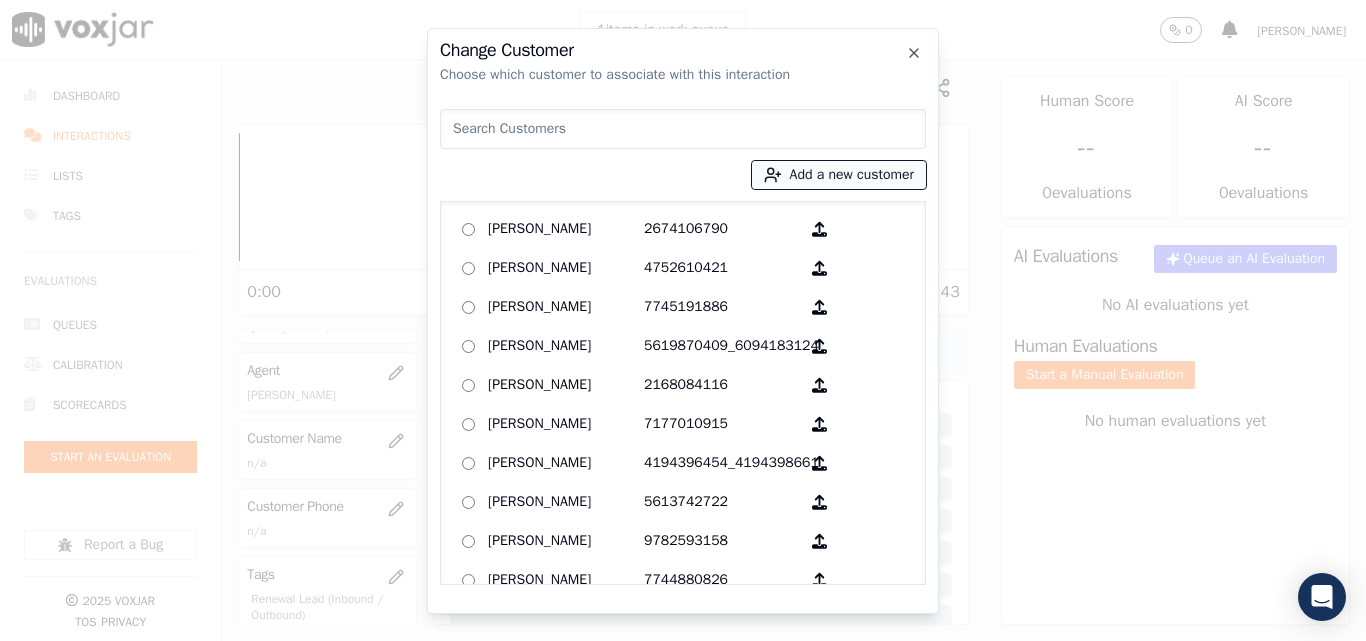 click on "Add a new customer" at bounding box center (839, 175) 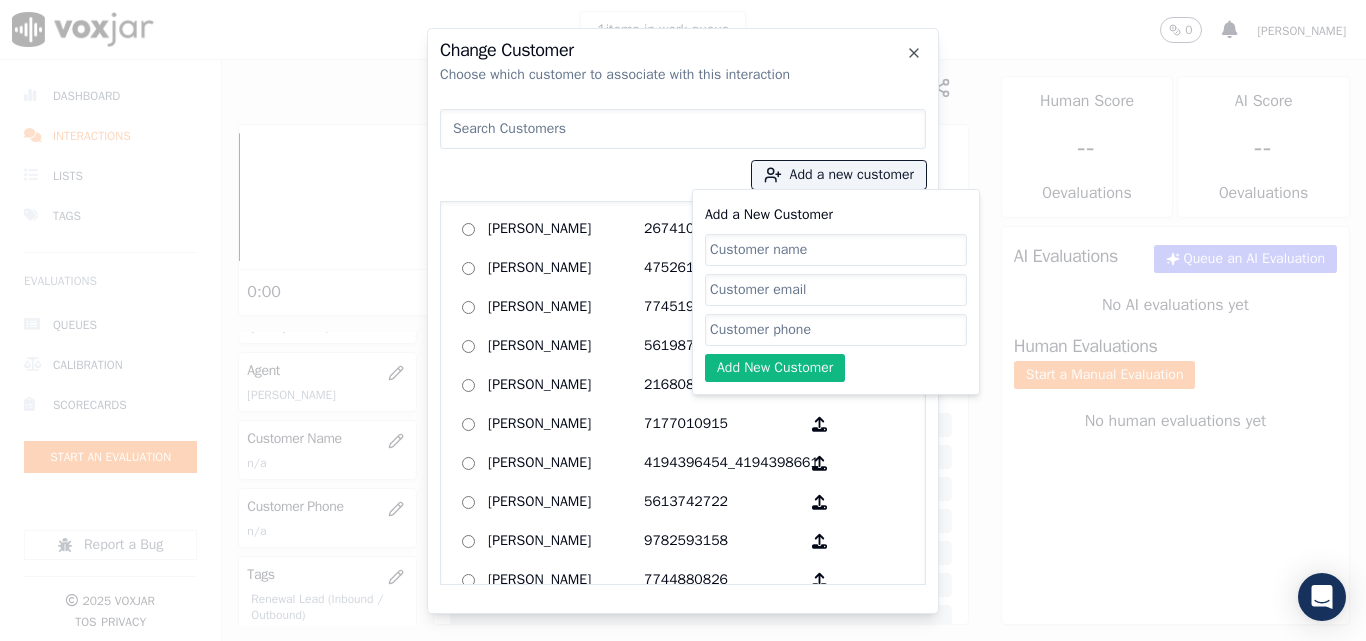 click on "Add a New Customer" 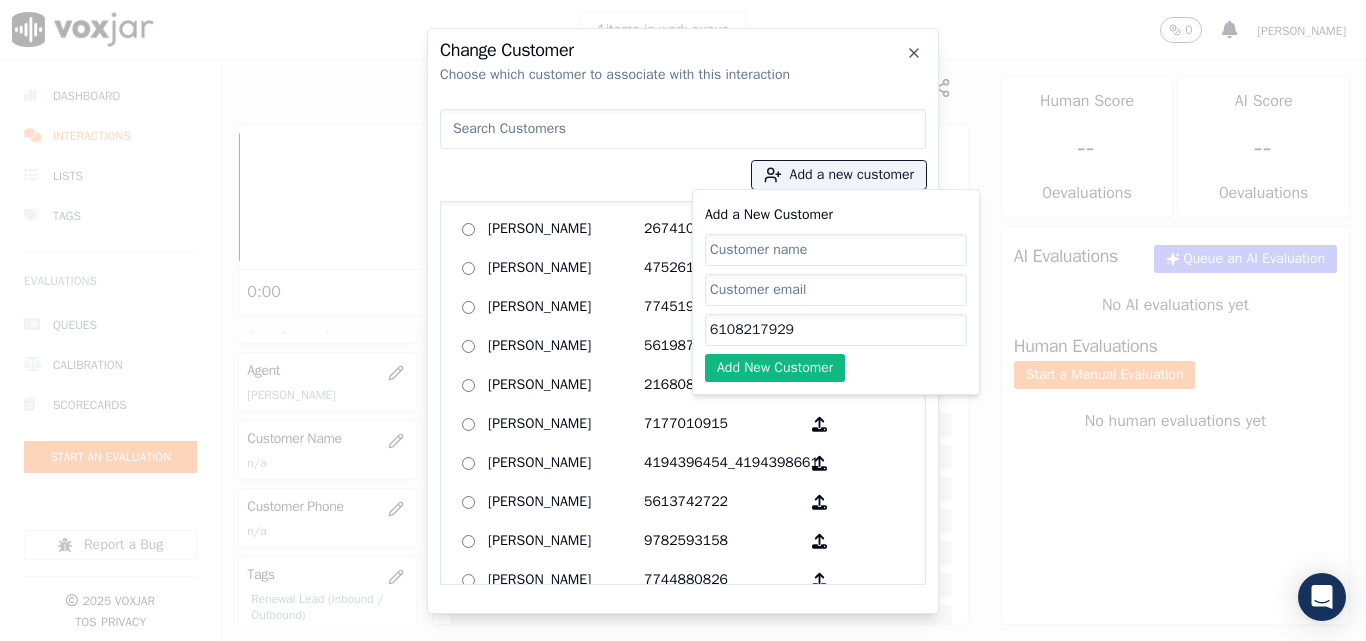click on "Add a New Customer" 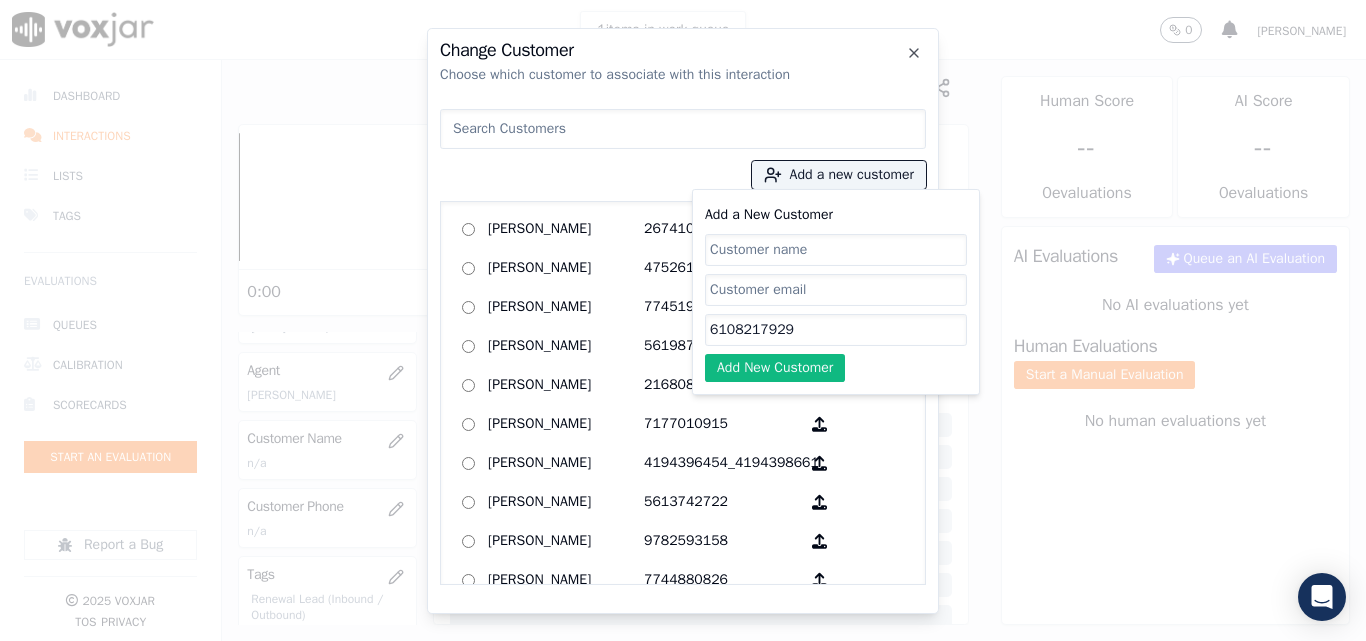 click on "6108217929" 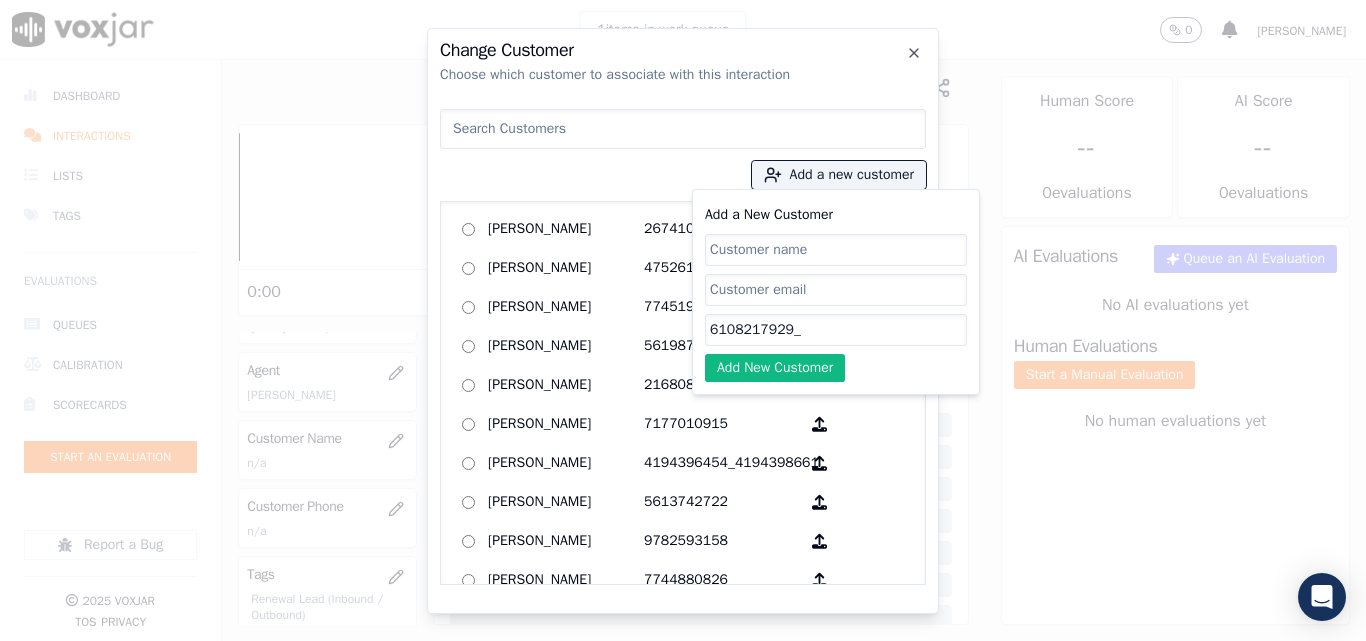 paste on "4847824070" 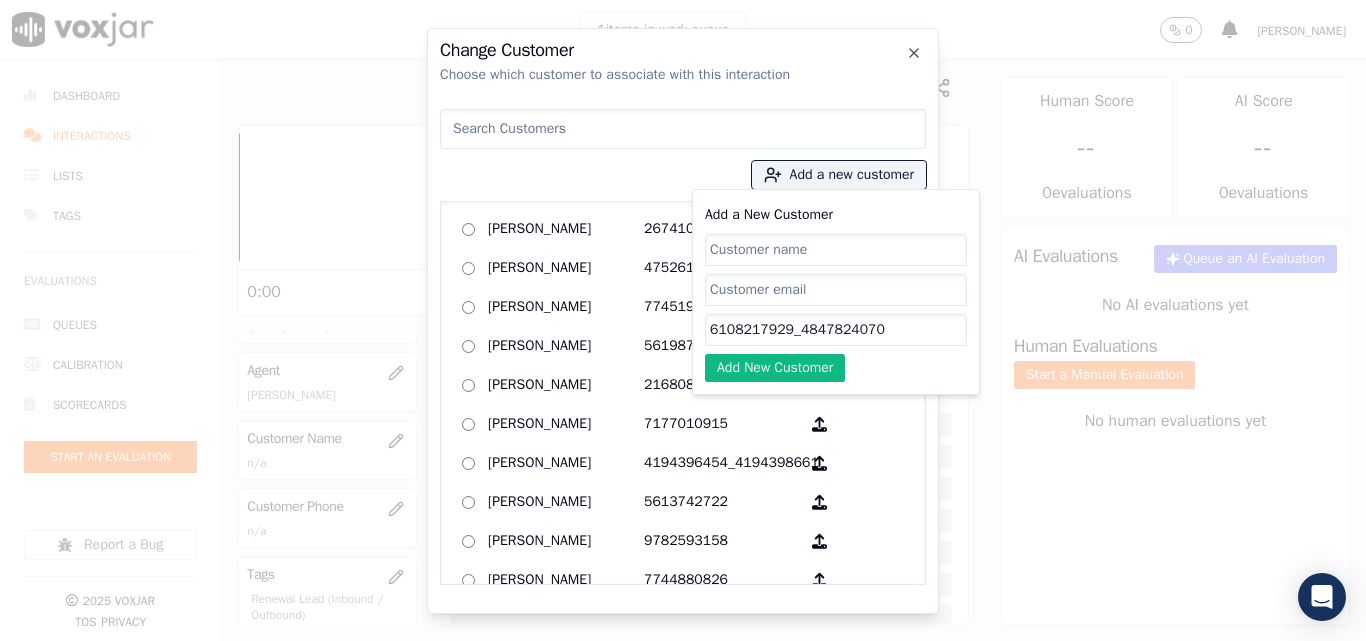 type on "6108217929_4847824070" 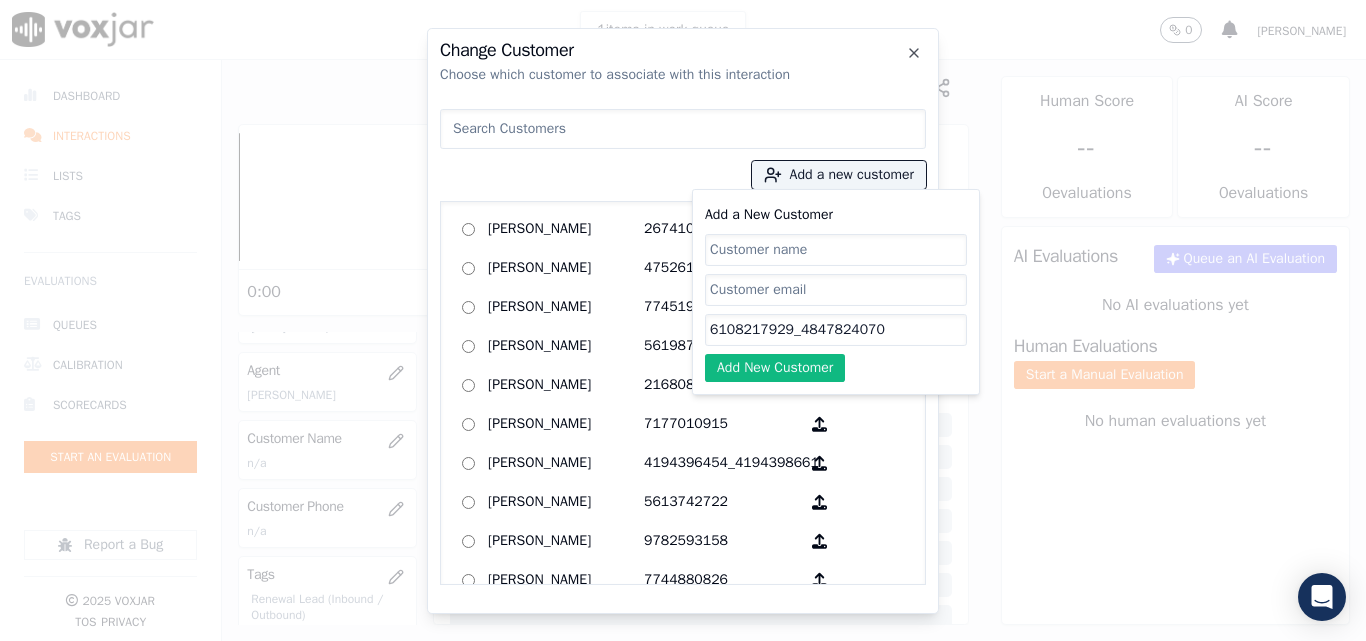 click on "Add a New Customer" 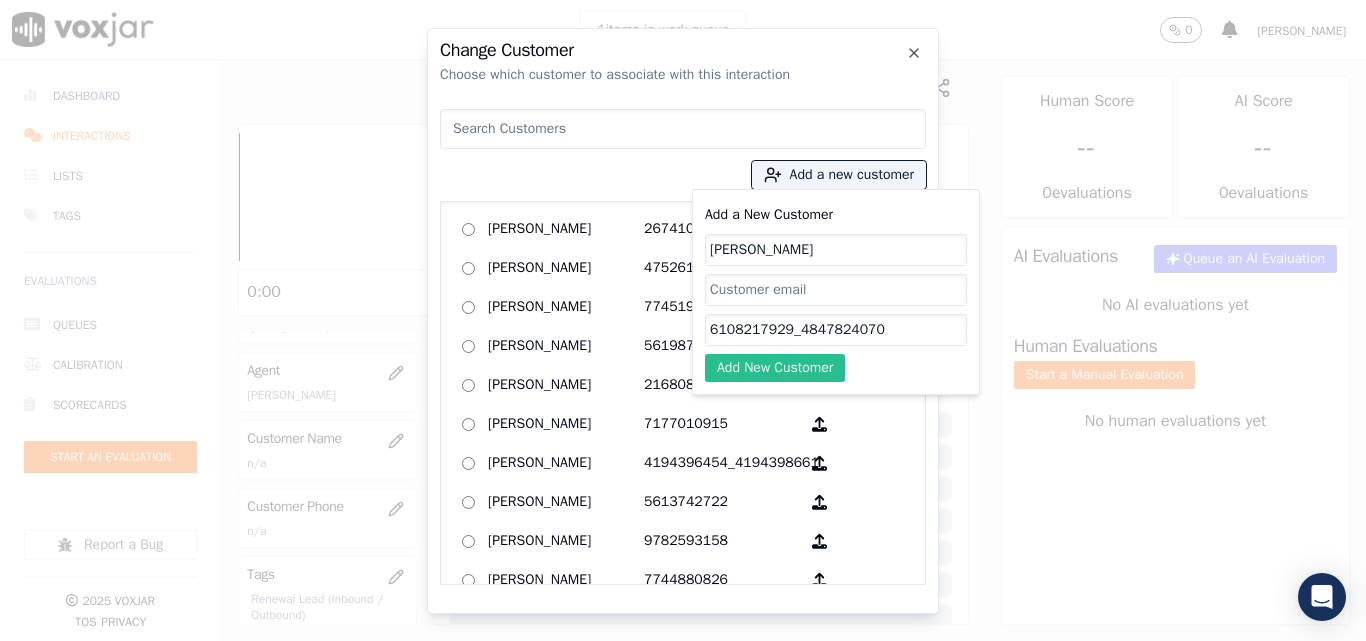 type on "[PERSON_NAME]" 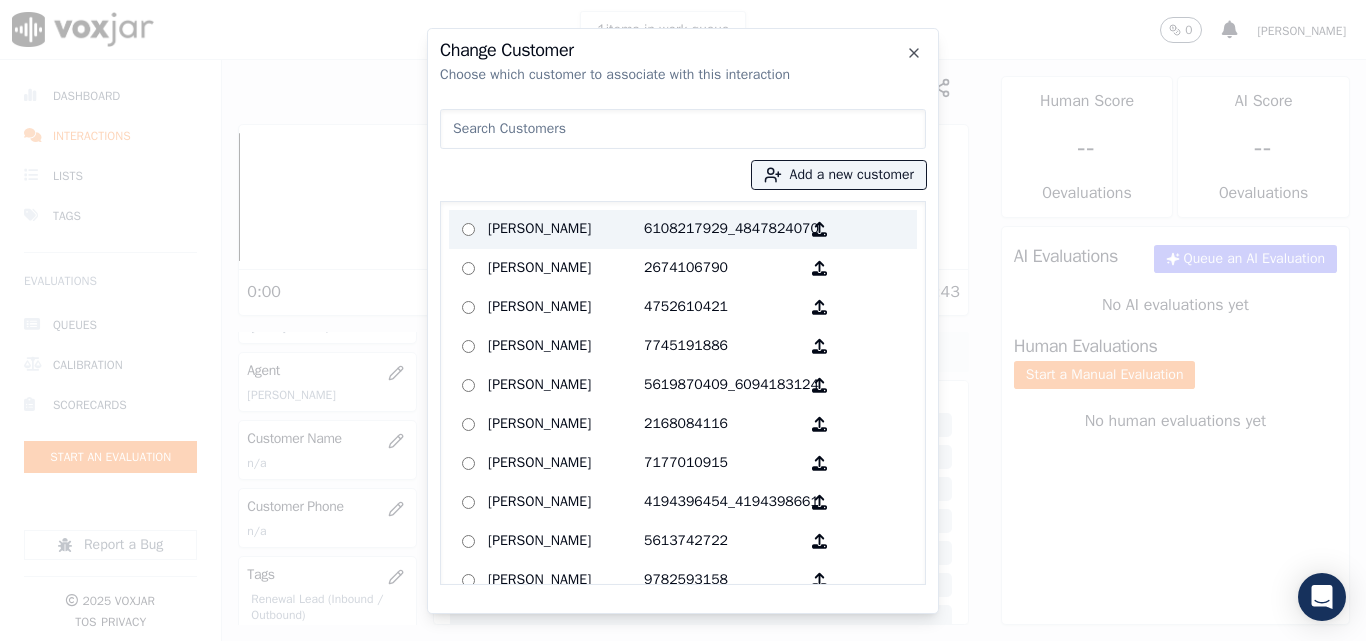 click on "[PERSON_NAME]" at bounding box center [566, 229] 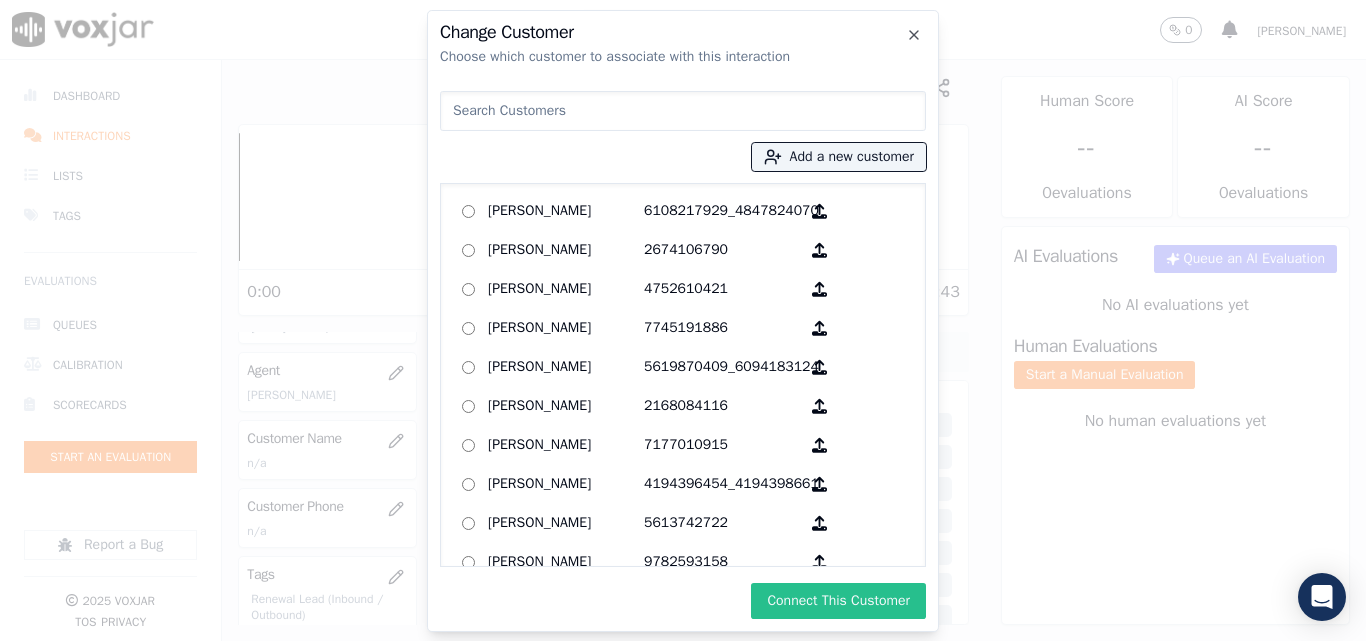 click on "Connect This Customer" at bounding box center (838, 601) 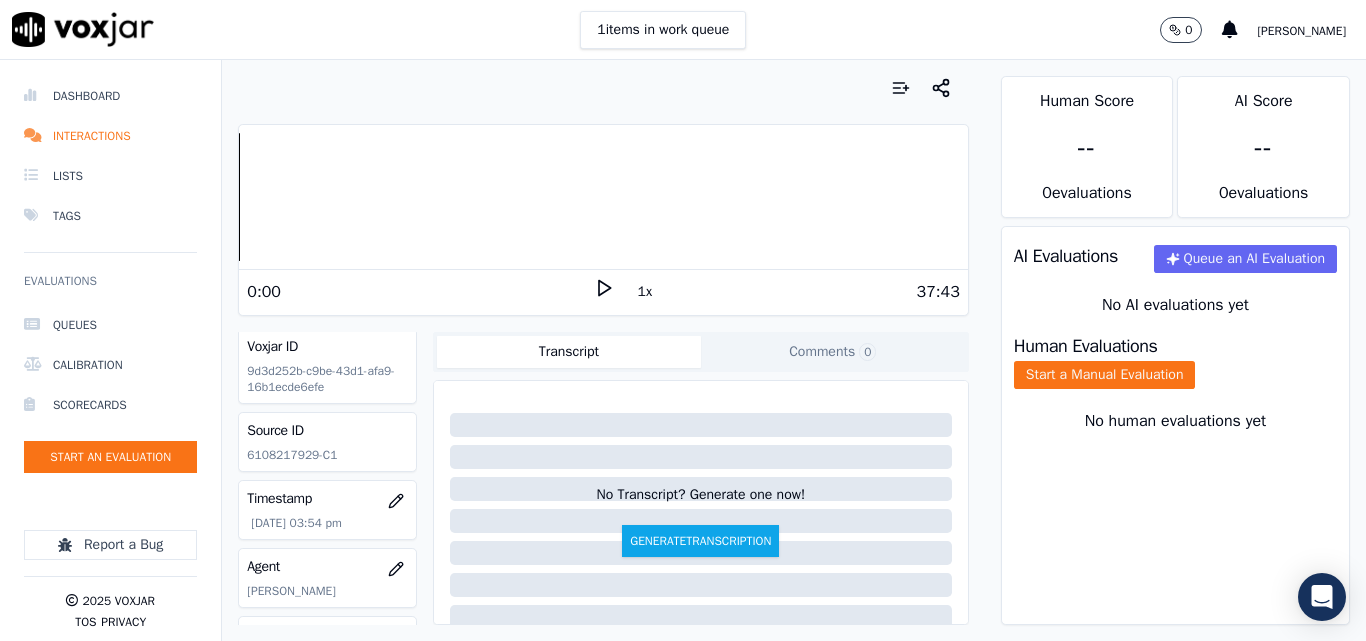 scroll, scrollTop: 0, scrollLeft: 0, axis: both 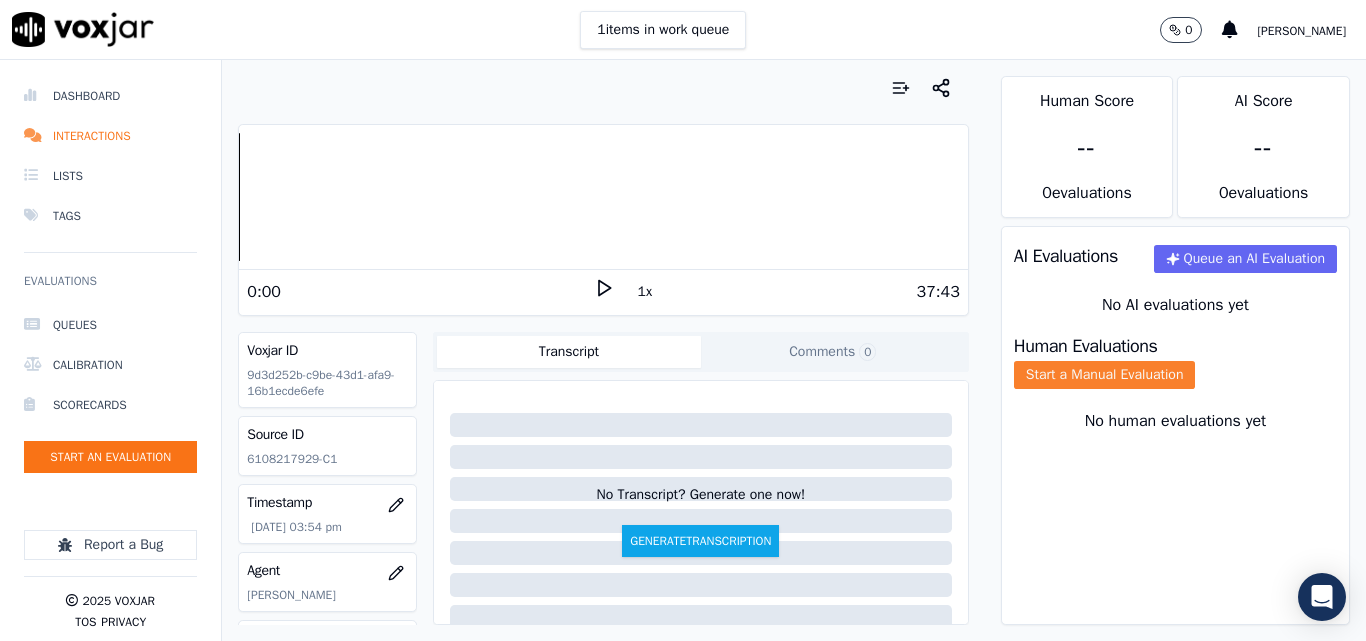click on "Start a Manual Evaluation" 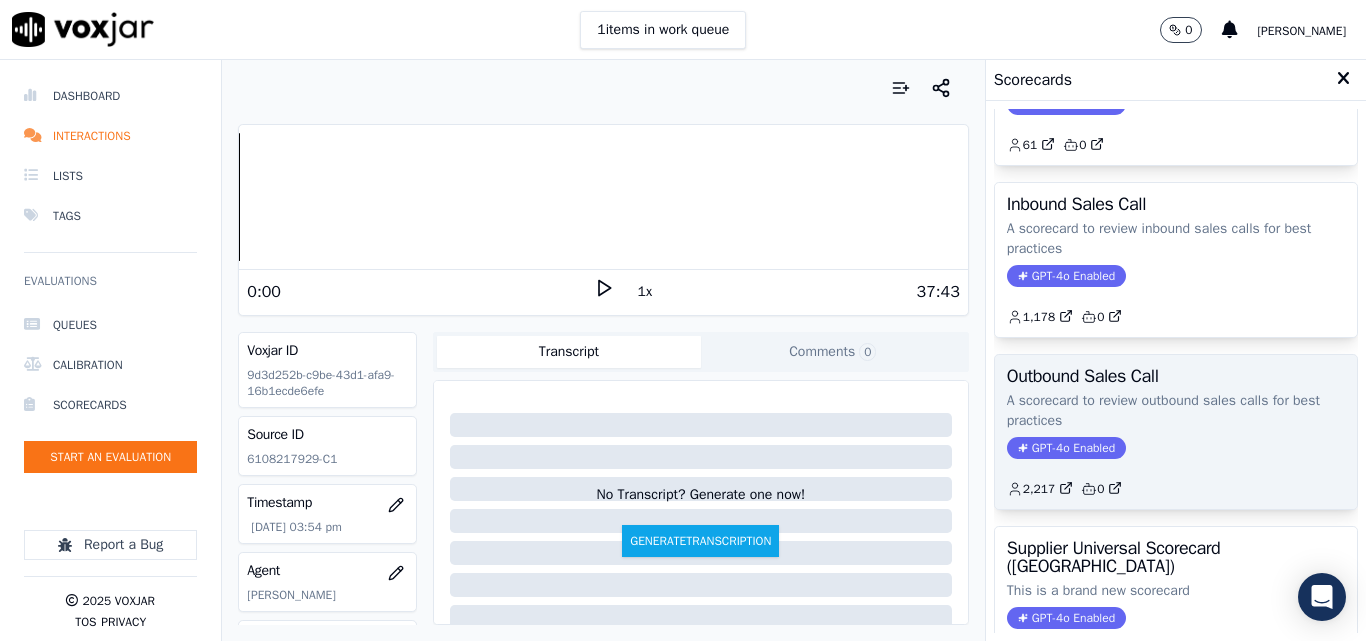 scroll, scrollTop: 200, scrollLeft: 0, axis: vertical 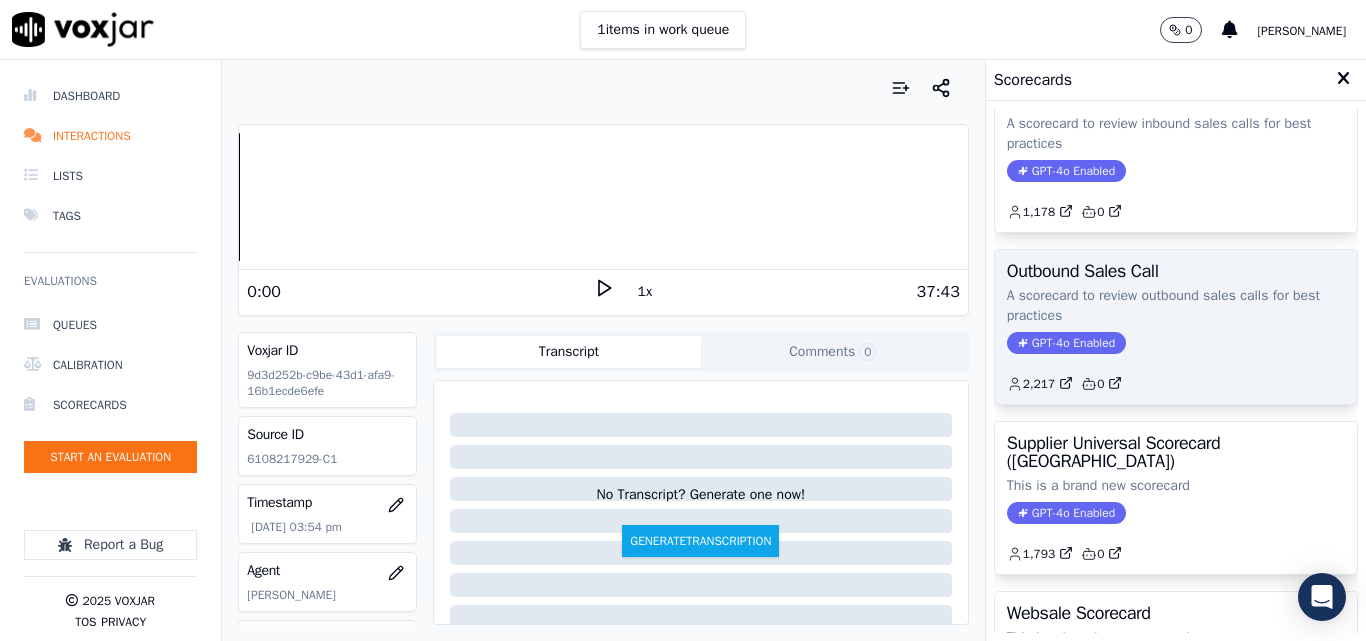 click on "GPT-4o Enabled" 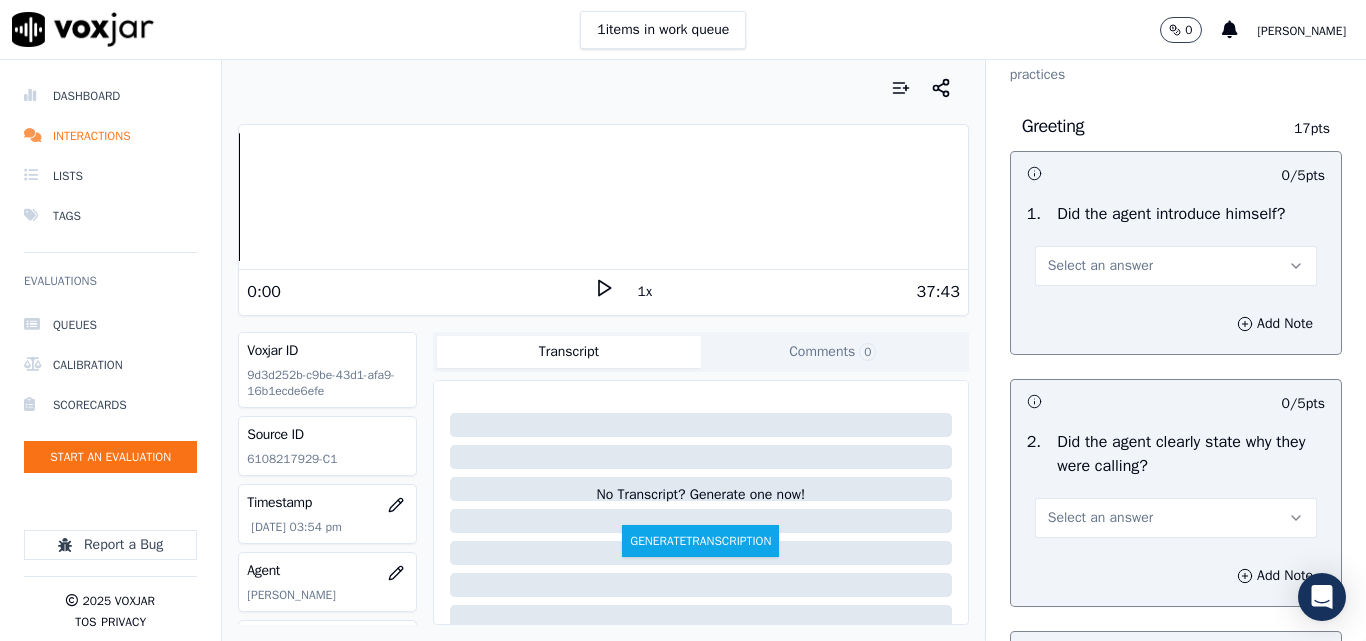 scroll, scrollTop: 200, scrollLeft: 0, axis: vertical 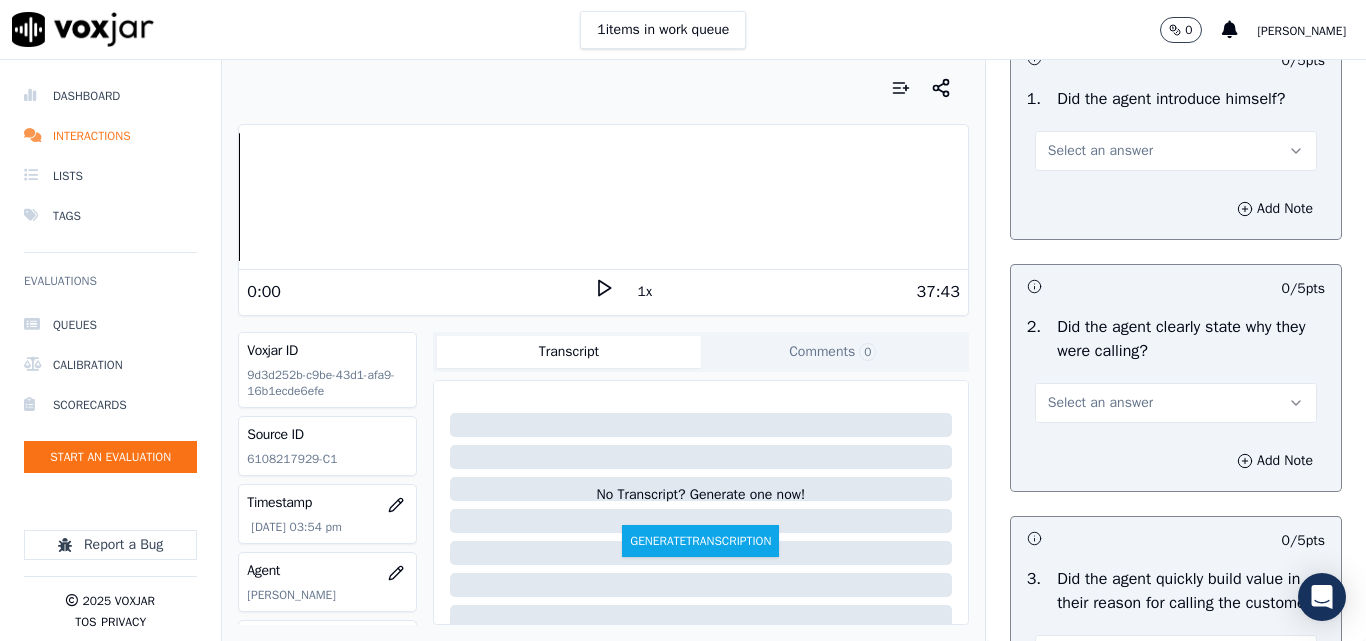 click on "Select an answer" at bounding box center (1176, 151) 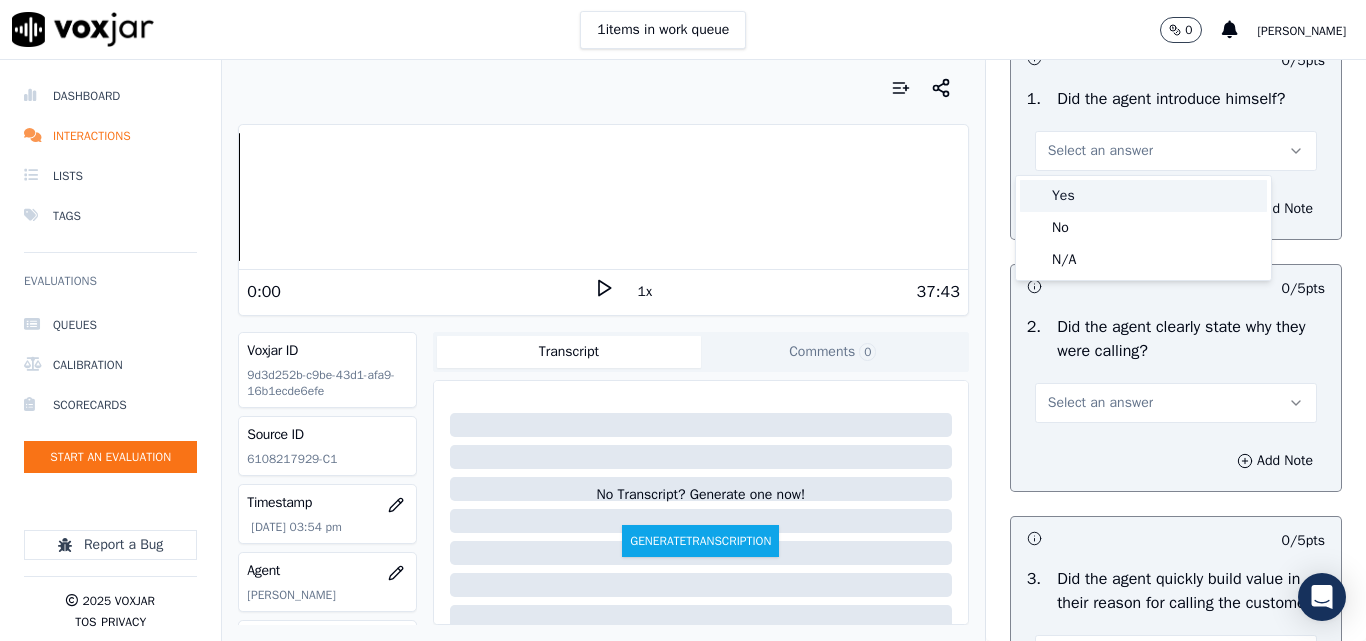 click on "Yes" at bounding box center [1143, 196] 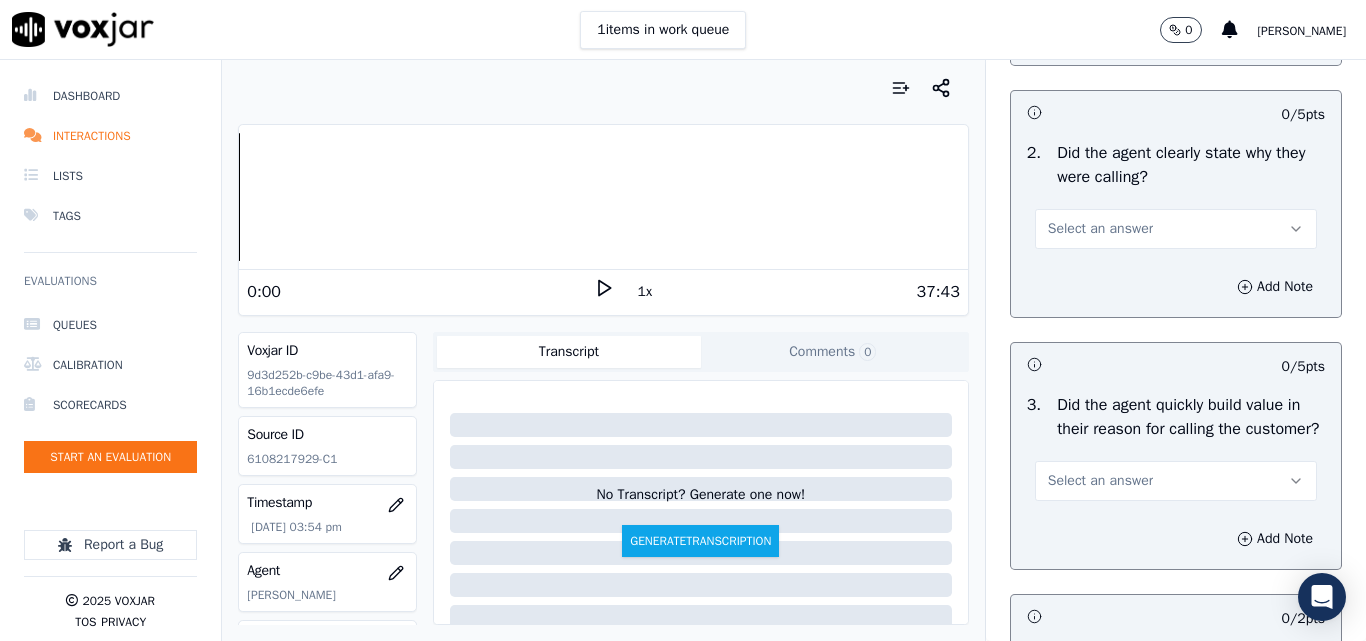 scroll, scrollTop: 400, scrollLeft: 0, axis: vertical 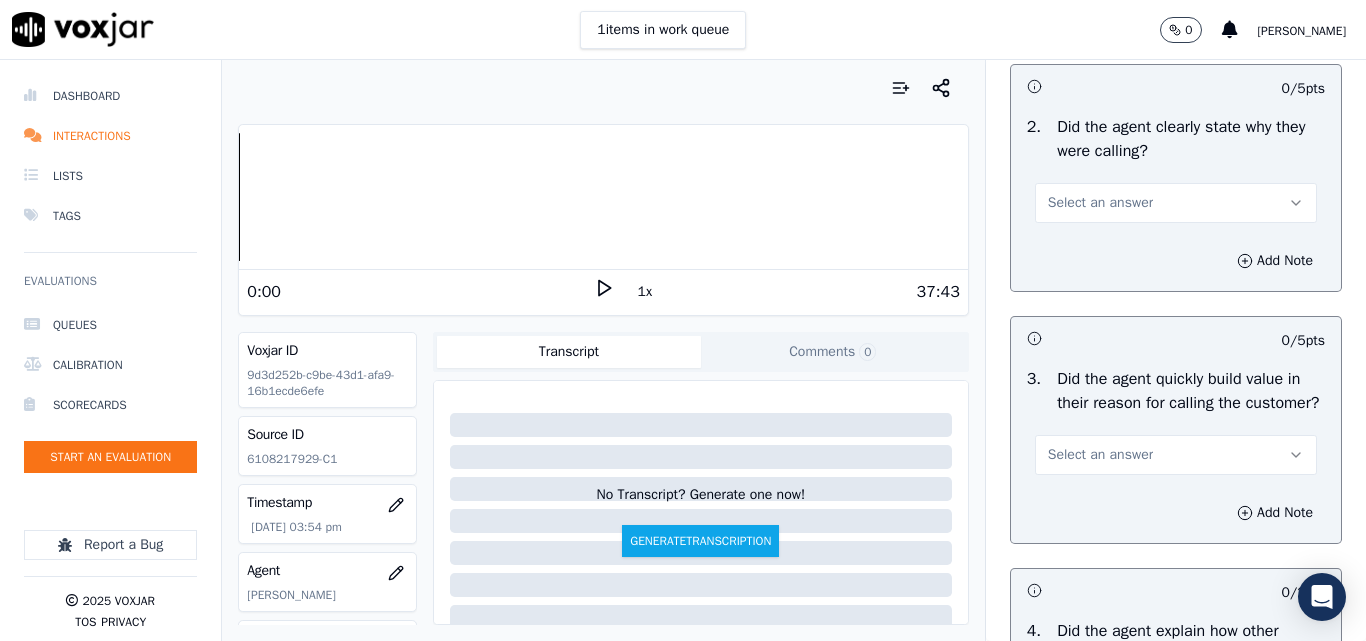 click on "Select an answer" at bounding box center [1100, 203] 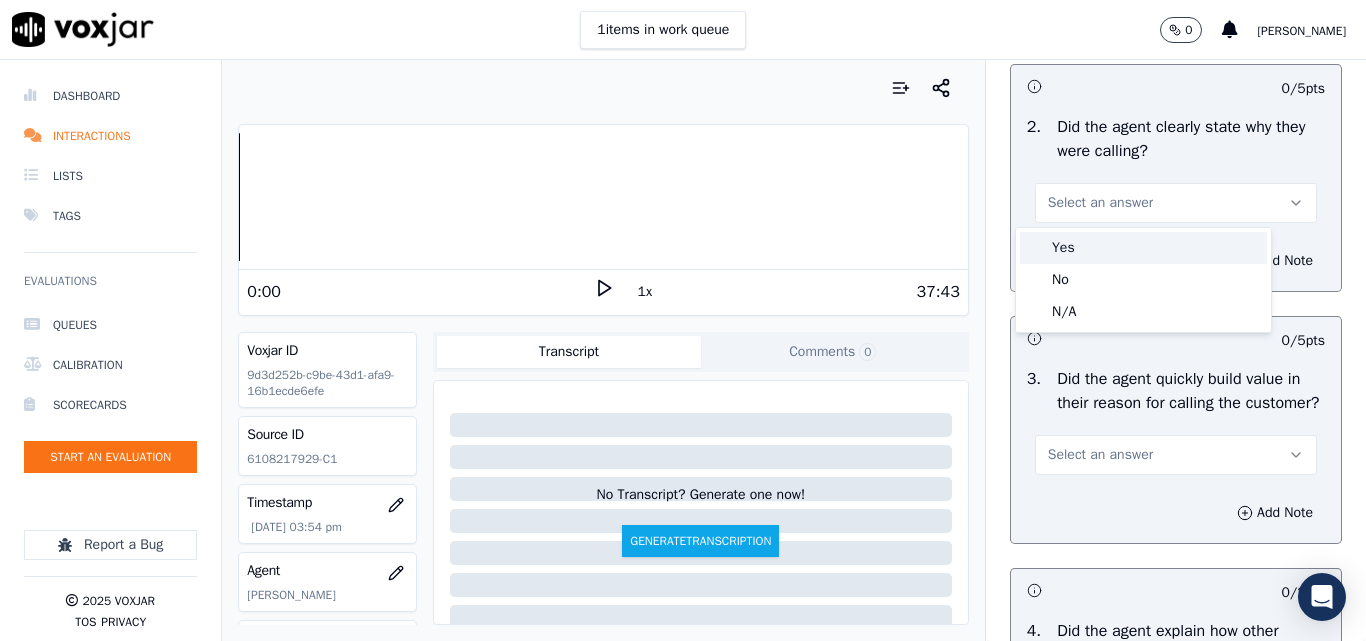 click on "Yes" at bounding box center (1143, 248) 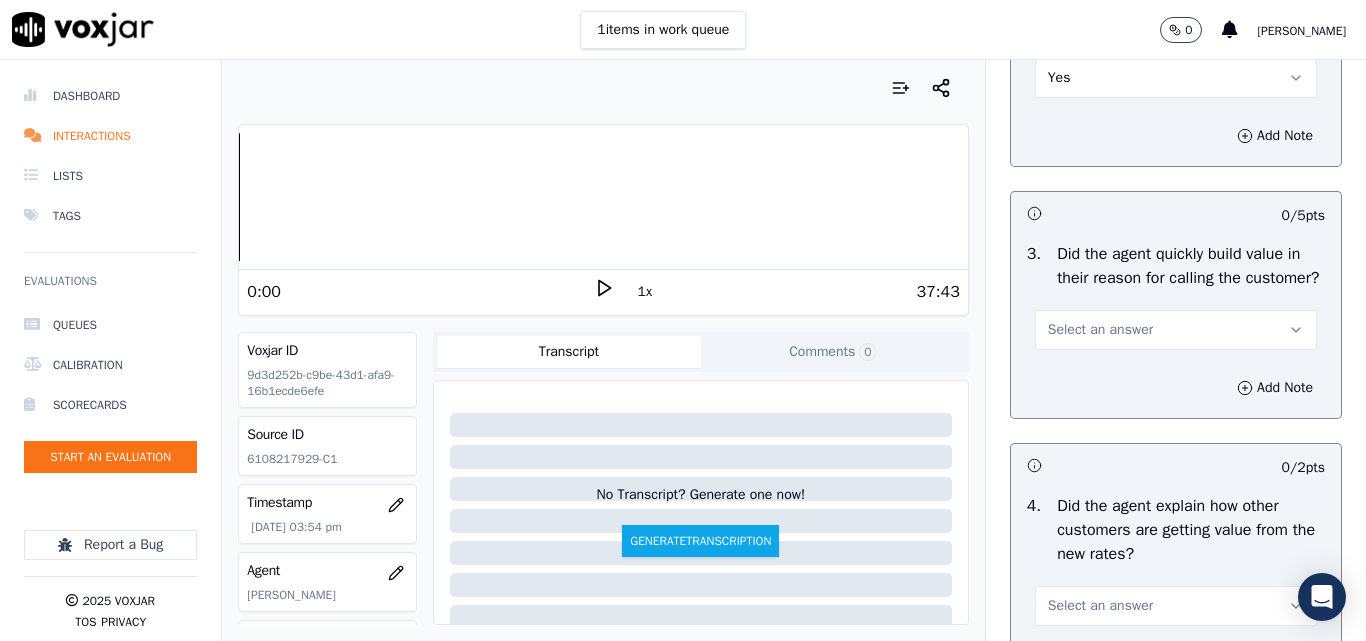scroll, scrollTop: 700, scrollLeft: 0, axis: vertical 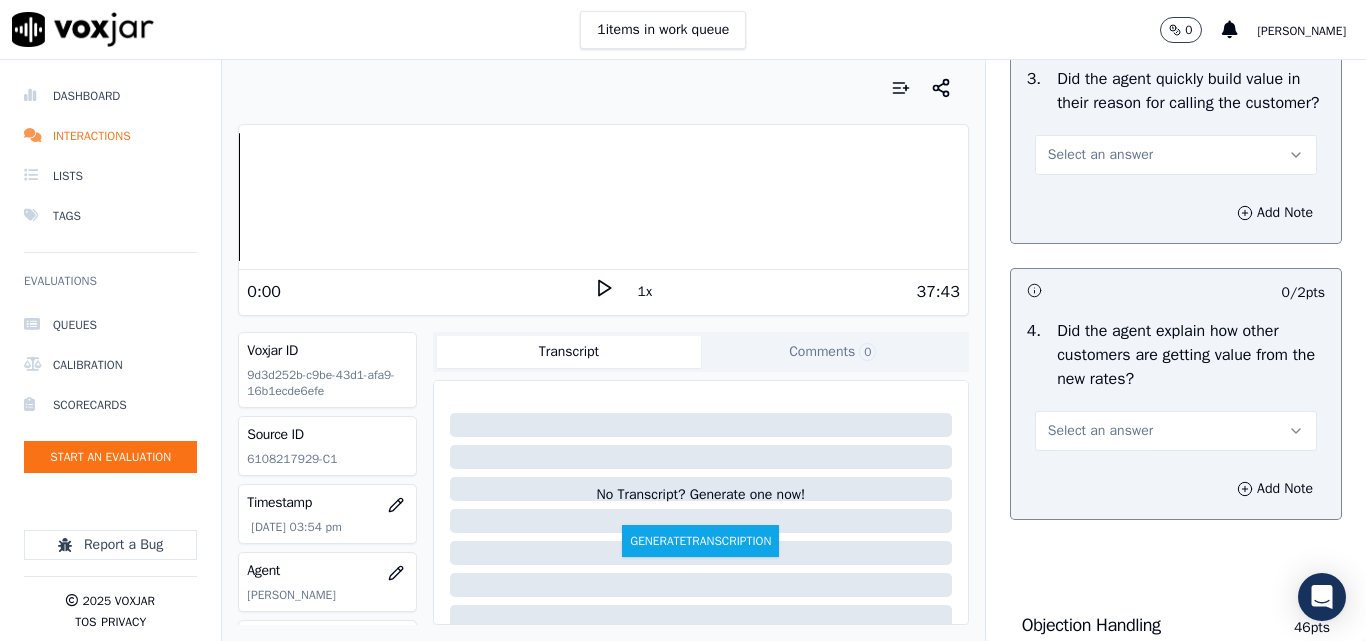 click on "Select an answer" at bounding box center (1100, 155) 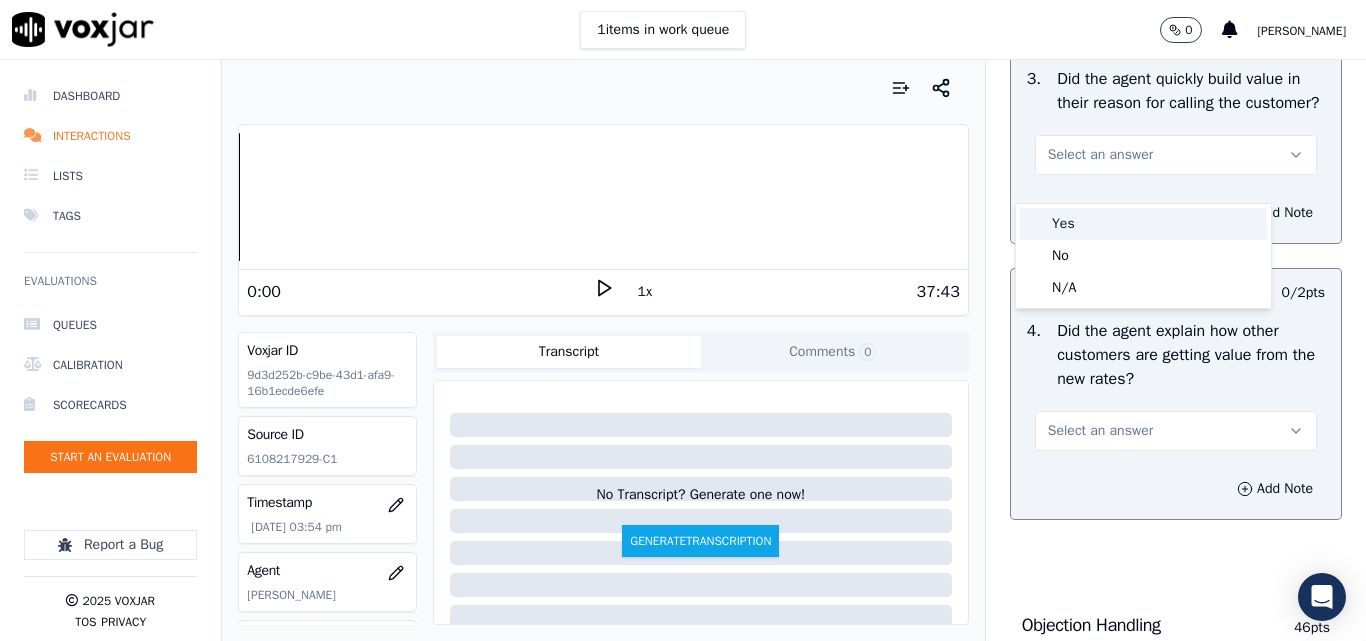 click on "Yes" at bounding box center [1143, 224] 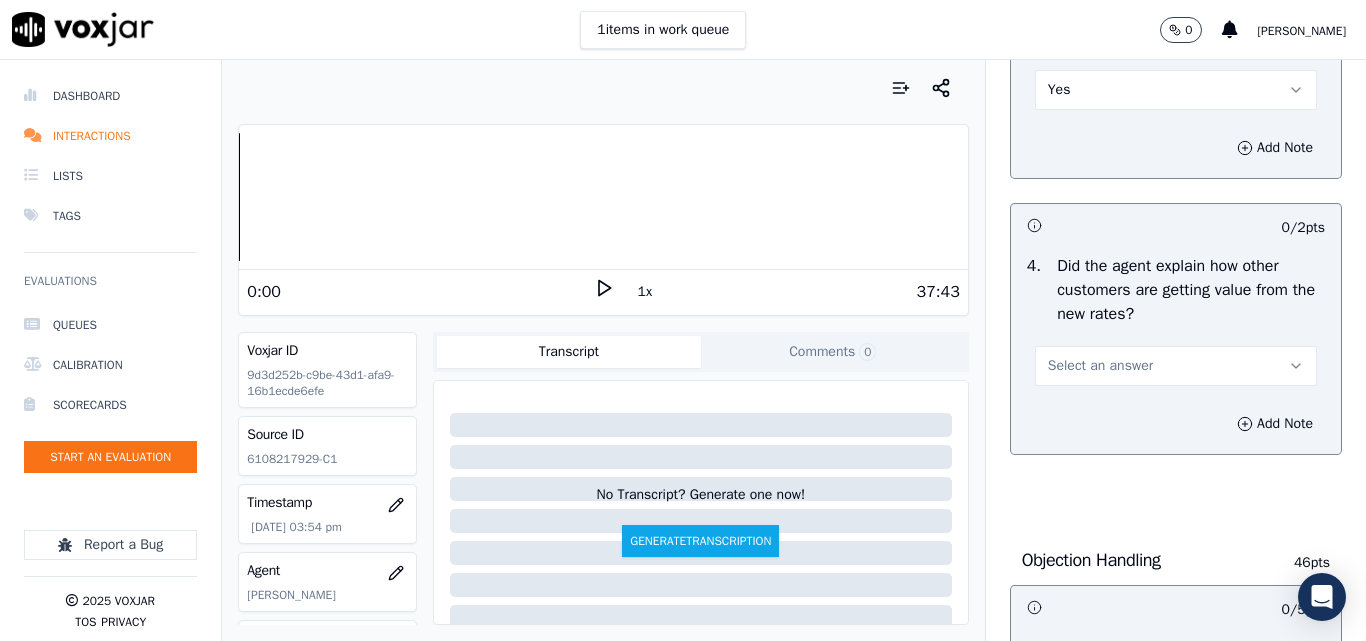 scroll, scrollTop: 800, scrollLeft: 0, axis: vertical 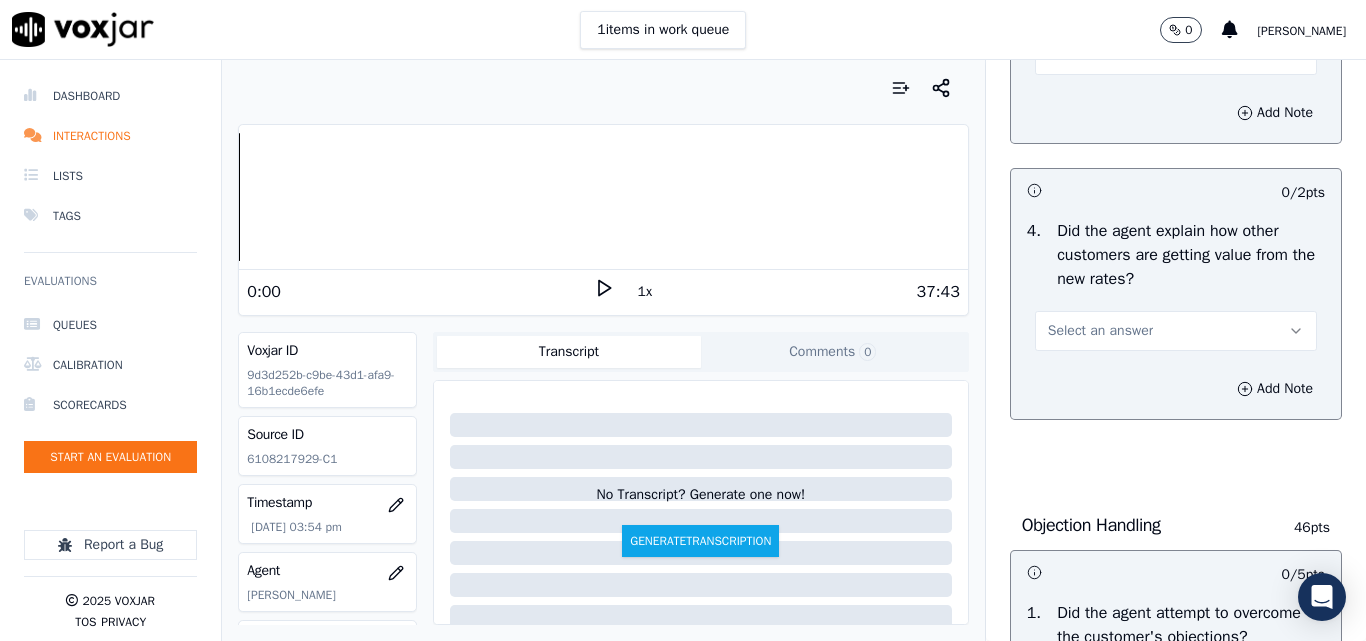 drag, startPoint x: 1095, startPoint y: 348, endPoint x: 1094, endPoint y: 367, distance: 19.026299 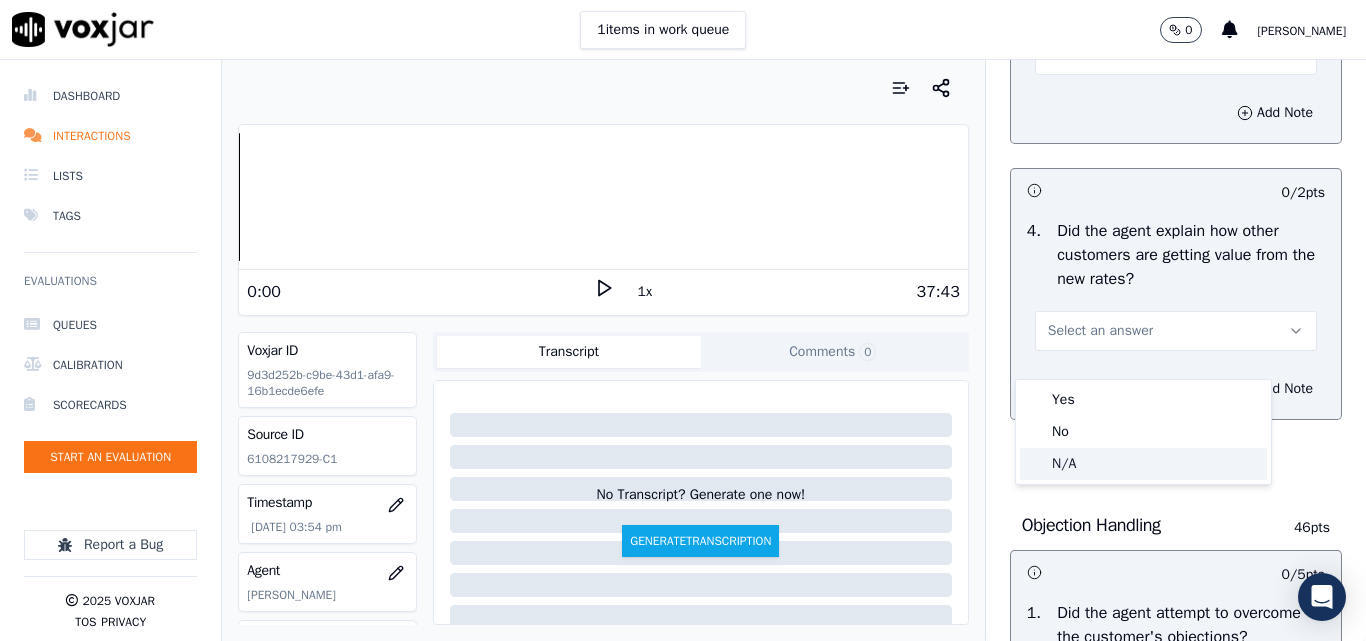 click on "N/A" 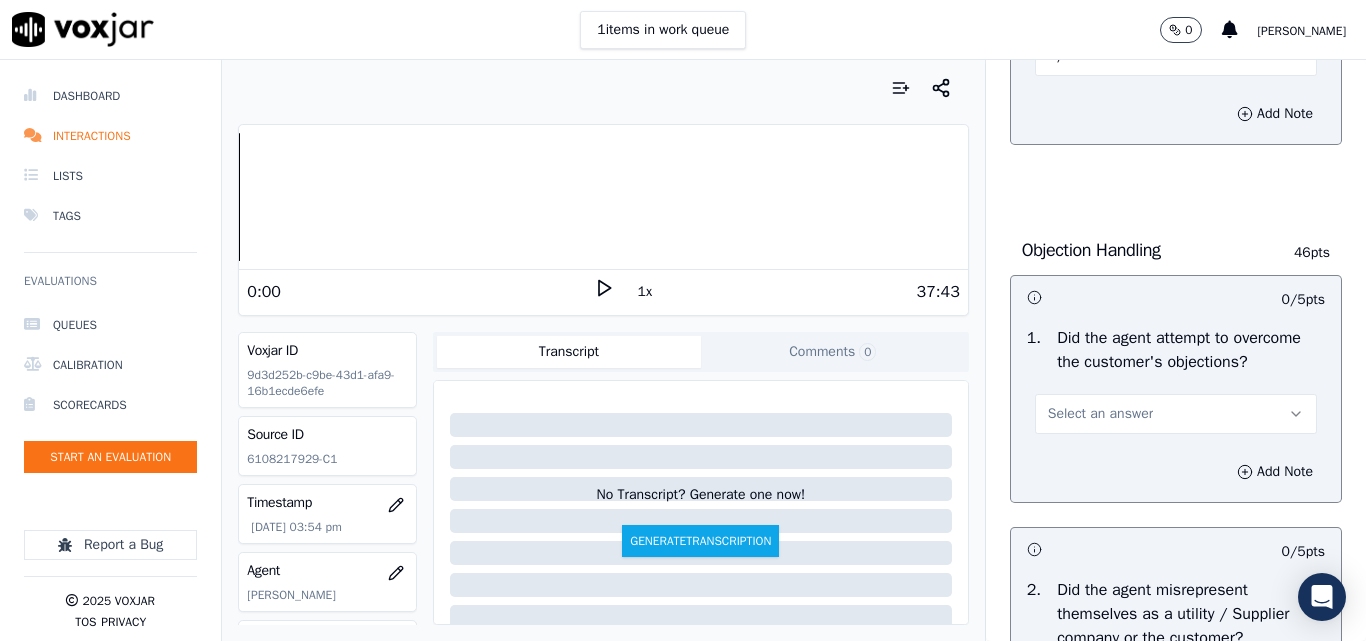 scroll, scrollTop: 1200, scrollLeft: 0, axis: vertical 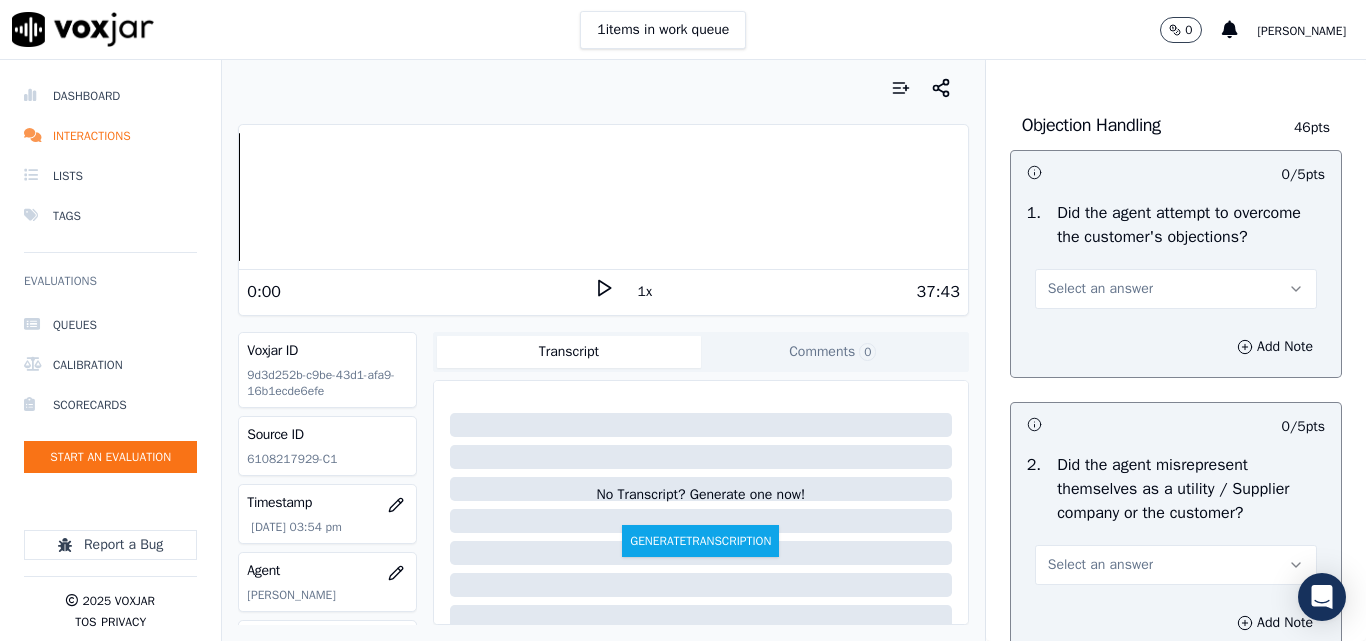 click on "Select an answer" at bounding box center [1100, 289] 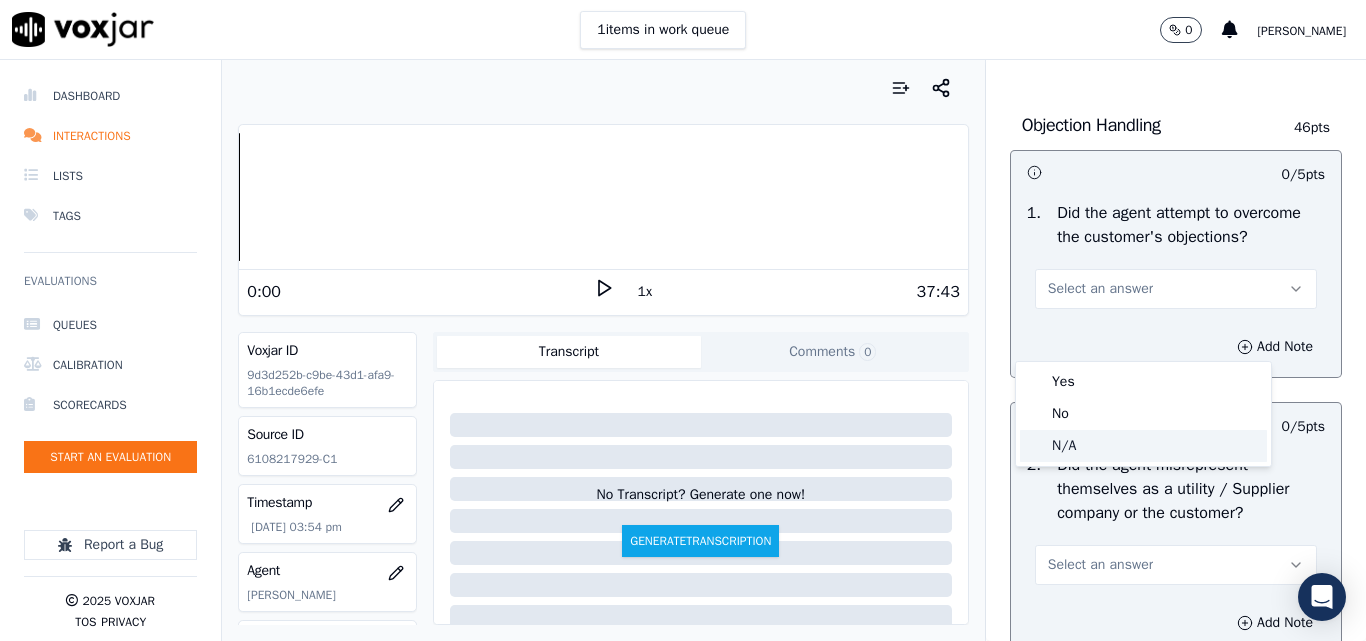 click on "N/A" 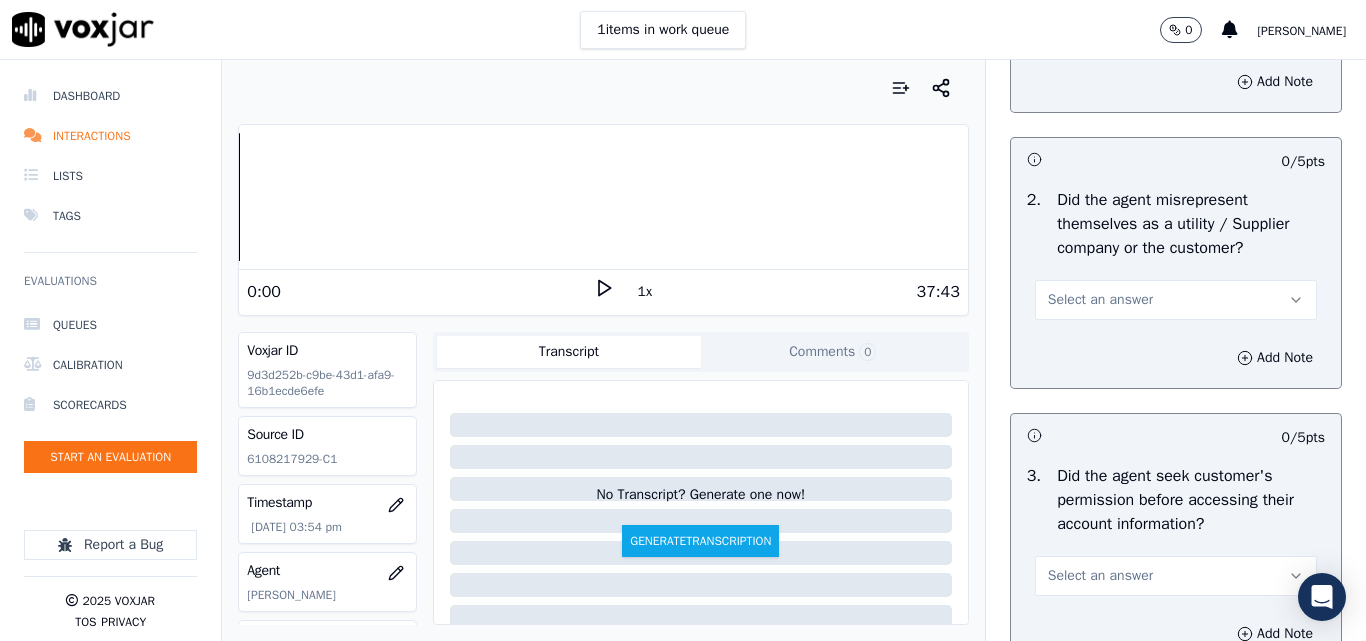 scroll, scrollTop: 1500, scrollLeft: 0, axis: vertical 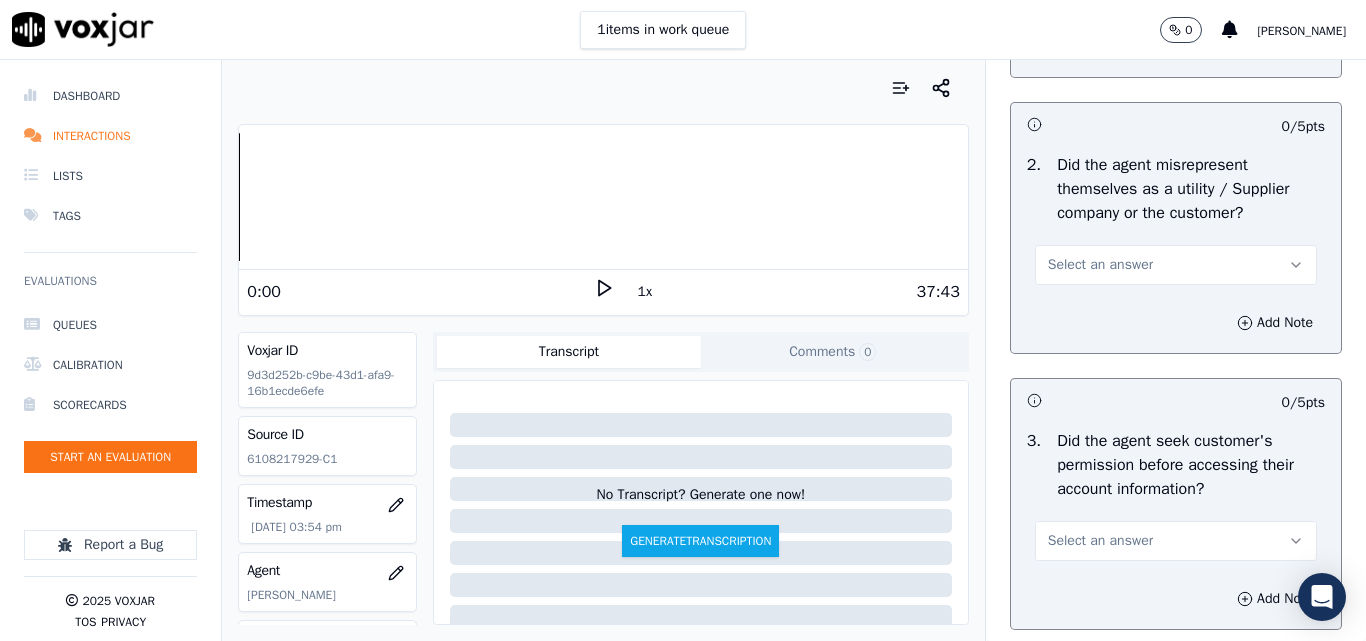 click on "Select an answer" at bounding box center [1100, 265] 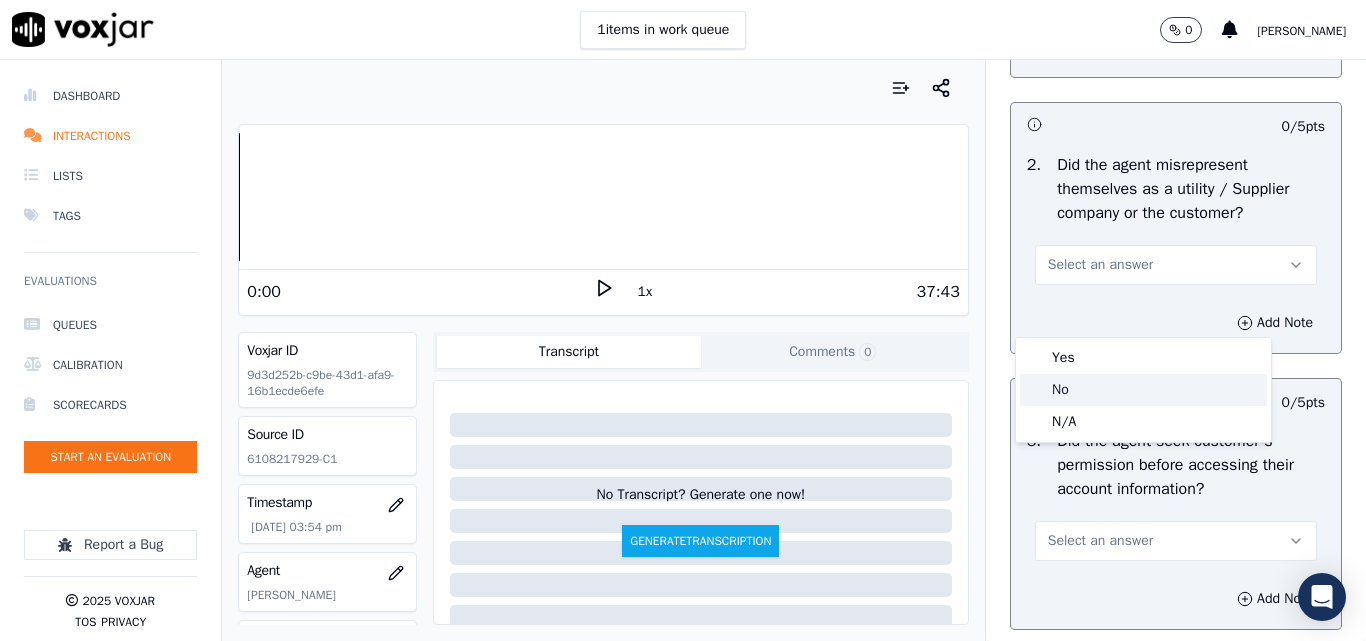 click on "No" 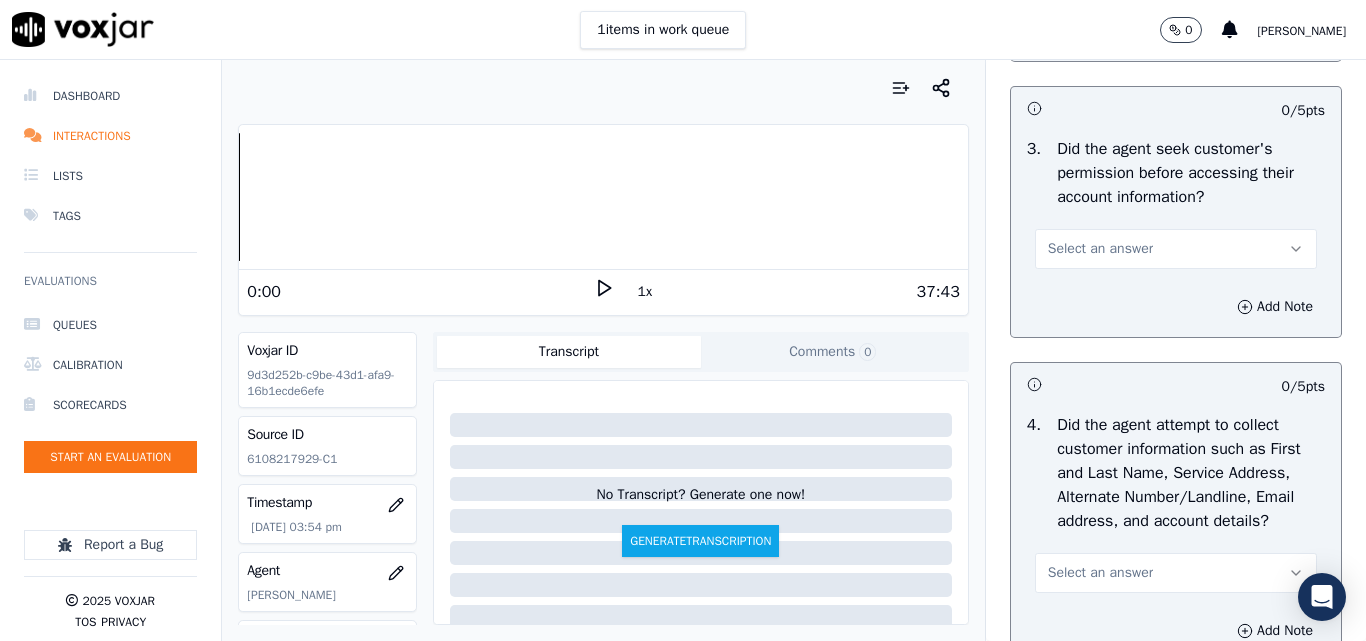 scroll, scrollTop: 1800, scrollLeft: 0, axis: vertical 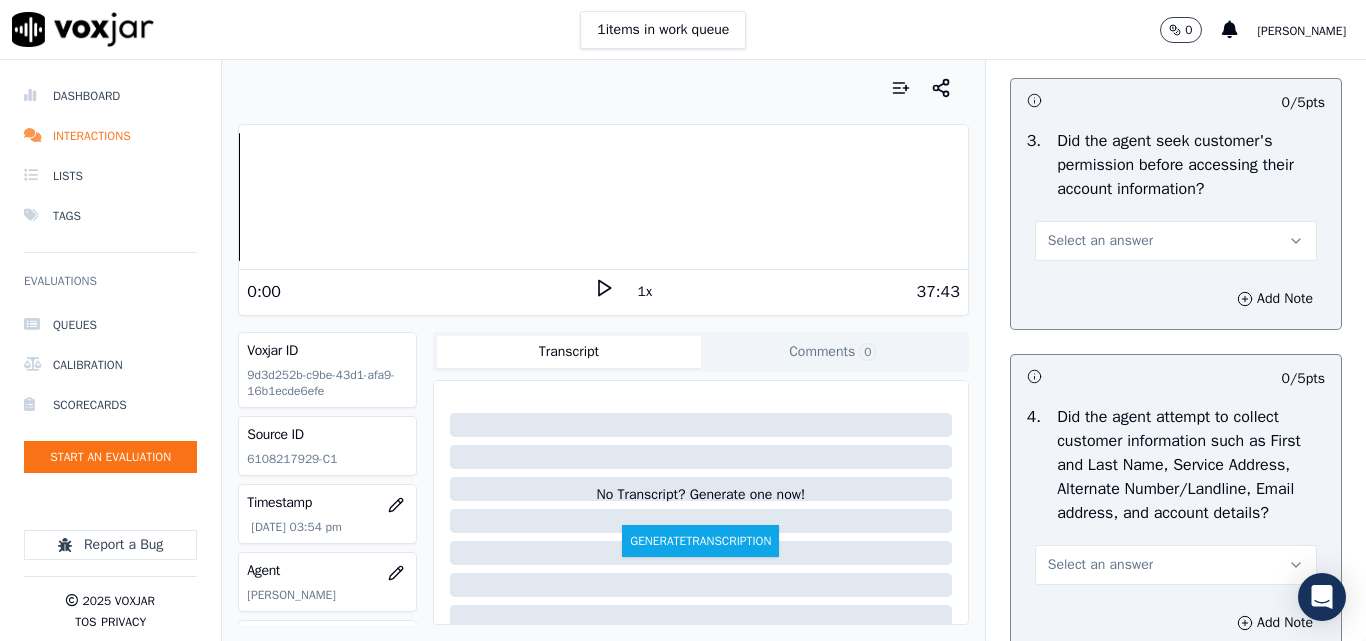 click on "Select an answer" at bounding box center (1100, 241) 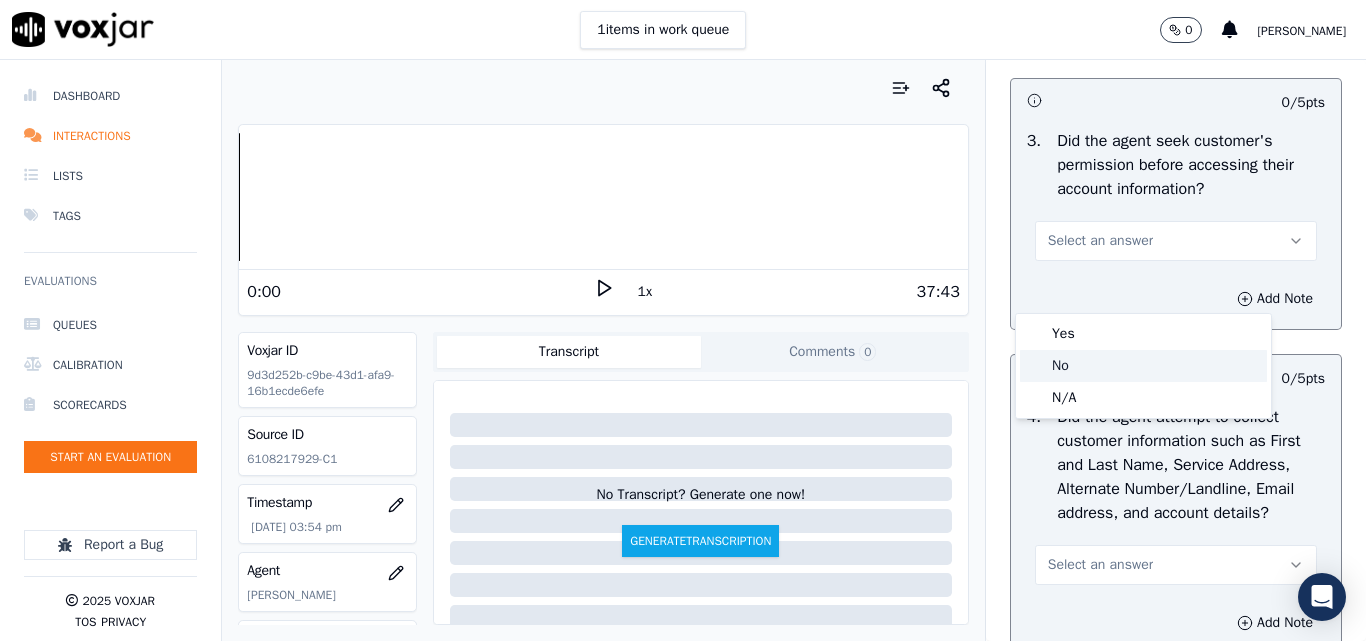 click on "No" 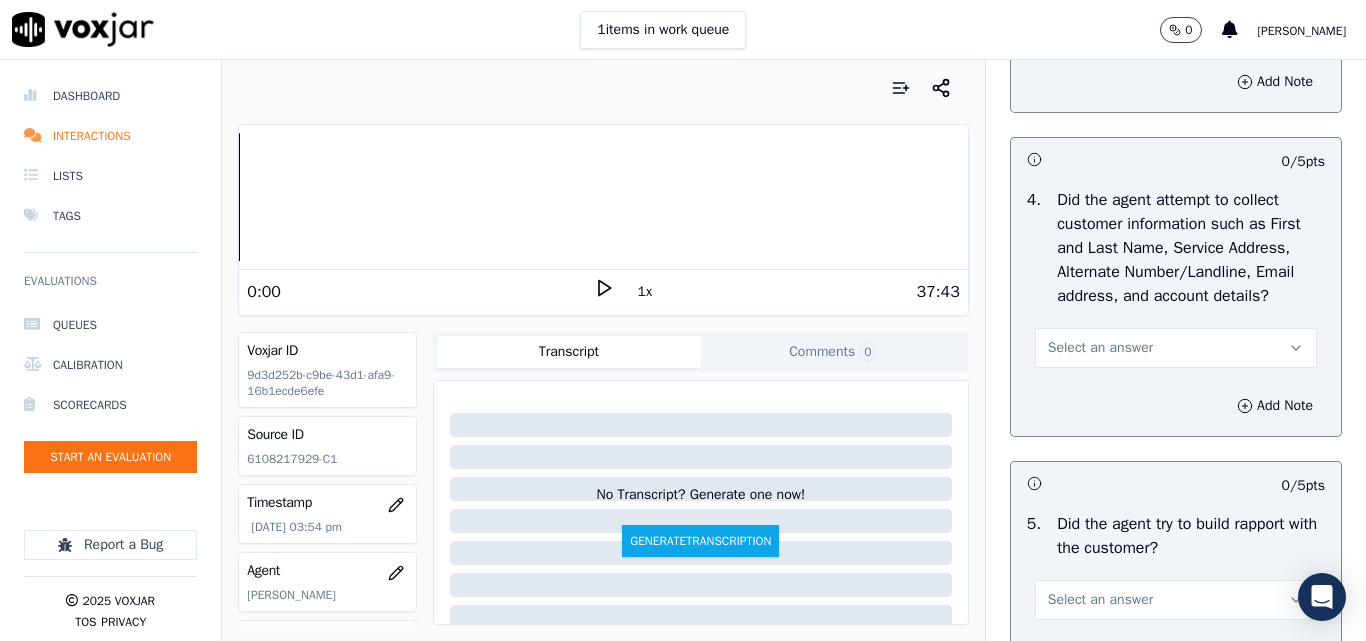 scroll, scrollTop: 2200, scrollLeft: 0, axis: vertical 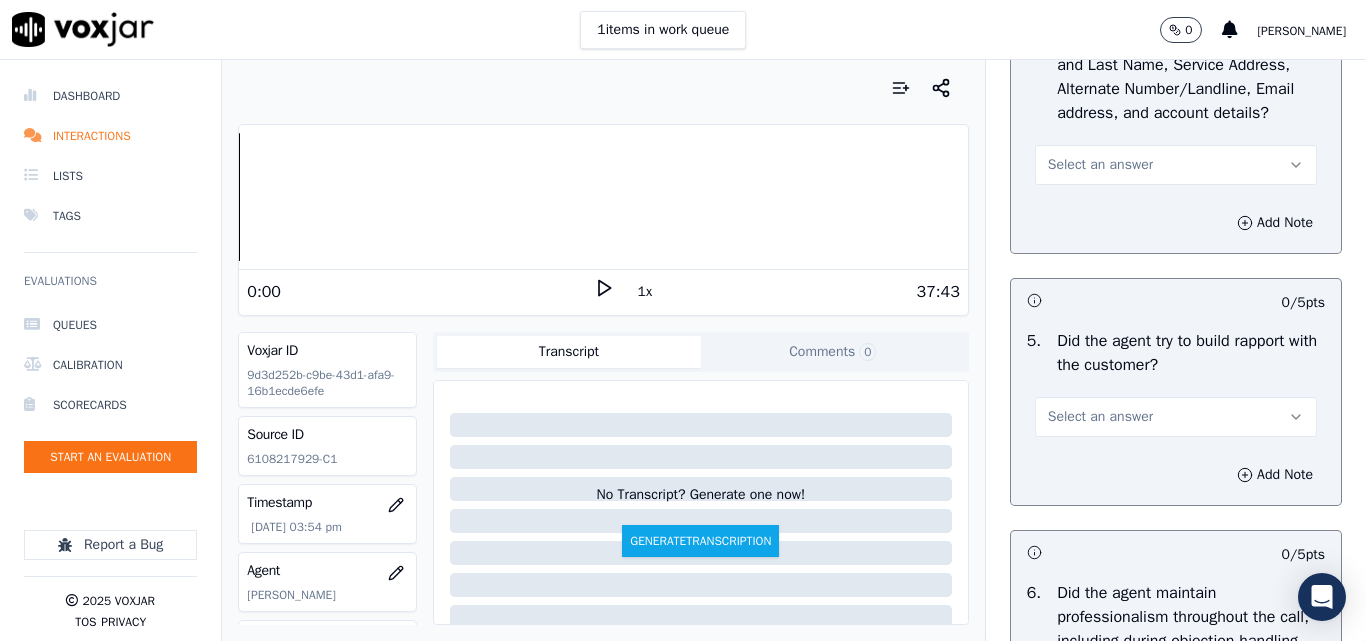 click on "Select an answer" at bounding box center [1100, 165] 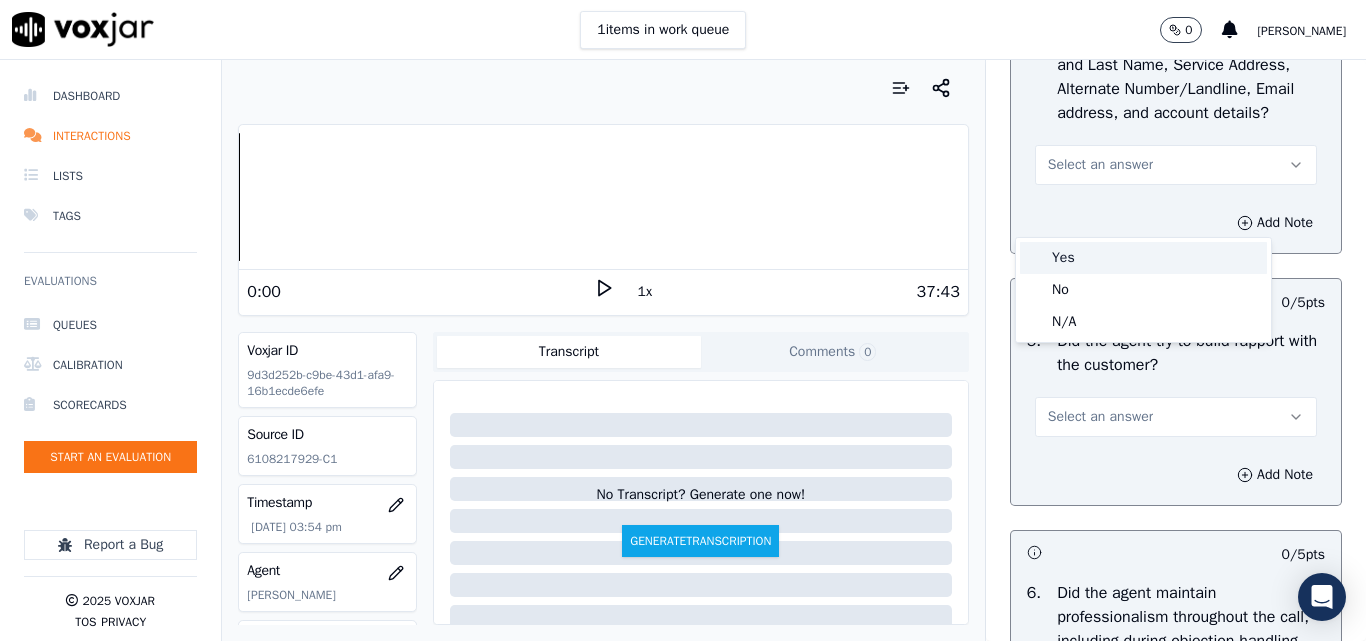 click on "Yes" at bounding box center [1143, 258] 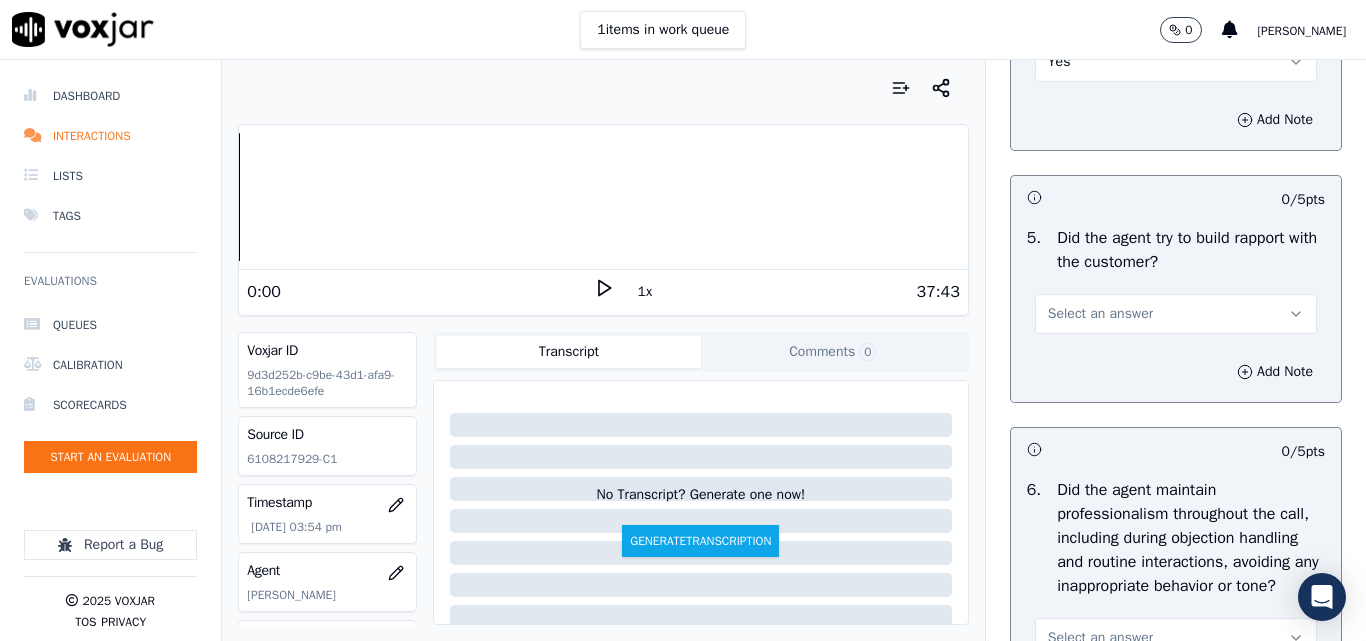 scroll, scrollTop: 2400, scrollLeft: 0, axis: vertical 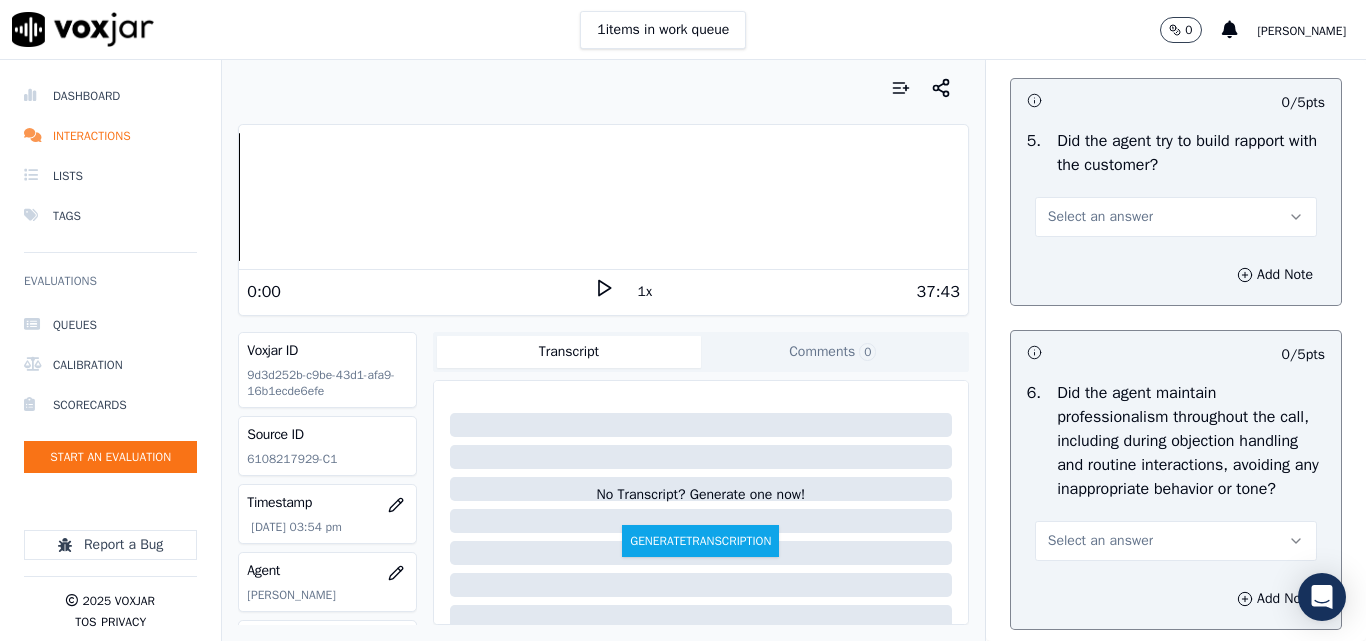 click on "Select an answer" at bounding box center (1100, 217) 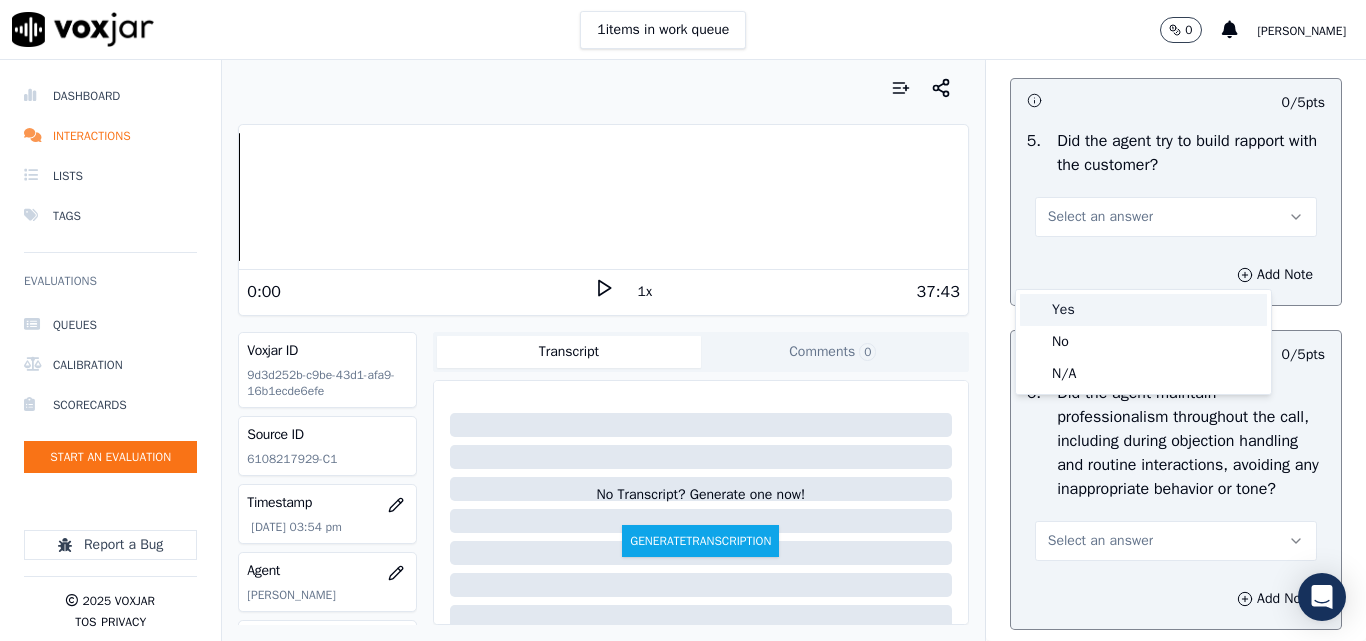 click on "Yes" at bounding box center [1143, 310] 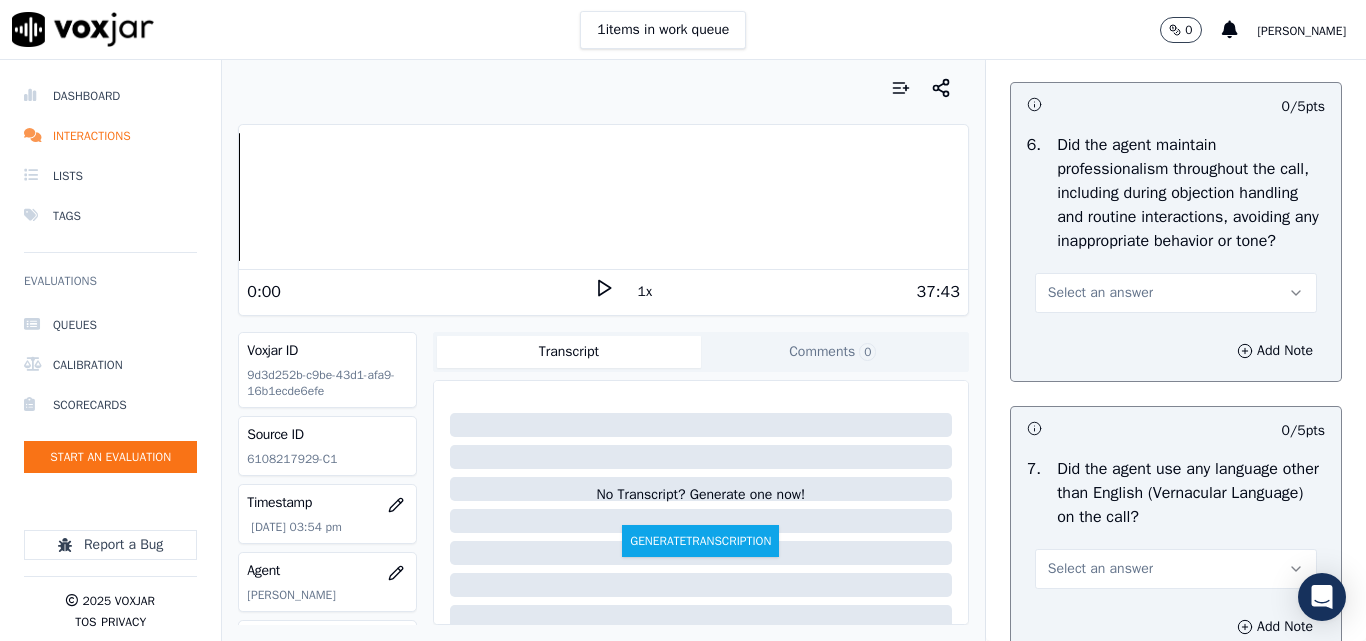 scroll, scrollTop: 2700, scrollLeft: 0, axis: vertical 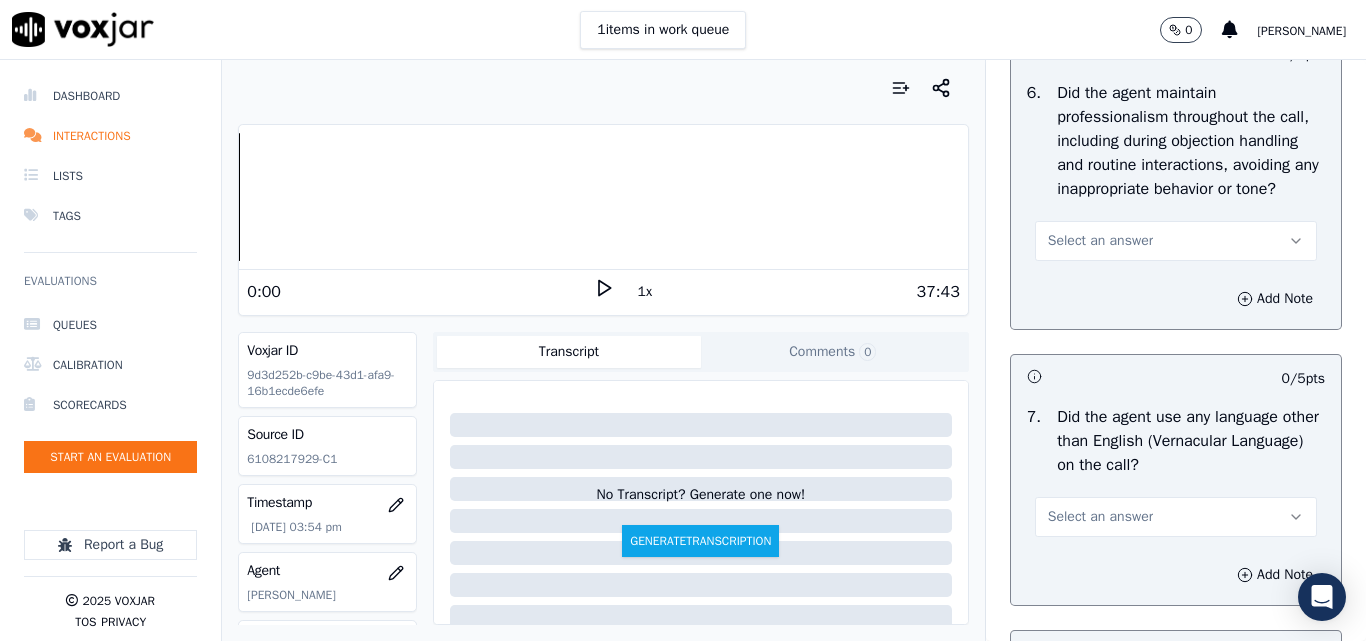 click on "Select an answer" at bounding box center (1100, 241) 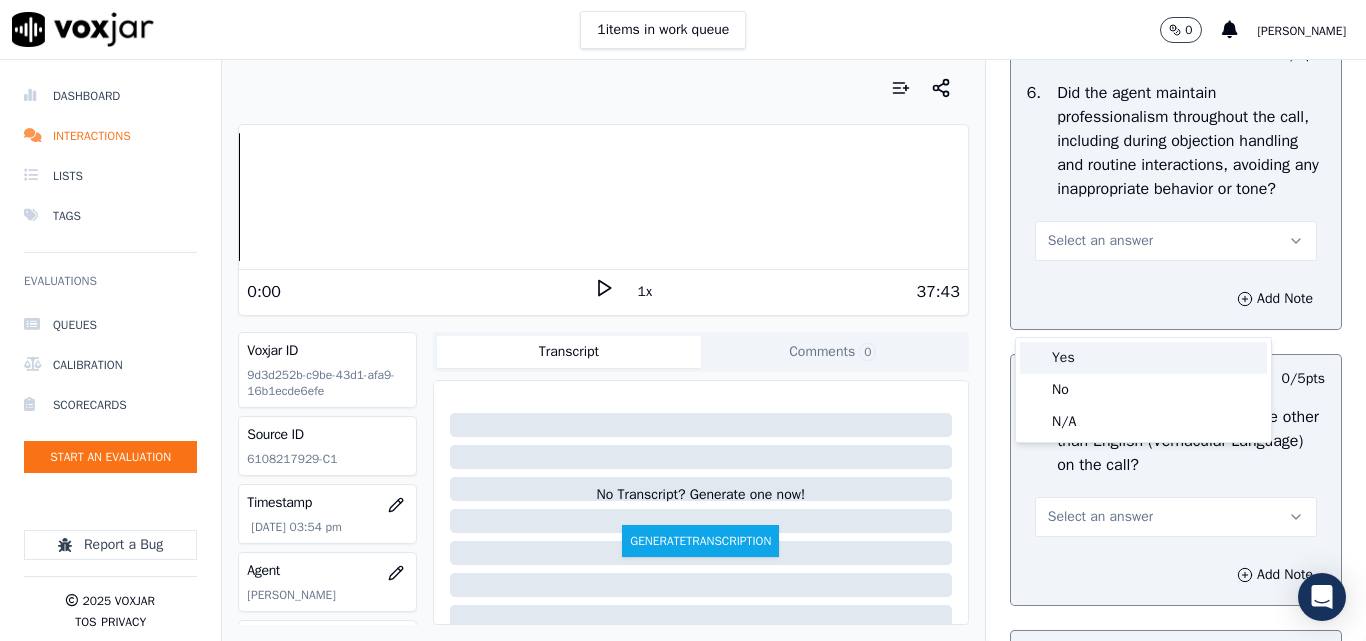 click on "Yes" at bounding box center (1143, 358) 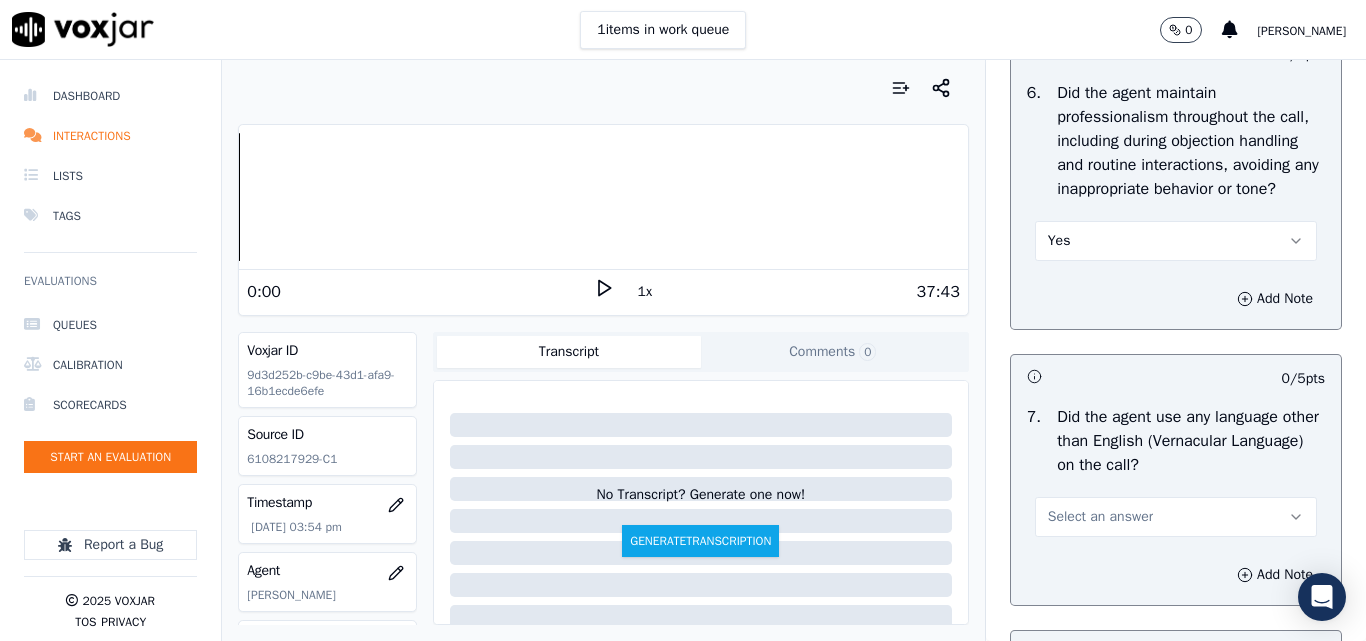 click on "Yes" at bounding box center (1059, 241) 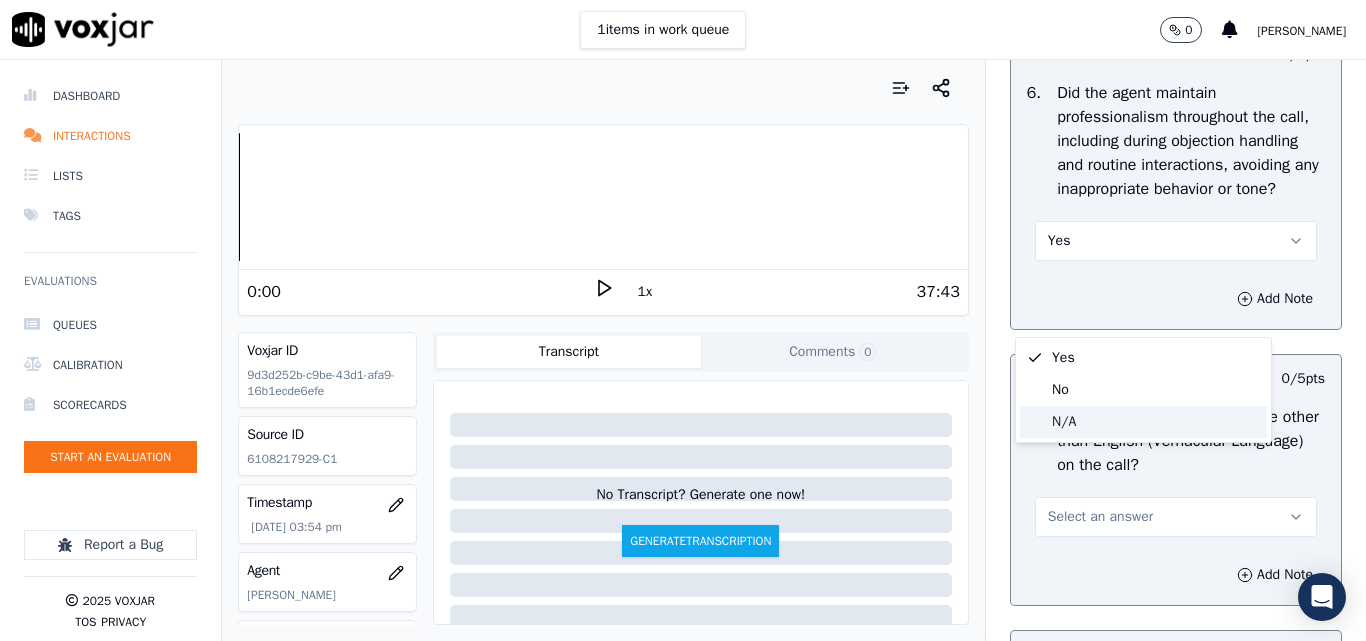 click on "N/A" 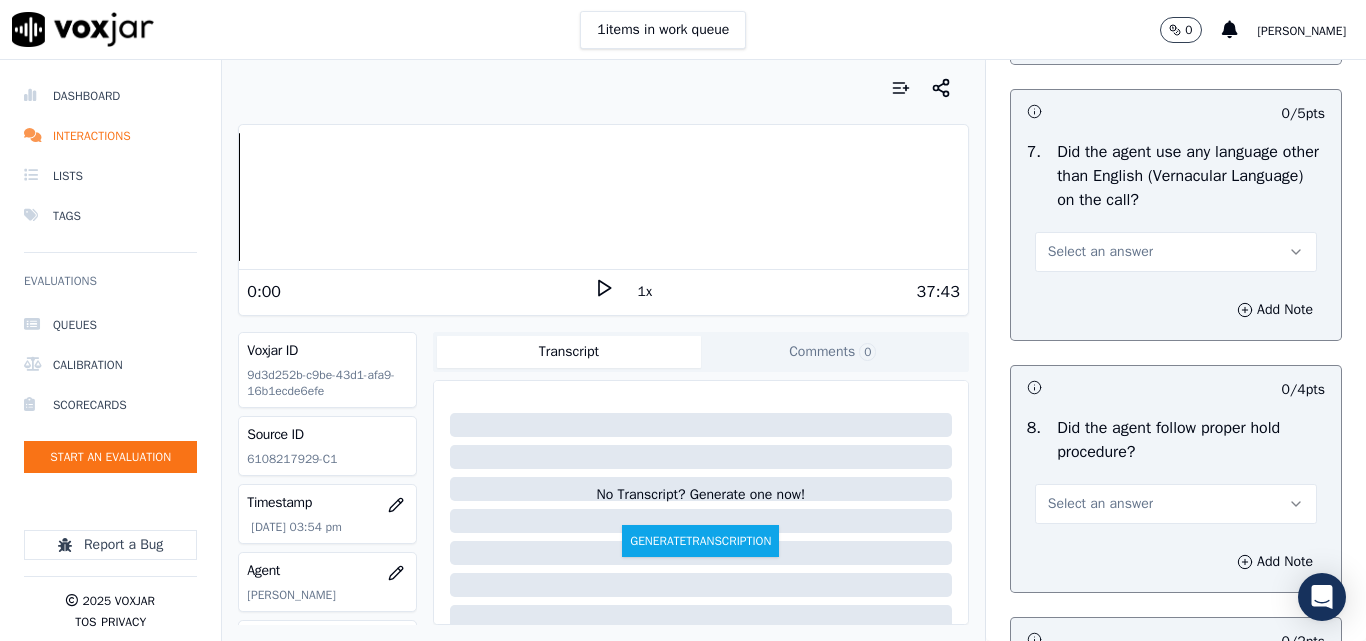 scroll, scrollTop: 3000, scrollLeft: 0, axis: vertical 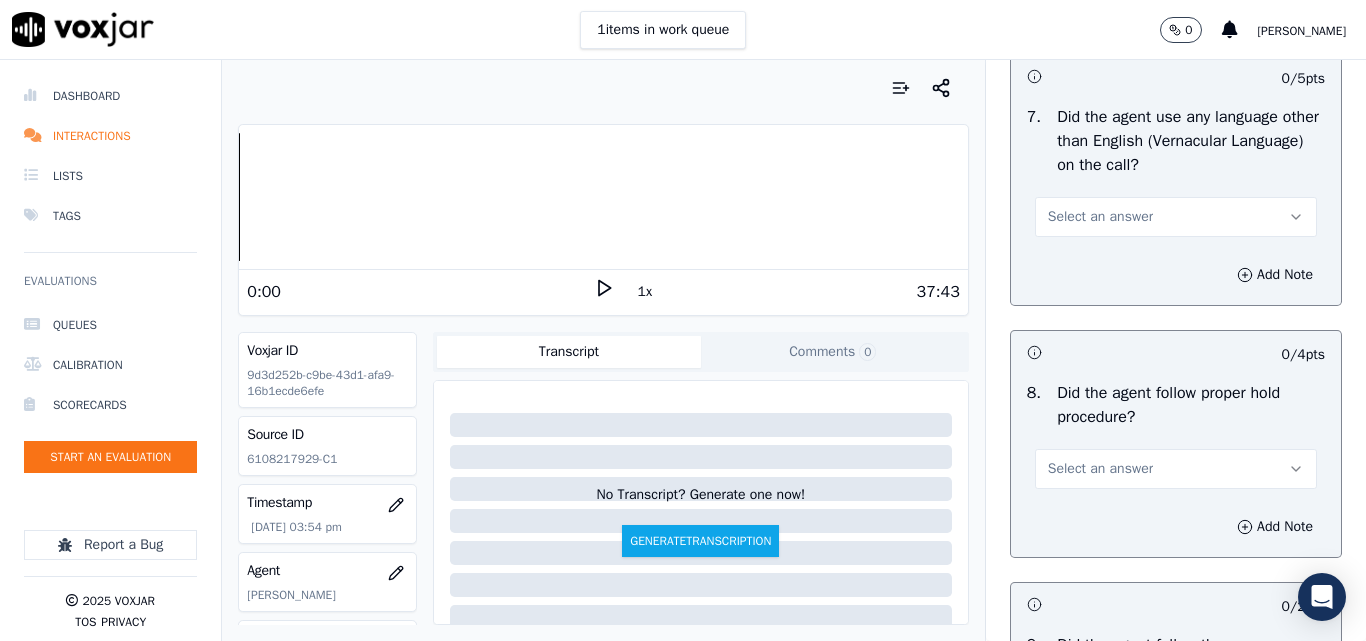 click on "Select an answer" at bounding box center [1100, 217] 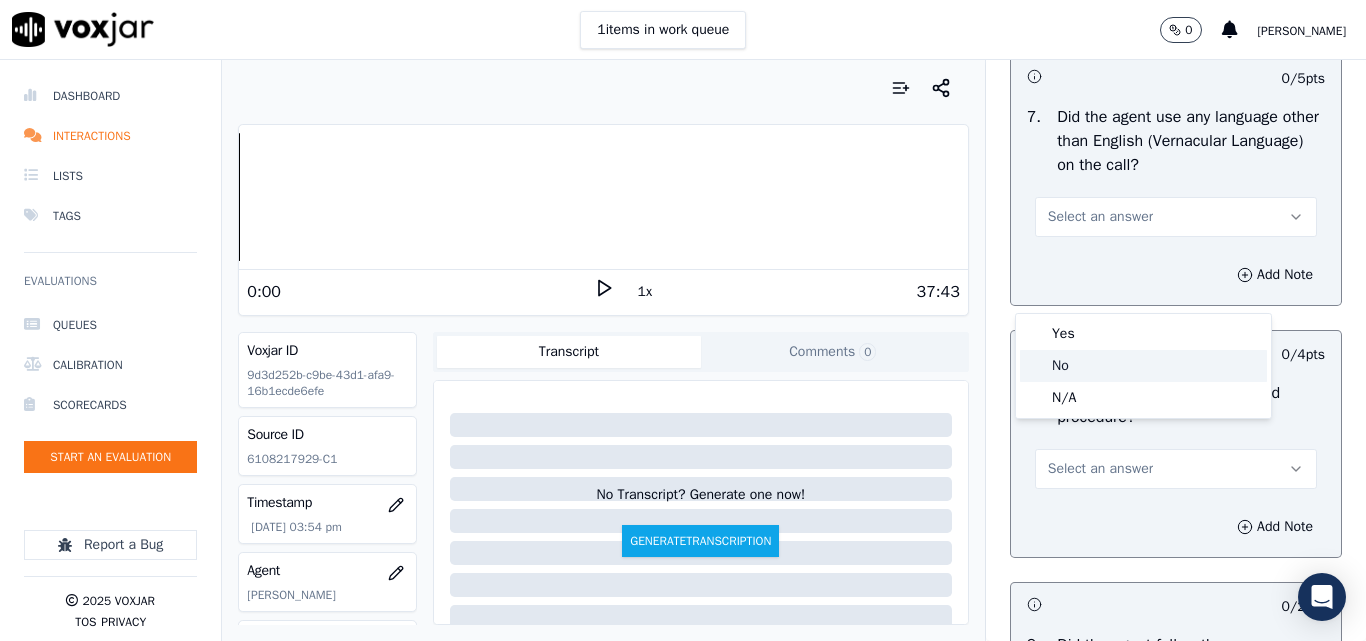 click on "No" 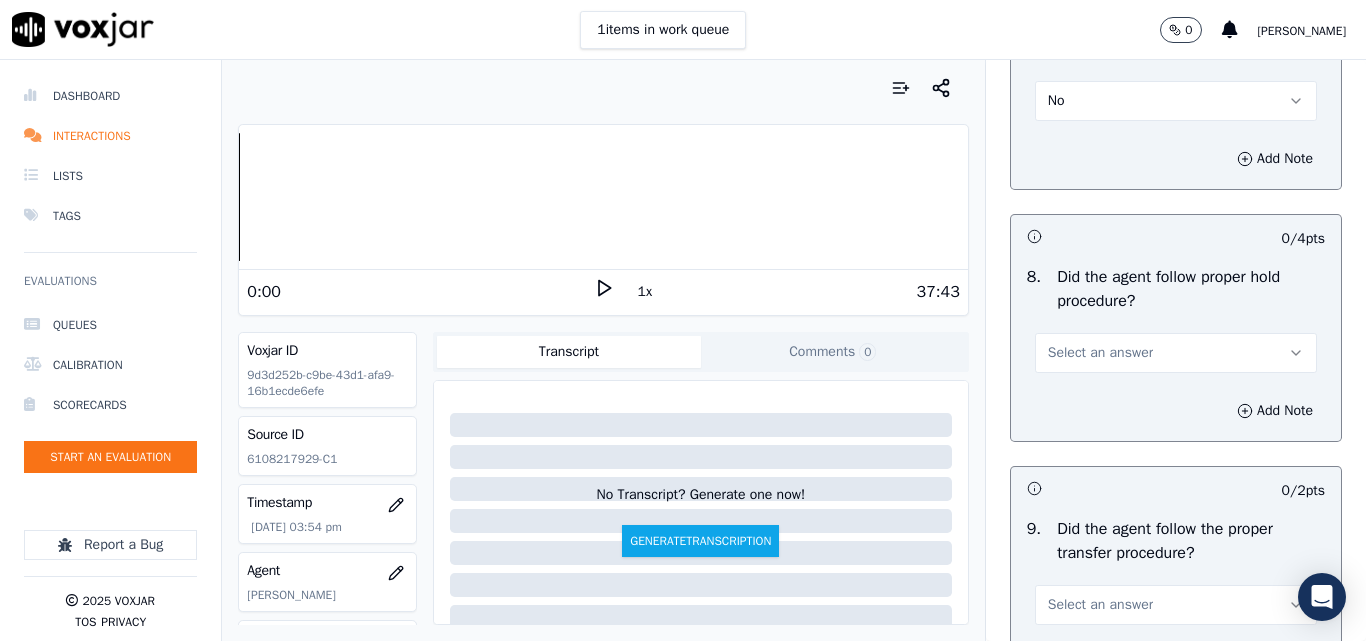 scroll, scrollTop: 3200, scrollLeft: 0, axis: vertical 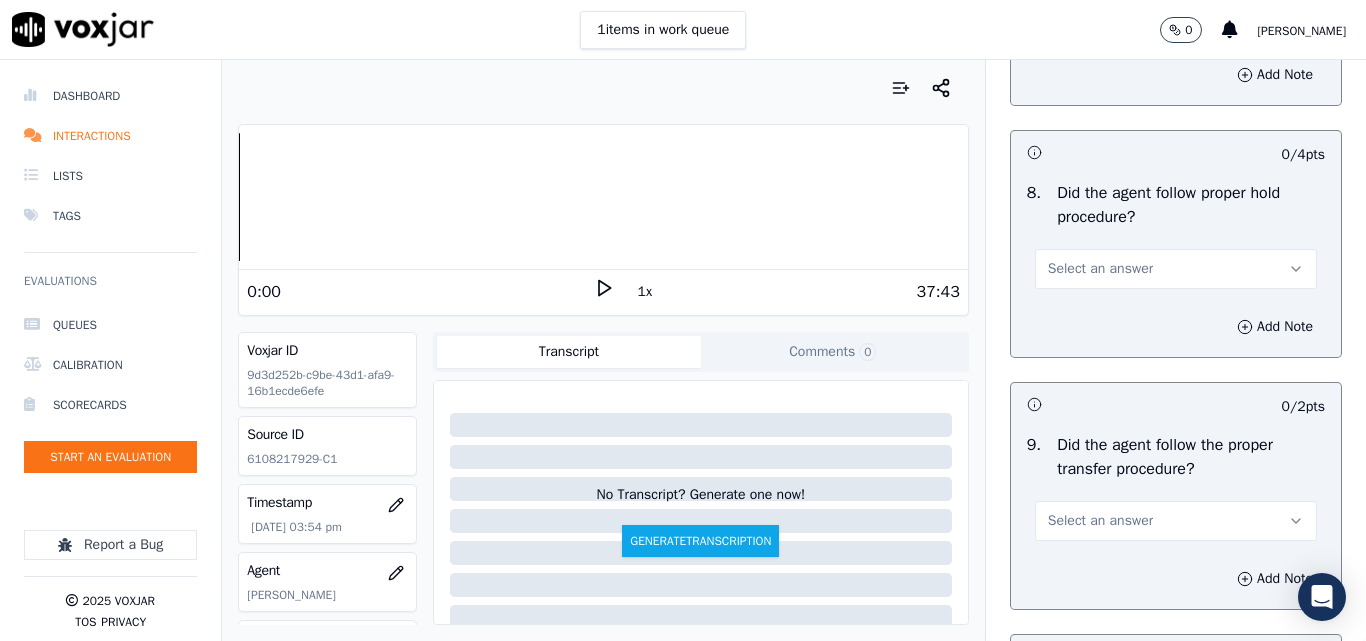 click on "Select an answer" at bounding box center (1100, 269) 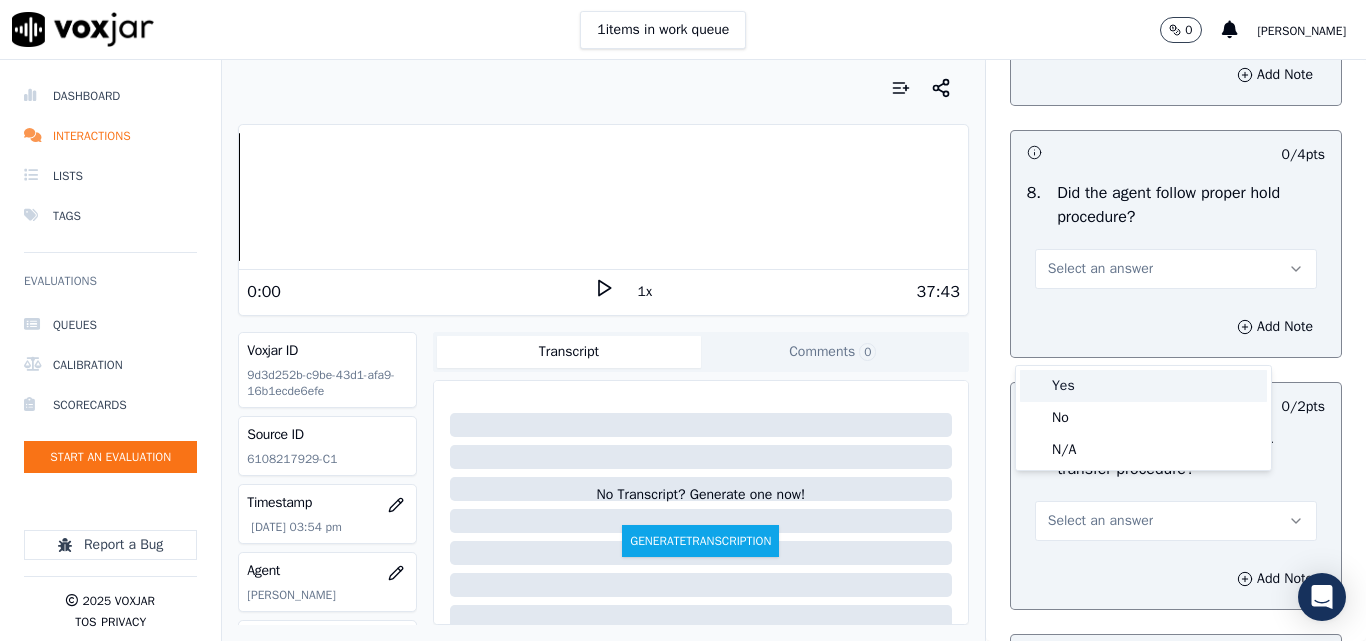 click on "Yes" at bounding box center (1143, 386) 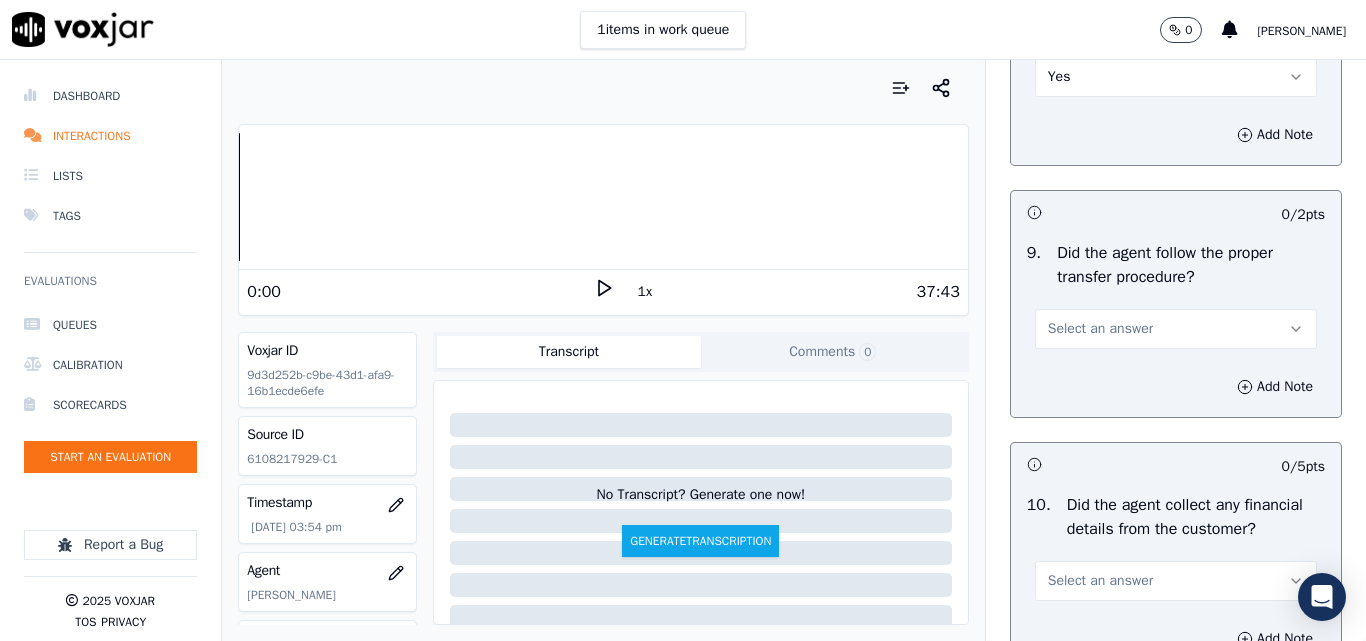 scroll, scrollTop: 3600, scrollLeft: 0, axis: vertical 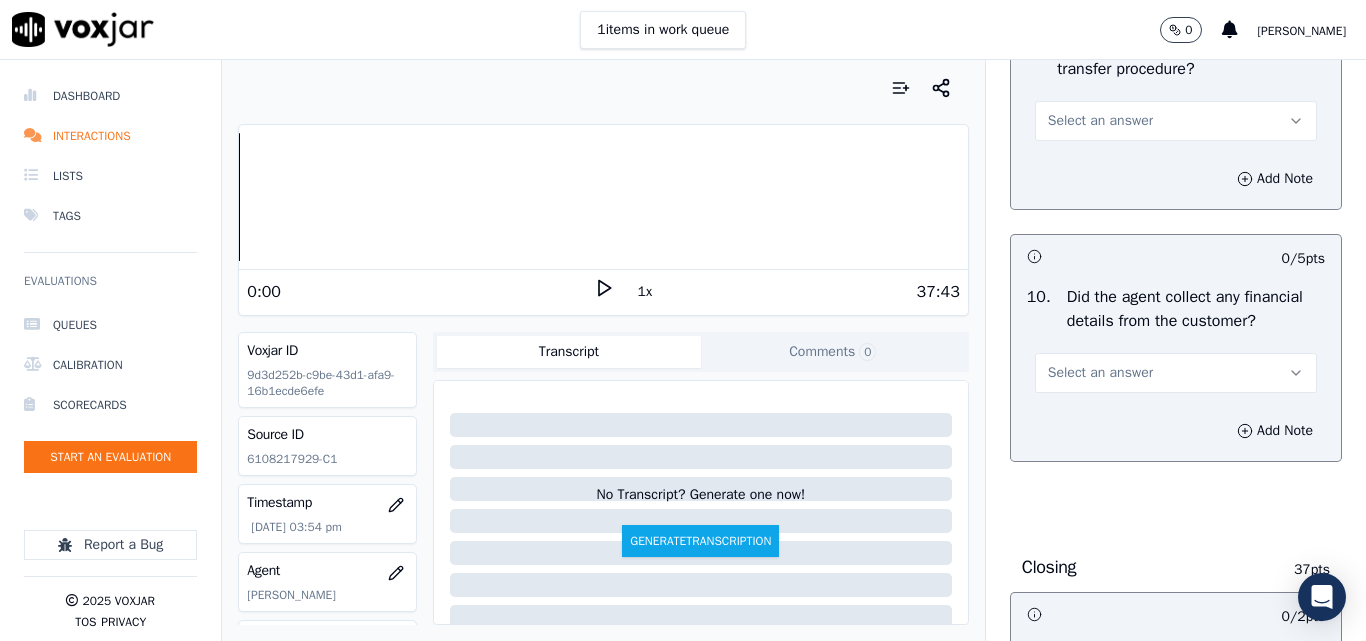 click on "Select an answer" at bounding box center (1100, 121) 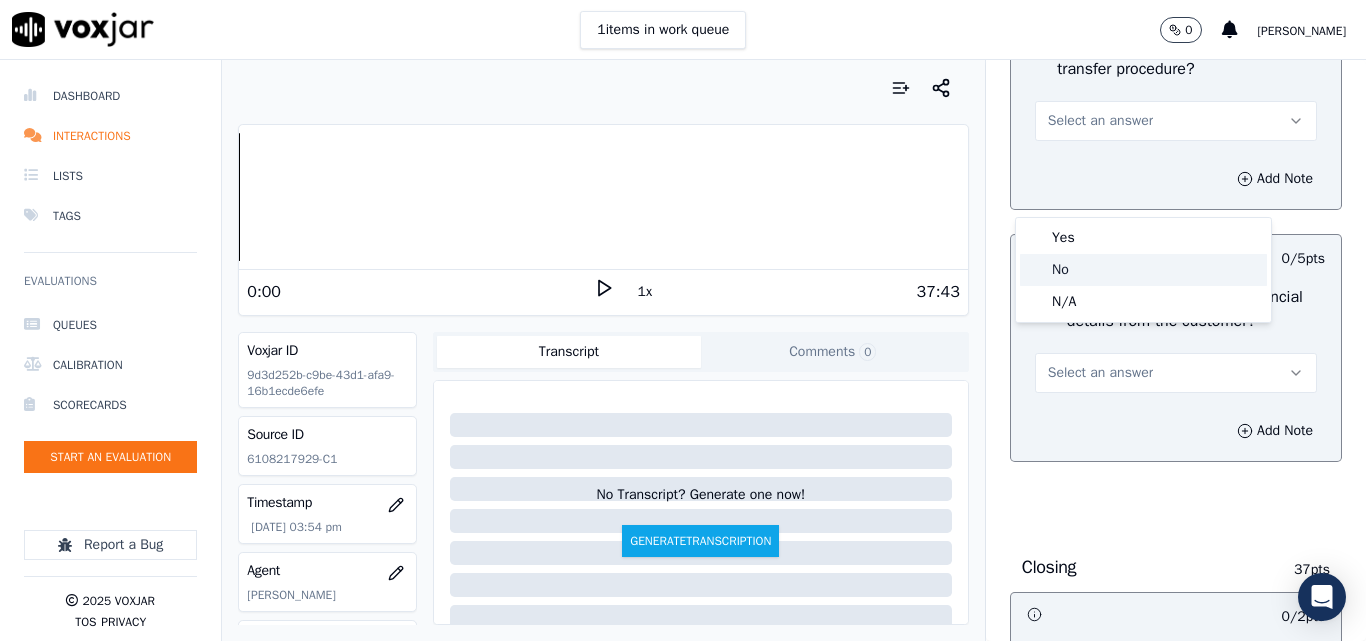 click on "No" 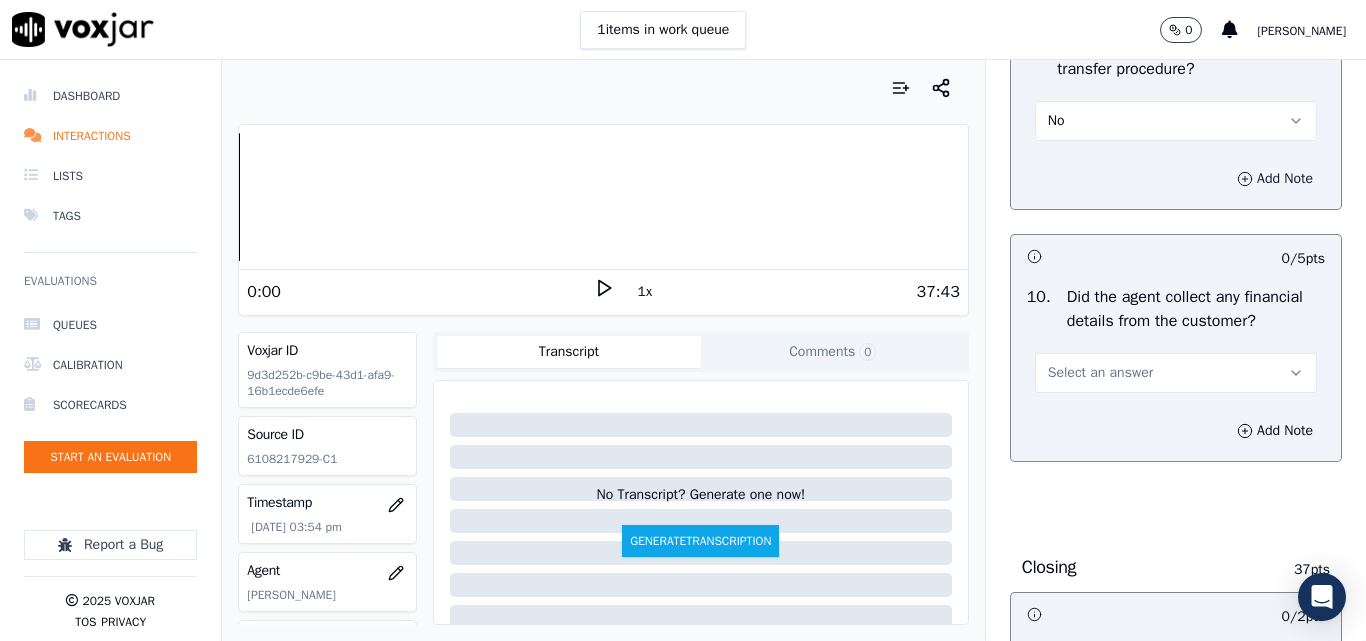 click 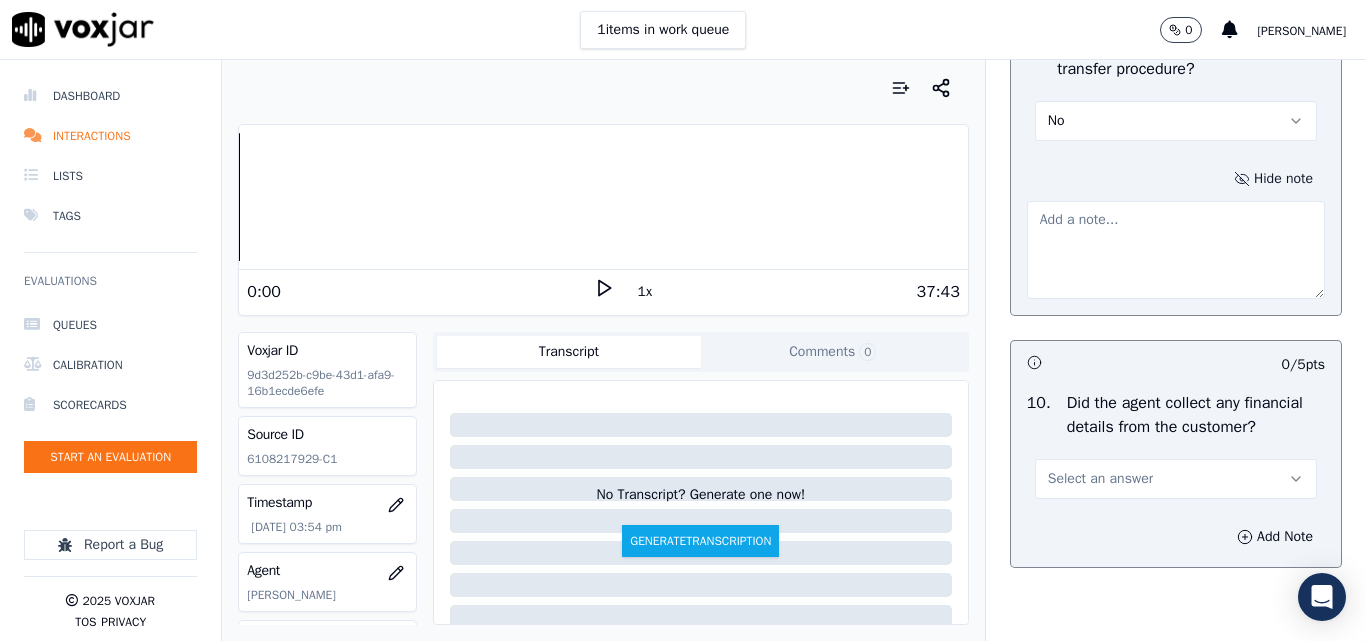 click at bounding box center [1176, 250] 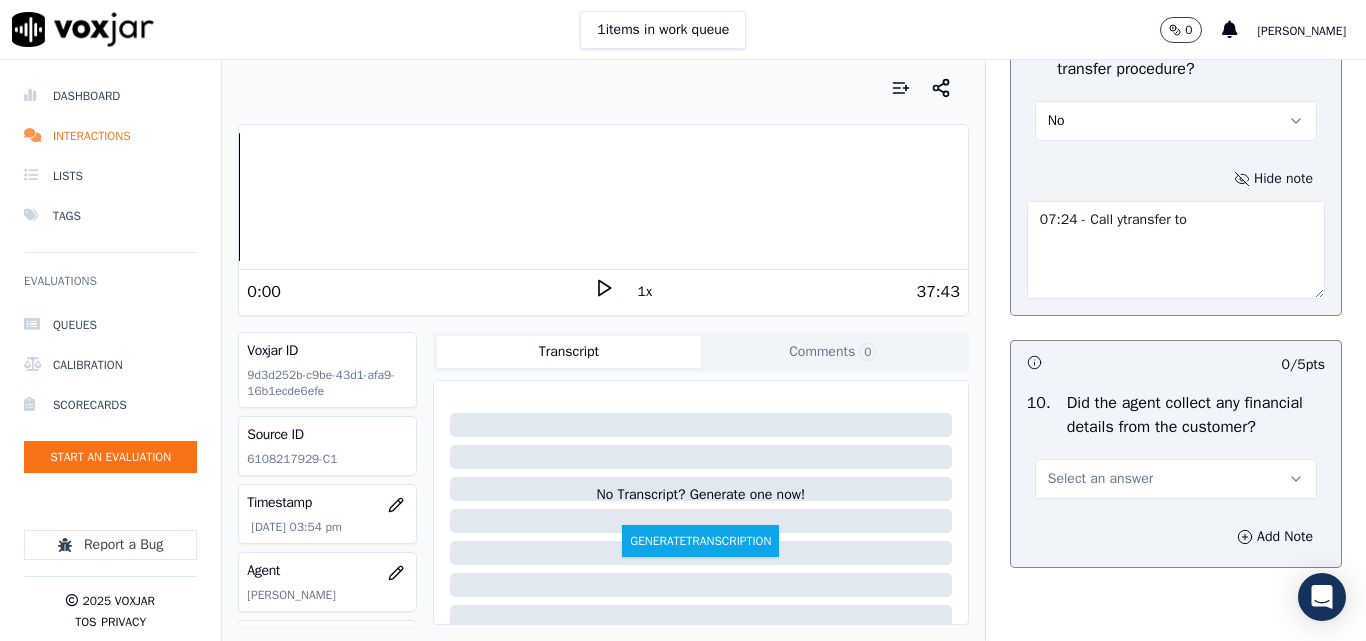 click on "07:24 - Call ytransfer to" at bounding box center (1176, 250) 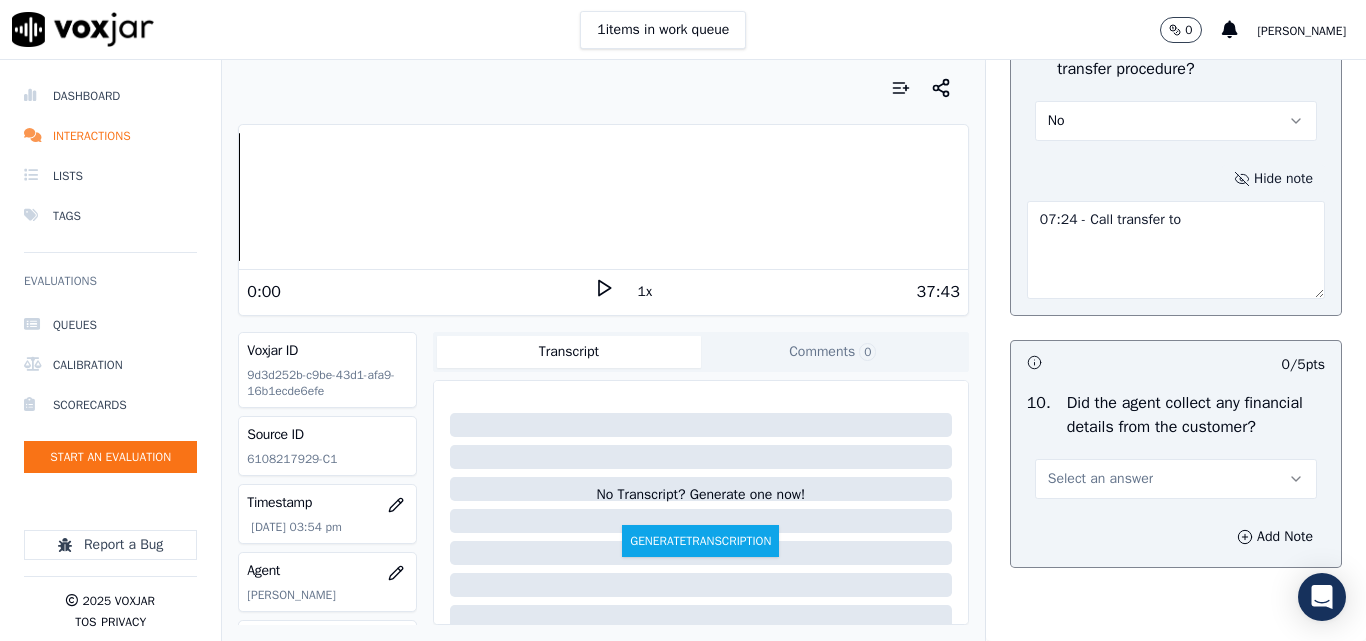 click on "07:24 - Call transfer to" at bounding box center [1176, 250] 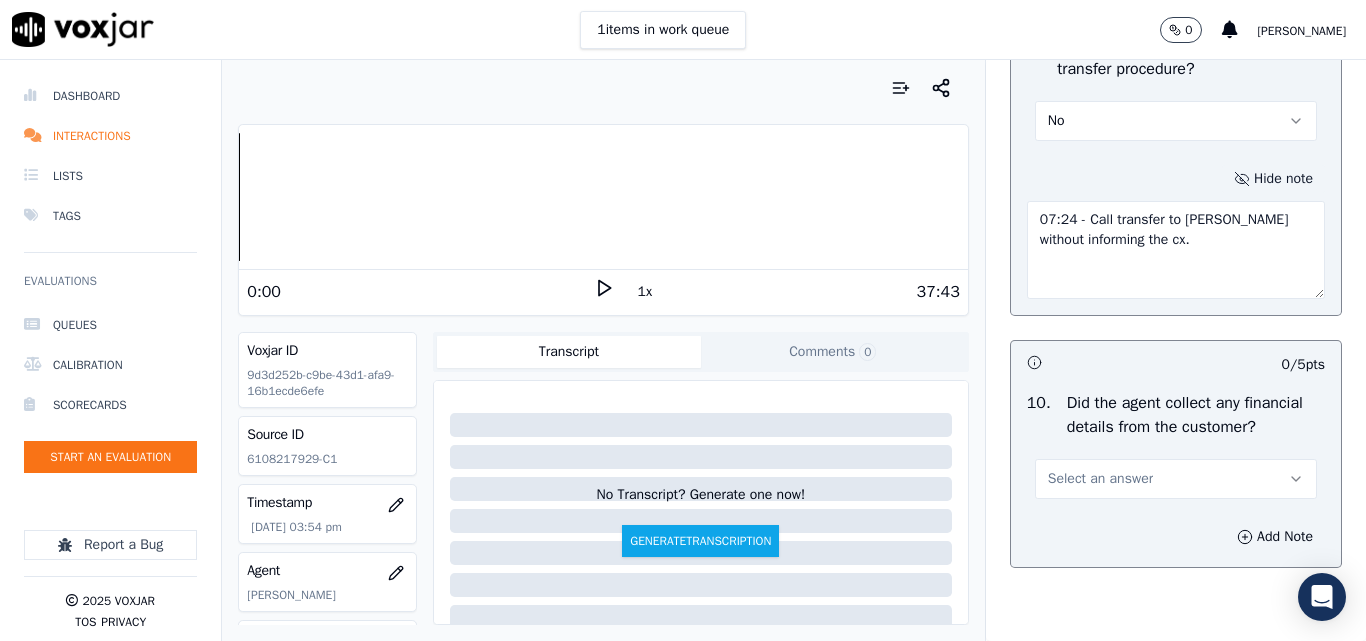 drag, startPoint x: 1020, startPoint y: 293, endPoint x: 1200, endPoint y: 335, distance: 184.83507 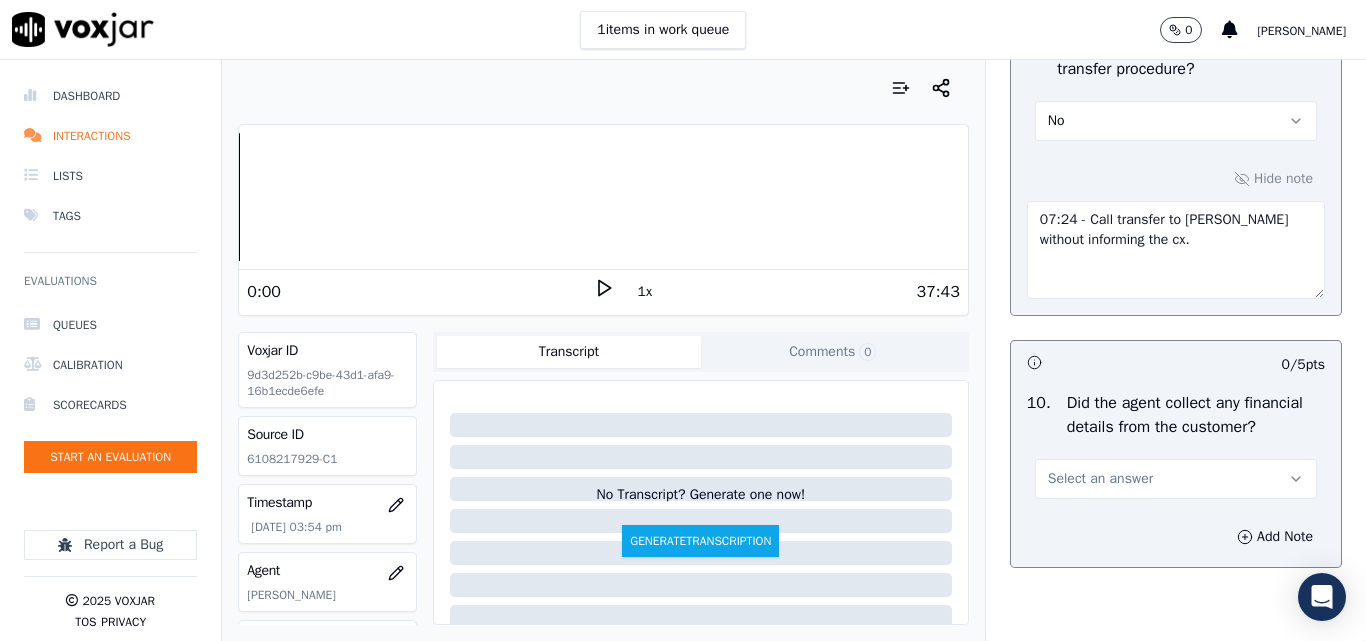 click on "07:24 - Call transfer to [PERSON_NAME] without informing the cx." at bounding box center (1176, 250) 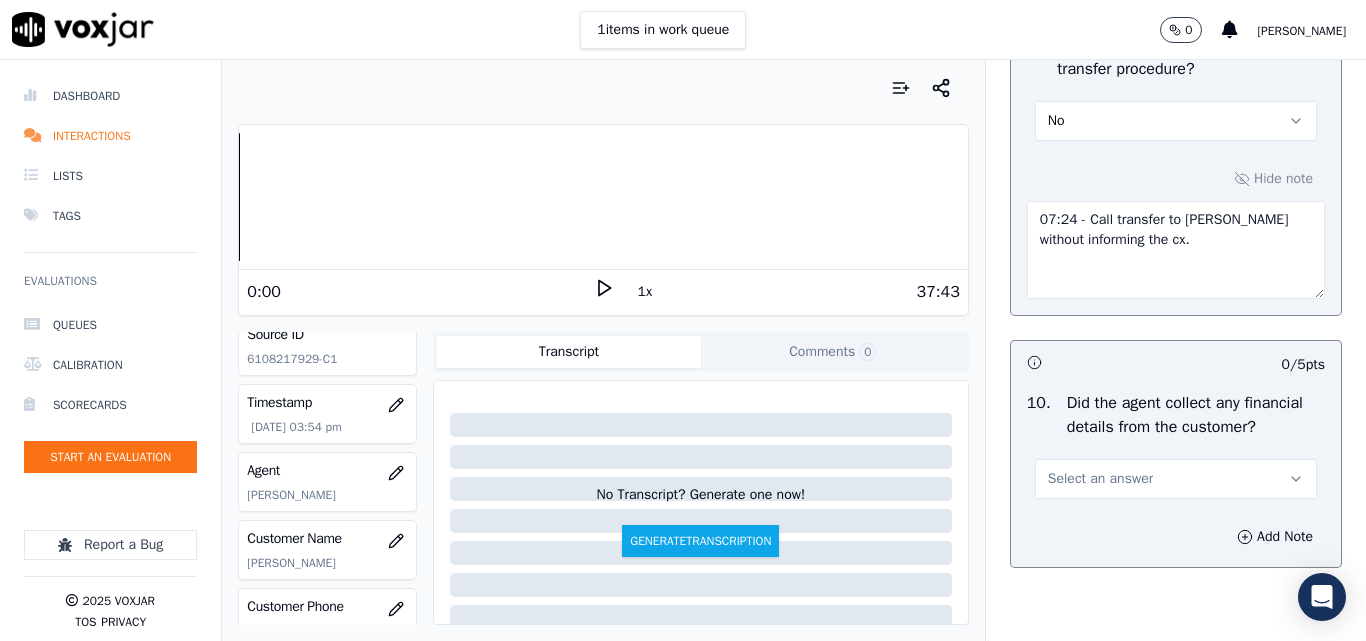 scroll, scrollTop: 200, scrollLeft: 0, axis: vertical 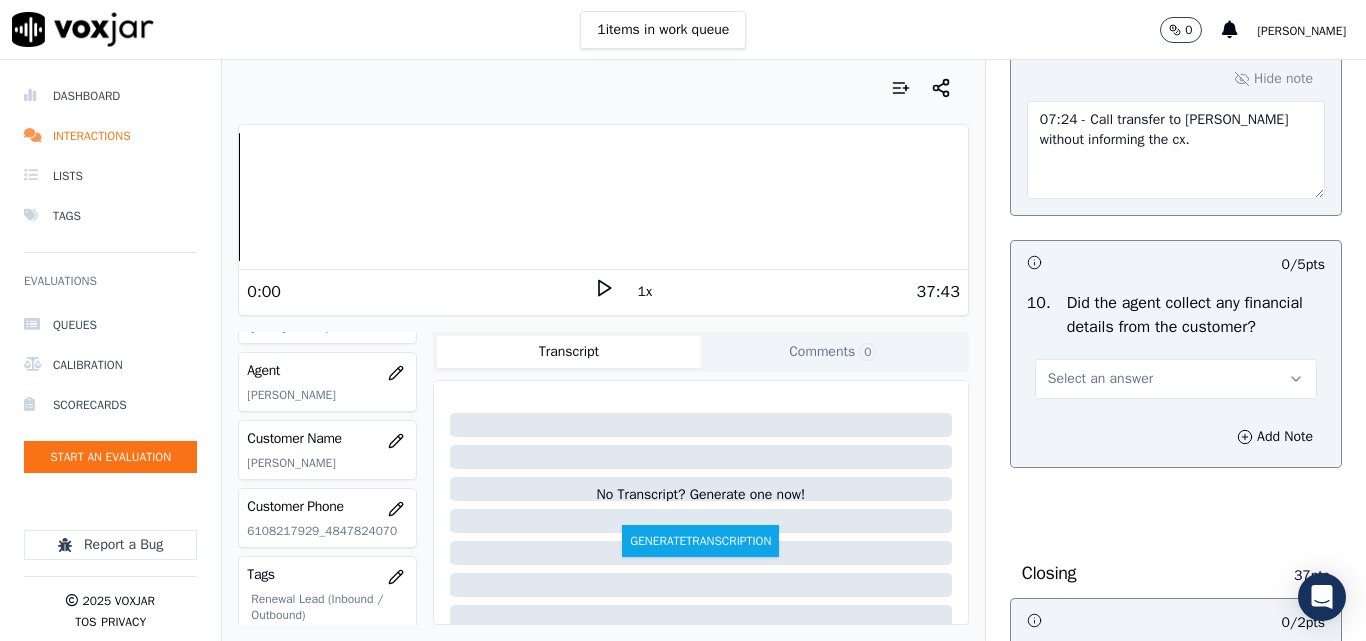 click on "Select an answer" at bounding box center [1100, 379] 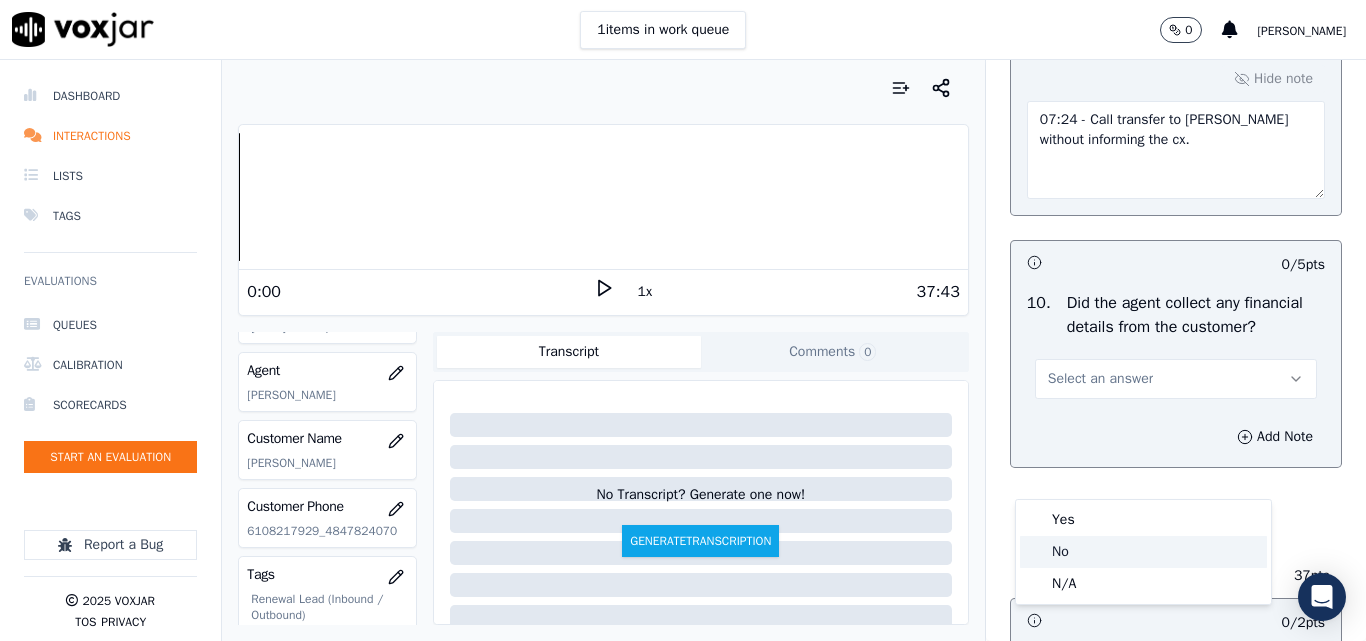 click on "No" 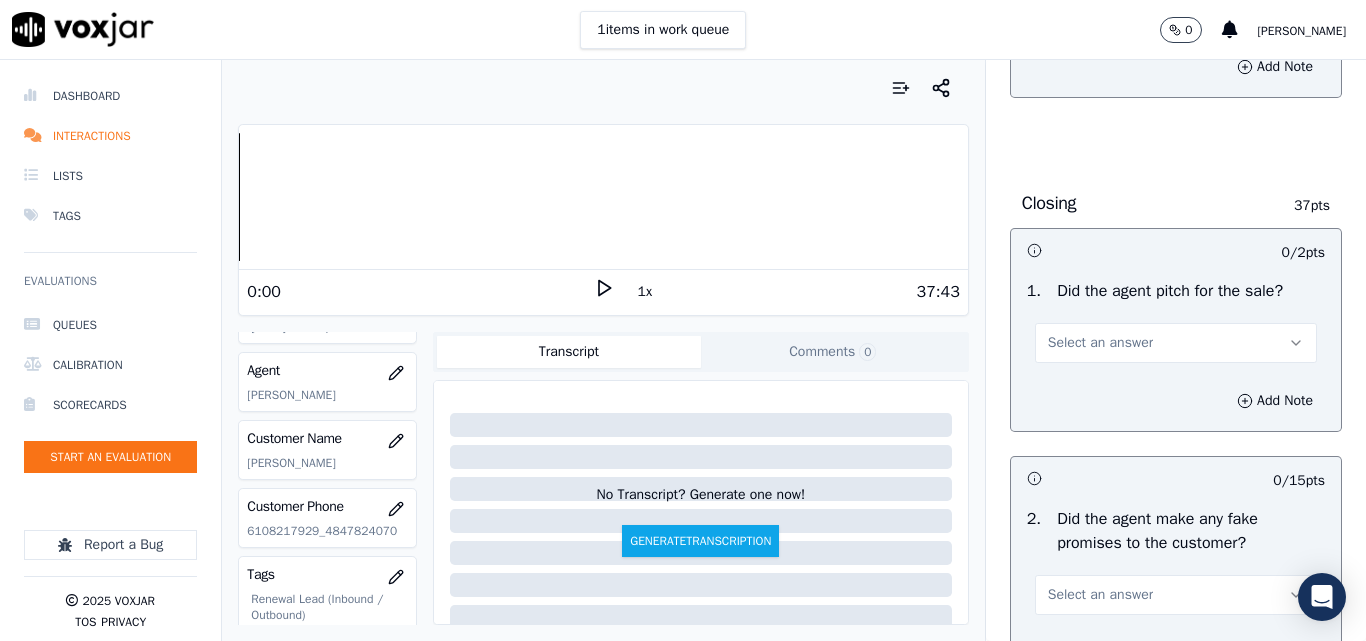 scroll, scrollTop: 4100, scrollLeft: 0, axis: vertical 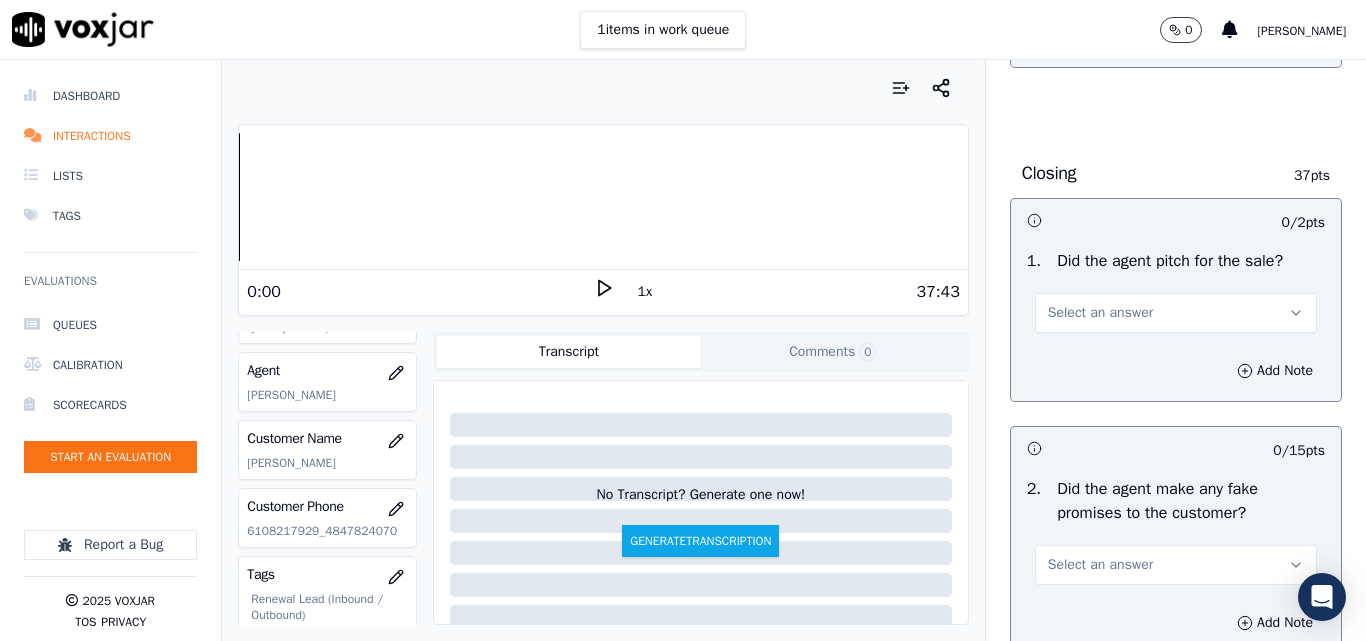click on "Select an answer" at bounding box center (1100, 313) 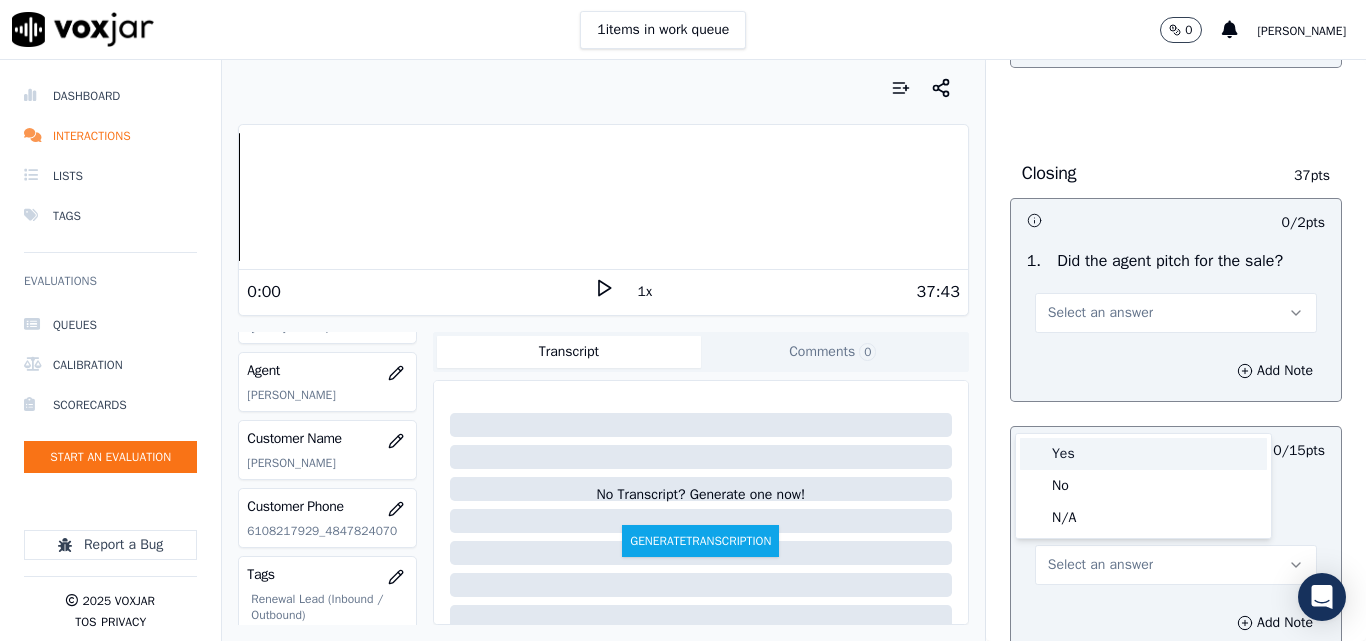 click on "Yes" at bounding box center [1143, 454] 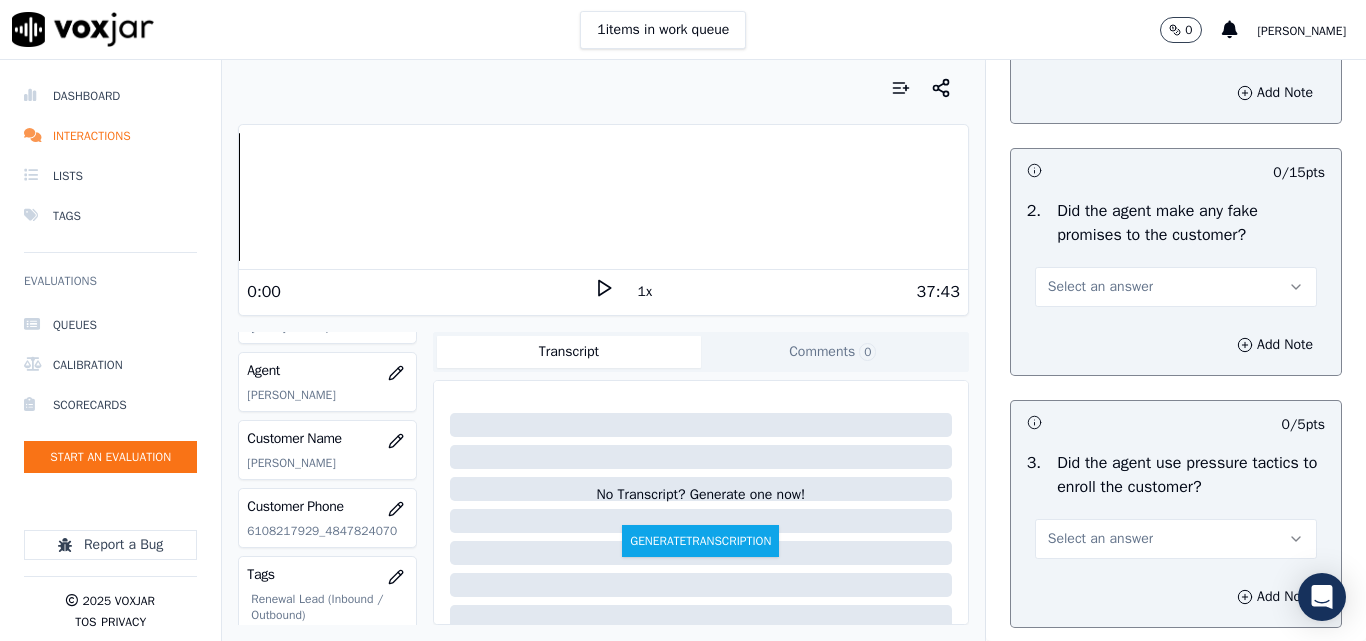 scroll, scrollTop: 4400, scrollLeft: 0, axis: vertical 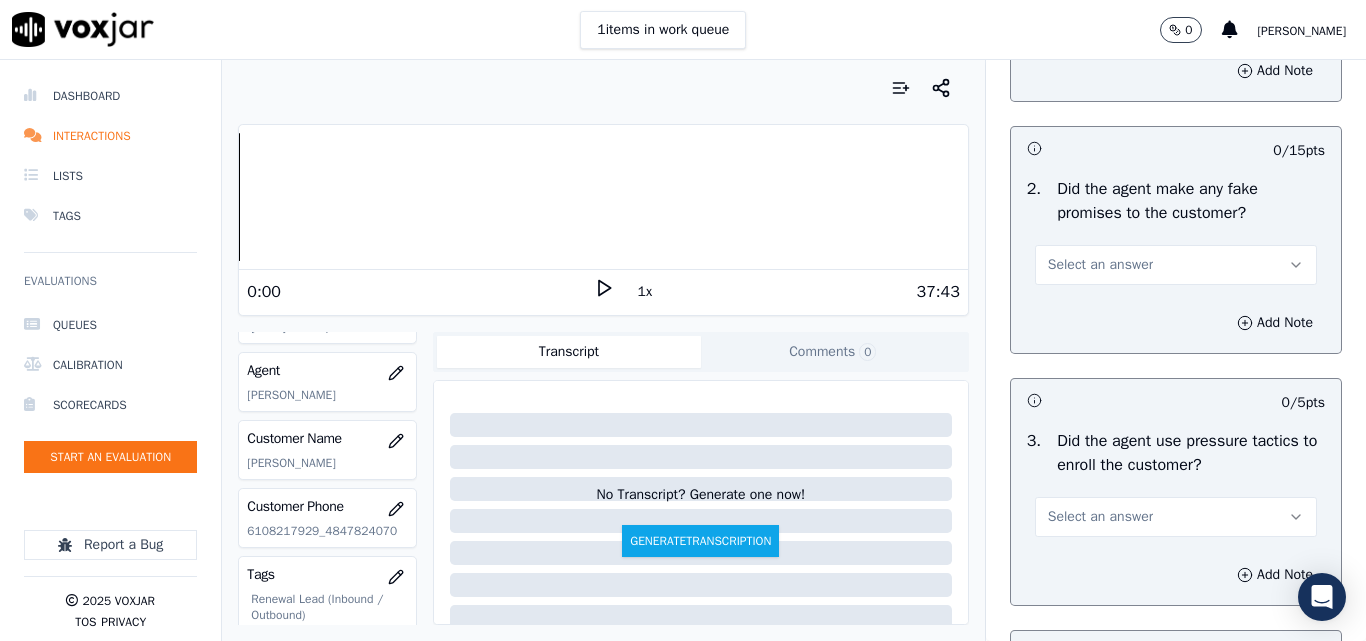 click on "Select an answer" at bounding box center (1100, 265) 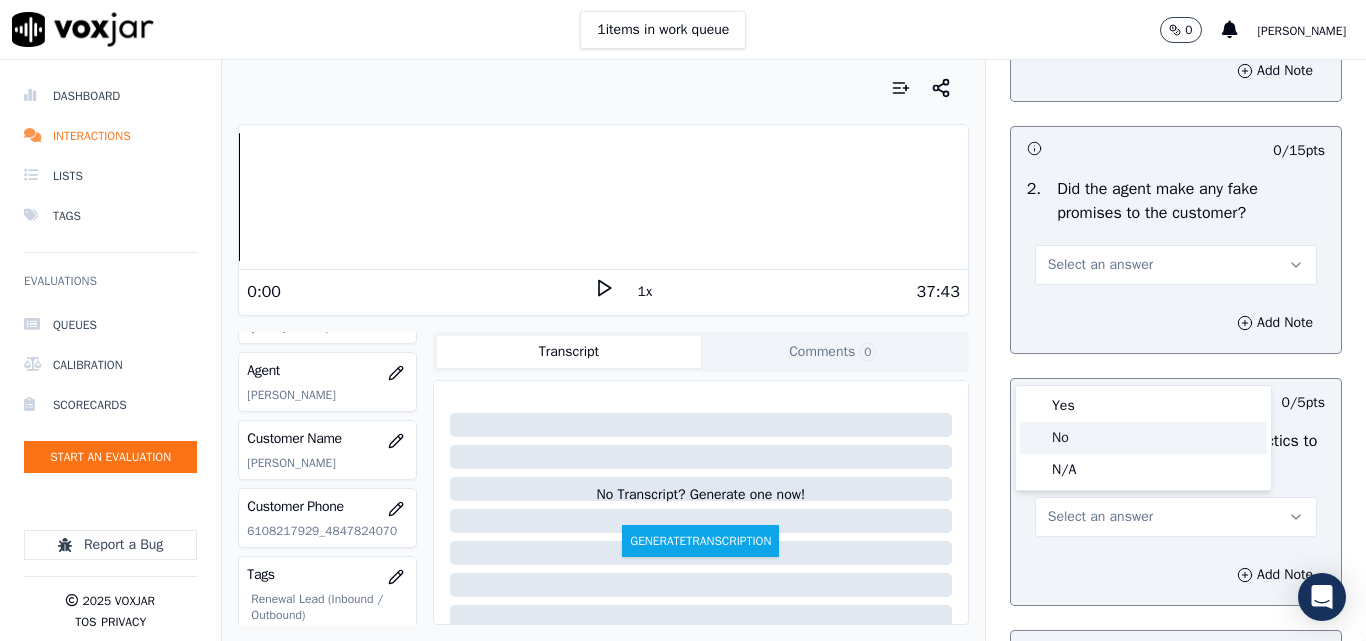 click on "No" 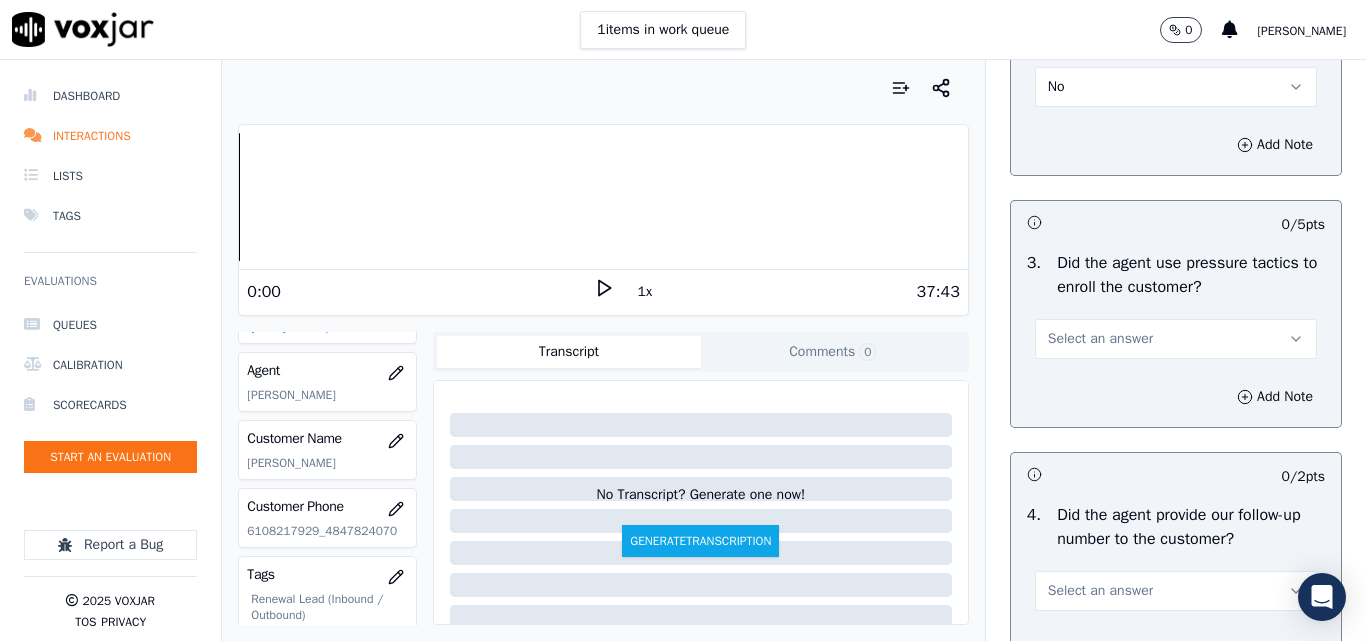 scroll, scrollTop: 4600, scrollLeft: 0, axis: vertical 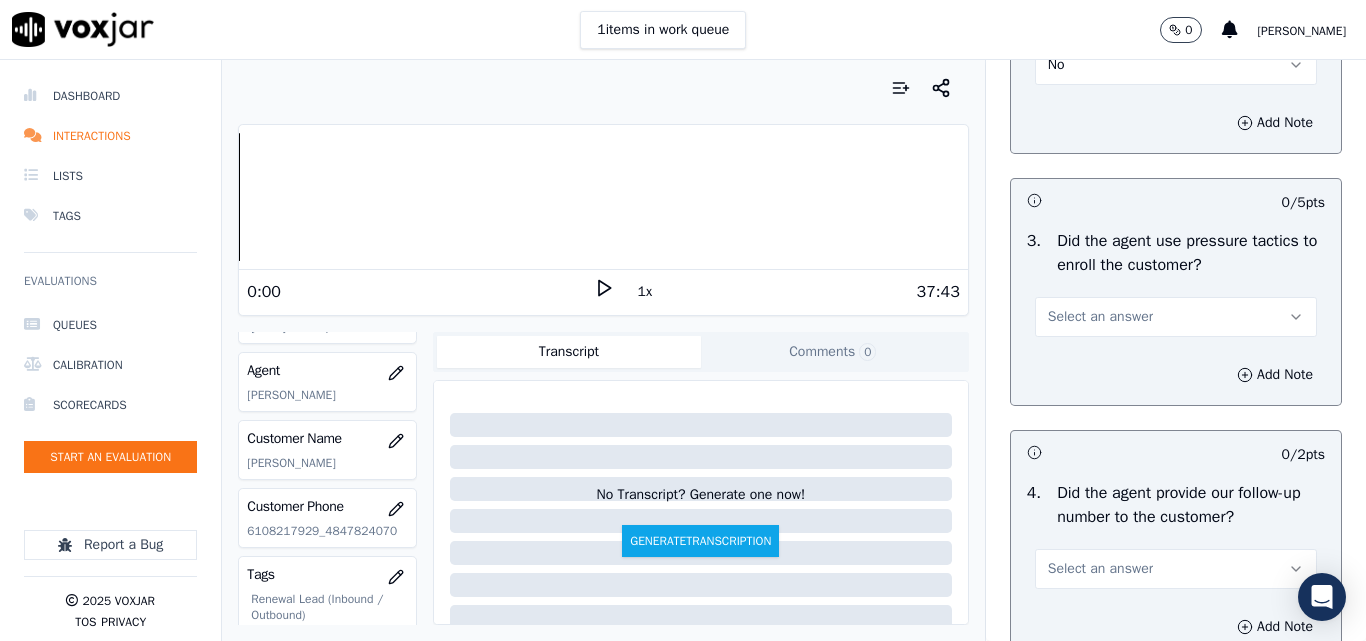 click on "Select an answer" at bounding box center [1100, 317] 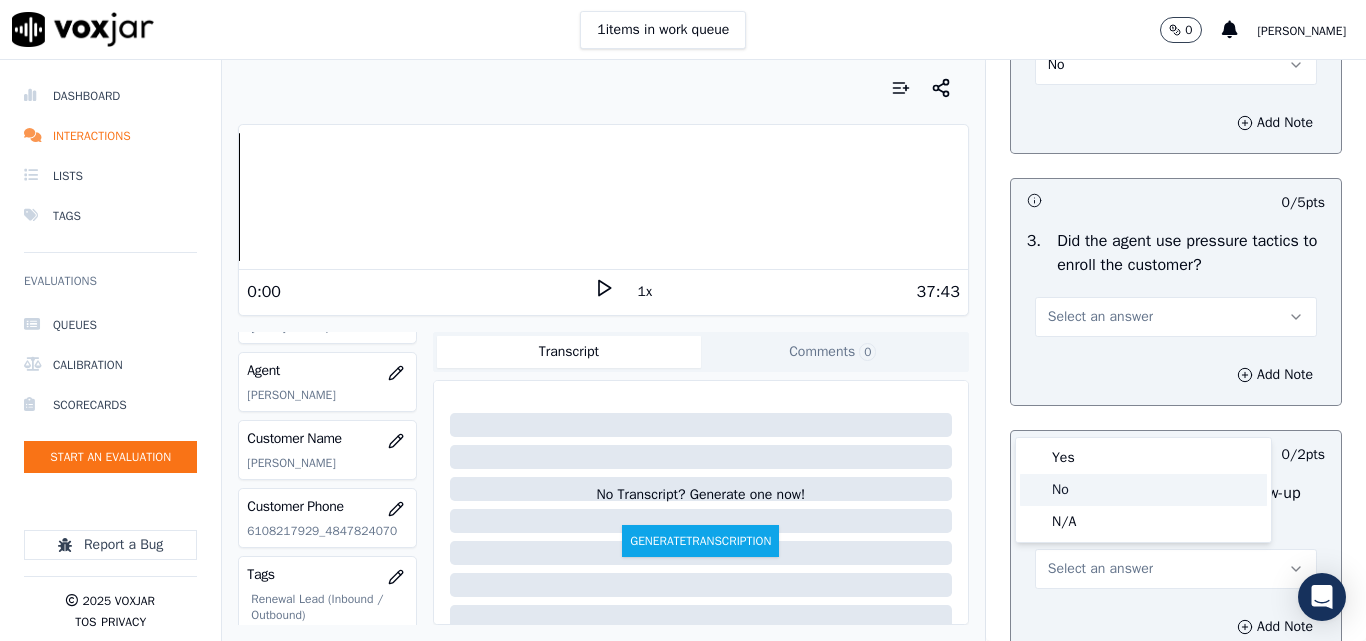 click on "No" 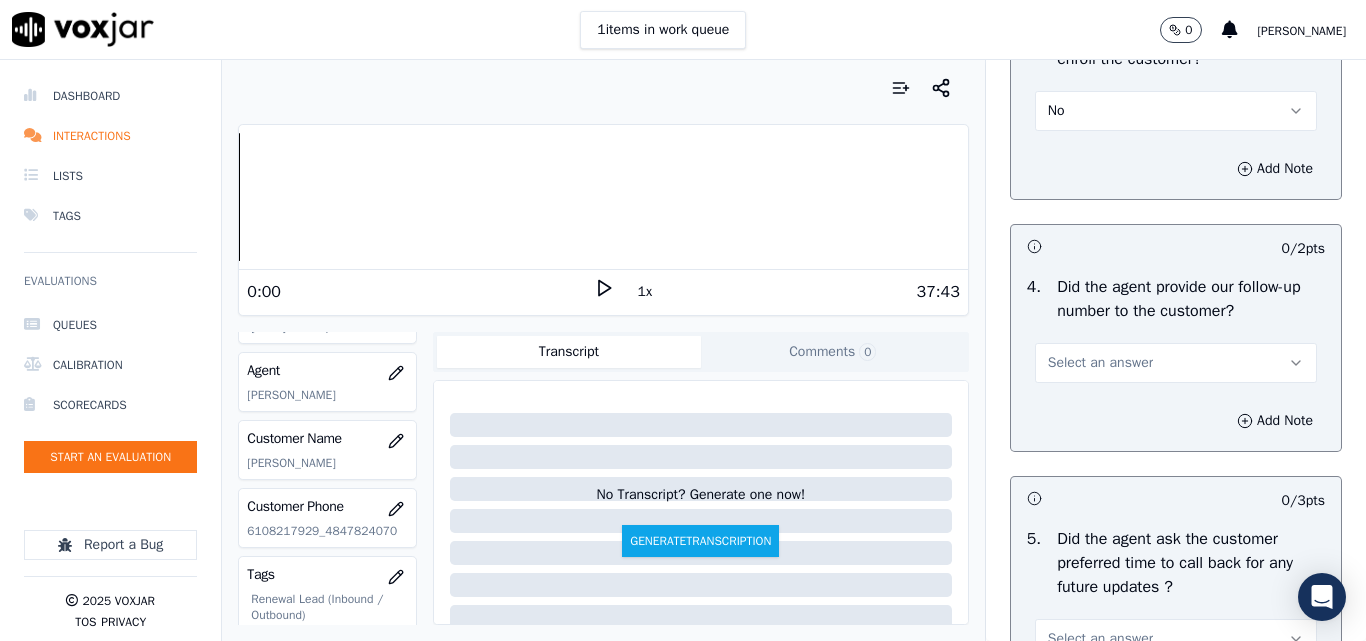 scroll, scrollTop: 4900, scrollLeft: 0, axis: vertical 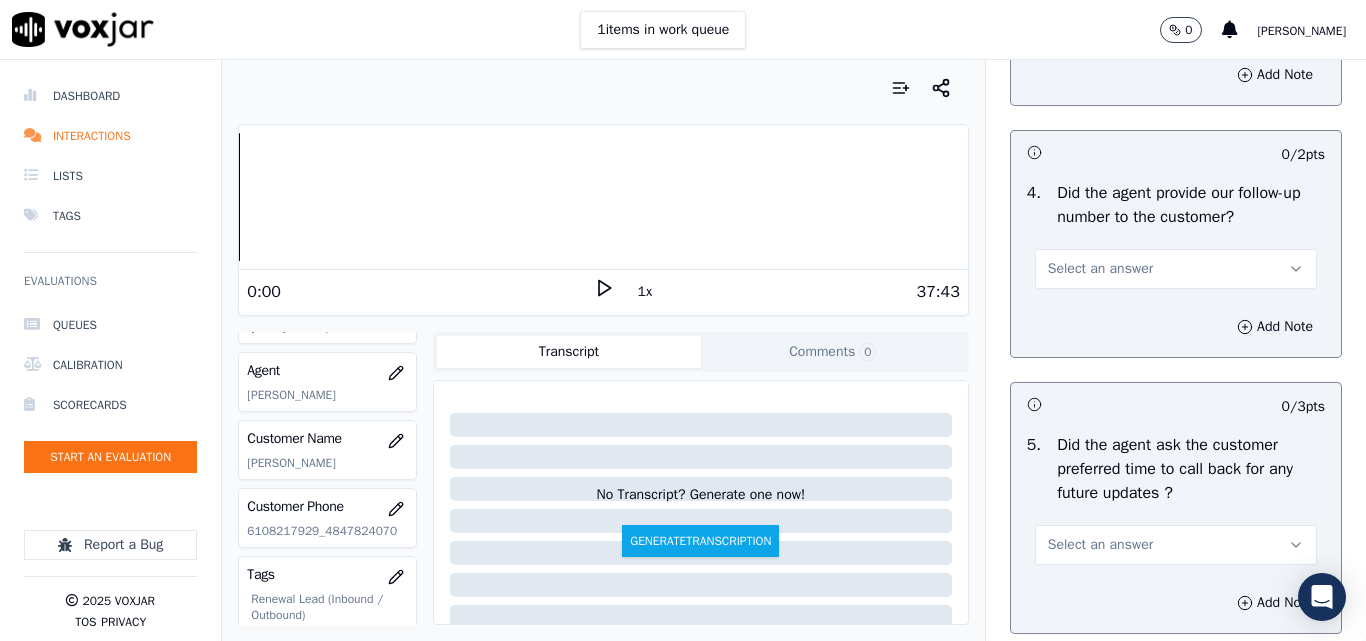 click on "Select an answer" at bounding box center (1100, 269) 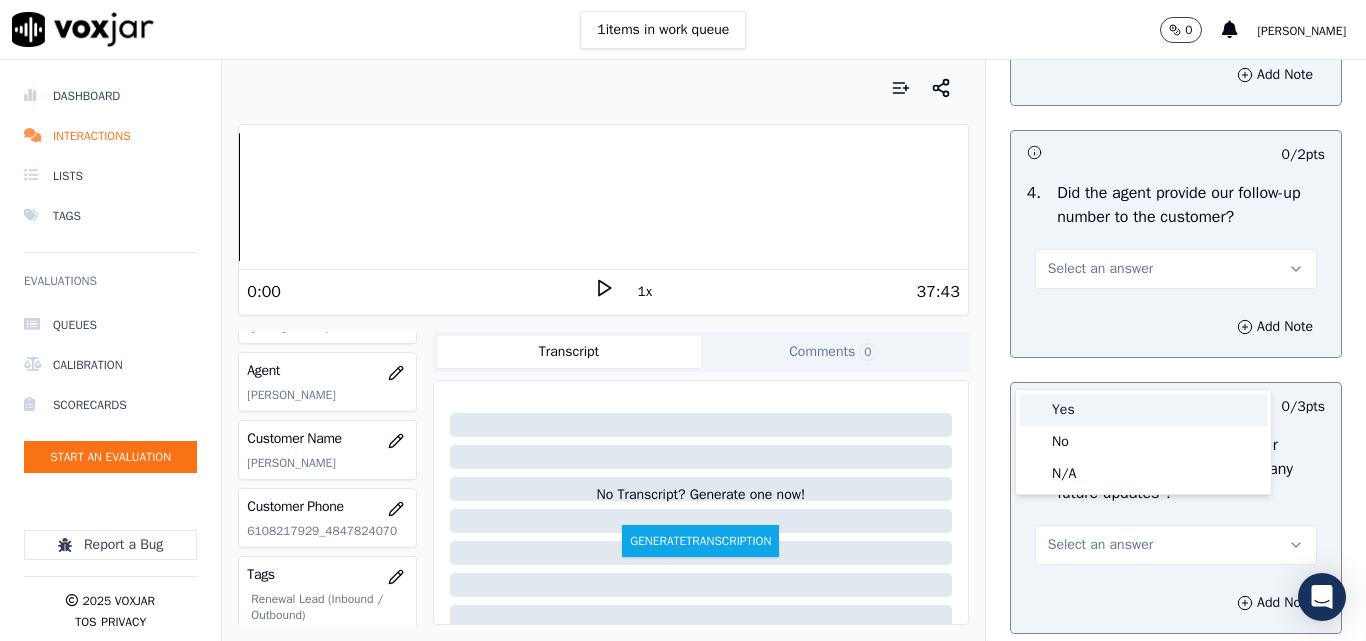 click on "Yes" at bounding box center [1143, 410] 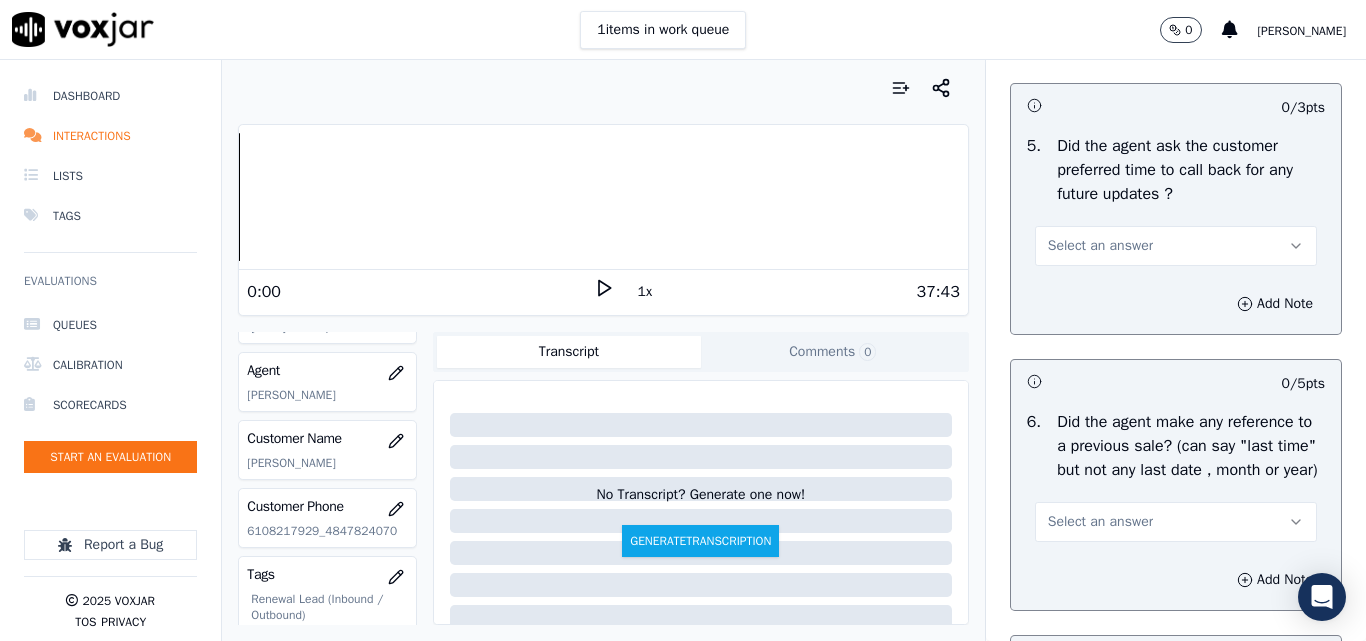 scroll, scrollTop: 5200, scrollLeft: 0, axis: vertical 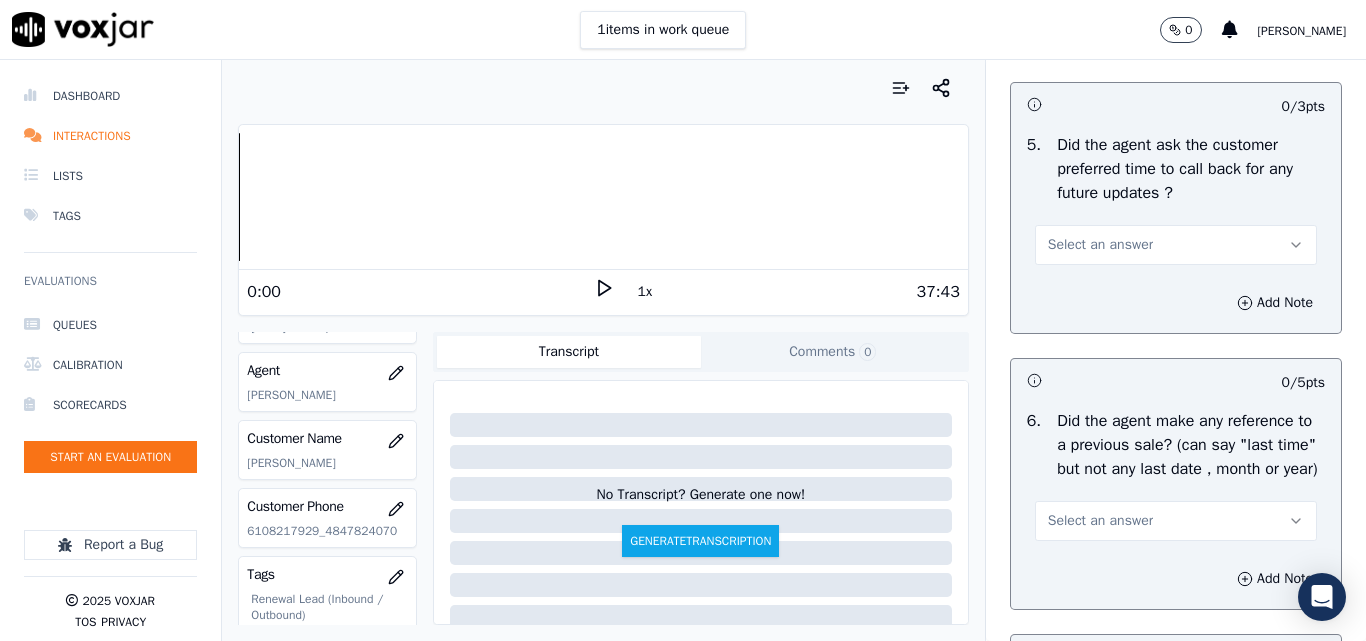 click on "Select an answer" at bounding box center (1100, 245) 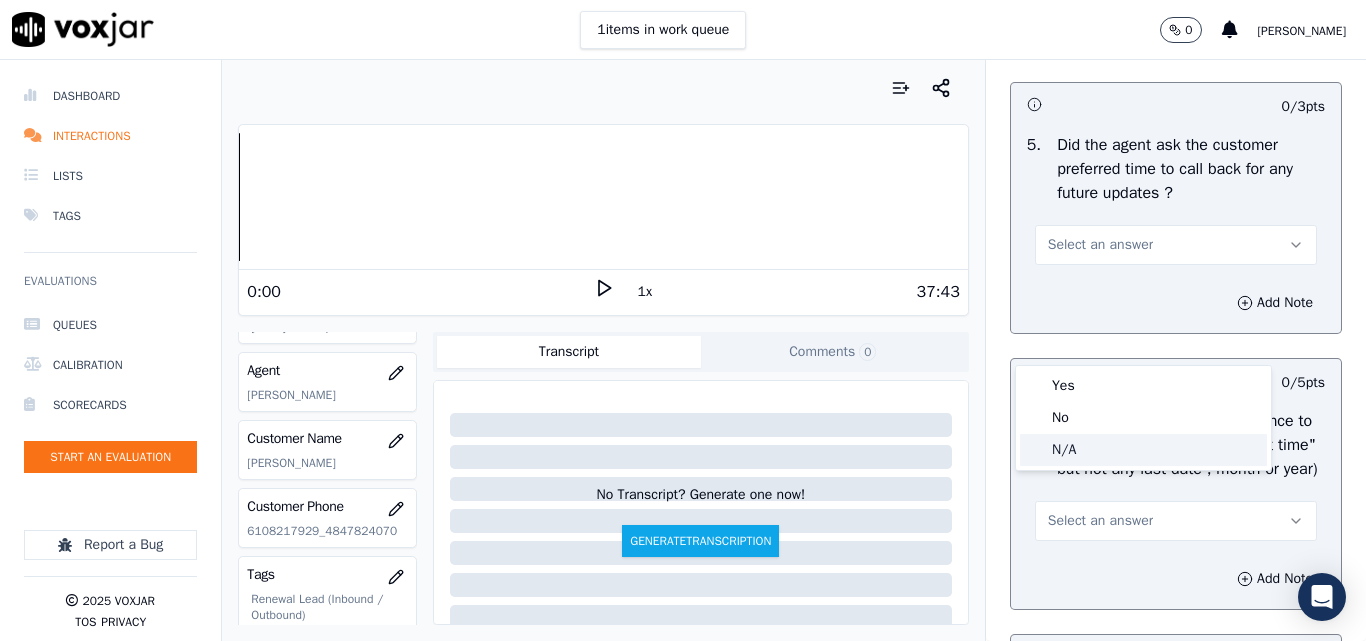 click on "N/A" 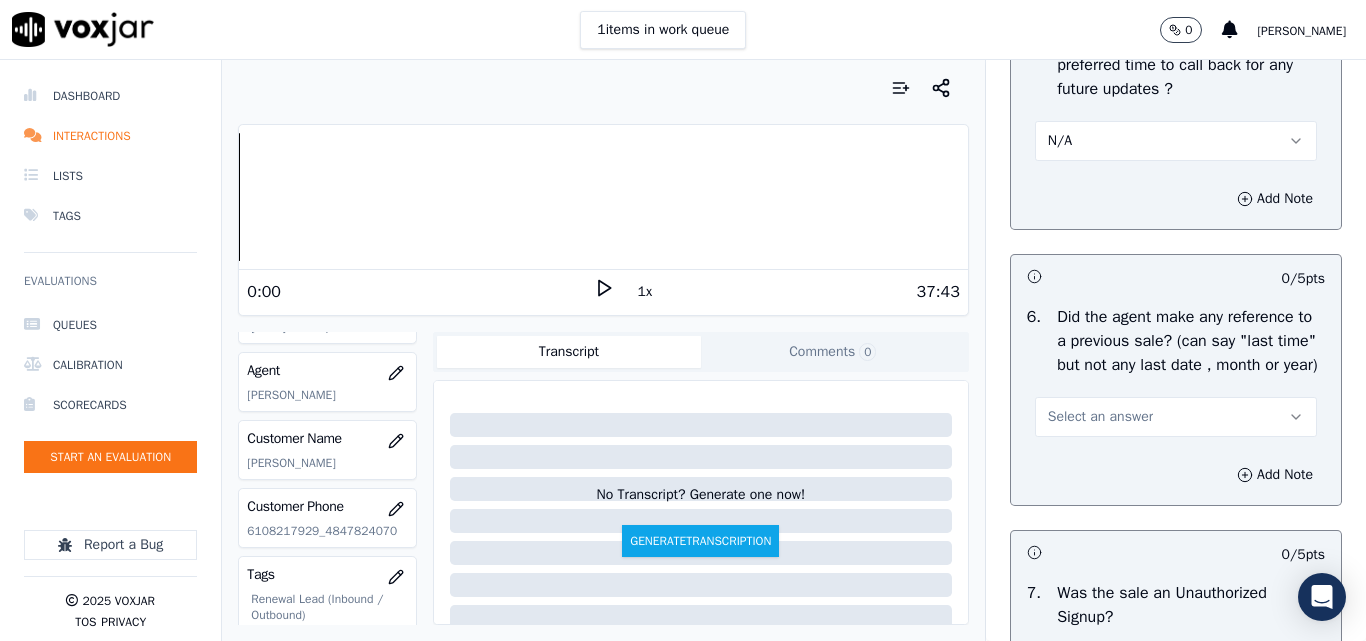 scroll, scrollTop: 5400, scrollLeft: 0, axis: vertical 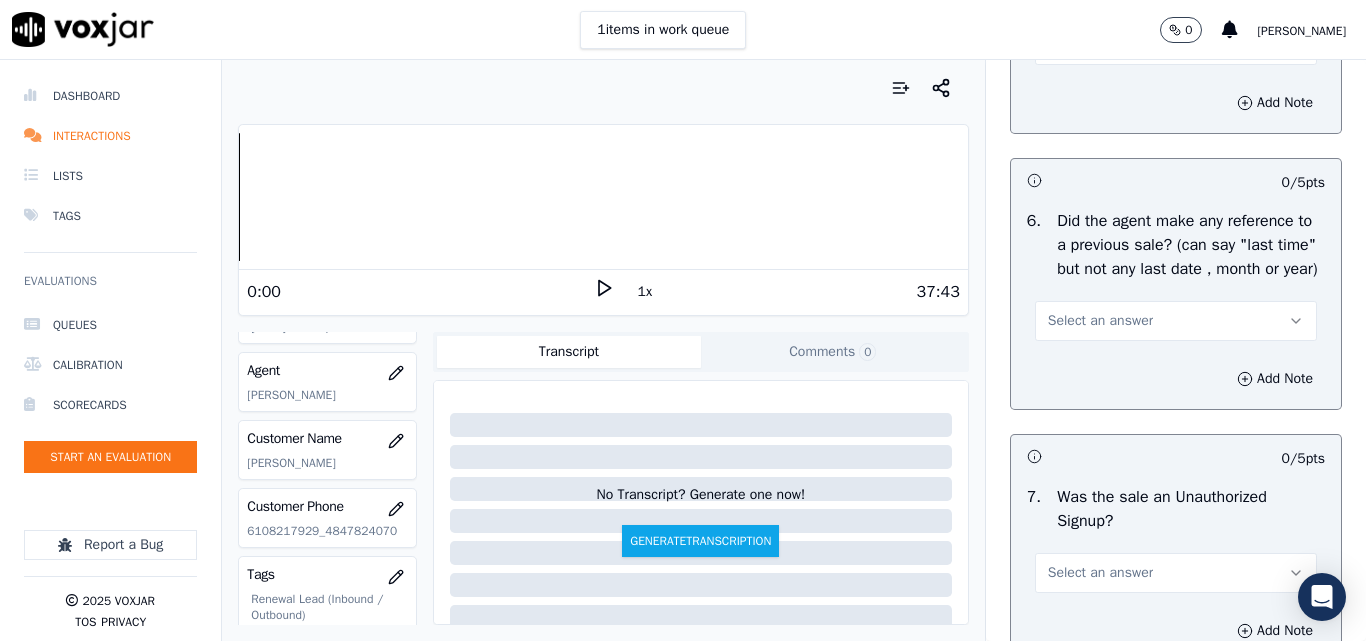 click on "Select an answer" at bounding box center [1176, 321] 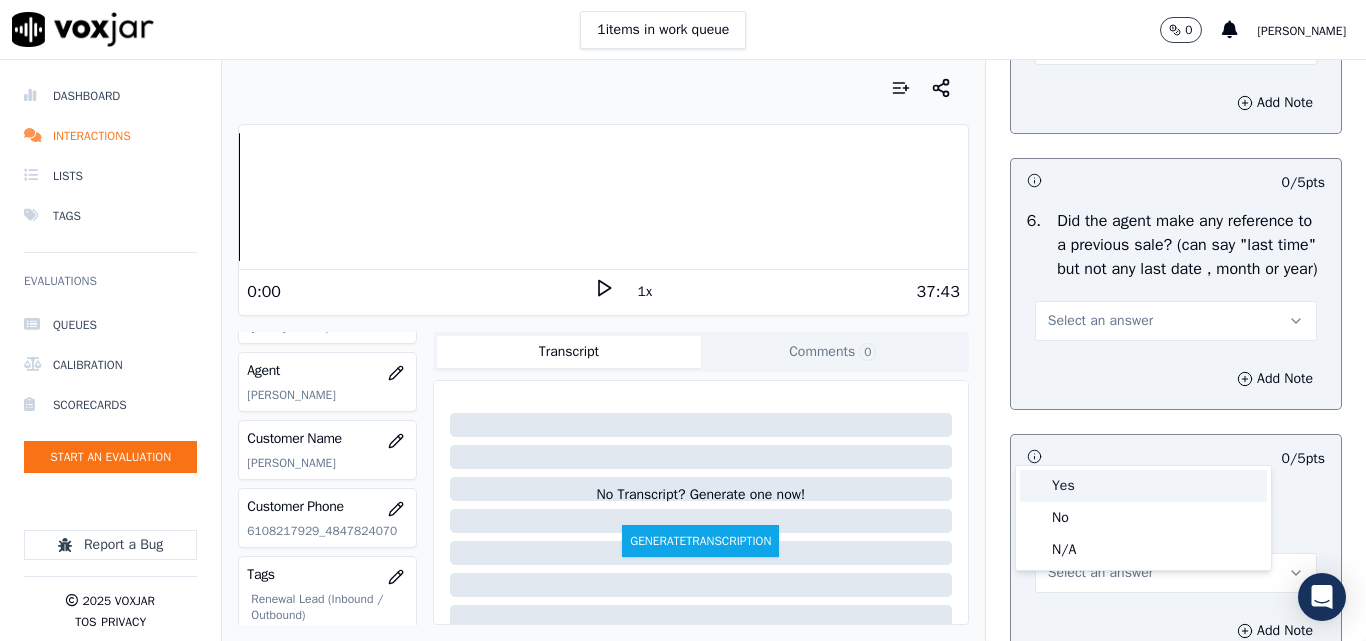 click on "Yes" at bounding box center [1143, 486] 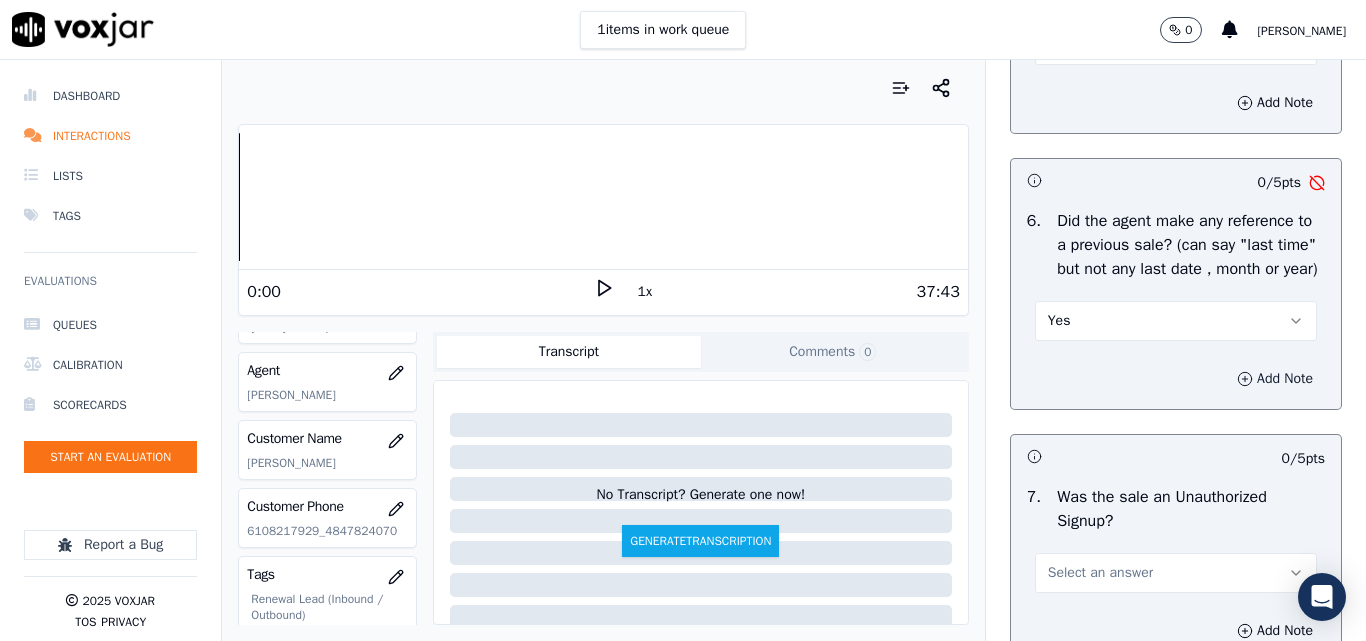 click 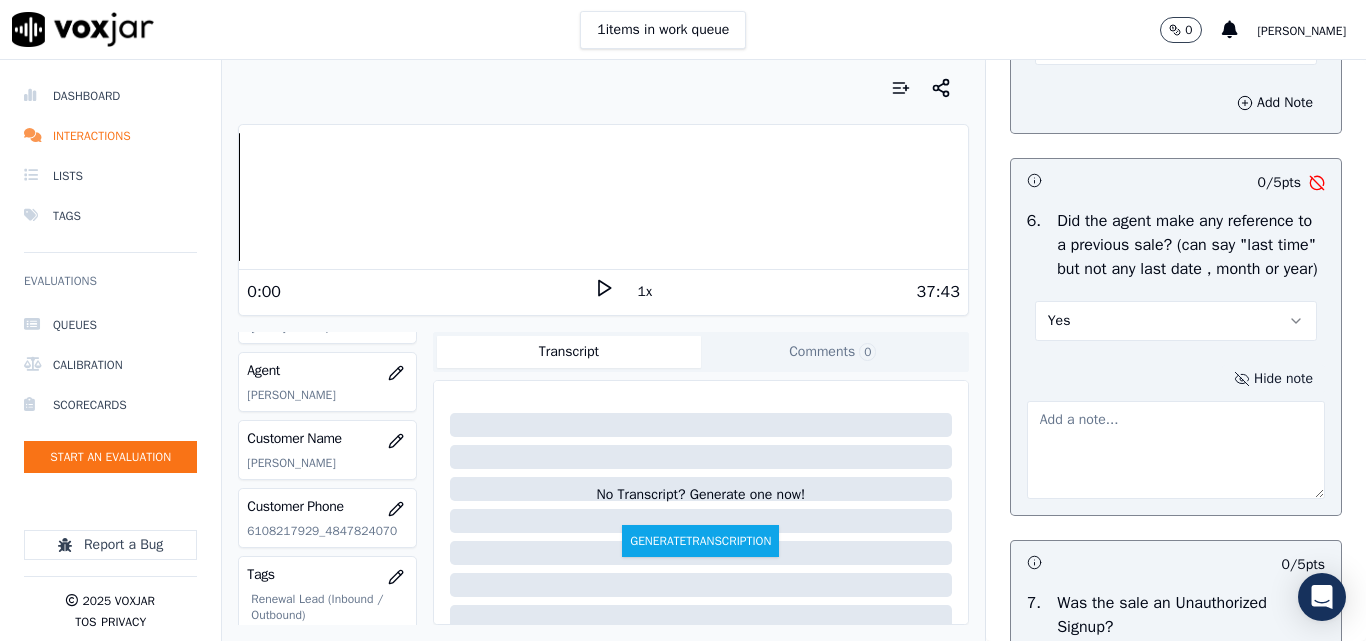 click at bounding box center [1176, 450] 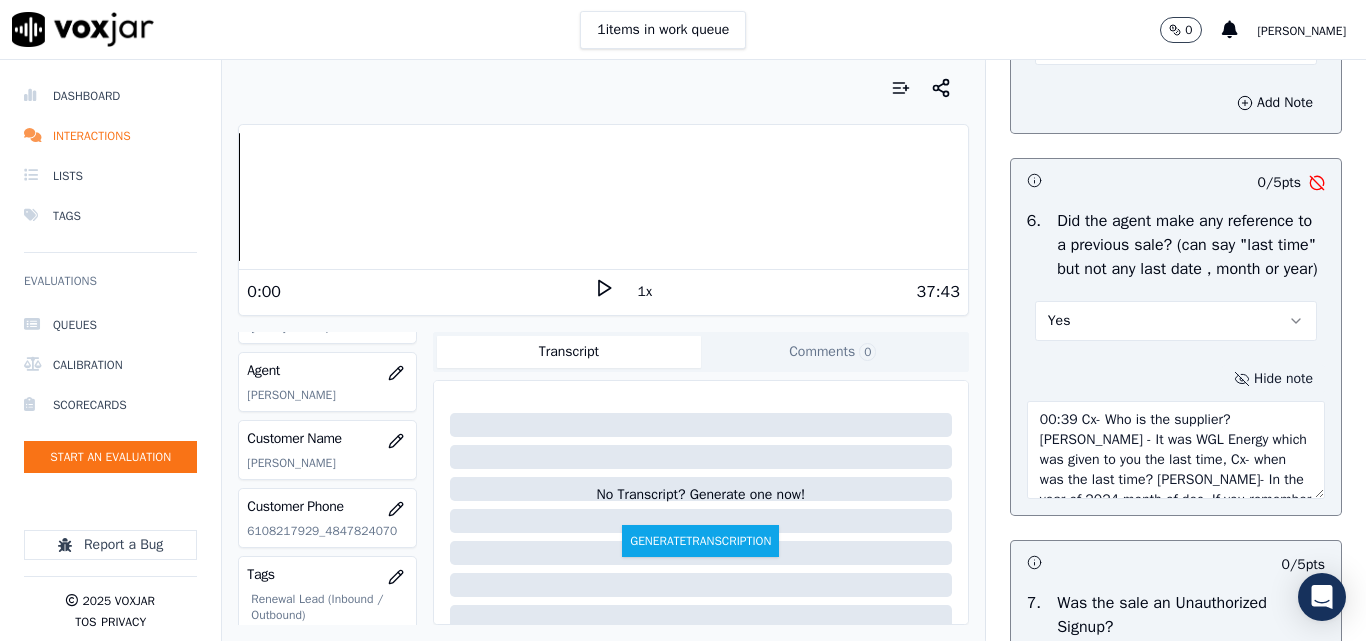 scroll, scrollTop: 91, scrollLeft: 0, axis: vertical 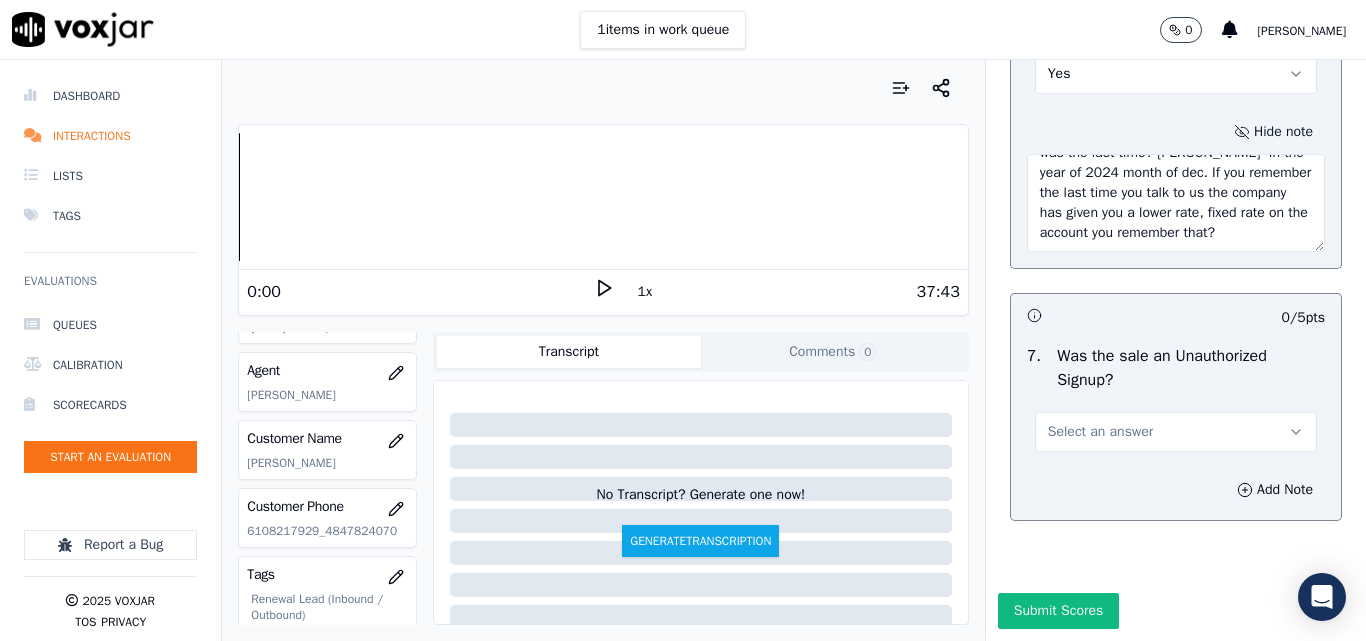 type on "00:39 Cx- Who is the supplier? [PERSON_NAME] - It was WGL Energy which was given to you the last time, Cx- when was the last time? [PERSON_NAME]- In the year of 2024 month of dec. If you remember the last time you talk to us the company has given you a lower rate, fixed rate on the account you remember that?" 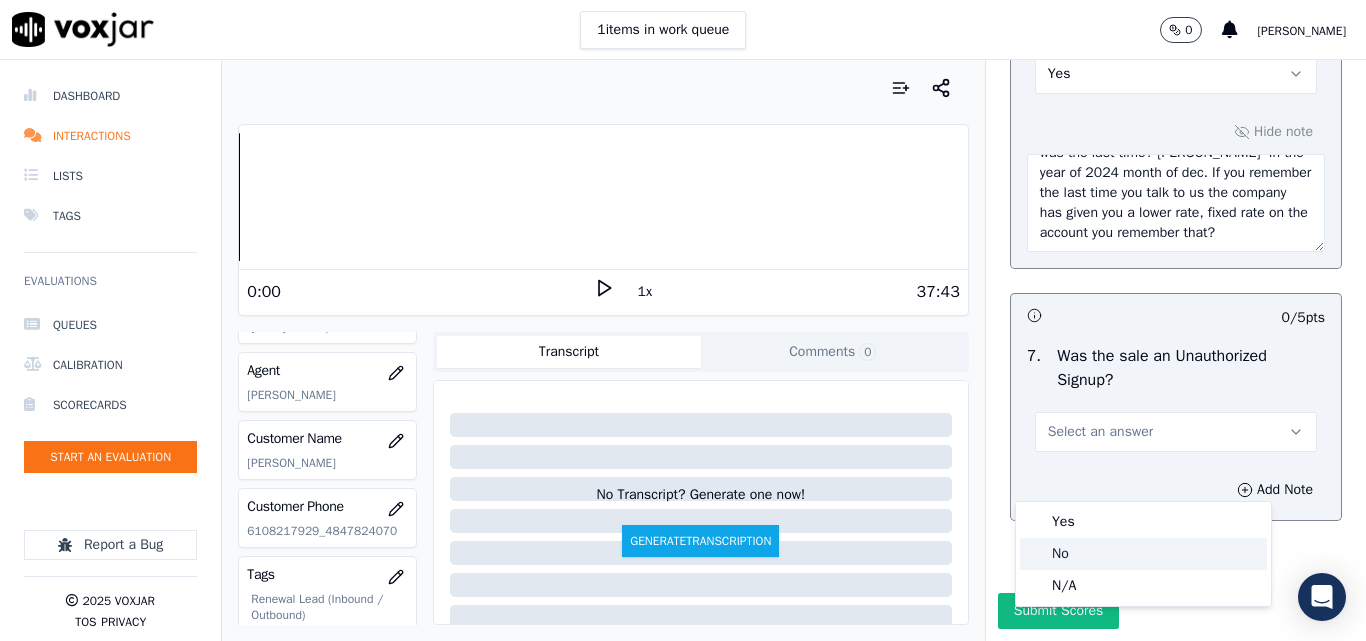 click on "No" 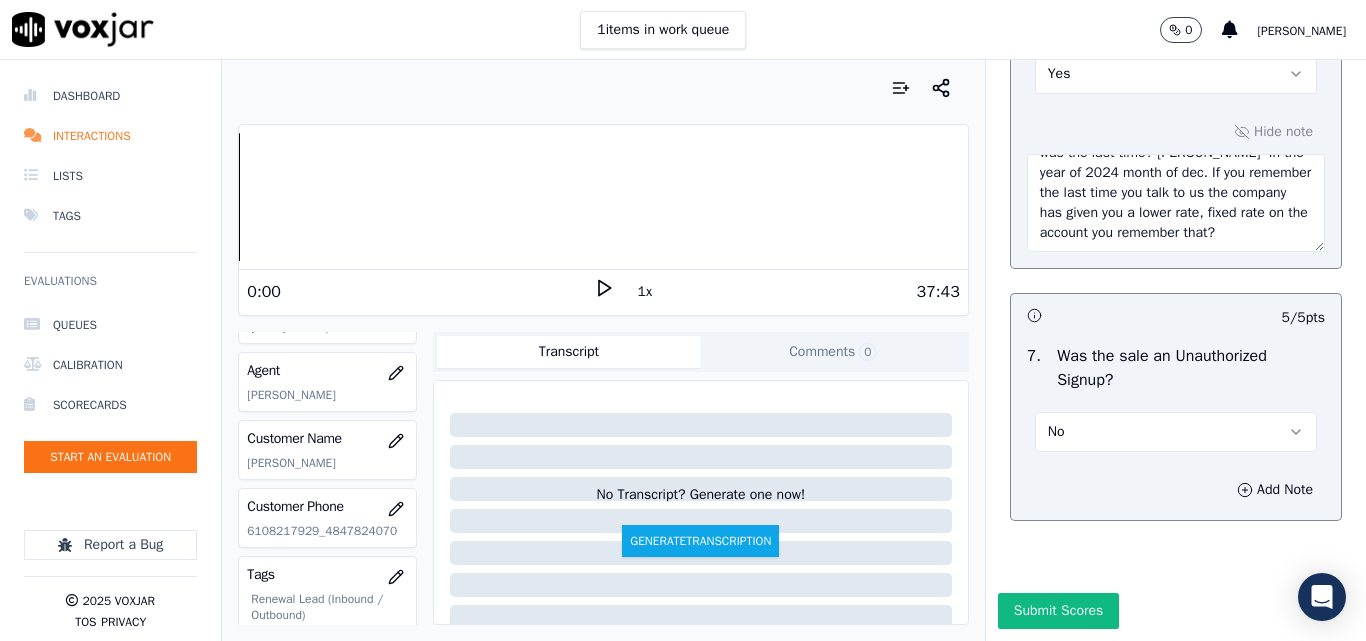 scroll, scrollTop: 5812, scrollLeft: 0, axis: vertical 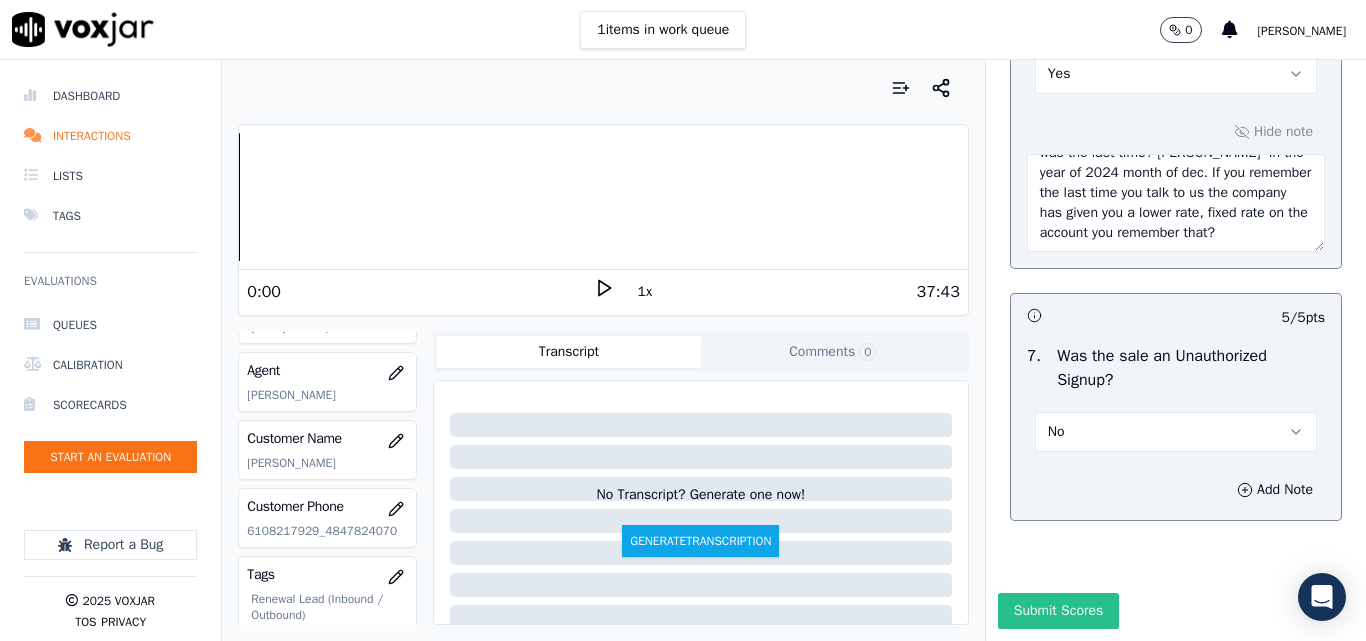 click on "Submit Scores" at bounding box center (1058, 611) 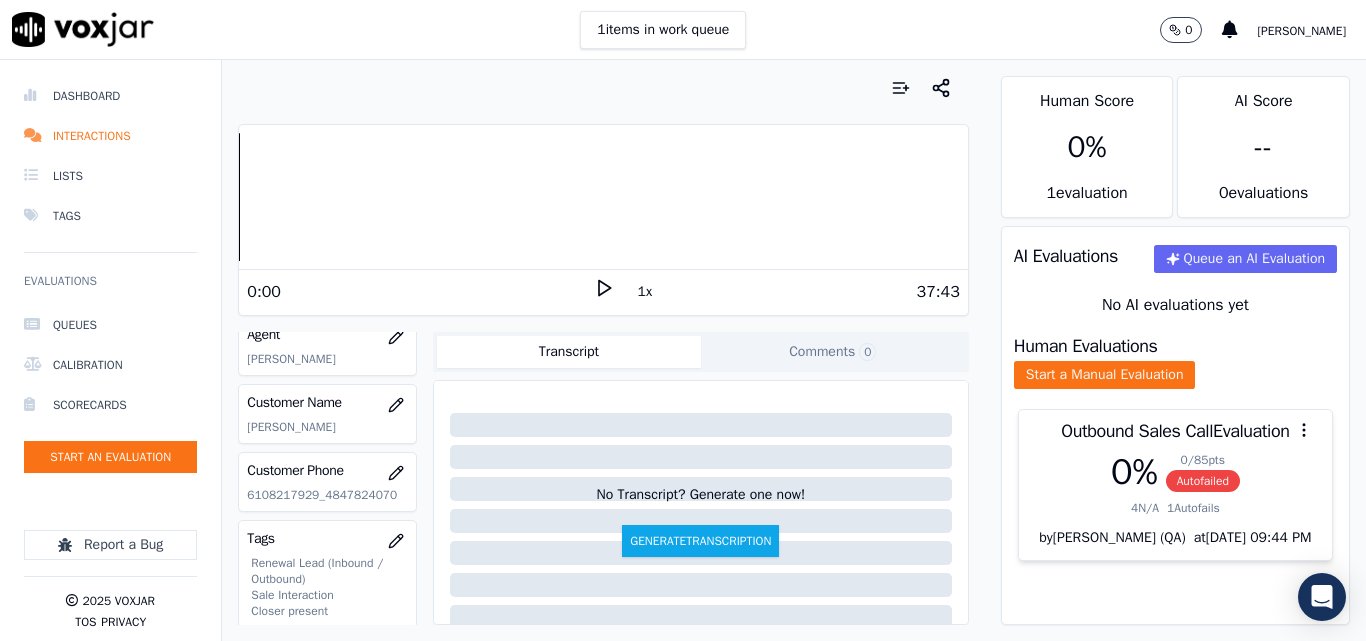 scroll, scrollTop: 300, scrollLeft: 0, axis: vertical 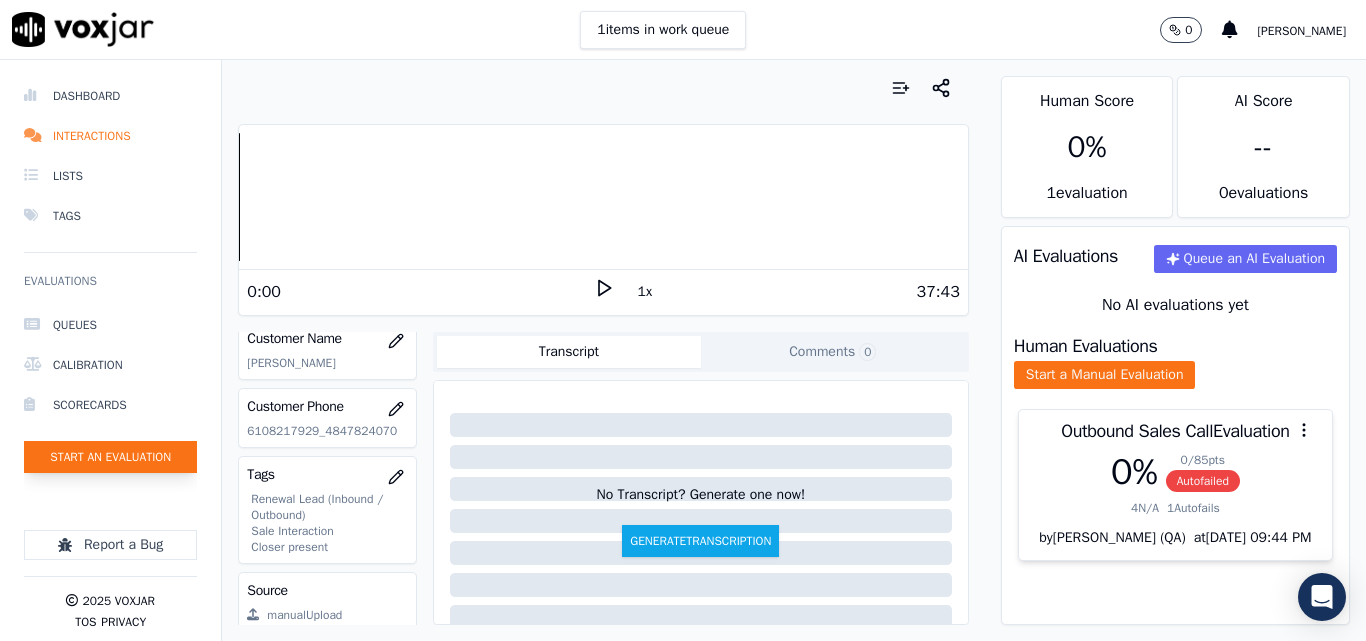 click on "Start an Evaluation" 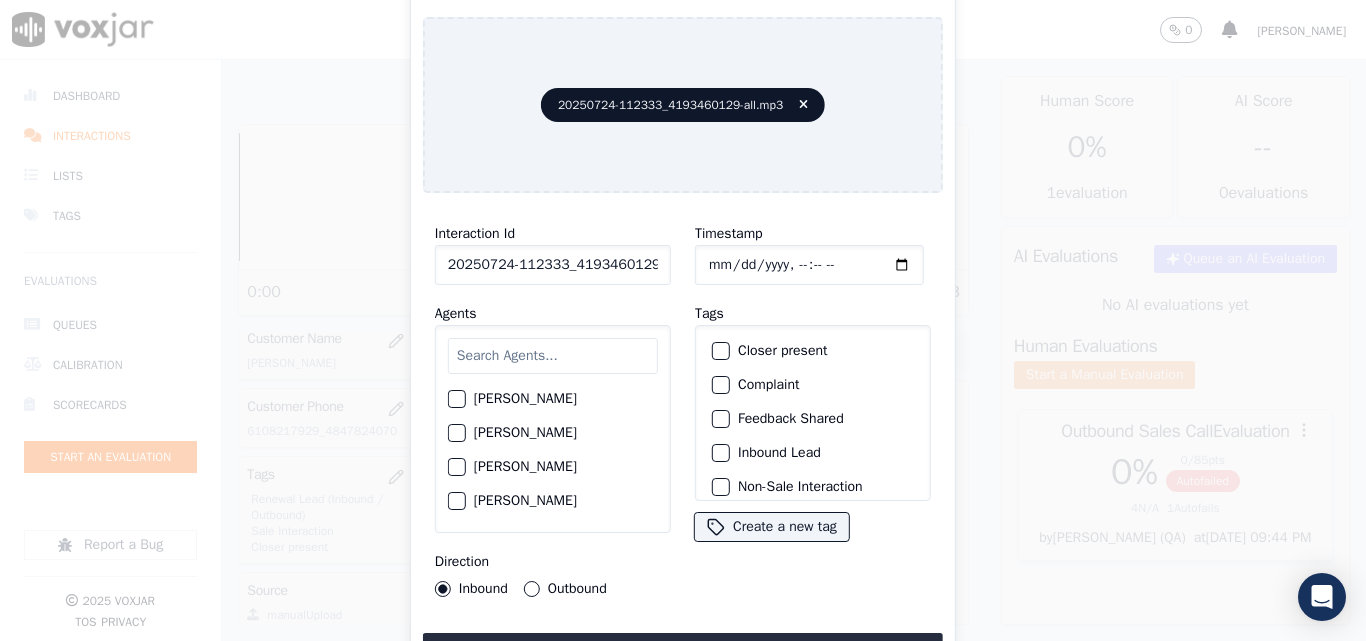 scroll, scrollTop: 0, scrollLeft: 40, axis: horizontal 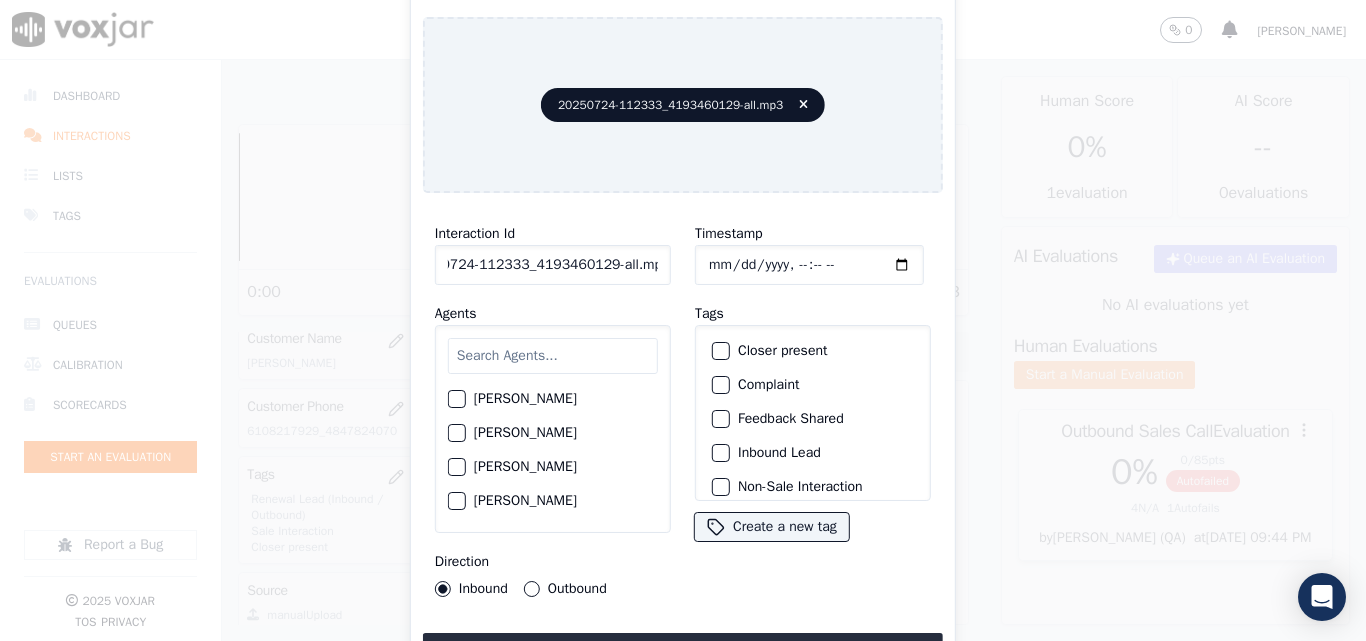 drag, startPoint x: 640, startPoint y: 254, endPoint x: 776, endPoint y: 253, distance: 136.00368 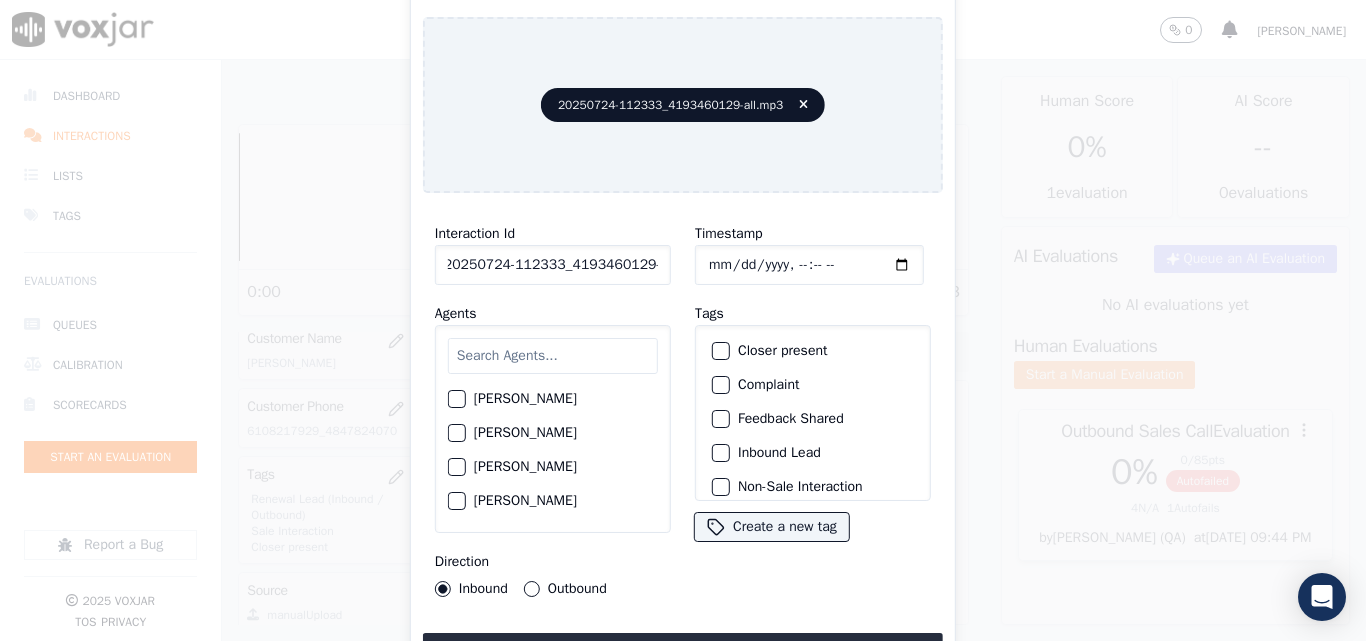 scroll, scrollTop: 0, scrollLeft: 11, axis: horizontal 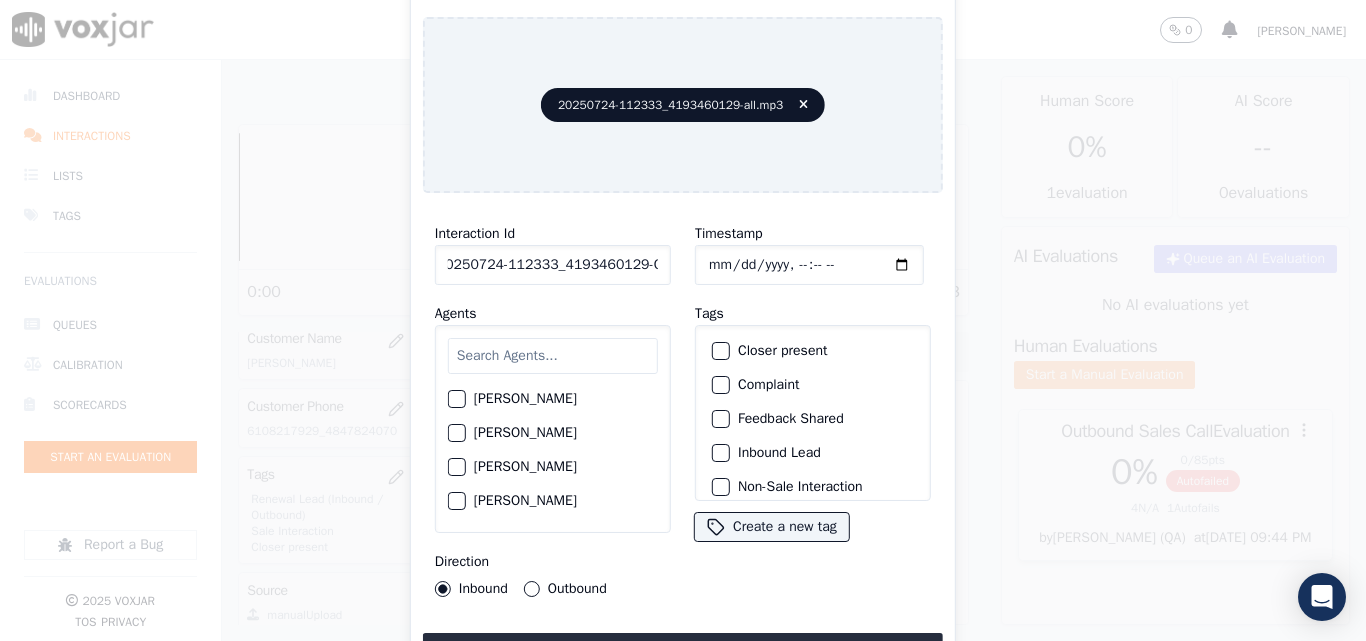 type on "20250724-112333_4193460129-C1" 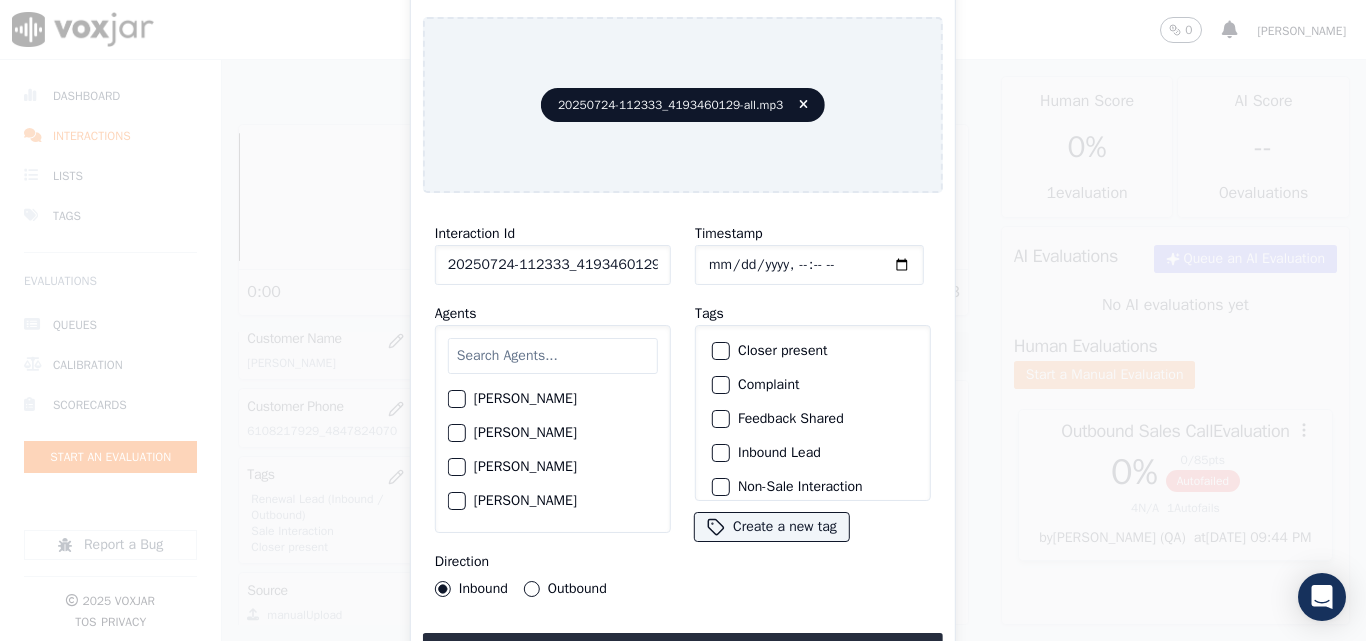 type on "[DATE]T16:21" 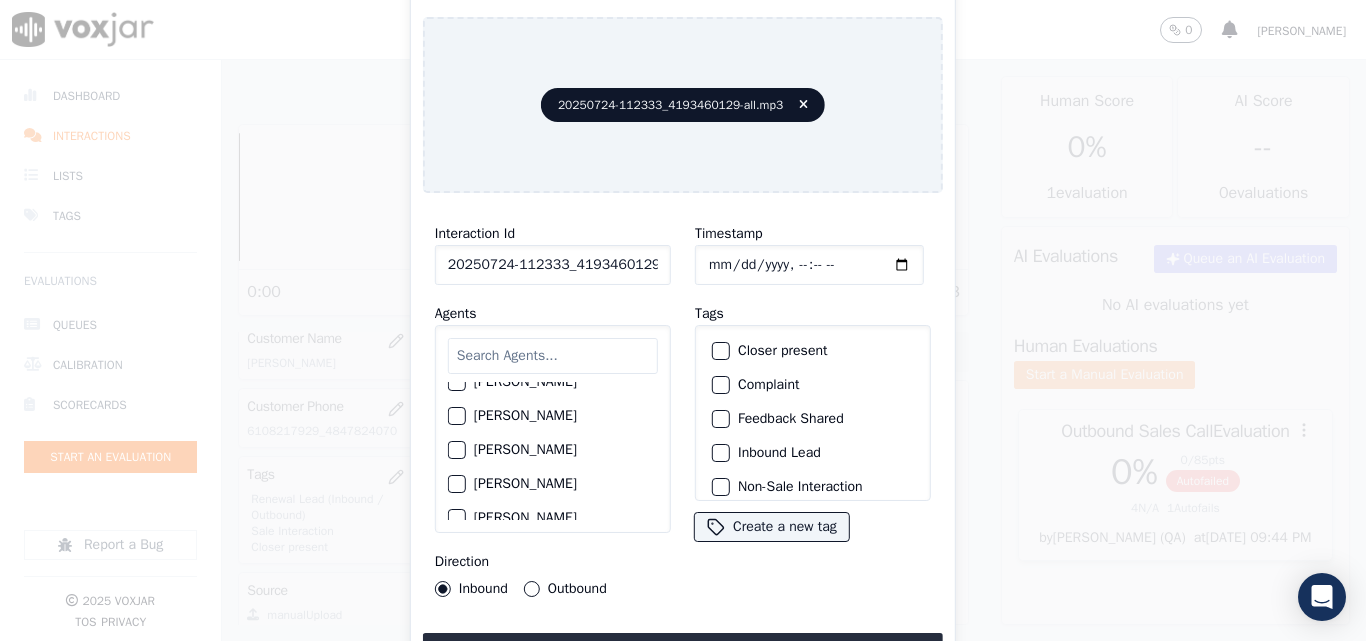 scroll, scrollTop: 800, scrollLeft: 0, axis: vertical 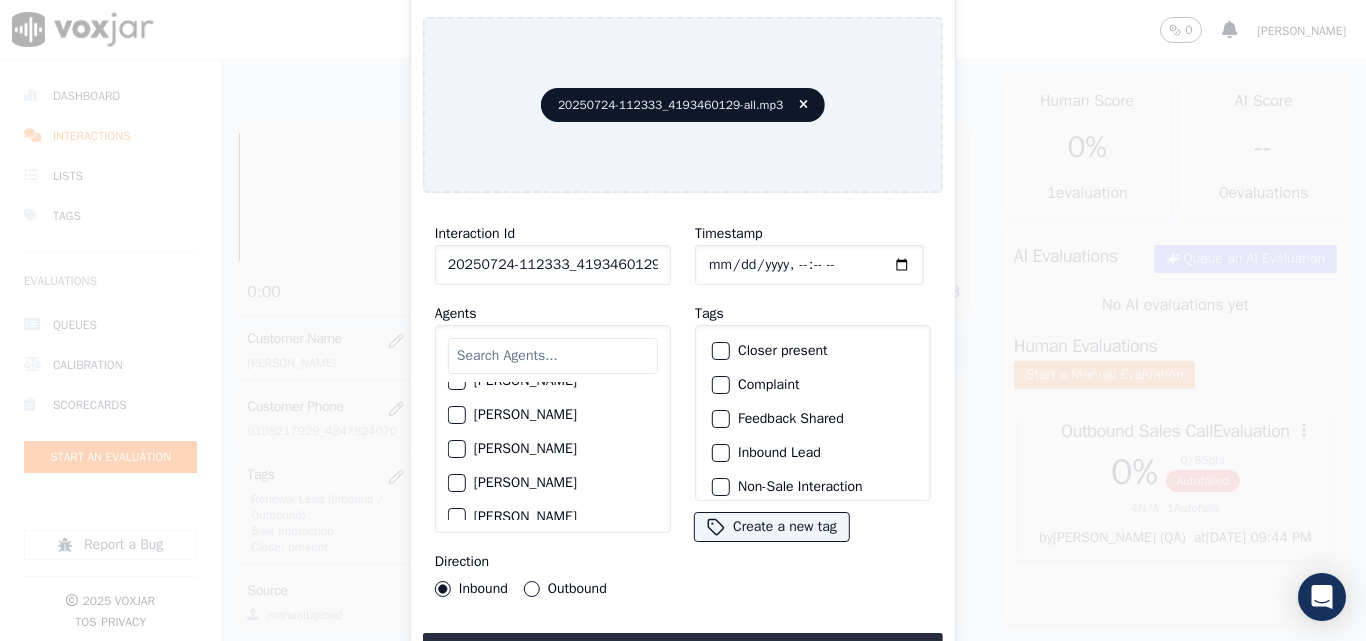 click on "Interaction Id   20250724-112333_4193460129-C1     Agents        [PERSON_NAME]      [PERSON_NAME]     [PERSON_NAME]     [PERSON_NAME]      [PERSON_NAME]     [PERSON_NAME]      [PERSON_NAME]     [PERSON_NAME]     [PERSON_NAME]     [PERSON_NAME]     [PERSON_NAME]     [PERSON_NAME]     [PERSON_NAME]     [PERSON_NAME]     [PERSON_NAME]     [PERSON_NAME]     [PERSON_NAME] not Count     [PERSON_NAME]     [PERSON_NAME]       [PERSON_NAME]     [PERSON_NAME]     [PERSON_NAME]     [PERSON_NAME]     [PERSON_NAME]     [PERSON_NAME]     [PERSON_NAME]     [PERSON_NAME]     [PERSON_NAME]     [PERSON_NAME]     [PERSON_NAME]     [PERSON_NAME]     [PERSON_NAME]     [PERSON_NAME]     [PERSON_NAME]     [PERSON_NAME]     [PERSON_NAME]     [PERSON_NAME]      [PERSON_NAME]     [PERSON_NAME]         MD [PERSON_NAME] - [PERSON_NAME]     [PERSON_NAME]     [PERSON_NAME]     [PERSON_NAME]     [PERSON_NAME]     [PERSON_NAME]     [PERSON_NAME]     [PERSON_NAME]     [PERSON_NAME]     [PERSON_NAME] [PERSON_NAME] [PERSON_NAME]     [PERSON_NAME]     [PERSON_NAME]" at bounding box center (553, 409) 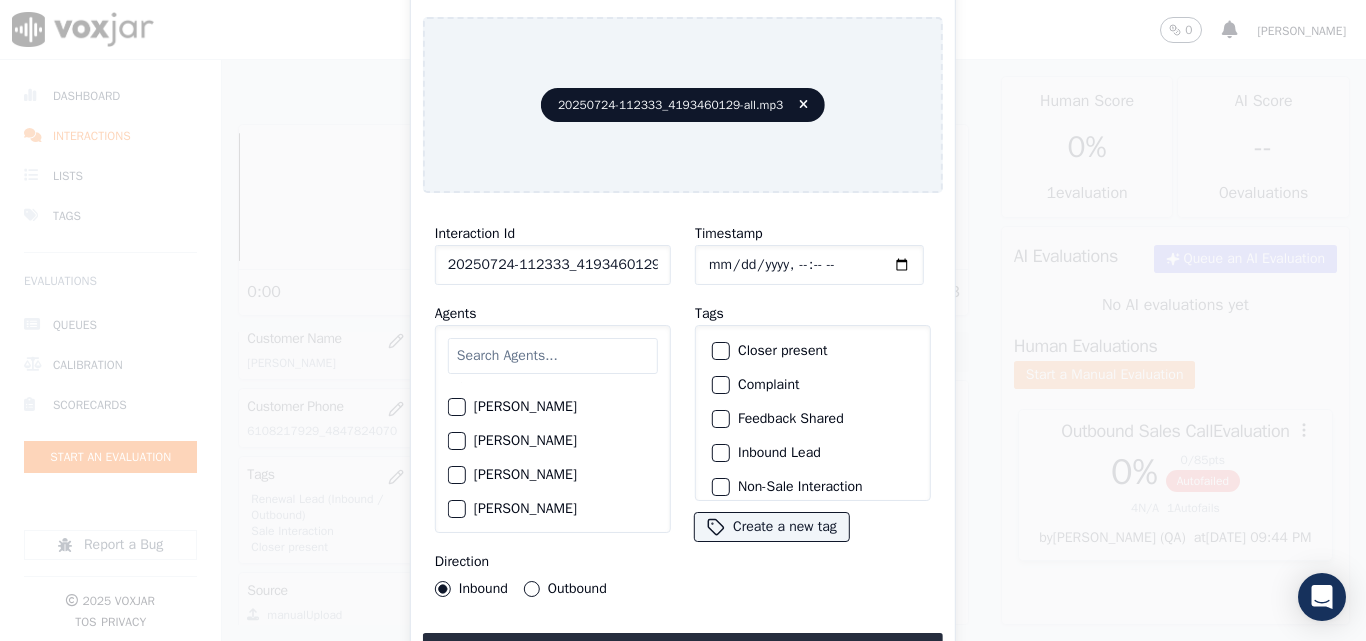 scroll, scrollTop: 300, scrollLeft: 0, axis: vertical 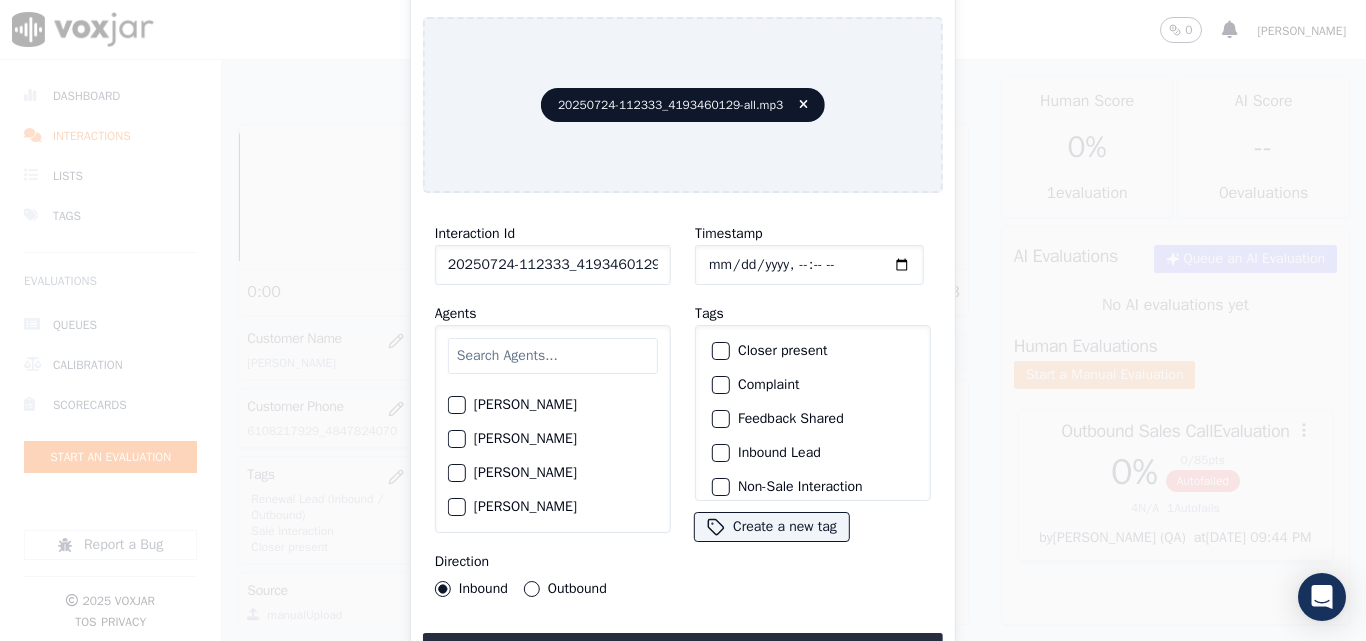 click on "[PERSON_NAME]" 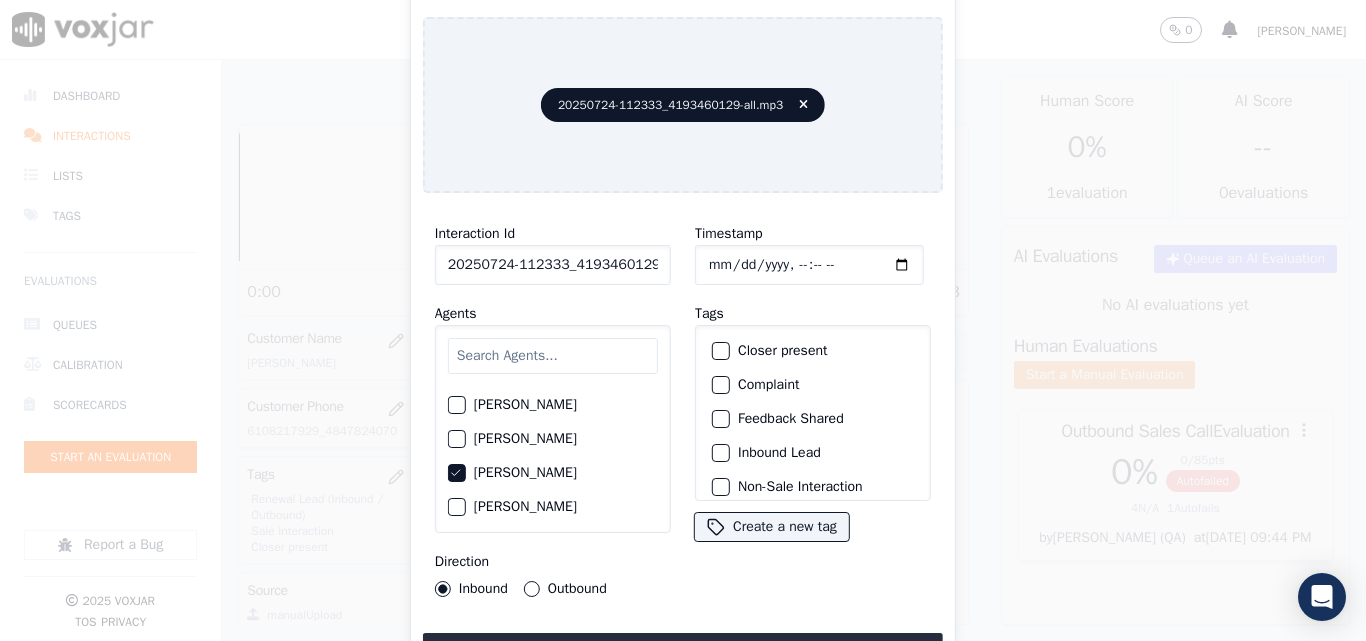 click on "Outbound" at bounding box center [532, 589] 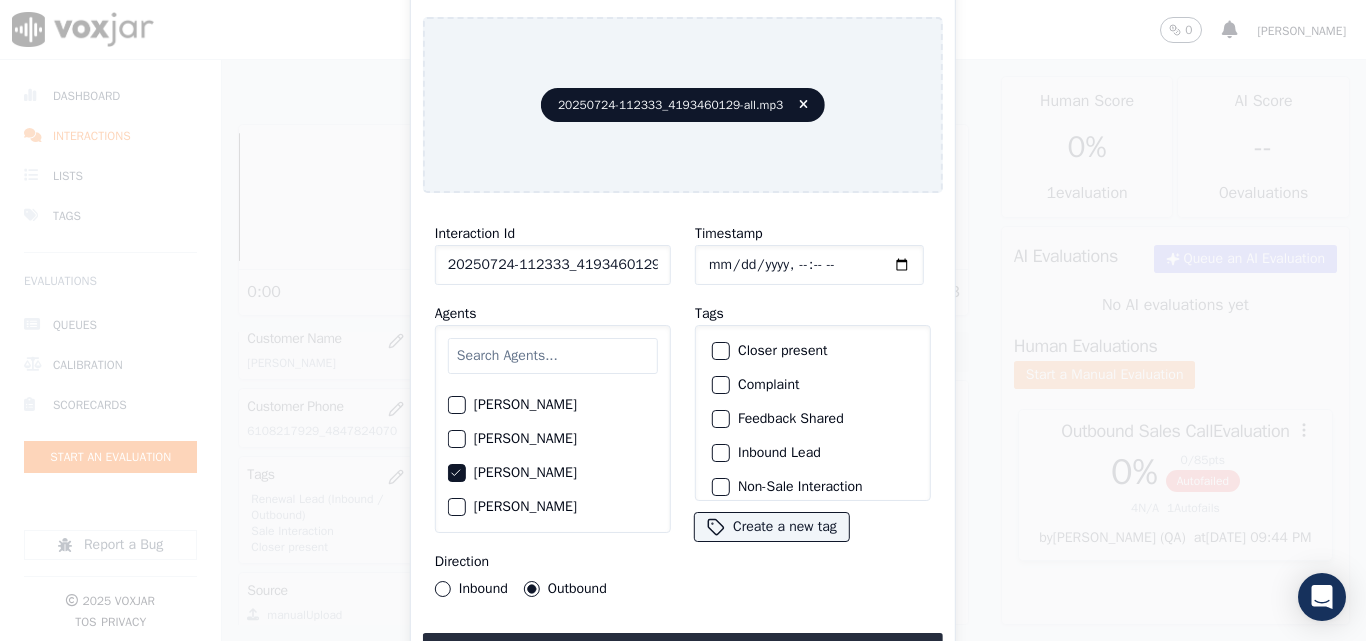 click at bounding box center [720, 351] 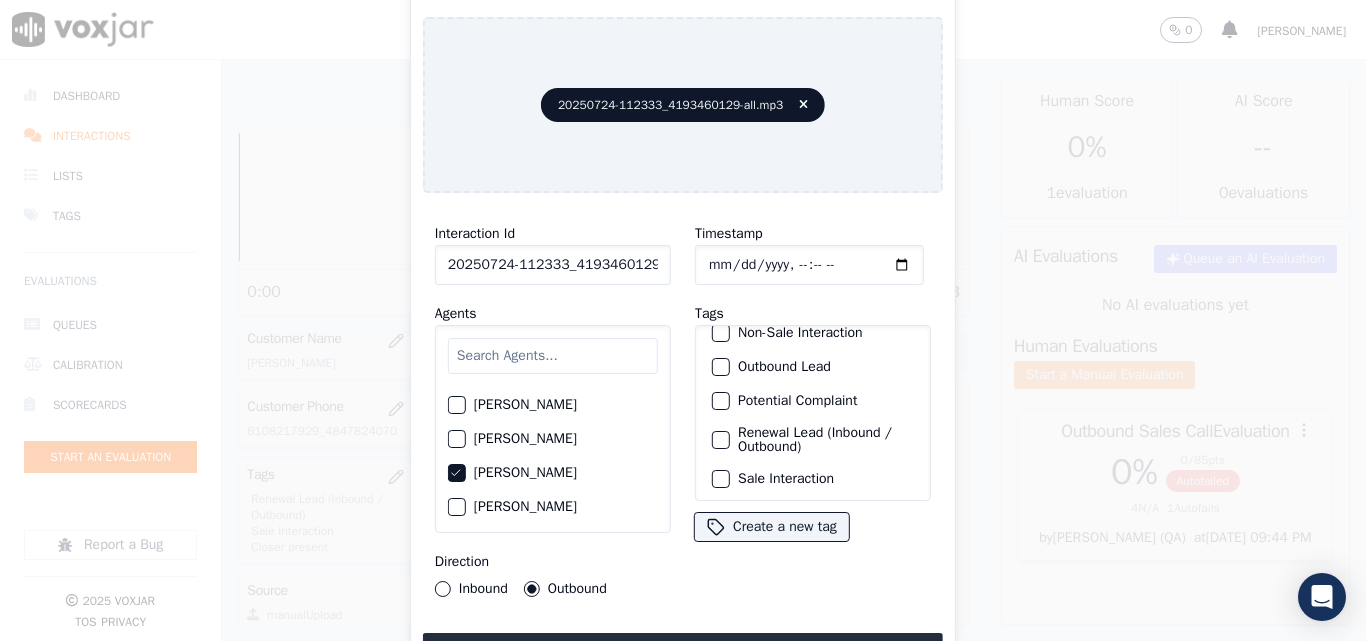 scroll, scrollTop: 173, scrollLeft: 0, axis: vertical 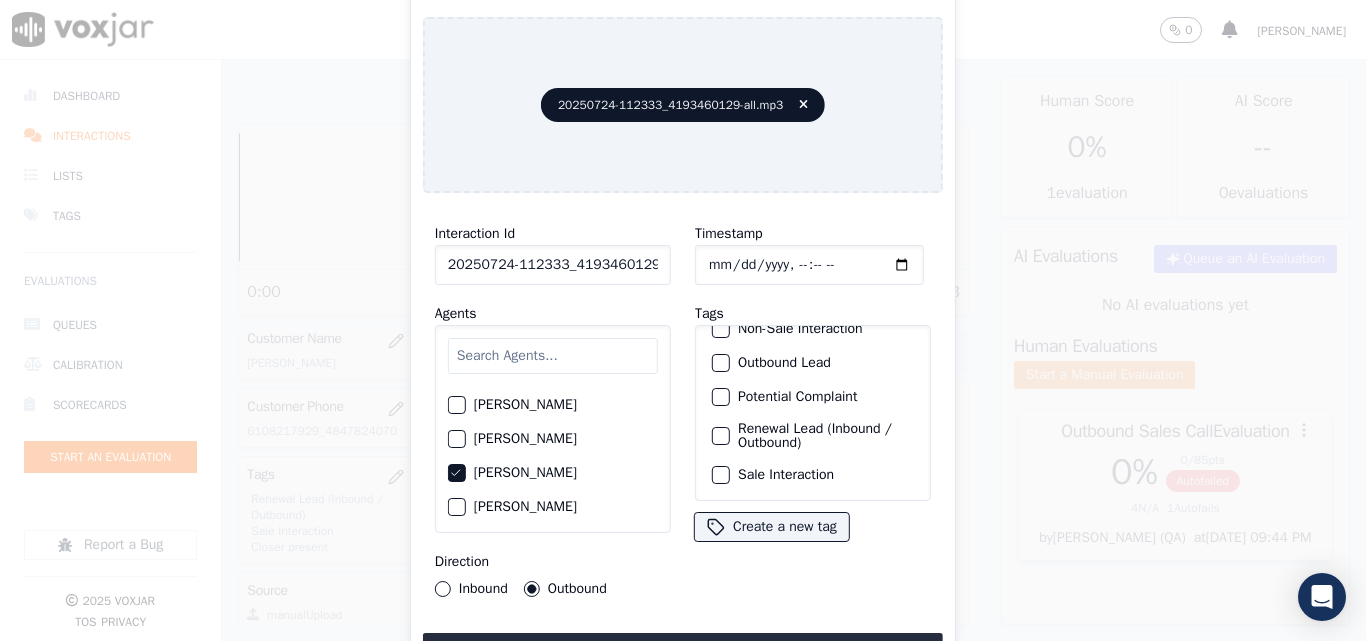 click at bounding box center [720, 436] 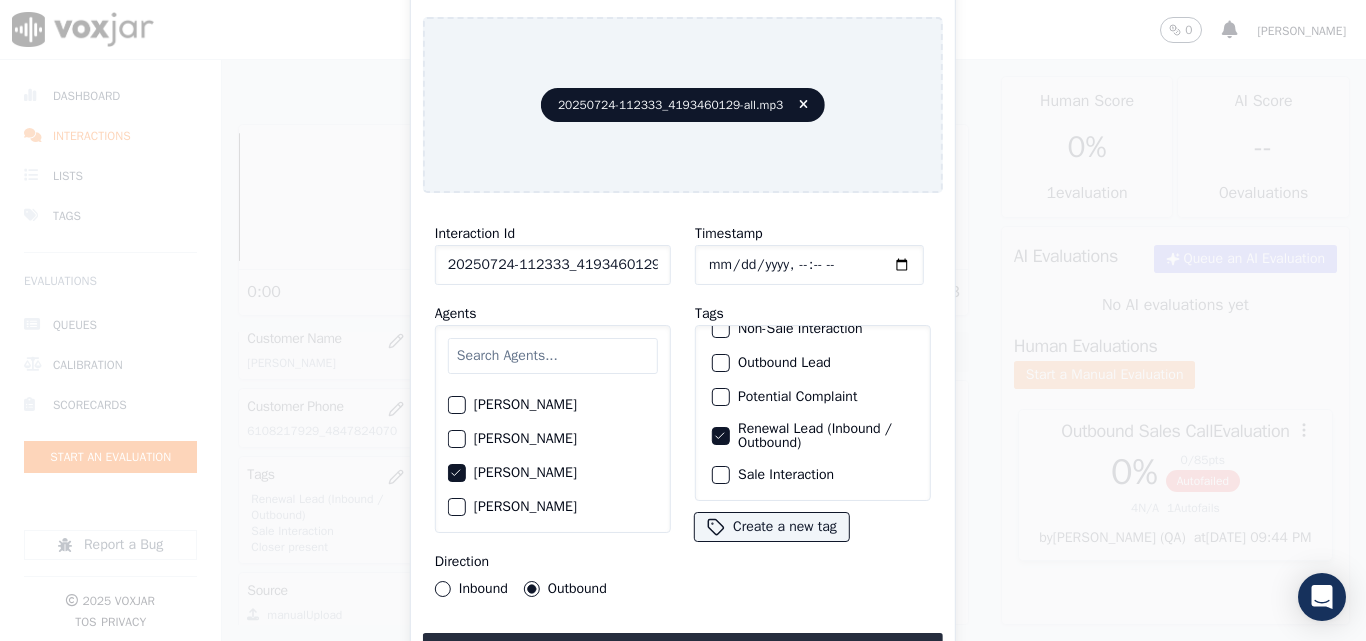 click on "Sale Interaction" at bounding box center [813, 475] 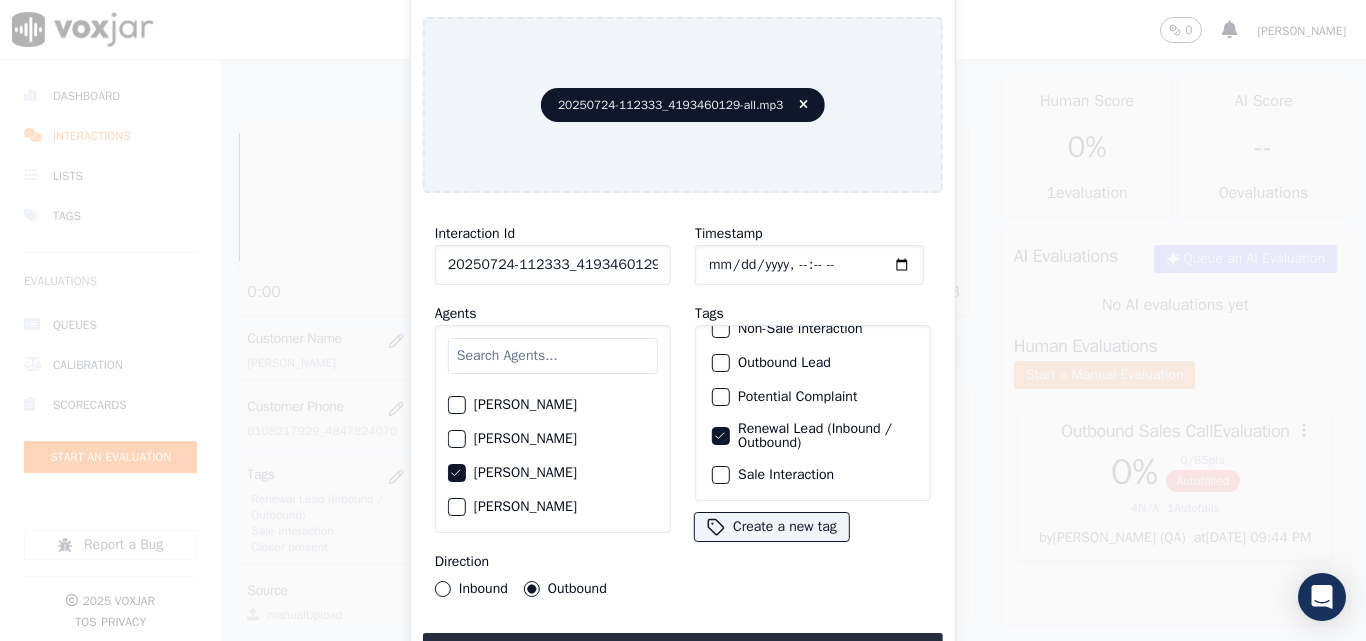 click at bounding box center (720, 475) 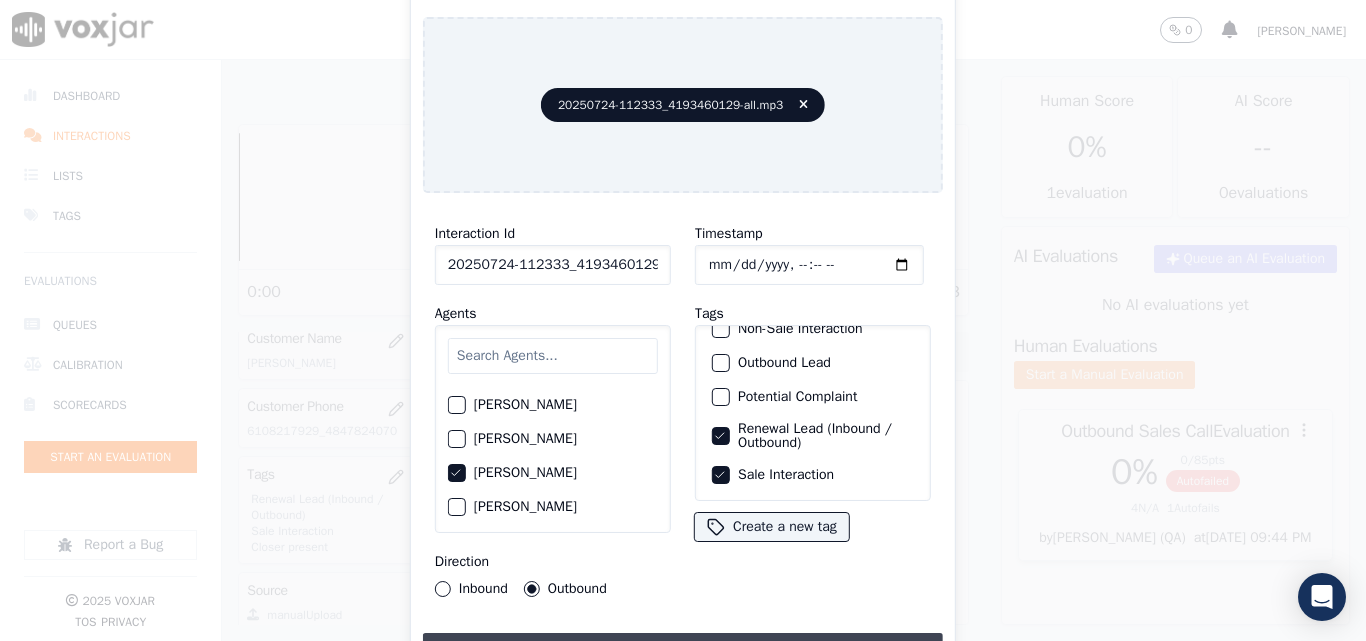 click on "Upload interaction to start evaluation" at bounding box center [683, 651] 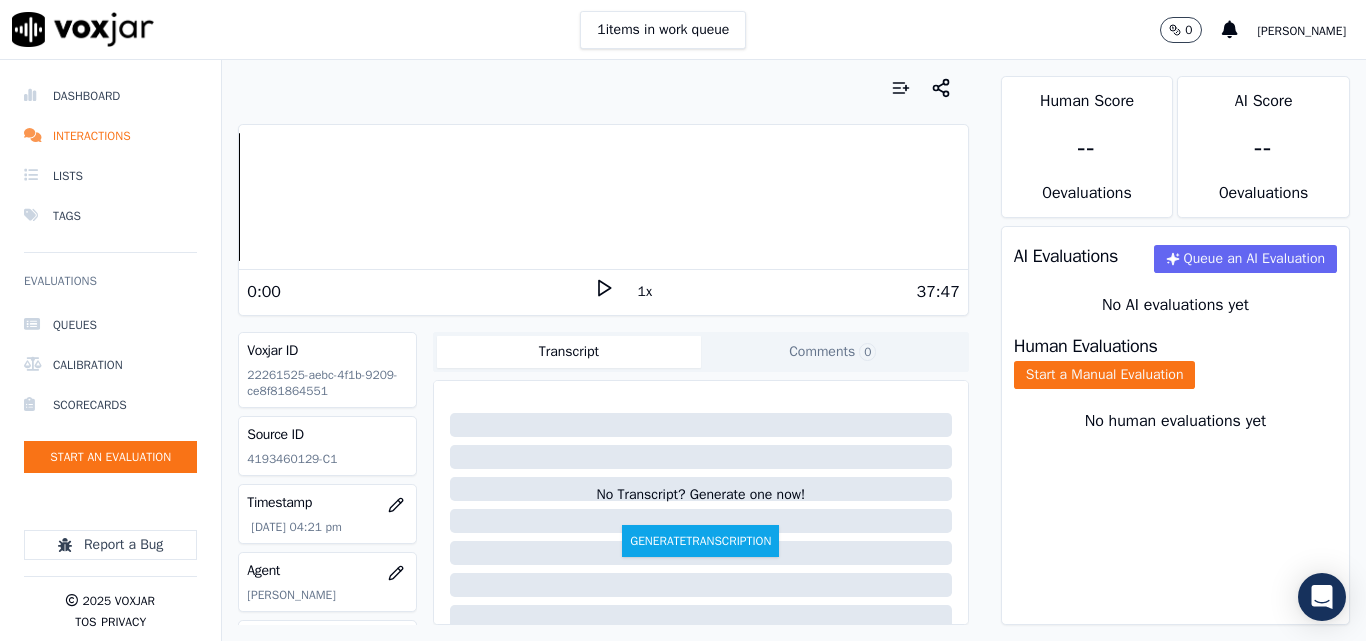 scroll, scrollTop: 200, scrollLeft: 0, axis: vertical 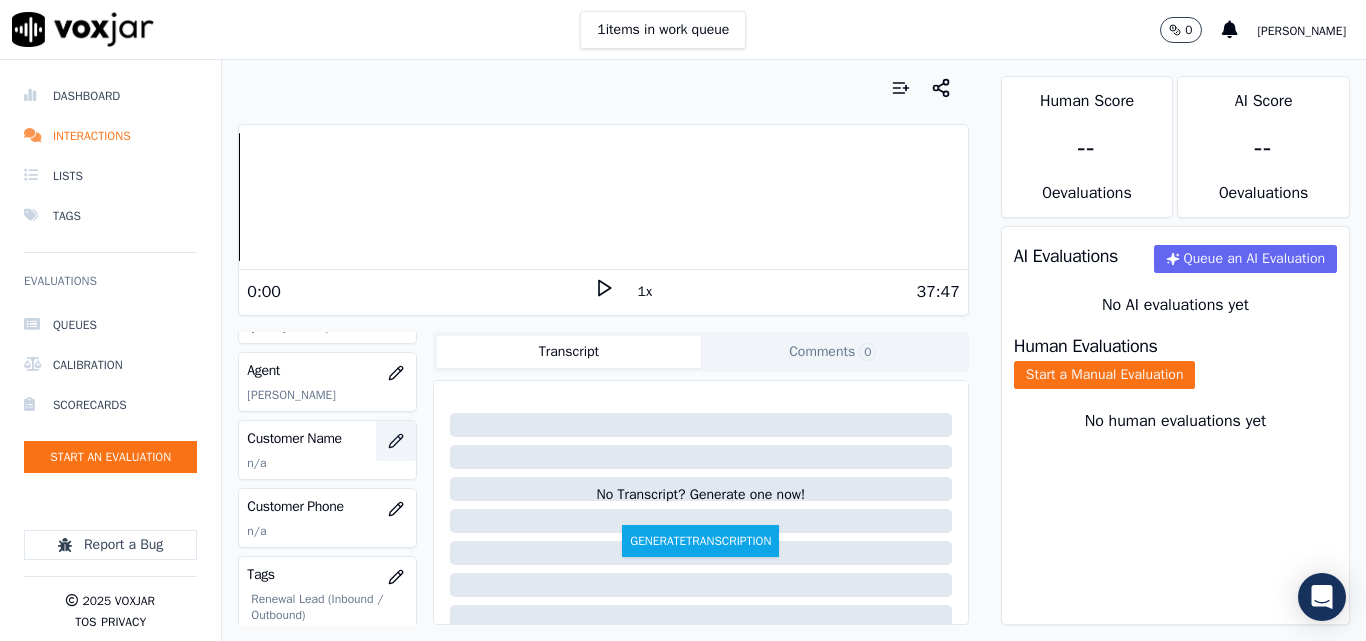 click 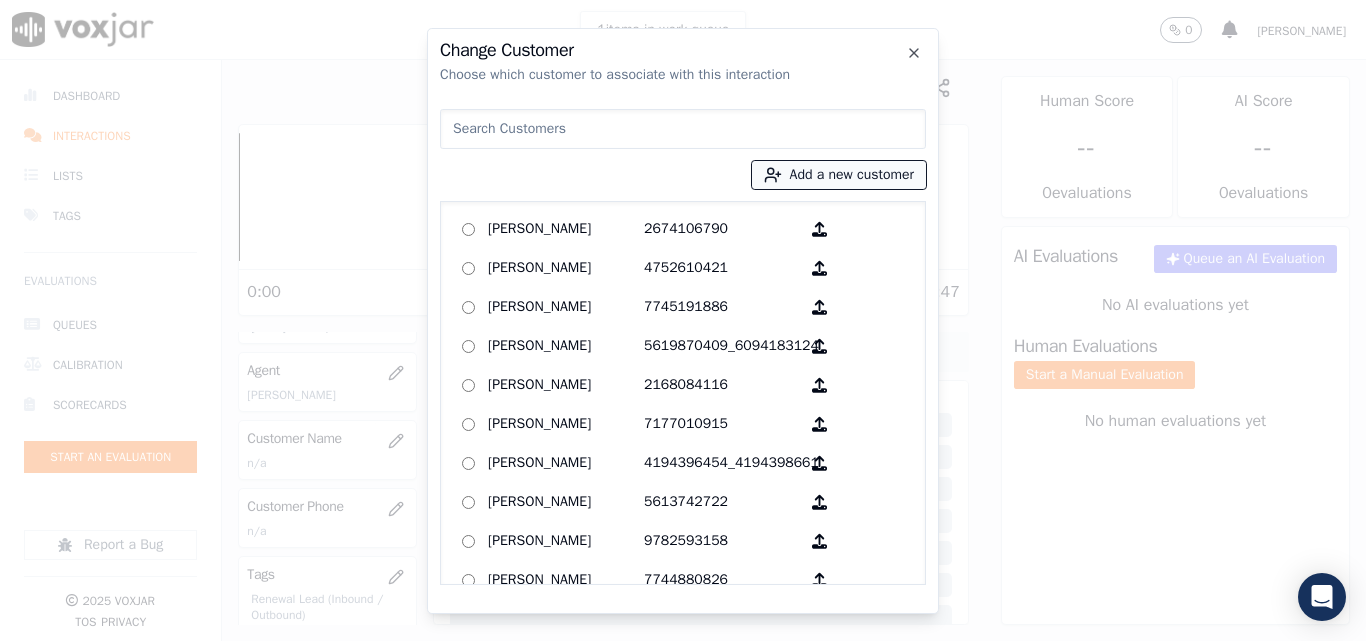 click on "Add a new customer" at bounding box center [839, 175] 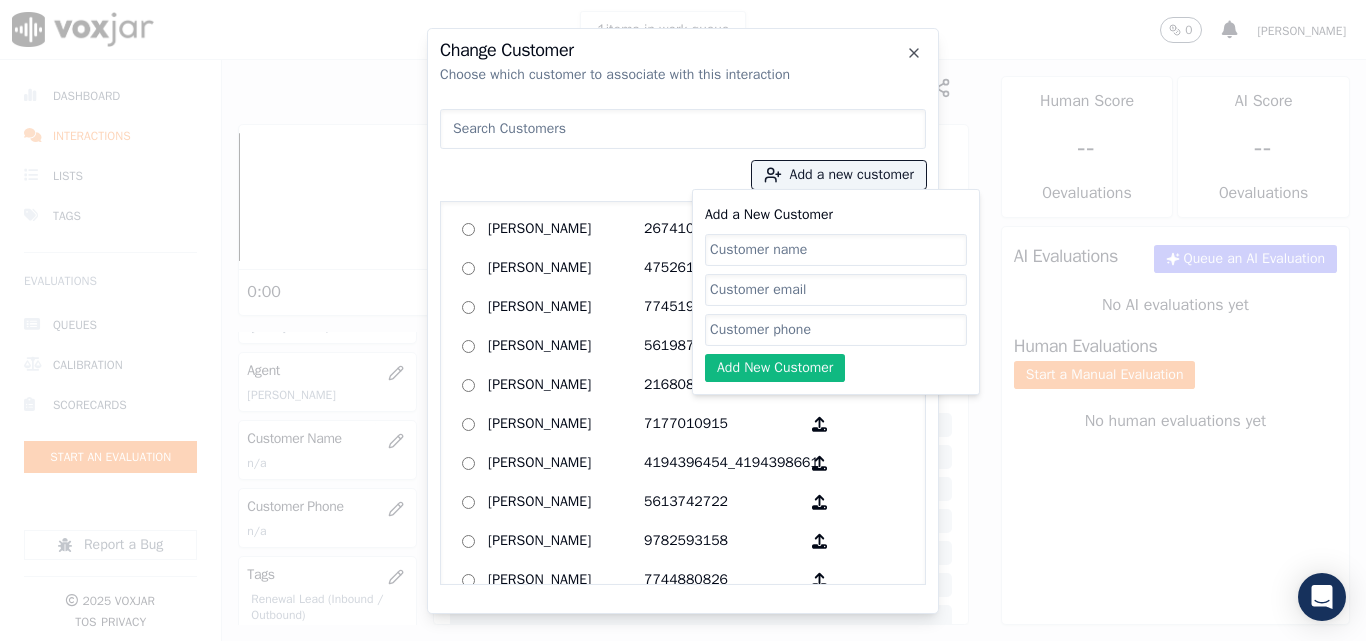 click on "Add a New Customer" 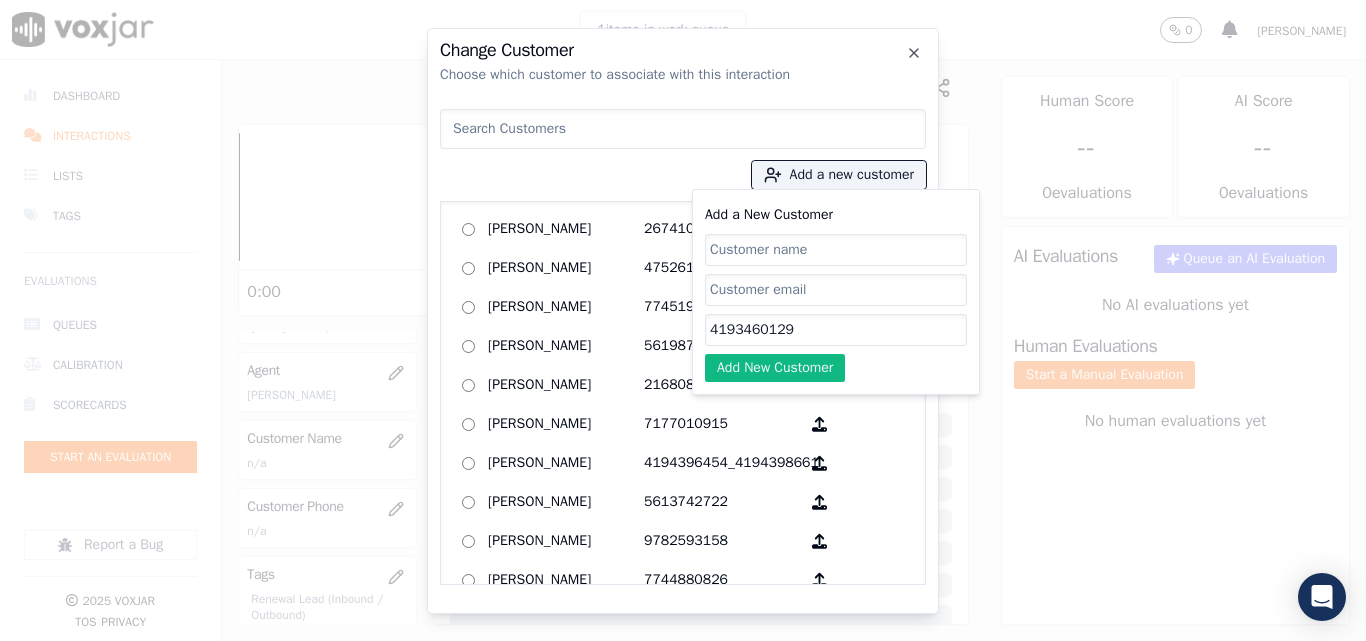 type on "4193460129" 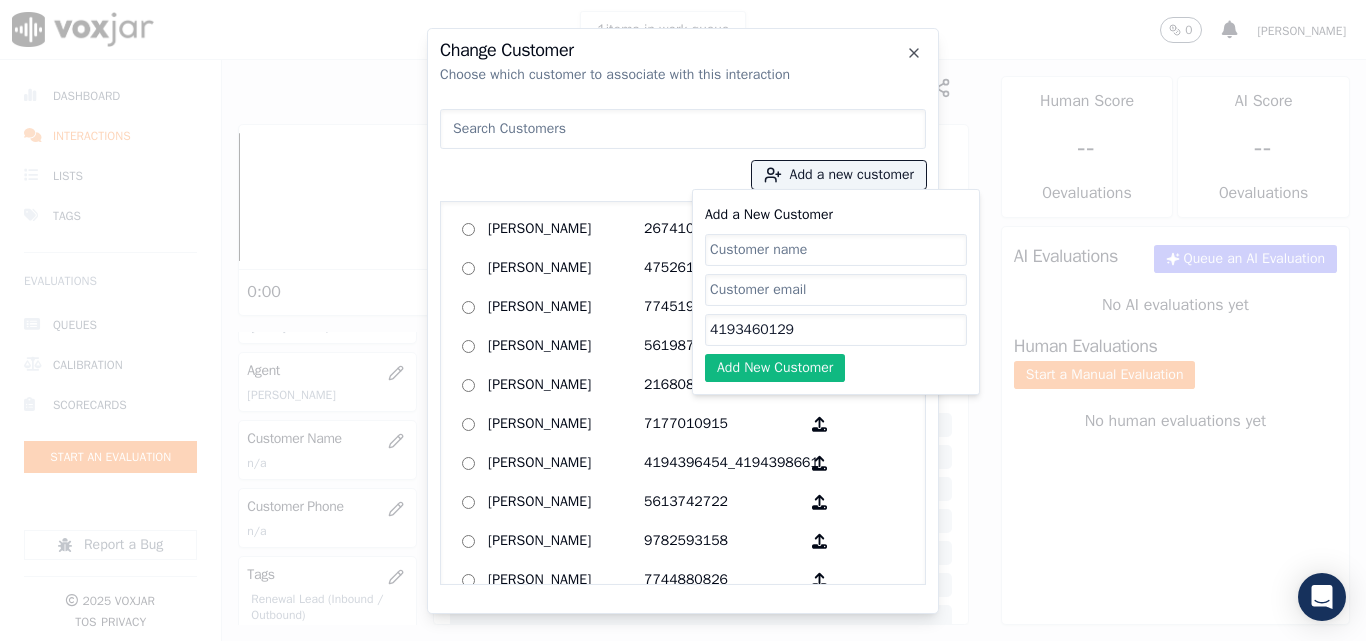 click on "Add a New Customer" 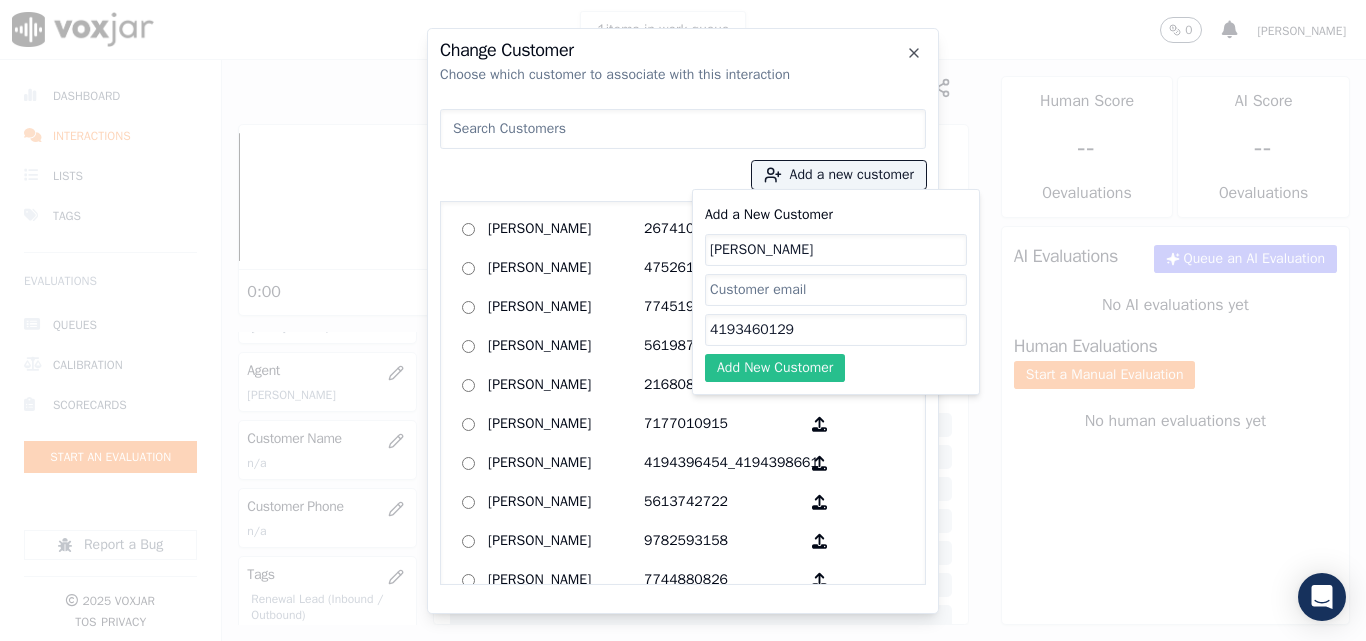 type on "[PERSON_NAME]" 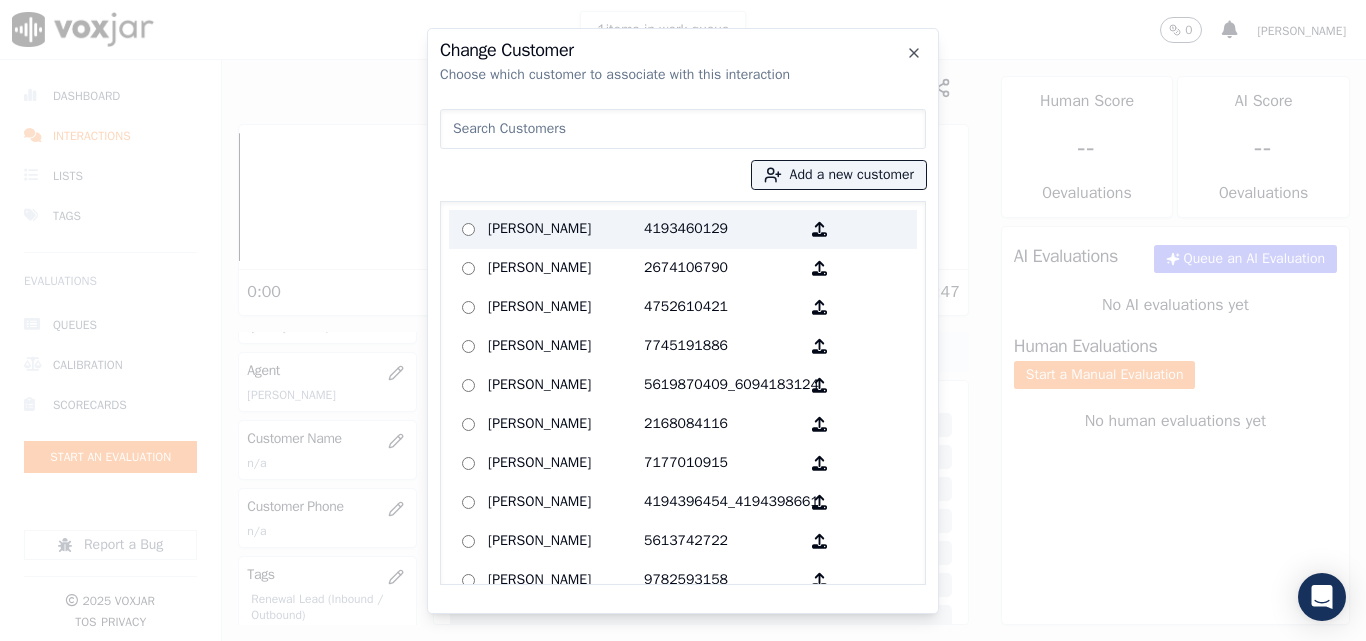 click on "[PERSON_NAME]" at bounding box center [566, 229] 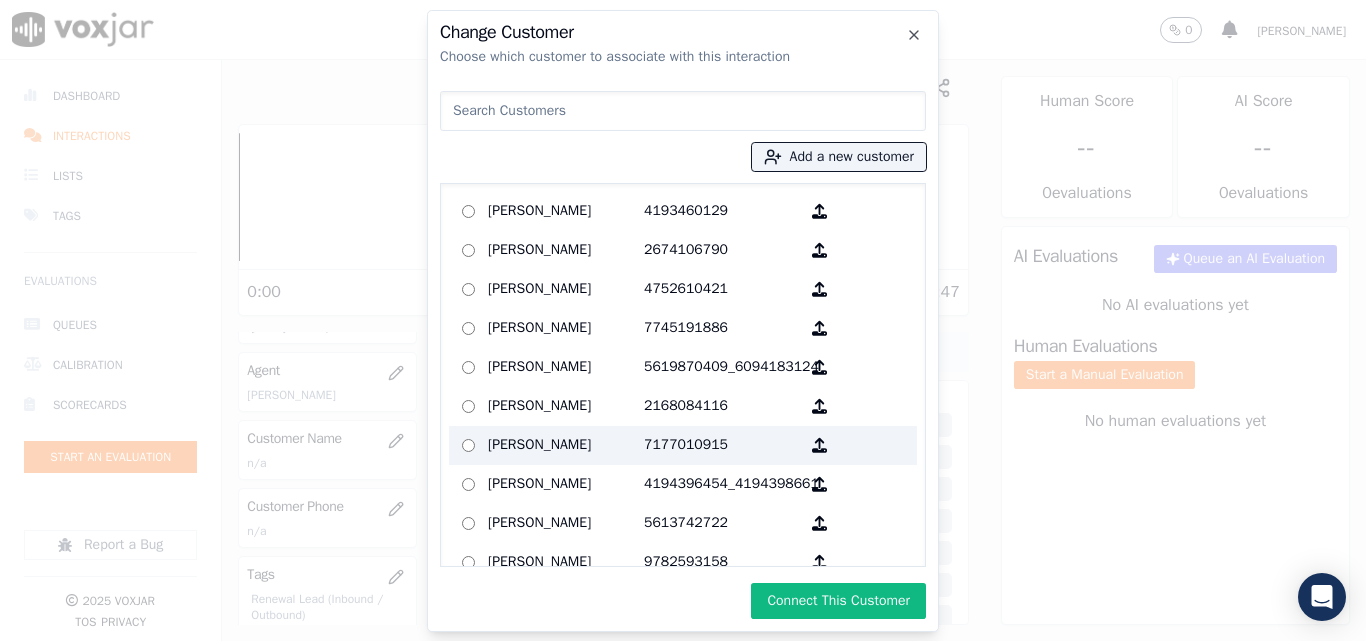 drag, startPoint x: 786, startPoint y: 593, endPoint x: 799, endPoint y: 461, distance: 132.63861 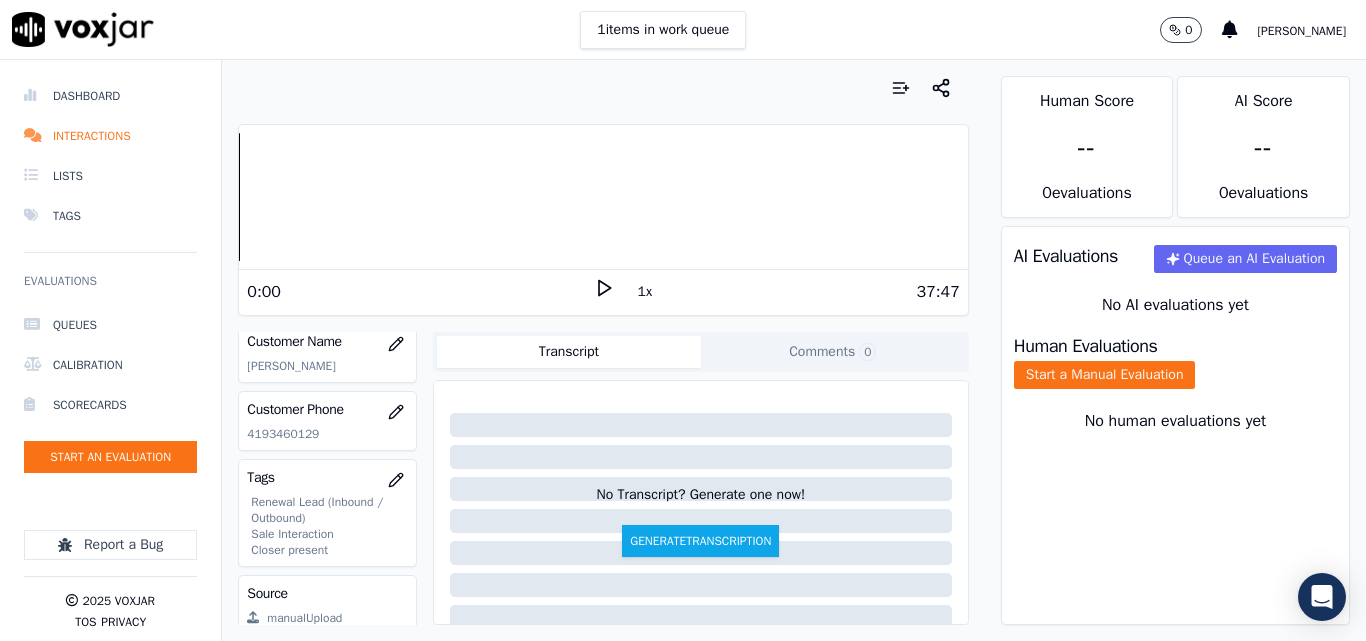 scroll, scrollTop: 400, scrollLeft: 0, axis: vertical 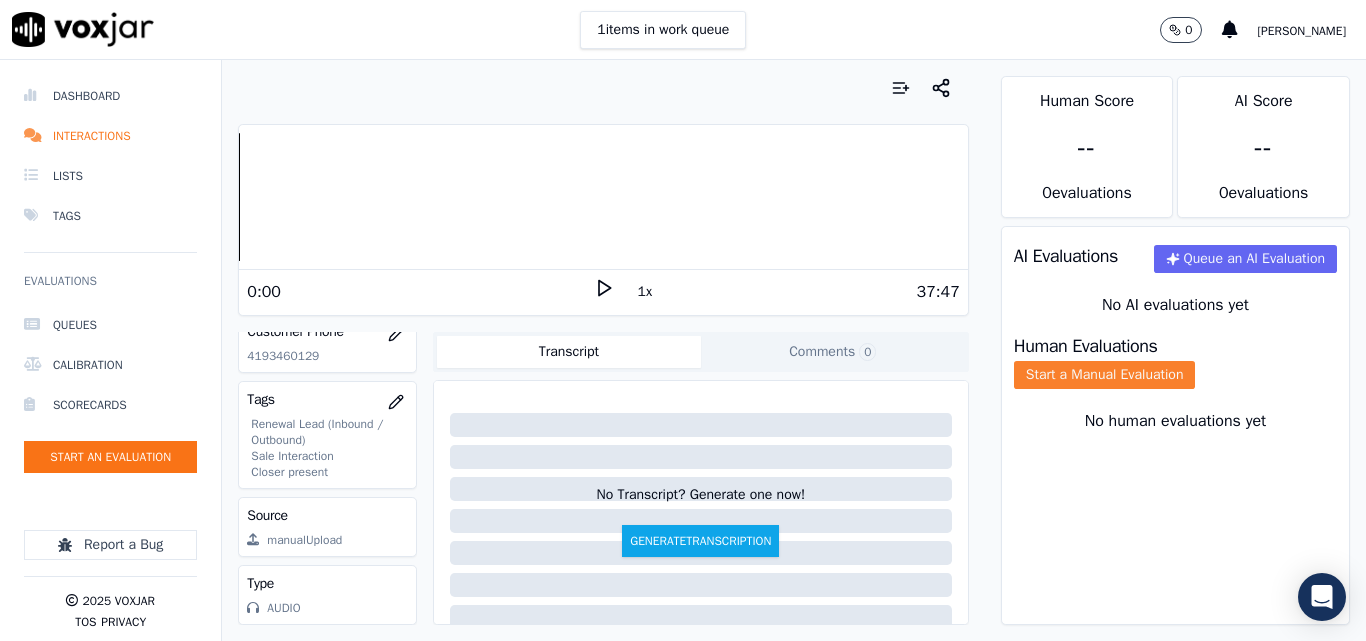 click on "Start a Manual Evaluation" 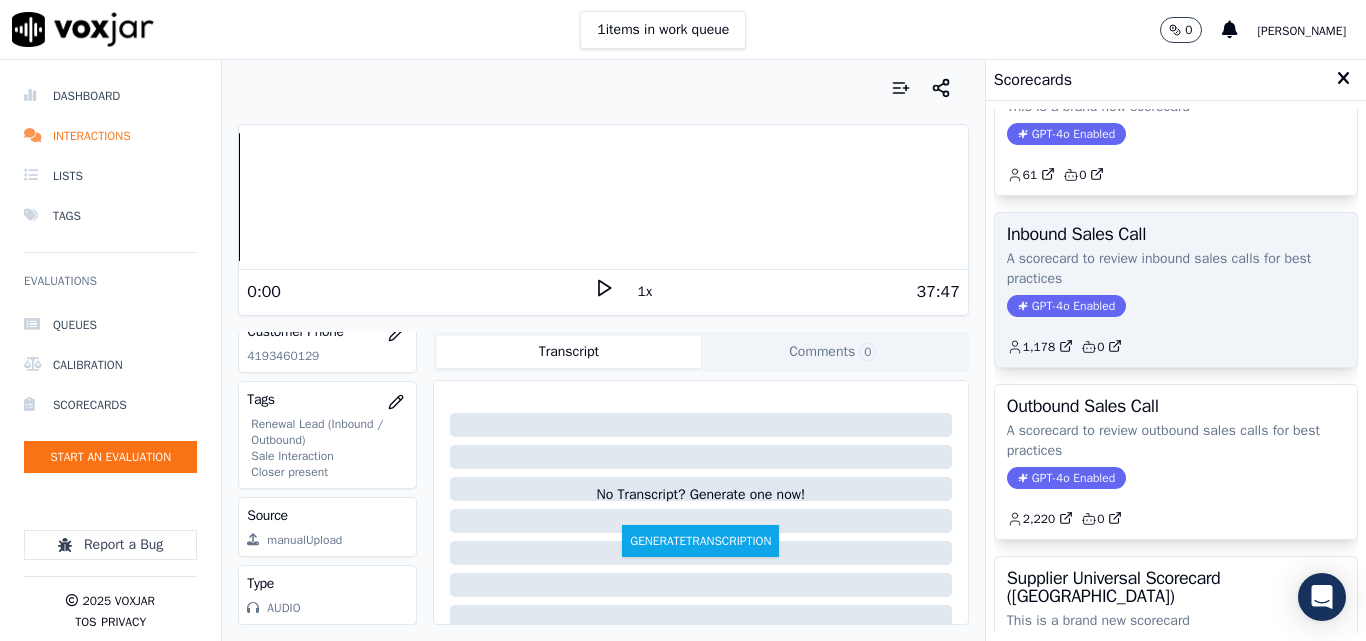 scroll, scrollTop: 100, scrollLeft: 0, axis: vertical 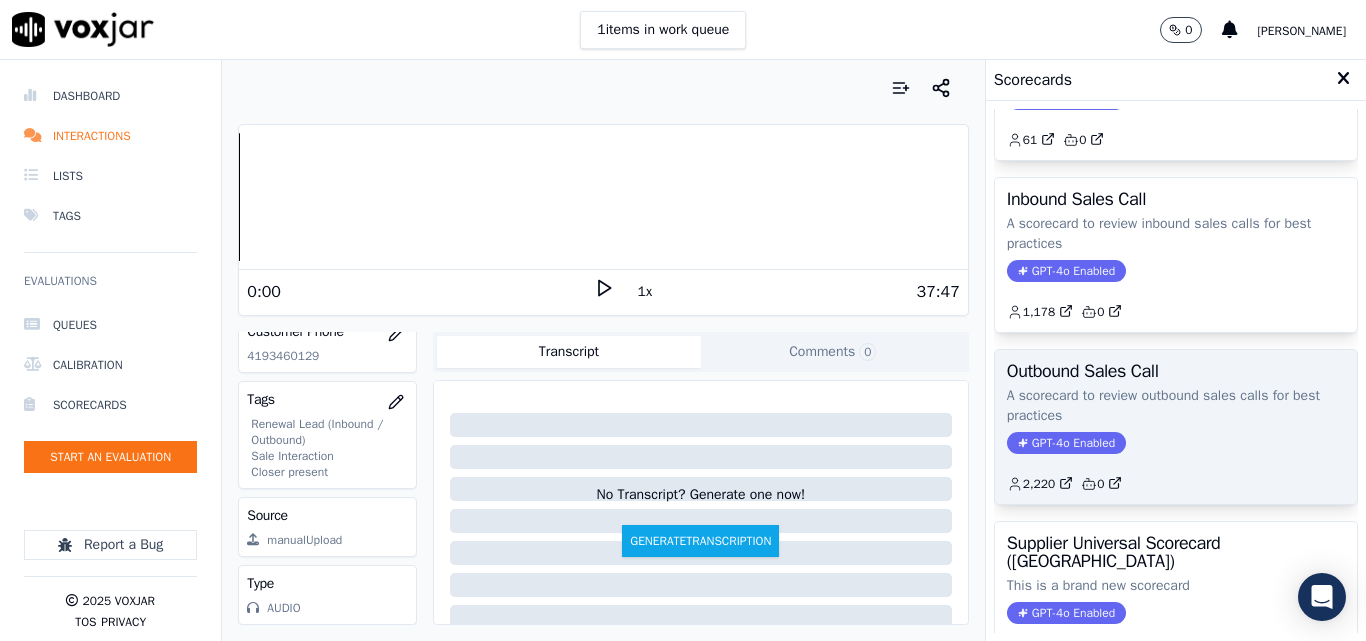 click on "A scorecard to review outbound sales calls for best practices" 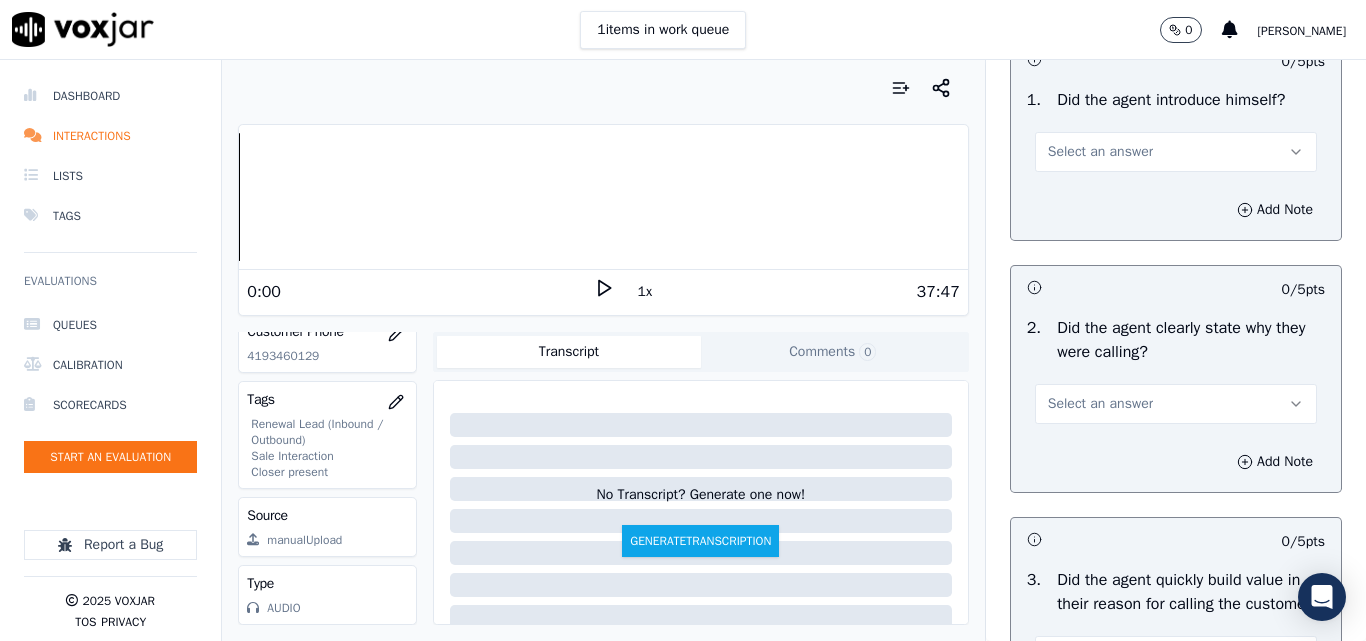 scroll, scrollTop: 200, scrollLeft: 0, axis: vertical 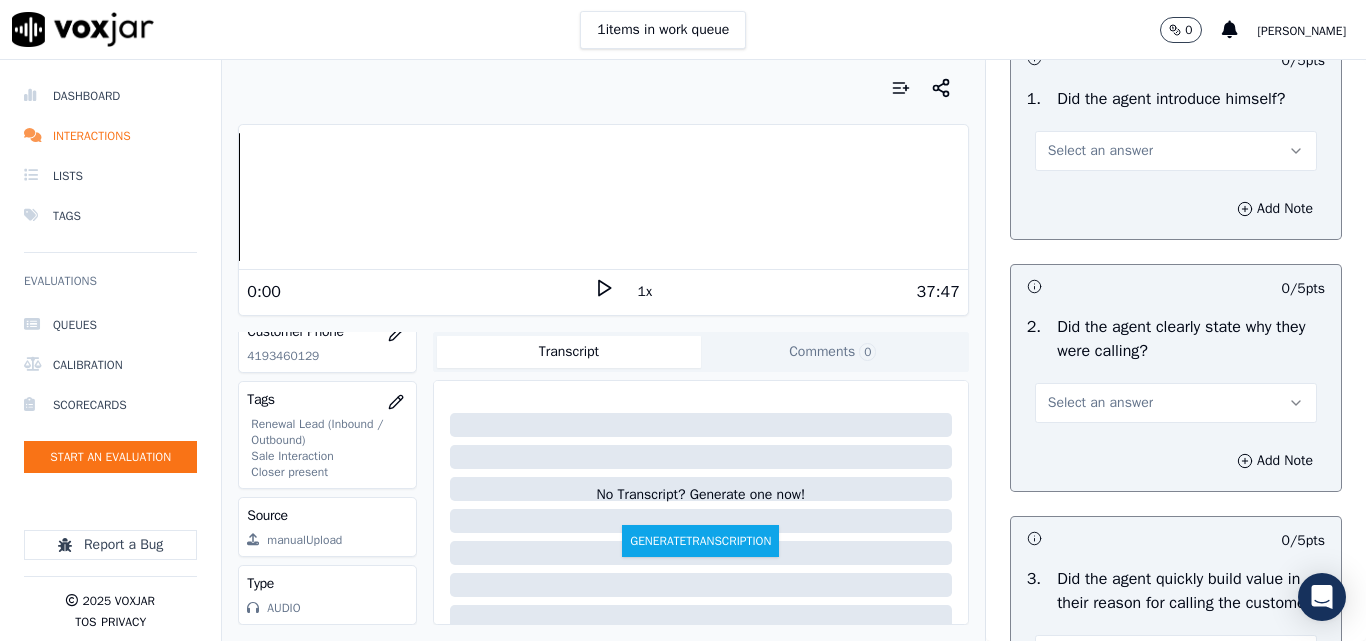 click on "Select an answer" at bounding box center [1100, 151] 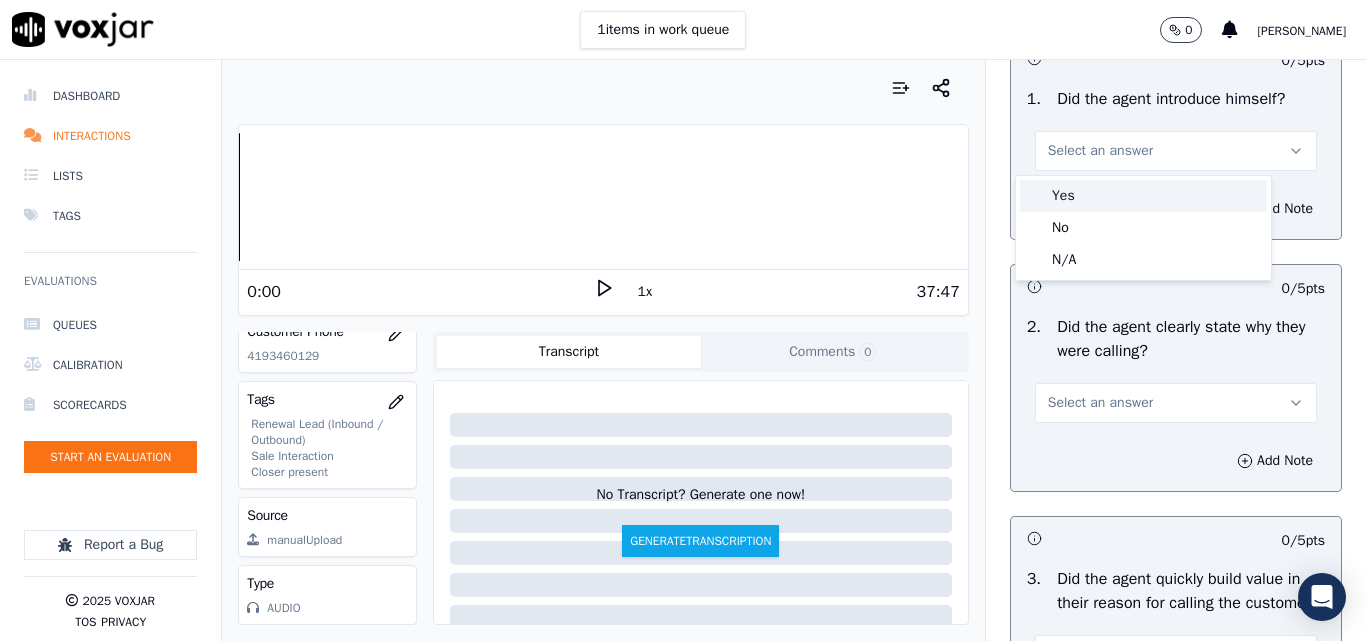 click on "Yes" at bounding box center [1143, 196] 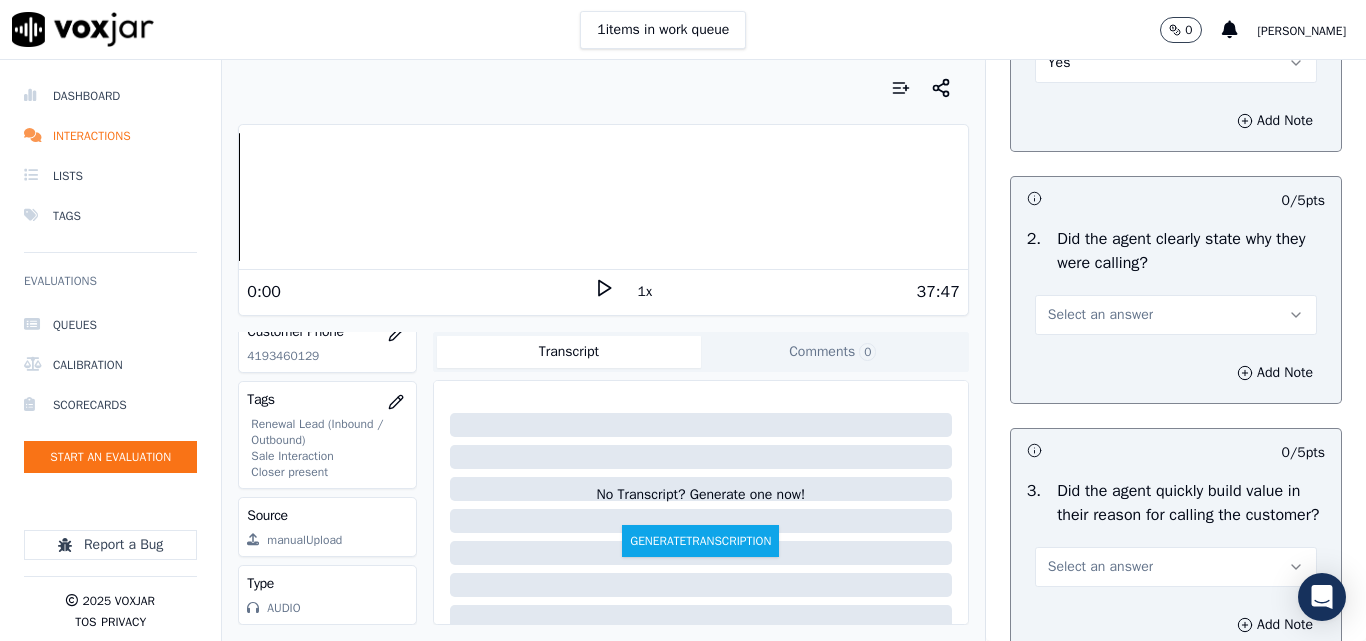 scroll, scrollTop: 400, scrollLeft: 0, axis: vertical 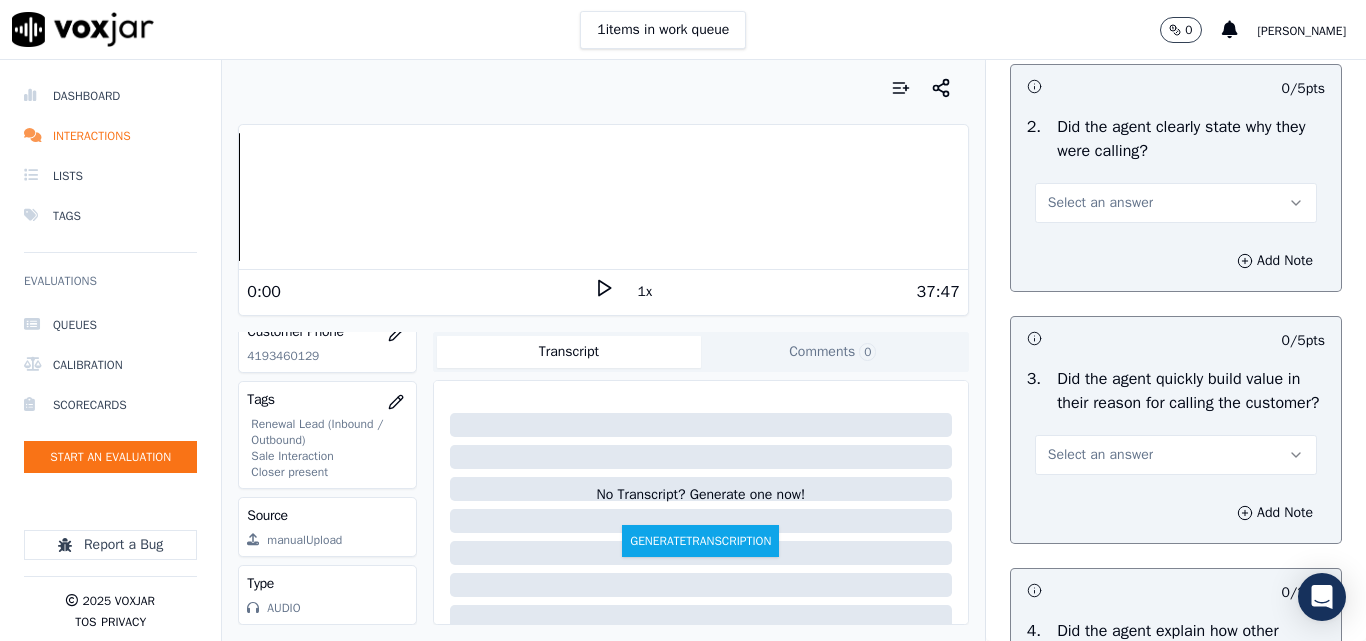 click on "Select an answer" at bounding box center [1100, 203] 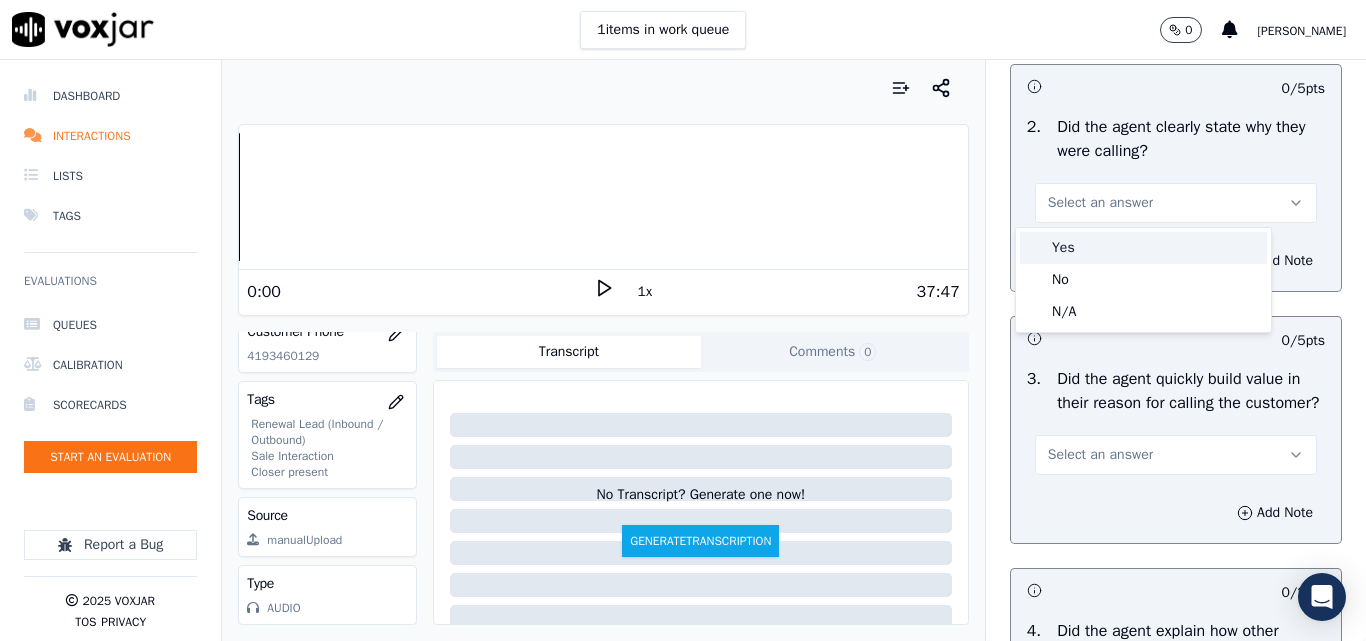 click on "Yes" at bounding box center (1143, 248) 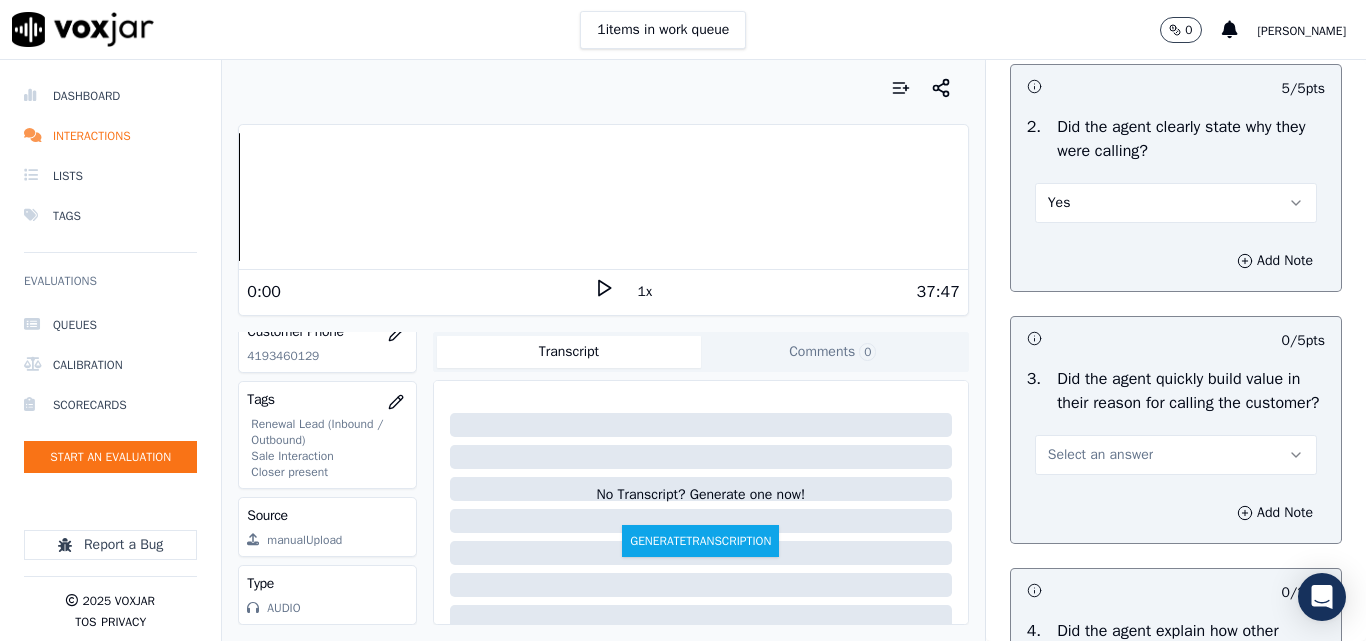 scroll, scrollTop: 600, scrollLeft: 0, axis: vertical 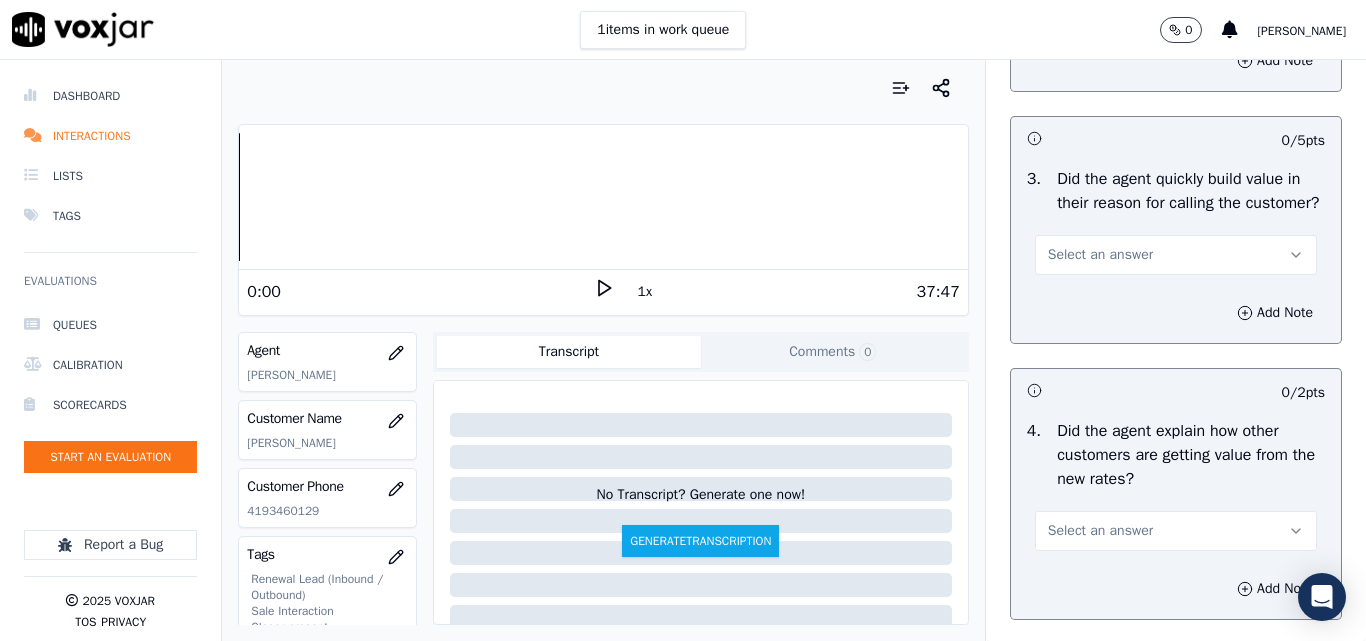 click on "Select an answer" at bounding box center (1100, 255) 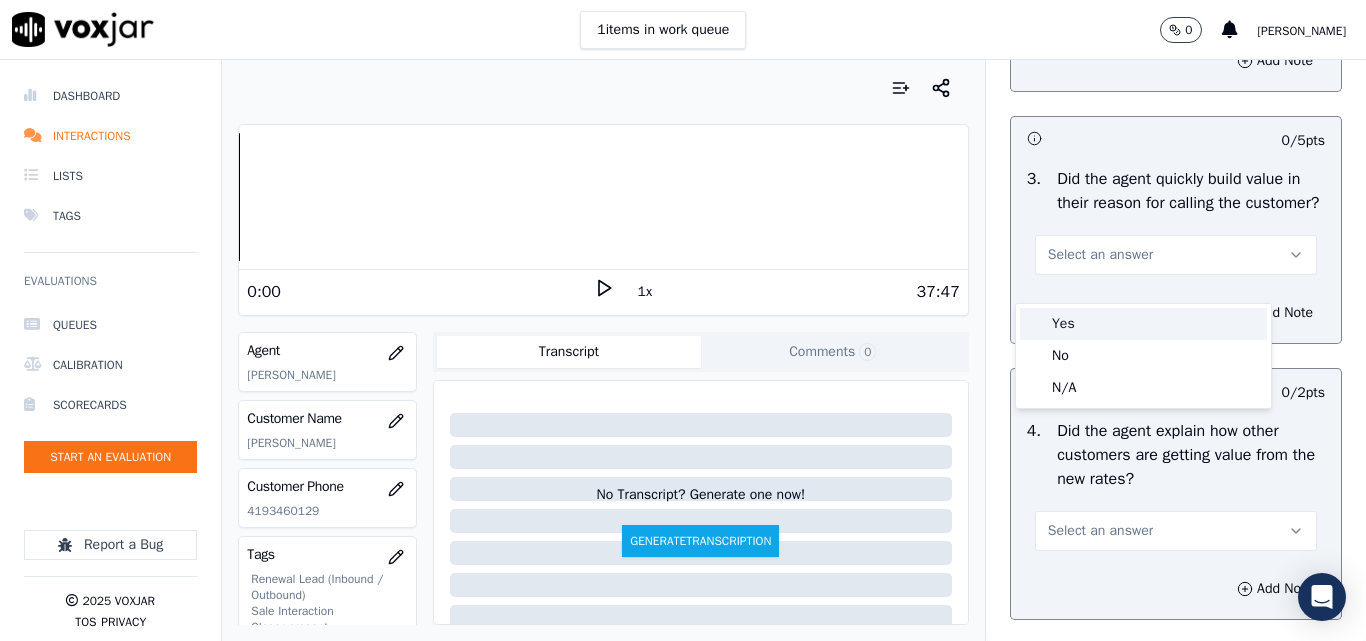 click on "Yes" at bounding box center [1143, 324] 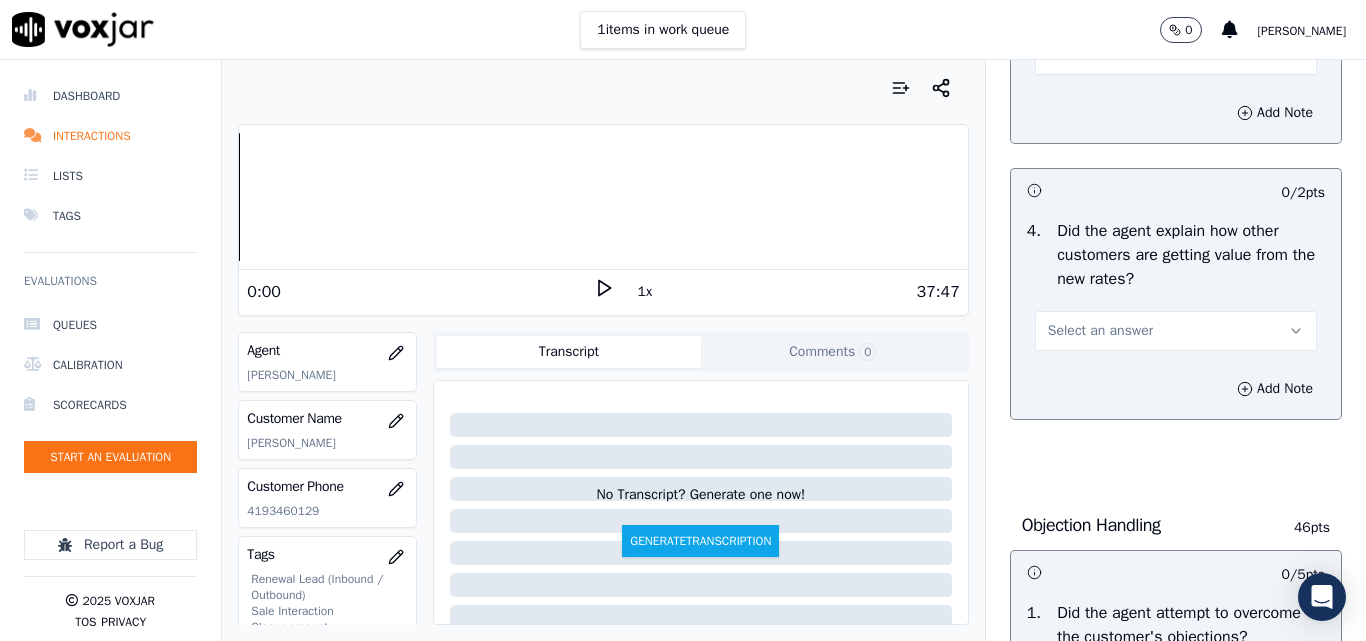 scroll, scrollTop: 900, scrollLeft: 0, axis: vertical 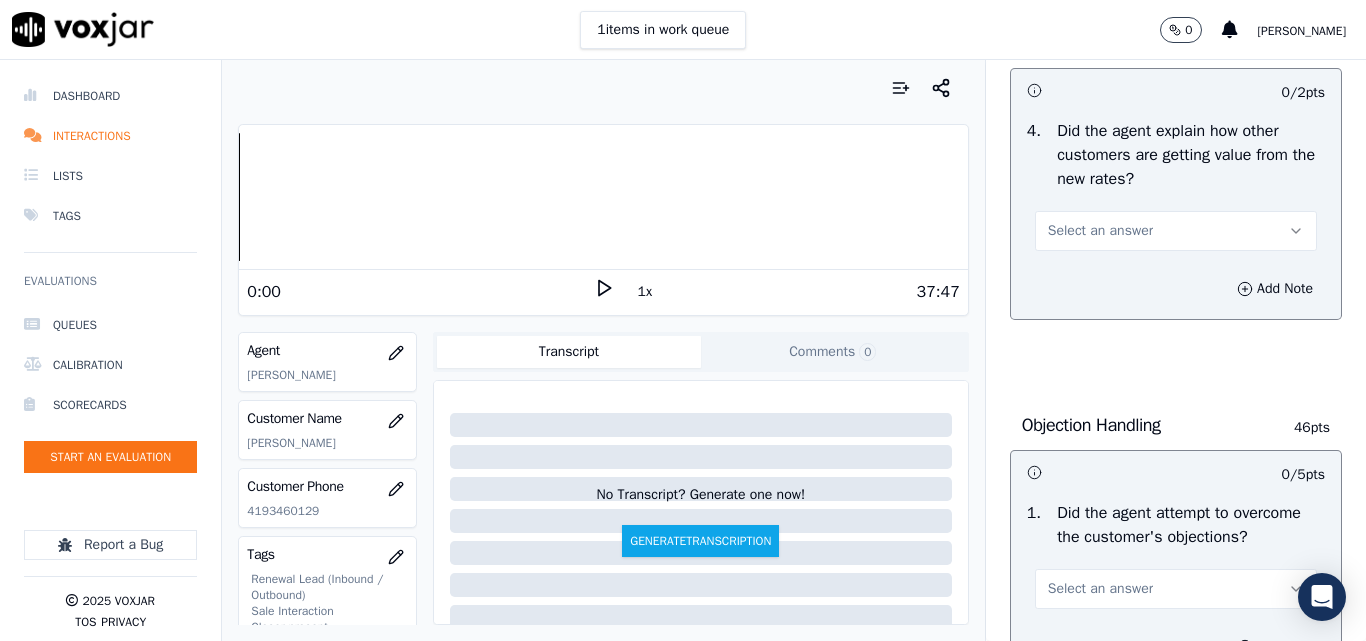 click on "Select an answer" at bounding box center [1100, 231] 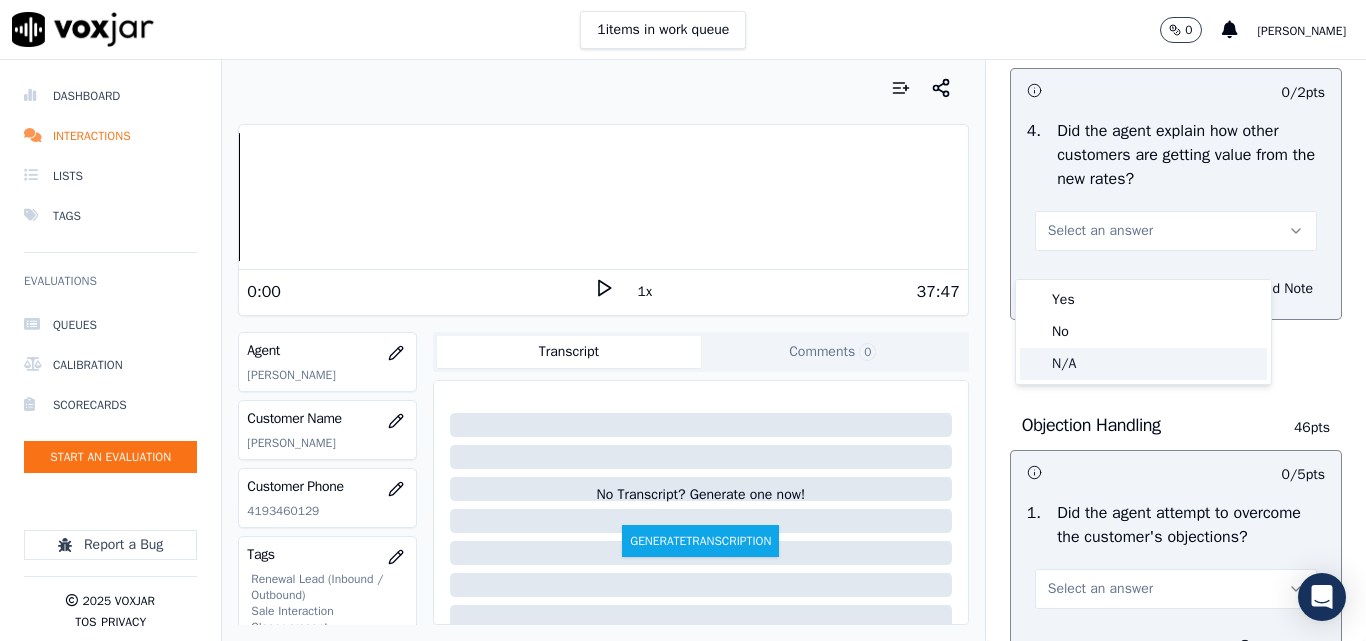 click on "N/A" 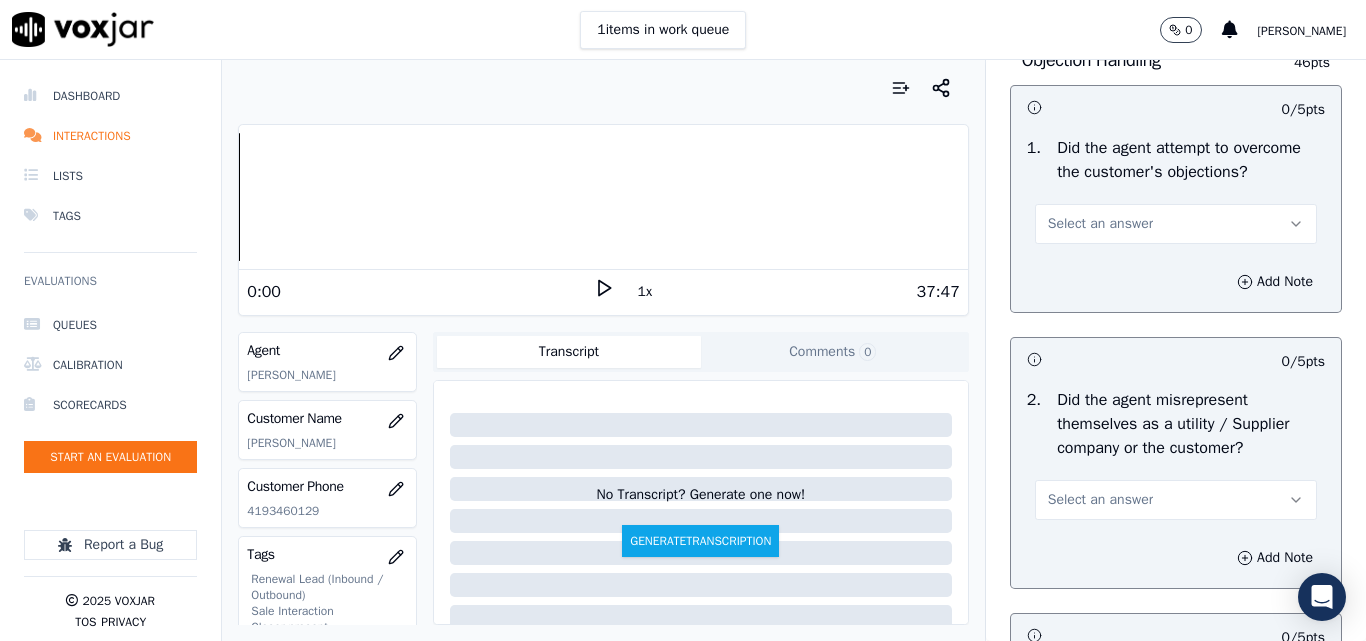 scroll, scrollTop: 1300, scrollLeft: 0, axis: vertical 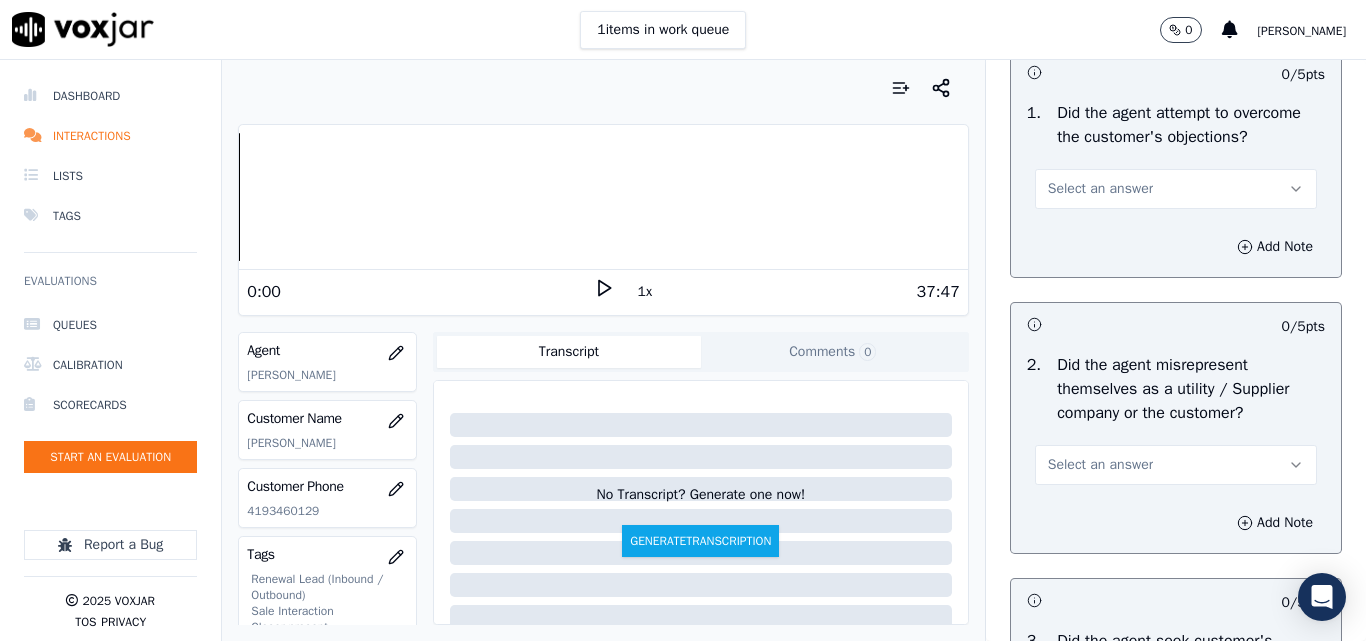 click on "Select an answer" at bounding box center [1100, 189] 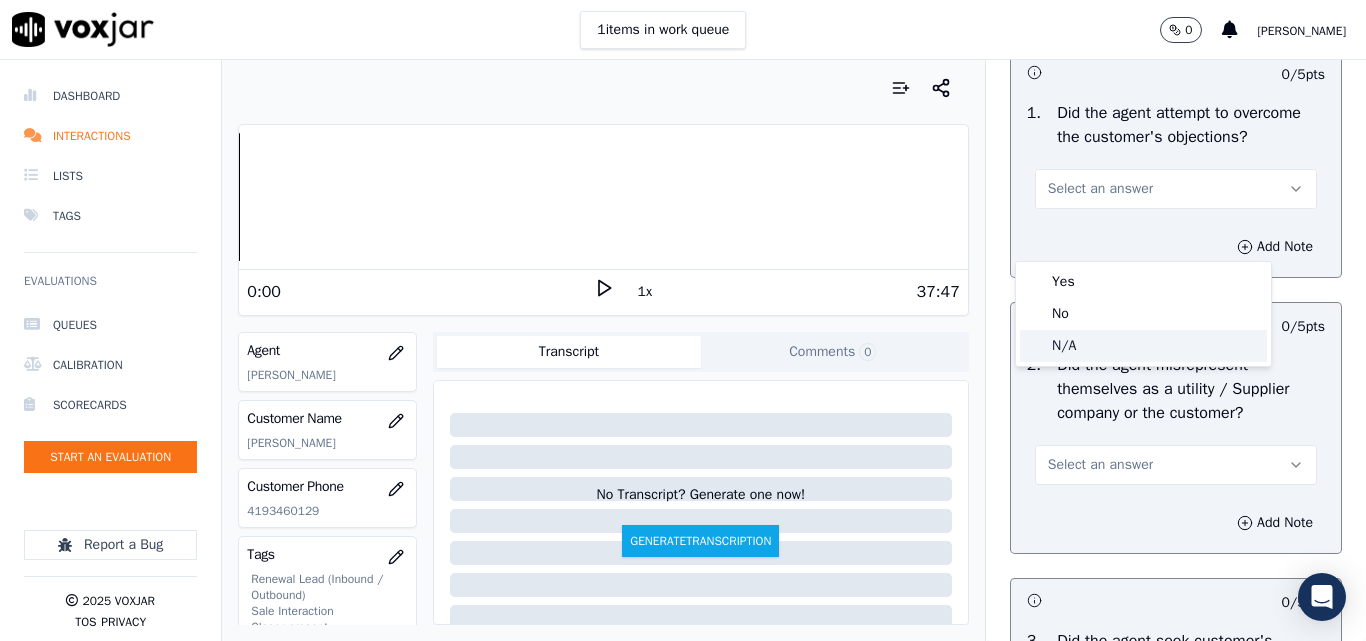 click on "N/A" 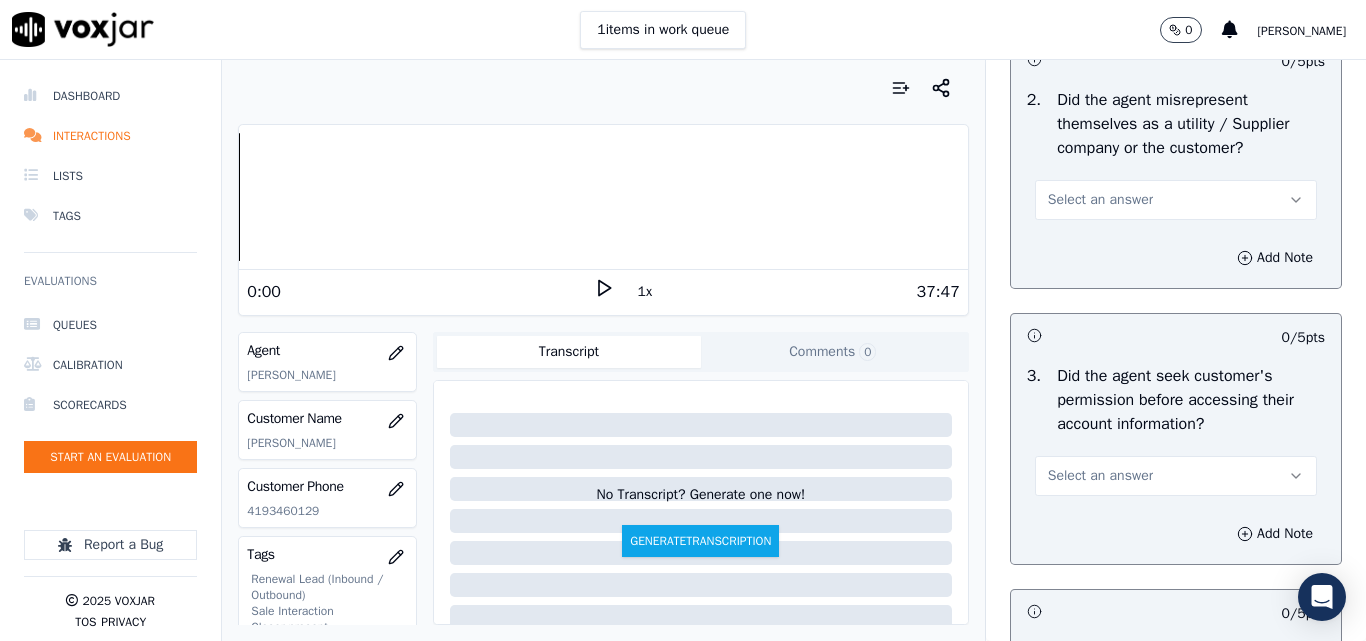 scroll, scrollTop: 1600, scrollLeft: 0, axis: vertical 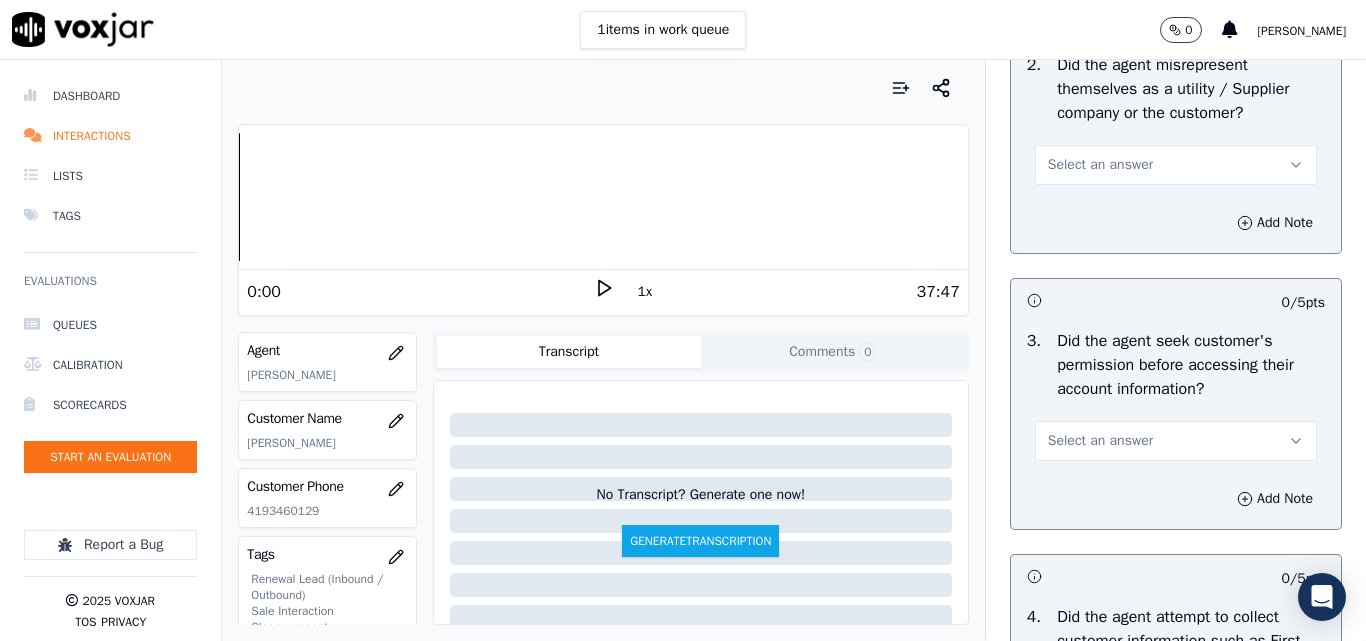 click on "Select an answer" at bounding box center (1100, 165) 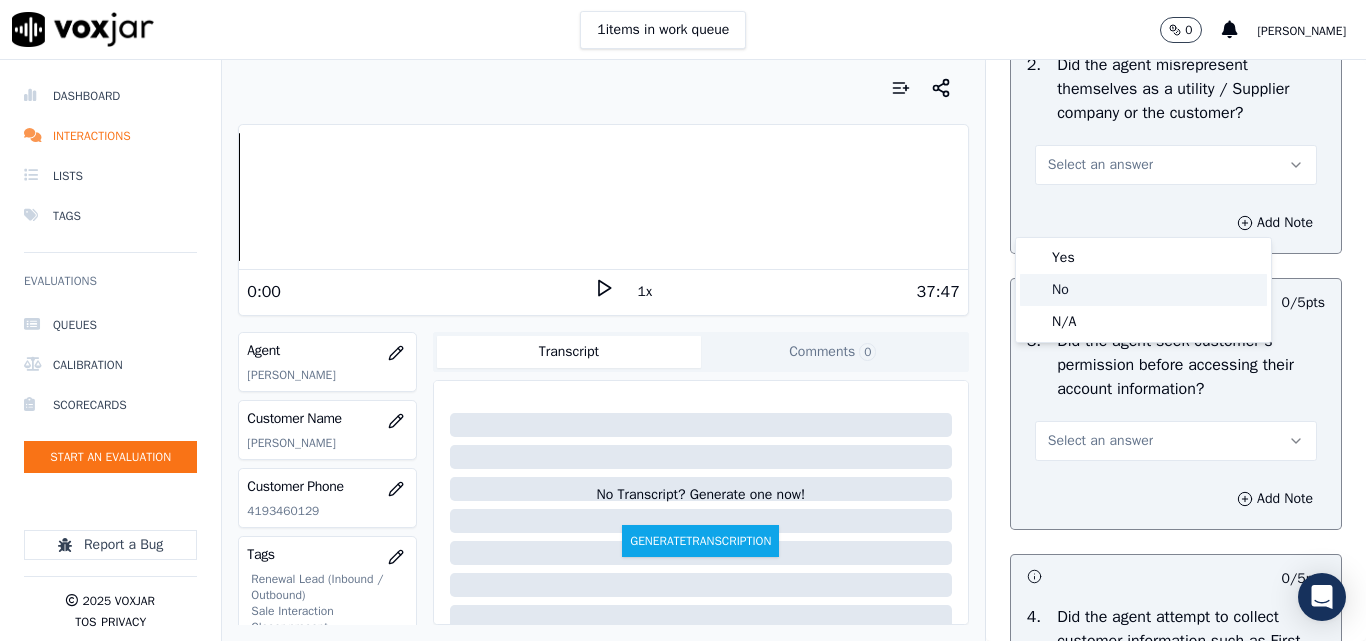 click on "No" 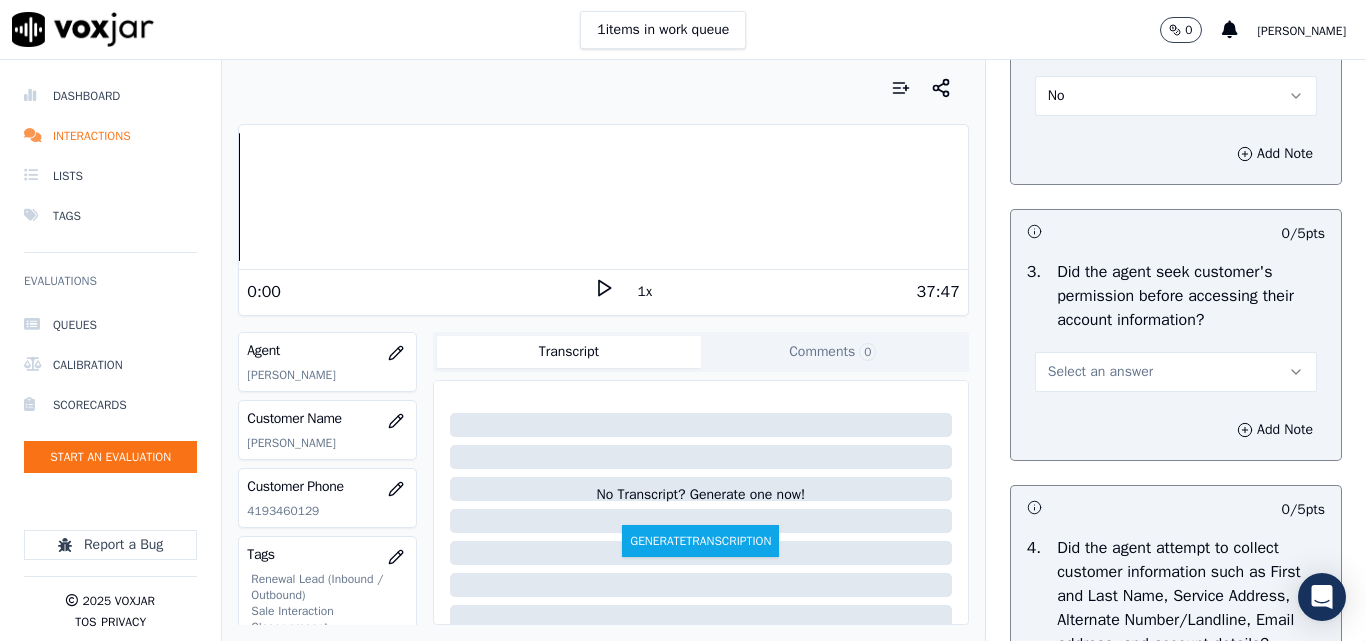 scroll, scrollTop: 1700, scrollLeft: 0, axis: vertical 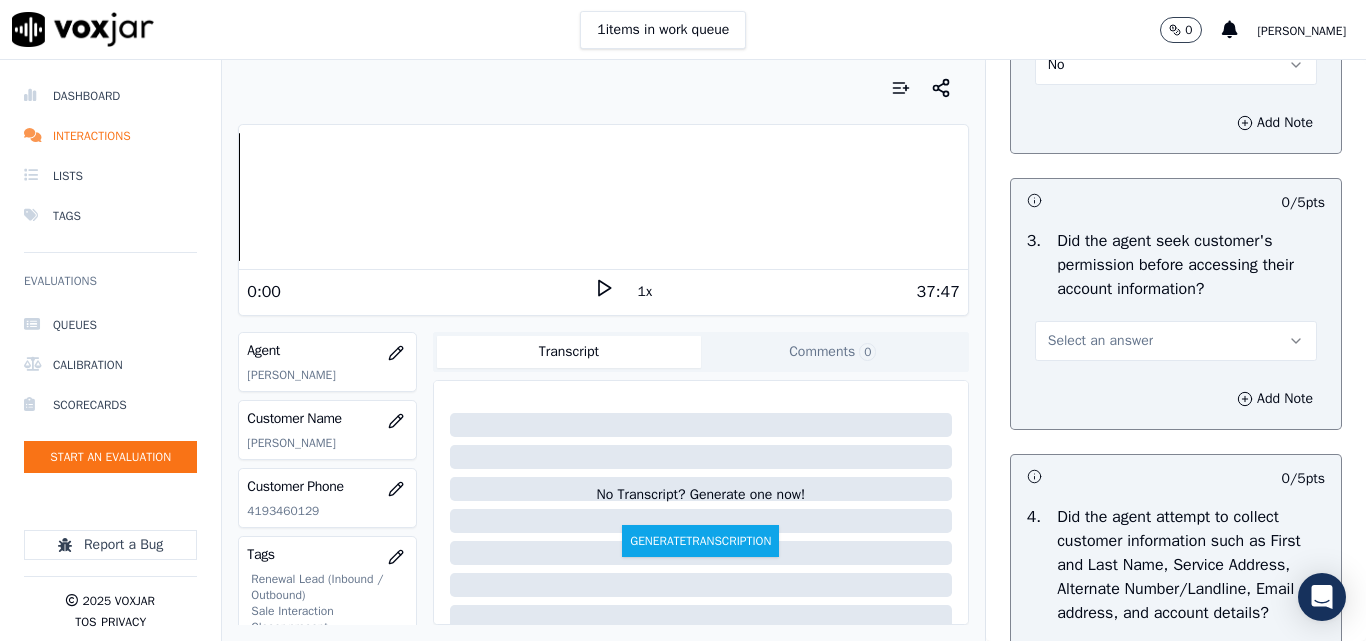 click on "Select an answer" at bounding box center (1100, 341) 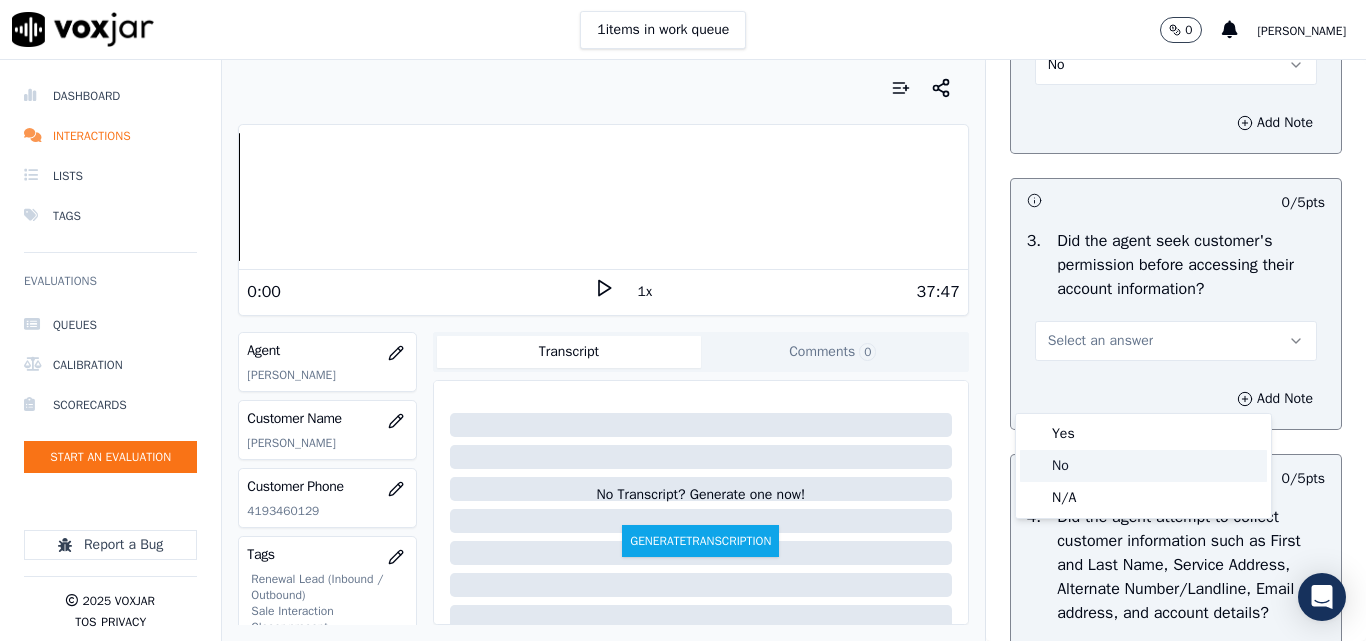 click on "No" 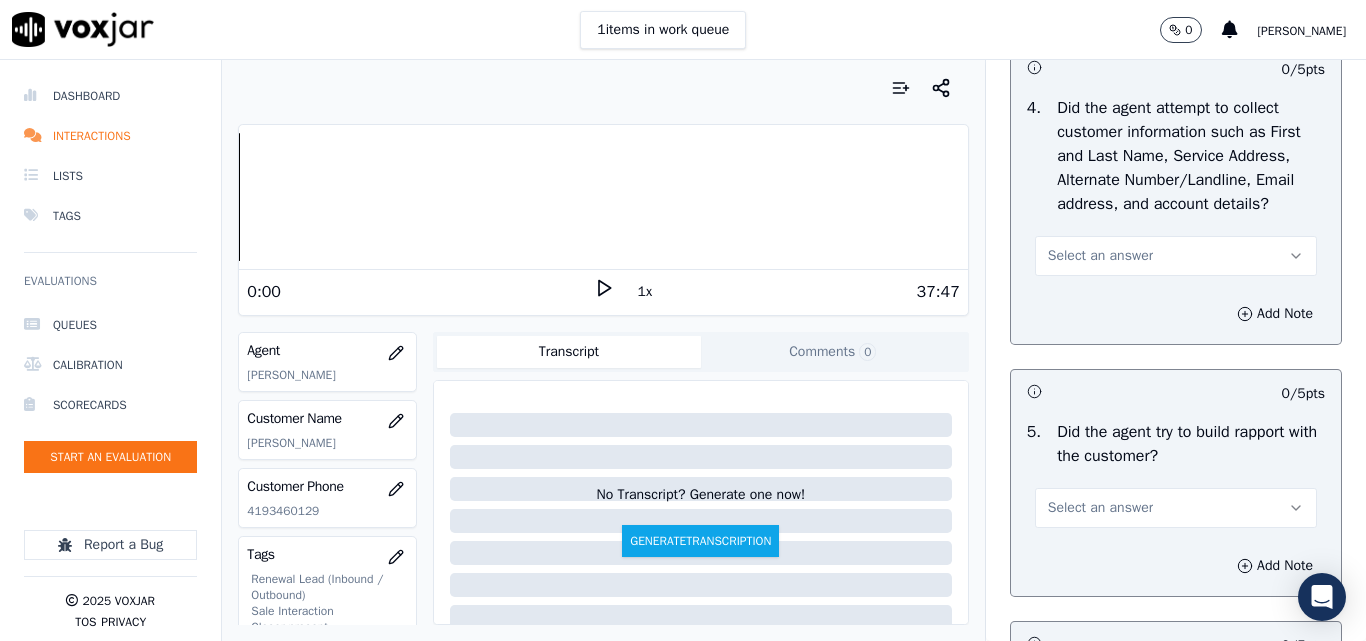 scroll, scrollTop: 2200, scrollLeft: 0, axis: vertical 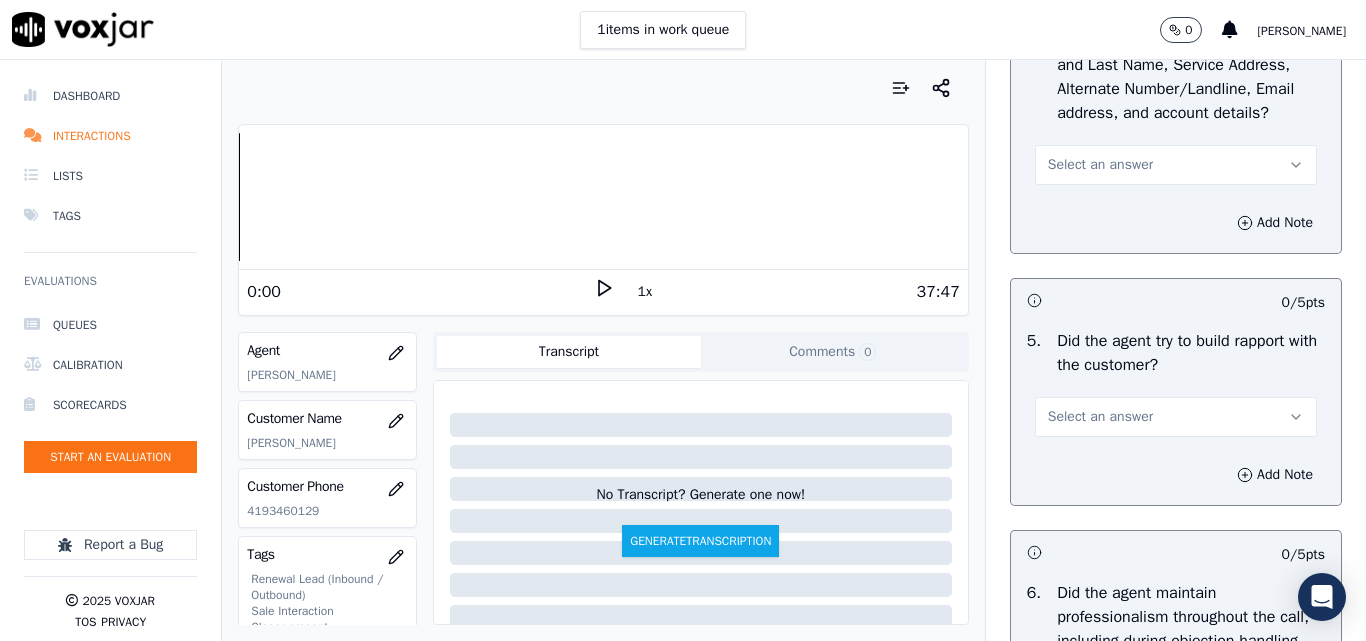 click on "Select an answer" at bounding box center (1100, 165) 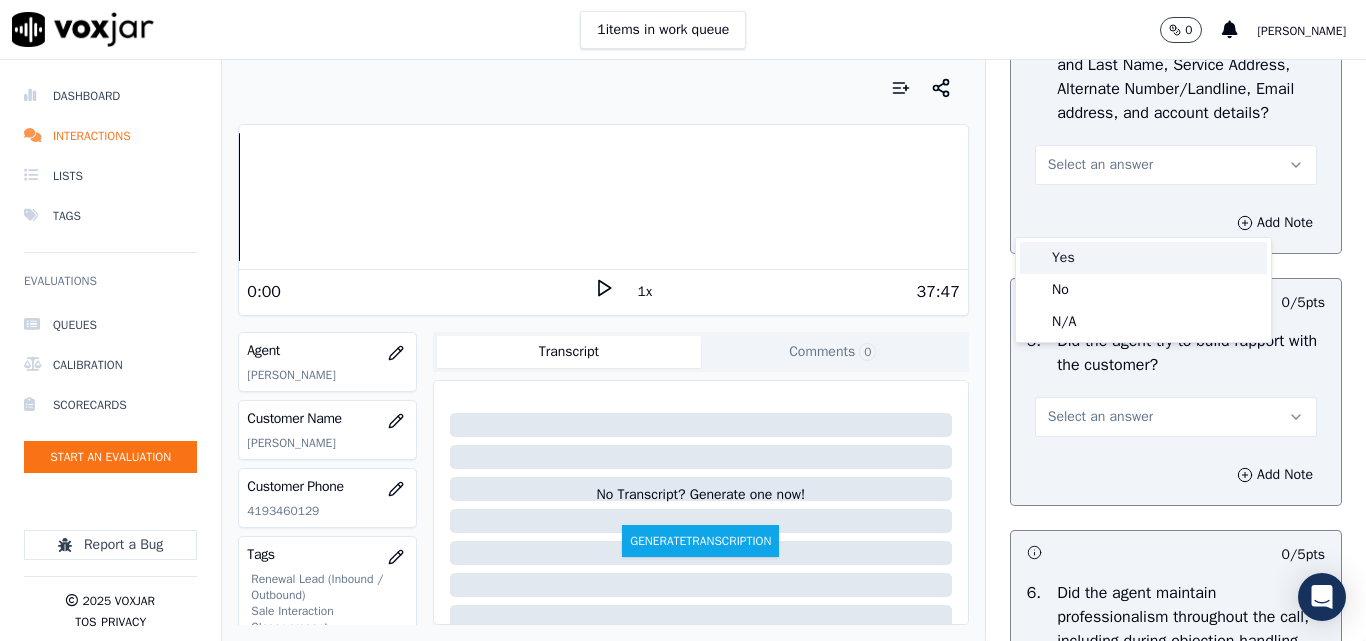 click on "Yes" at bounding box center [1143, 258] 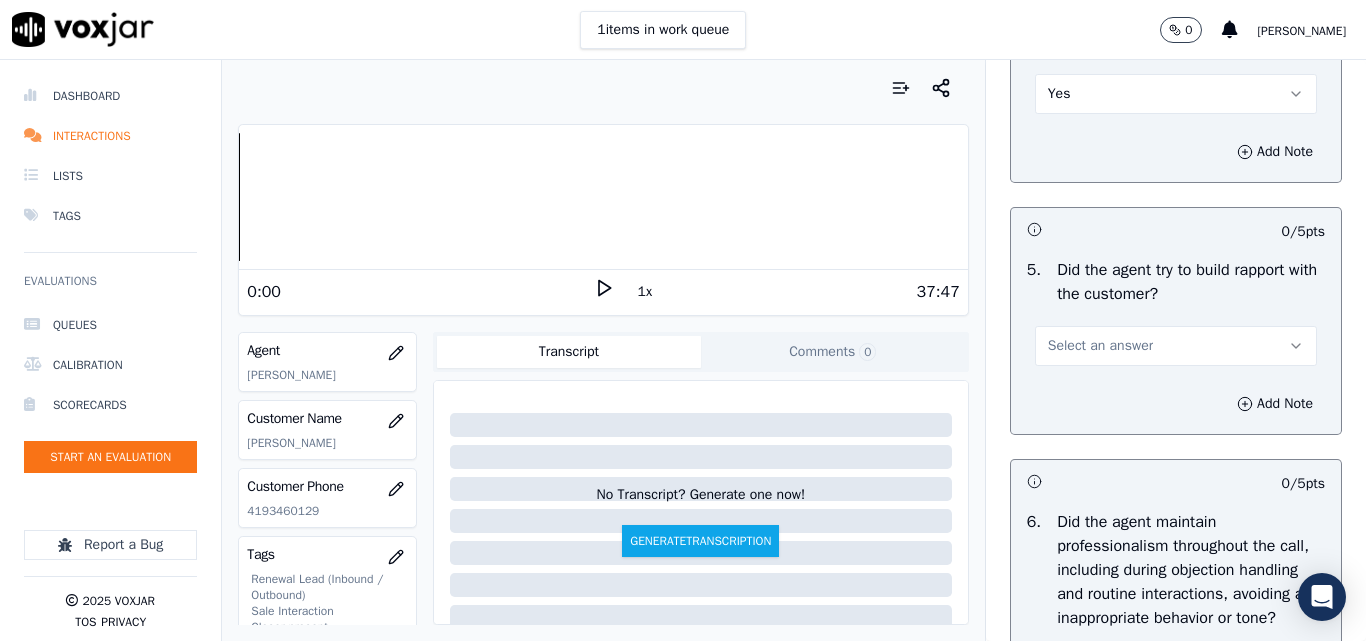 scroll, scrollTop: 2300, scrollLeft: 0, axis: vertical 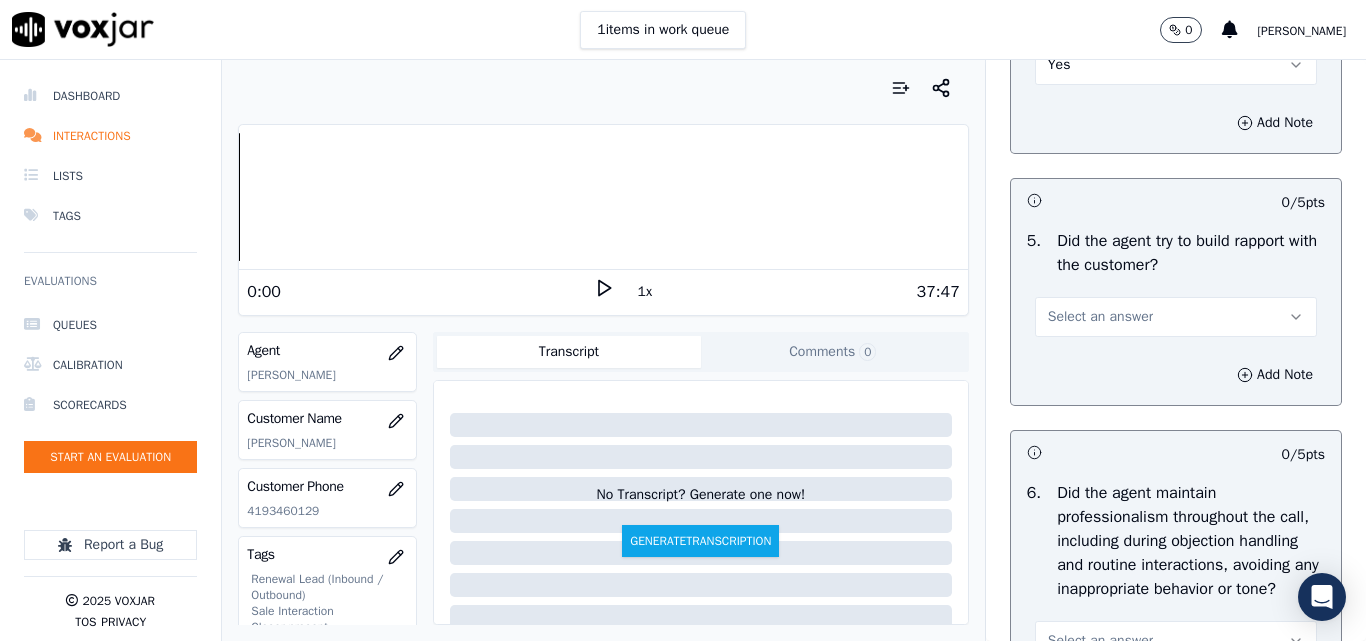 click on "Select an answer" at bounding box center [1100, 317] 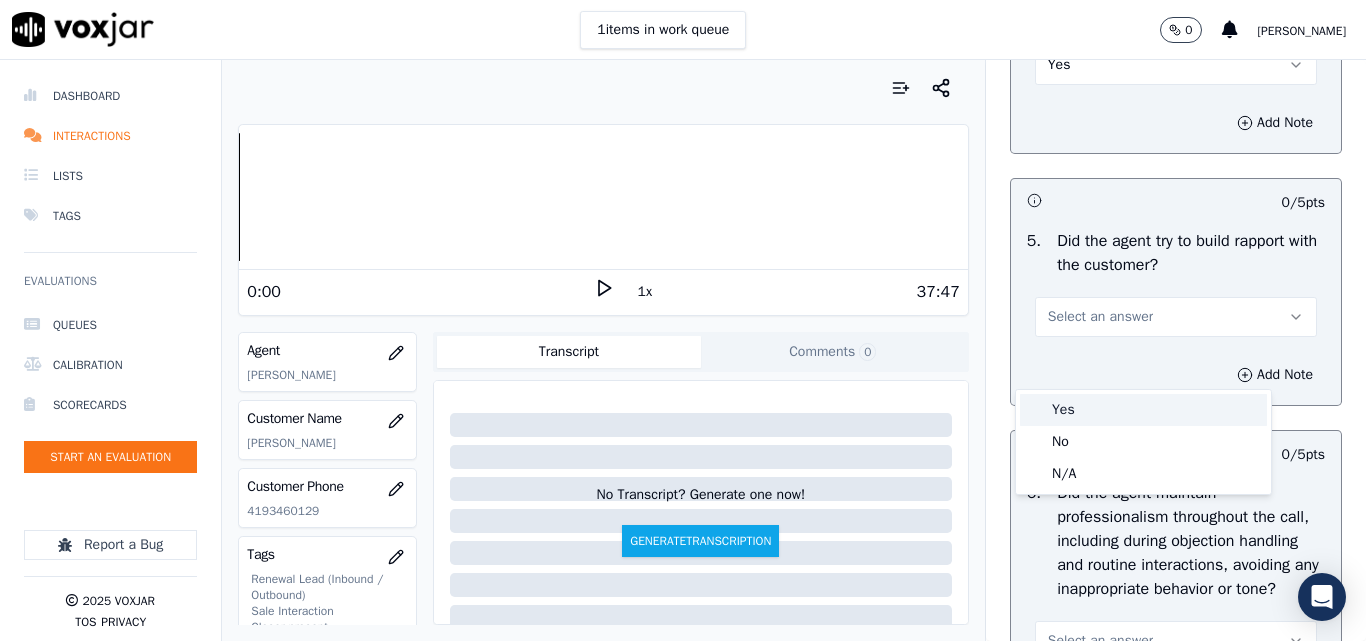 drag, startPoint x: 1075, startPoint y: 416, endPoint x: 1094, endPoint y: 408, distance: 20.615528 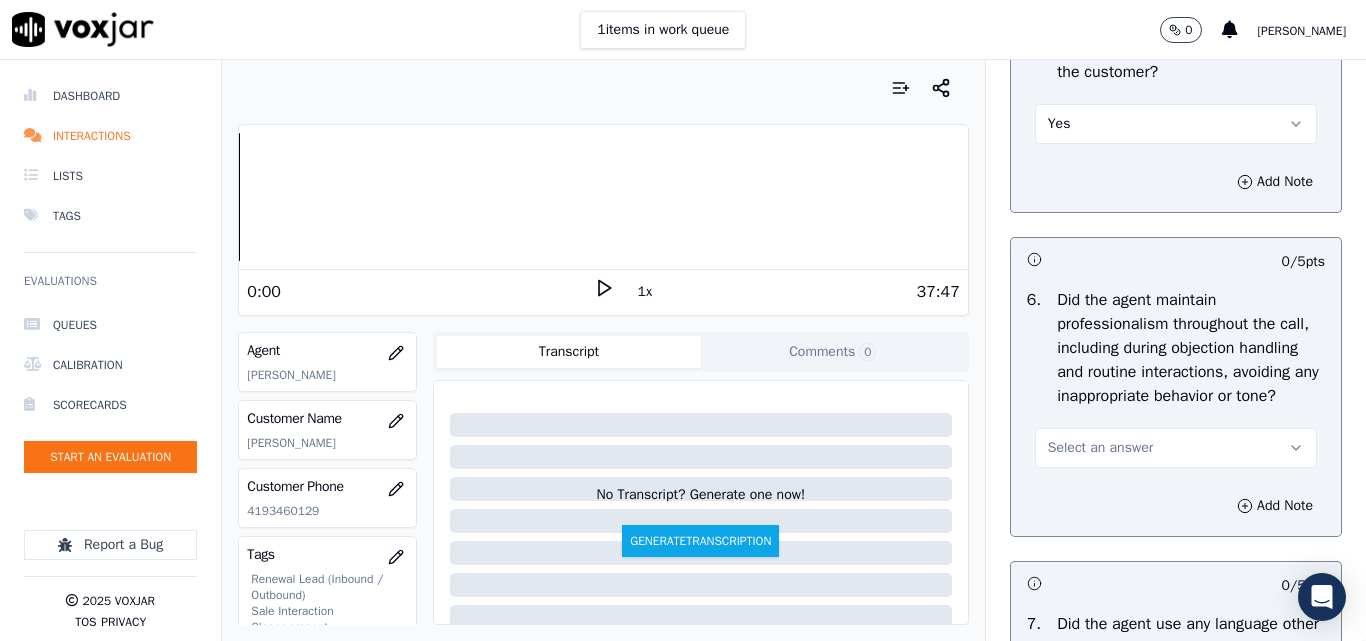 scroll, scrollTop: 2600, scrollLeft: 0, axis: vertical 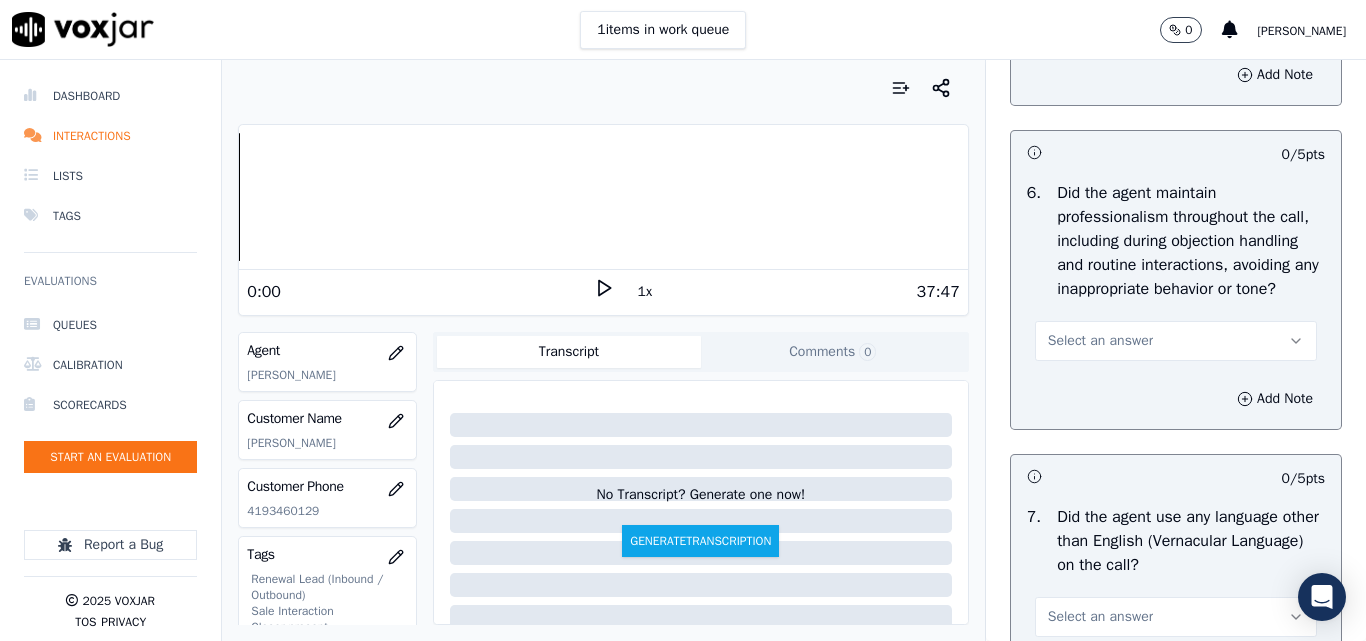 drag, startPoint x: 1066, startPoint y: 411, endPoint x: 1073, endPoint y: 424, distance: 14.764823 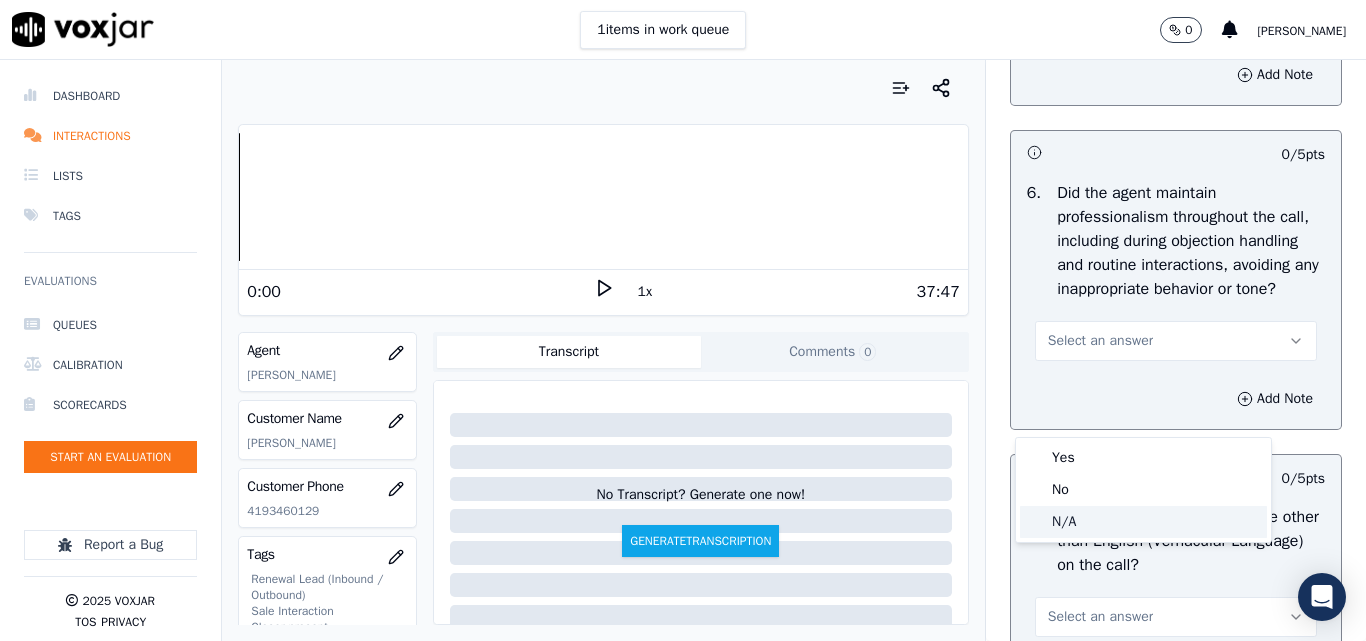 click on "N/A" 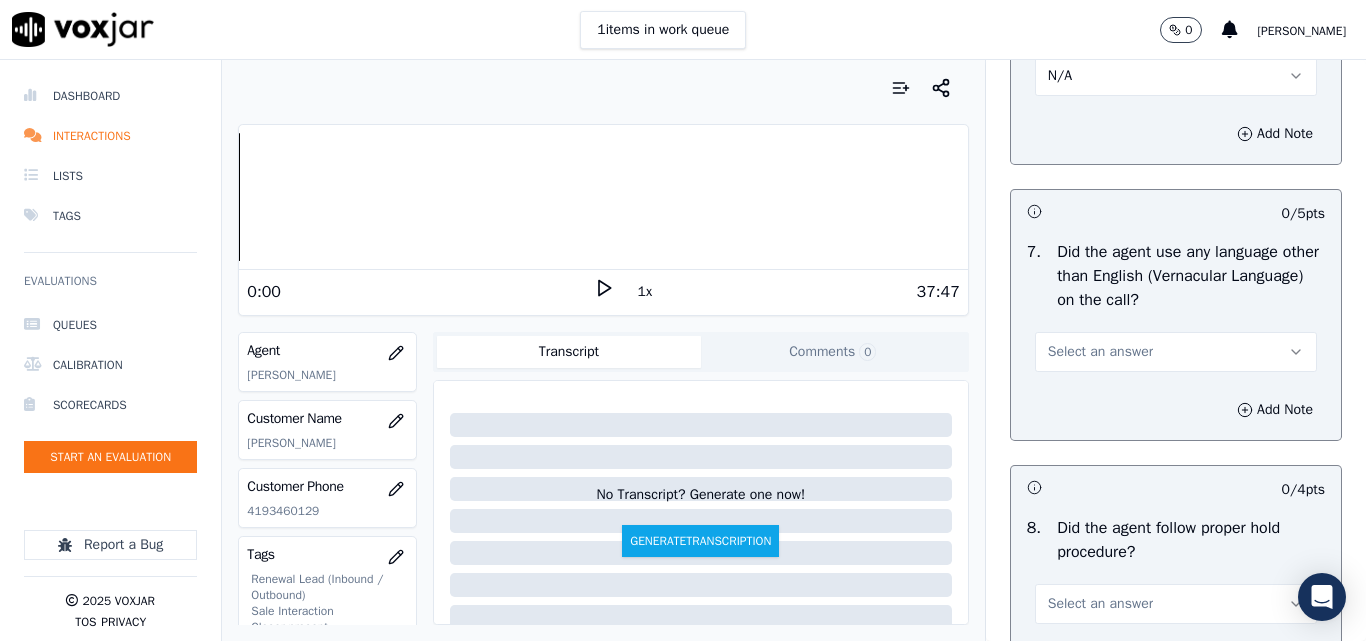 scroll, scrollTop: 2900, scrollLeft: 0, axis: vertical 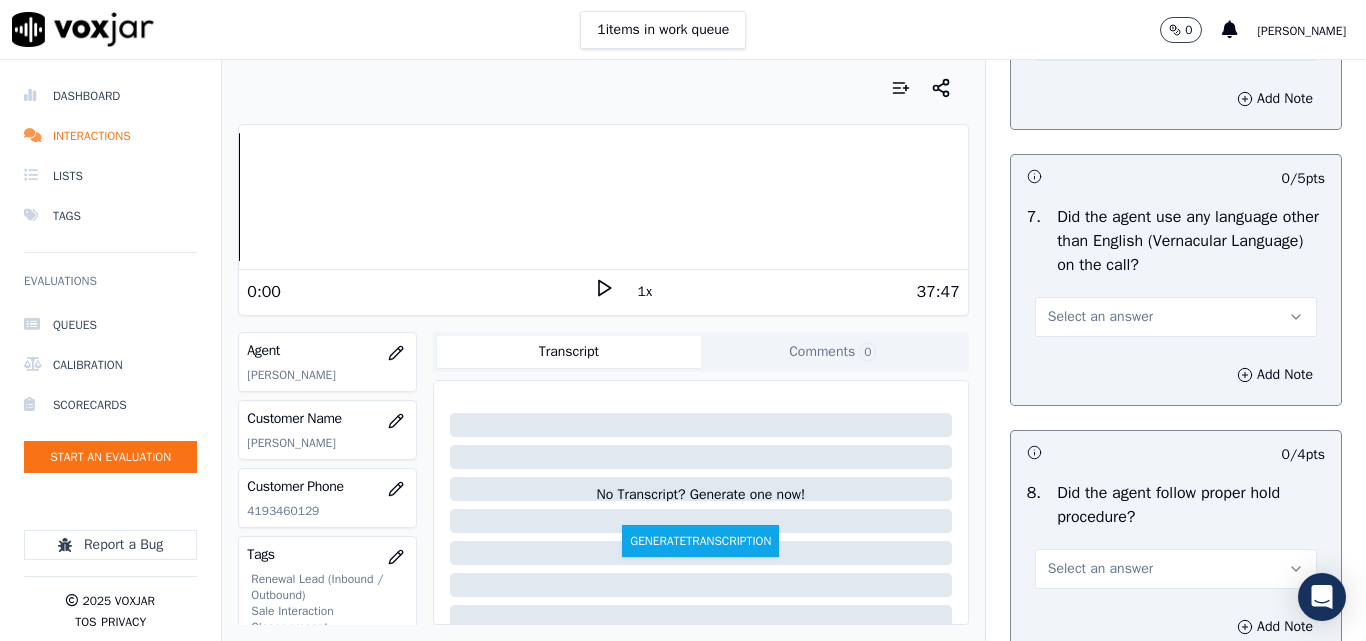 click on "Select an answer" at bounding box center (1100, 317) 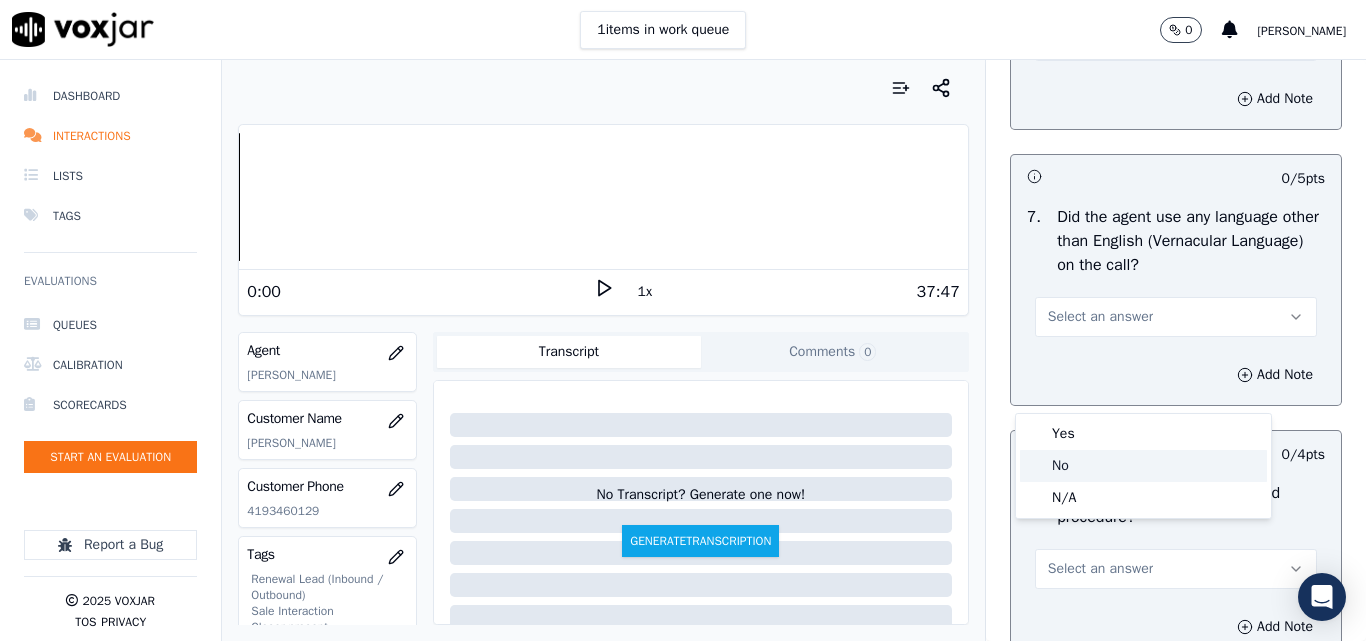 click on "No" 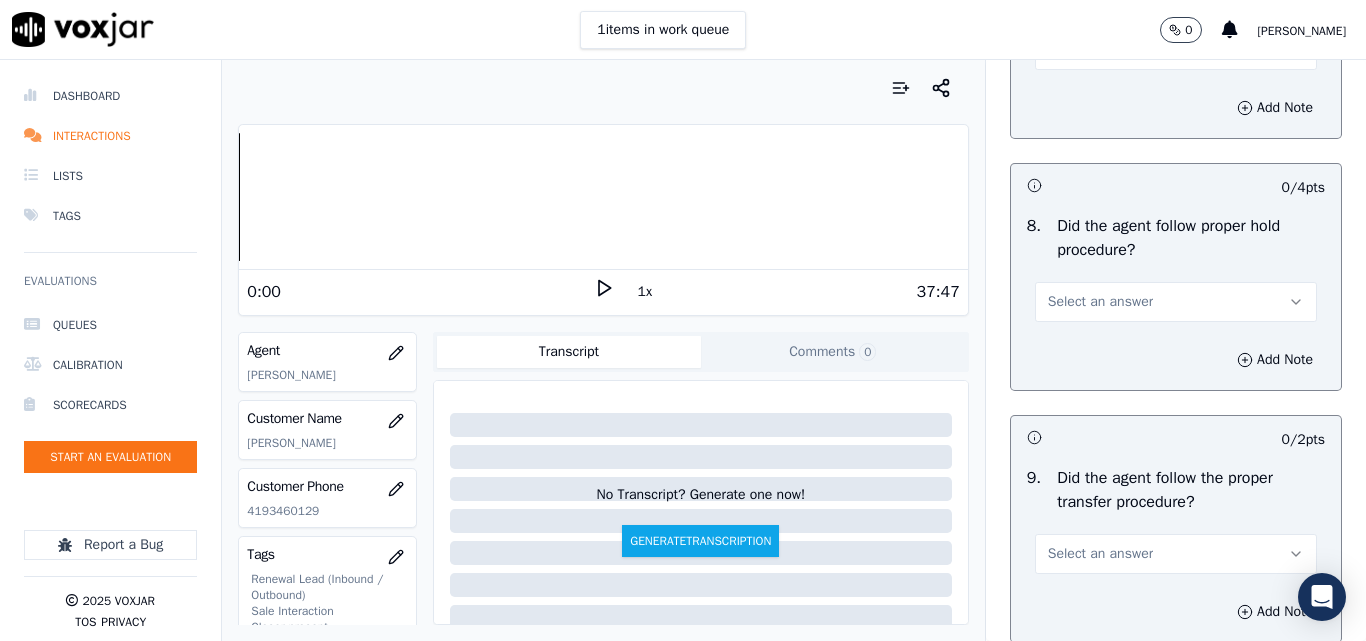 scroll, scrollTop: 3200, scrollLeft: 0, axis: vertical 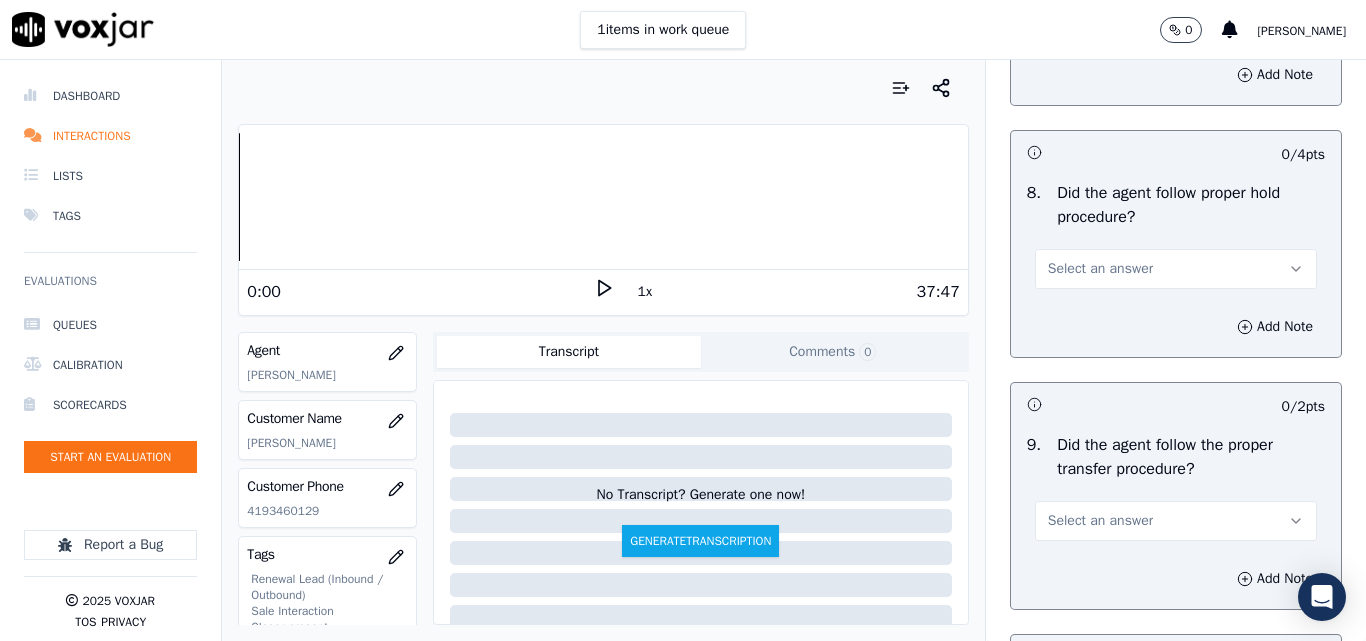 click on "Select an answer" at bounding box center (1100, 269) 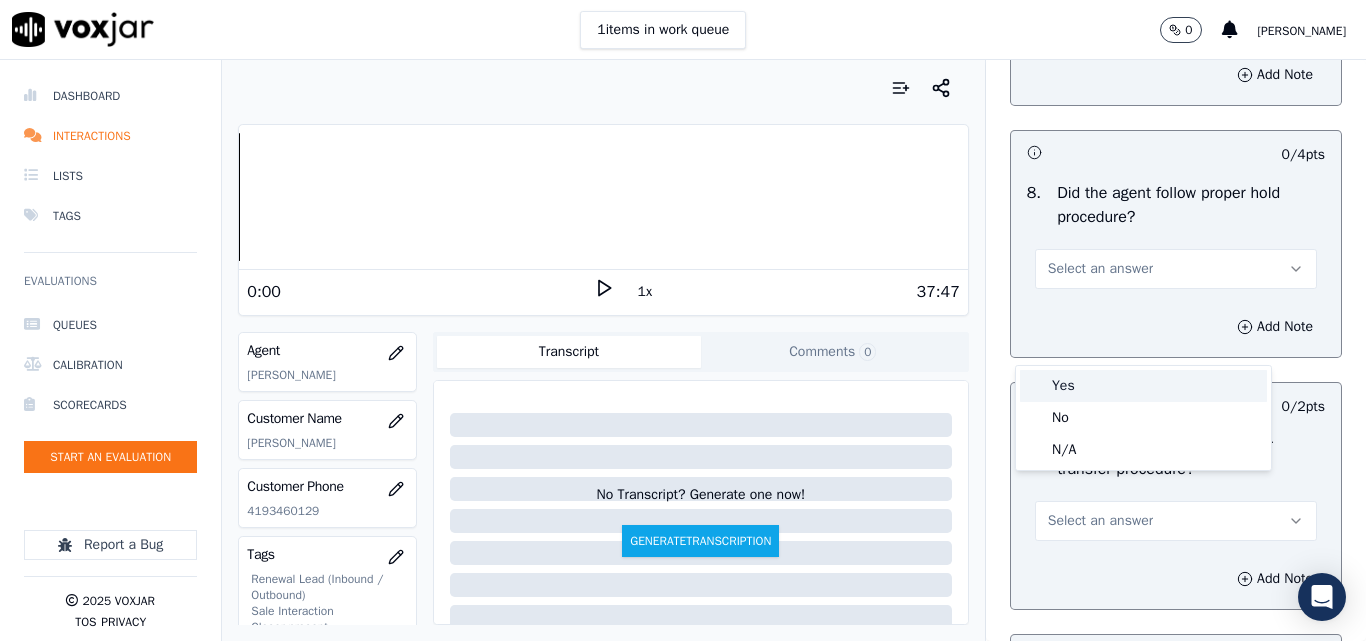 drag, startPoint x: 1071, startPoint y: 378, endPoint x: 650, endPoint y: 583, distance: 468.25848 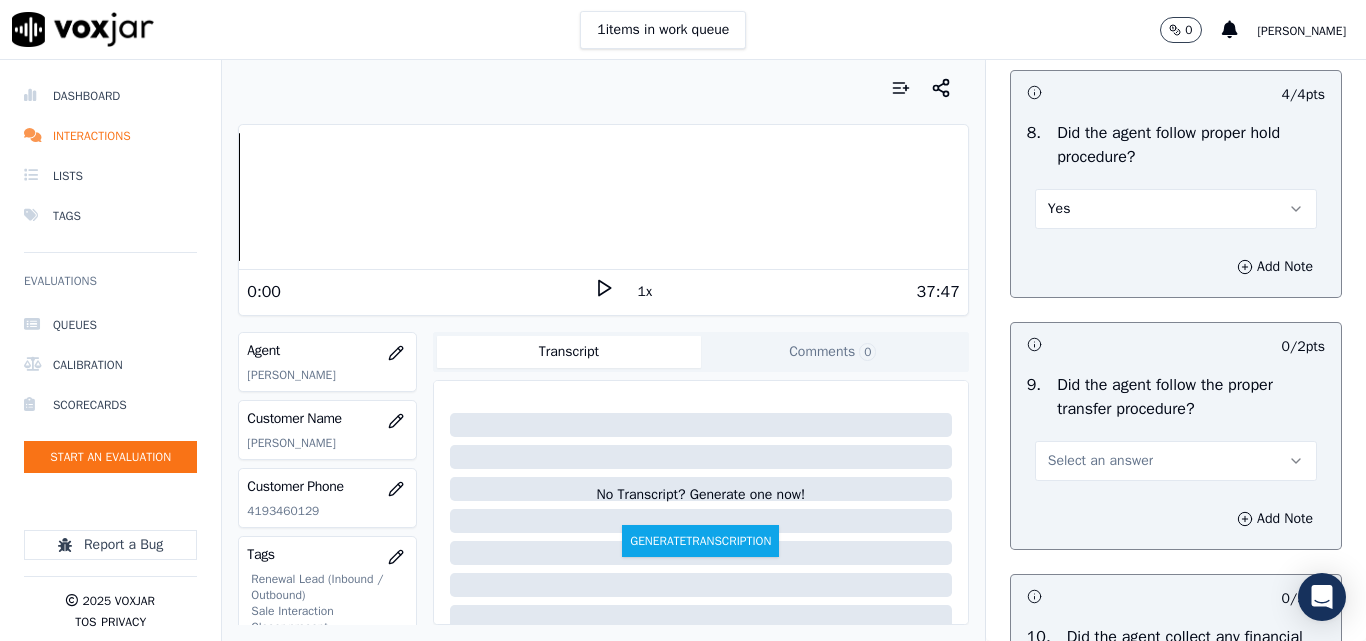 scroll, scrollTop: 3500, scrollLeft: 0, axis: vertical 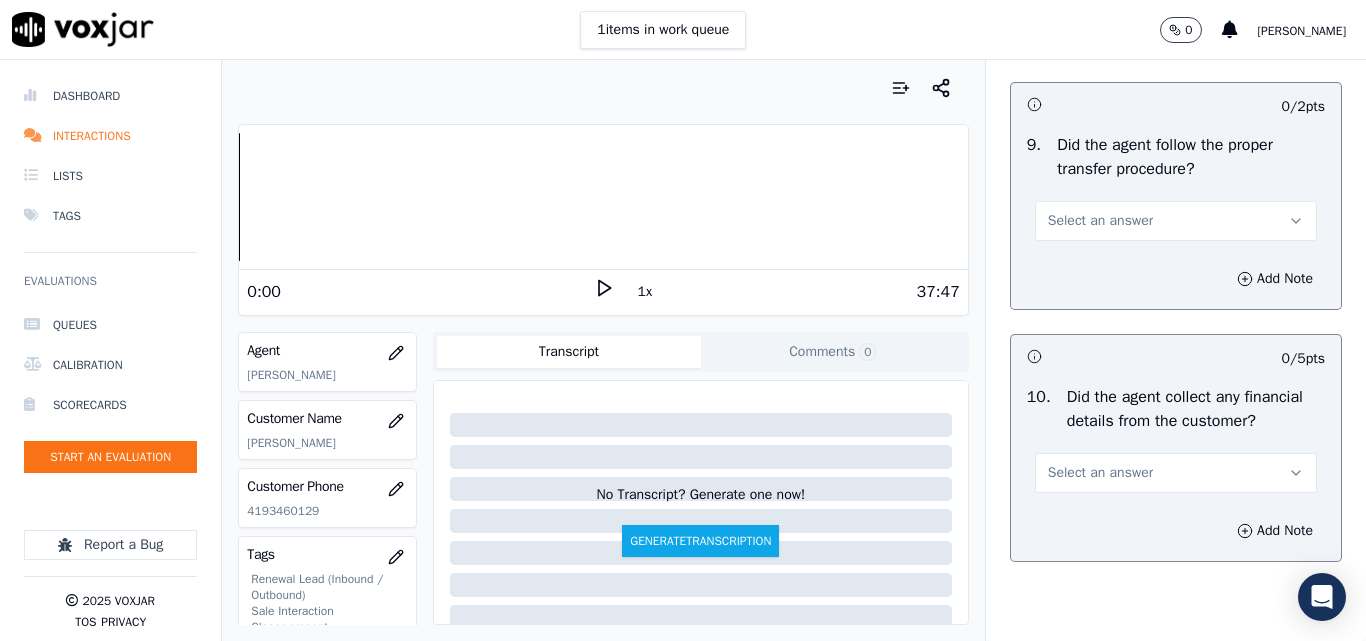 click on "Select an answer" at bounding box center (1100, 221) 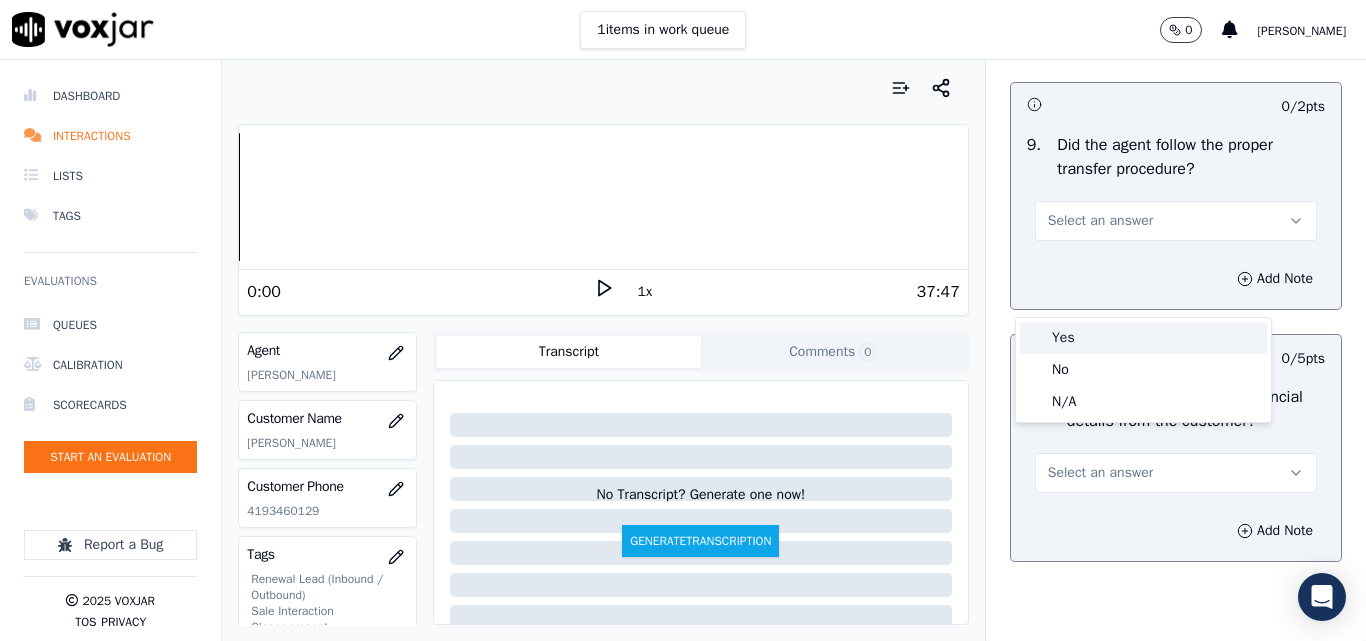 click on "Yes" at bounding box center (1143, 338) 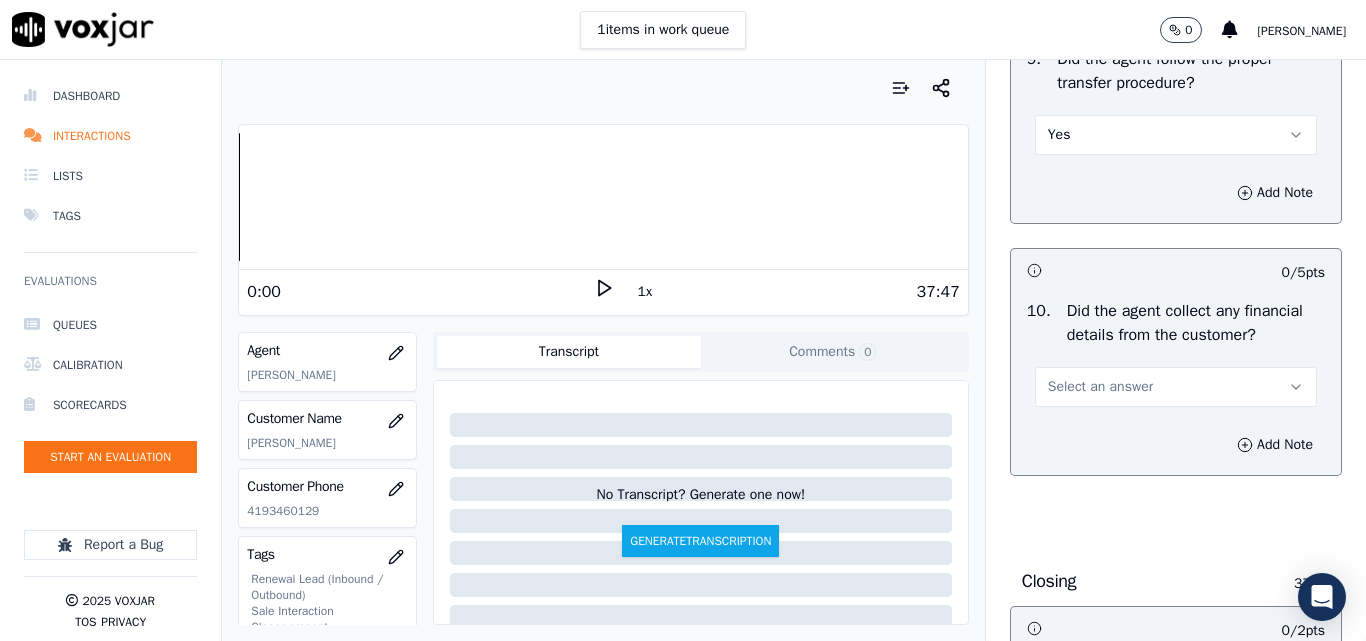 scroll, scrollTop: 3700, scrollLeft: 0, axis: vertical 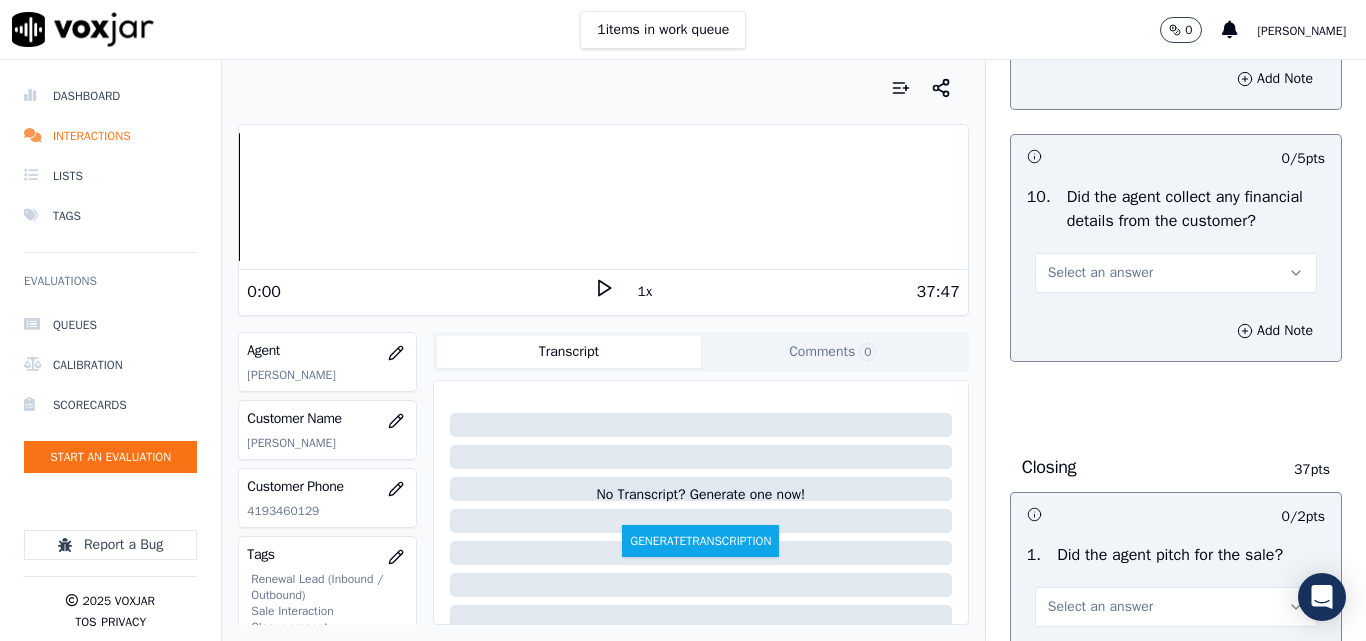 click on "Select an answer" at bounding box center (1100, 273) 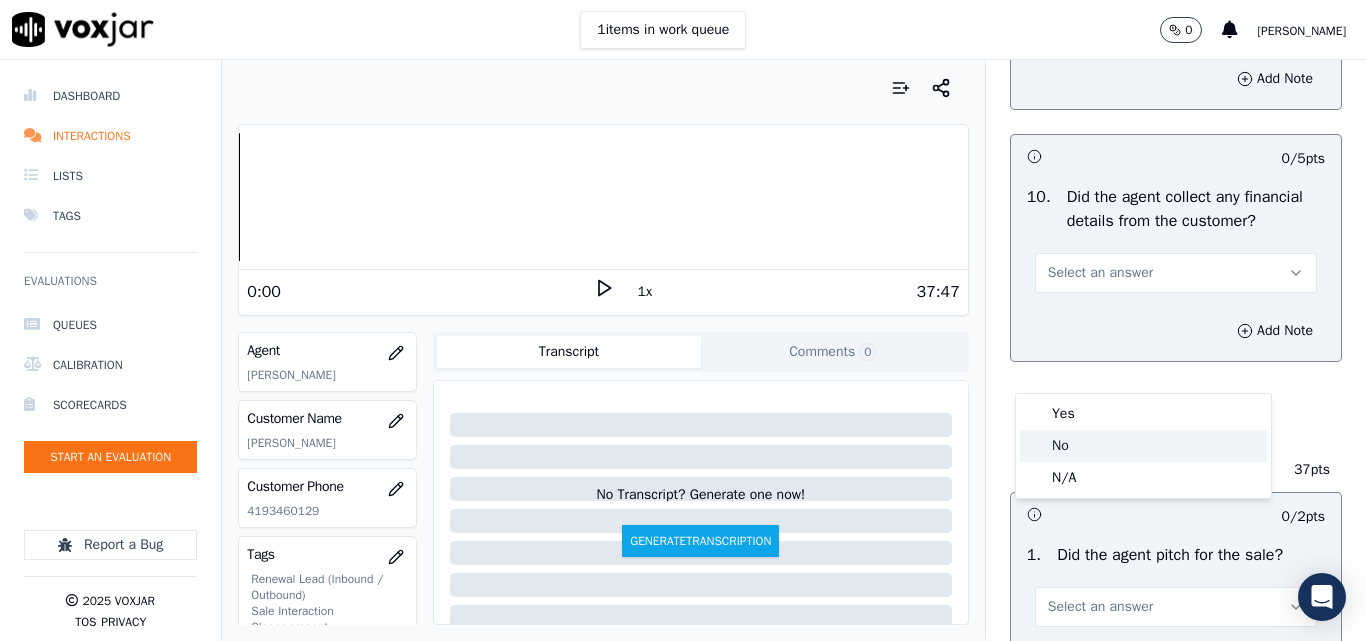 click on "No" 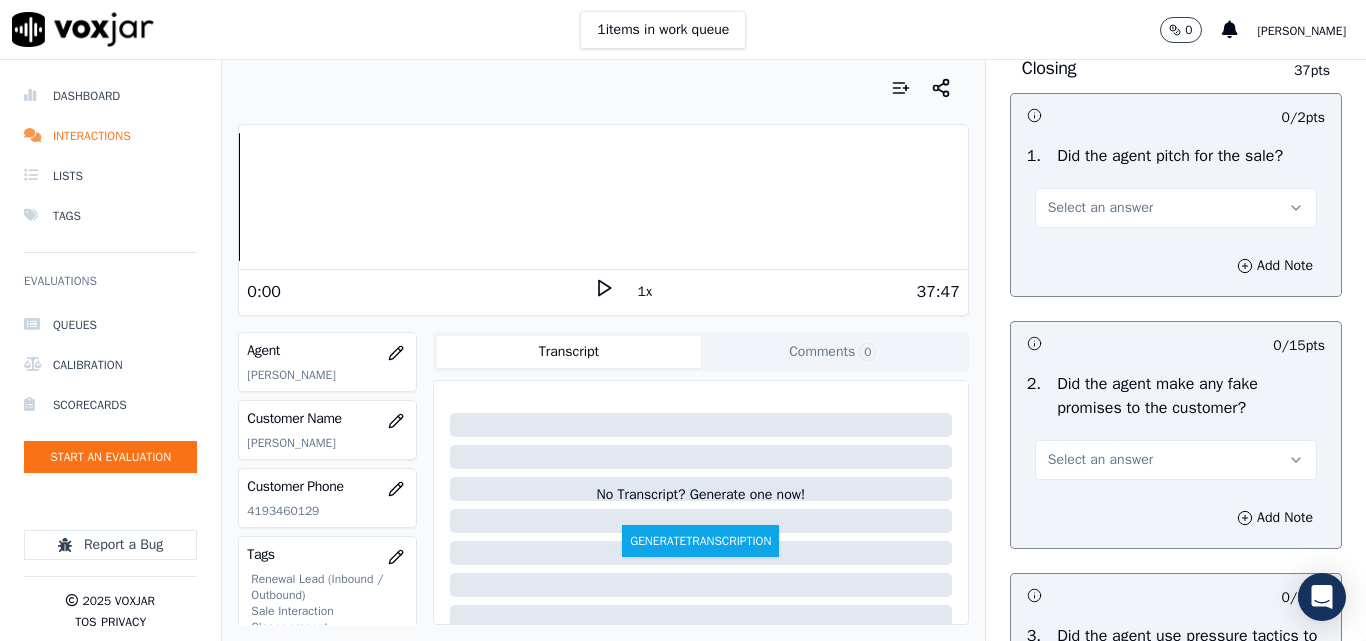 scroll, scrollTop: 4100, scrollLeft: 0, axis: vertical 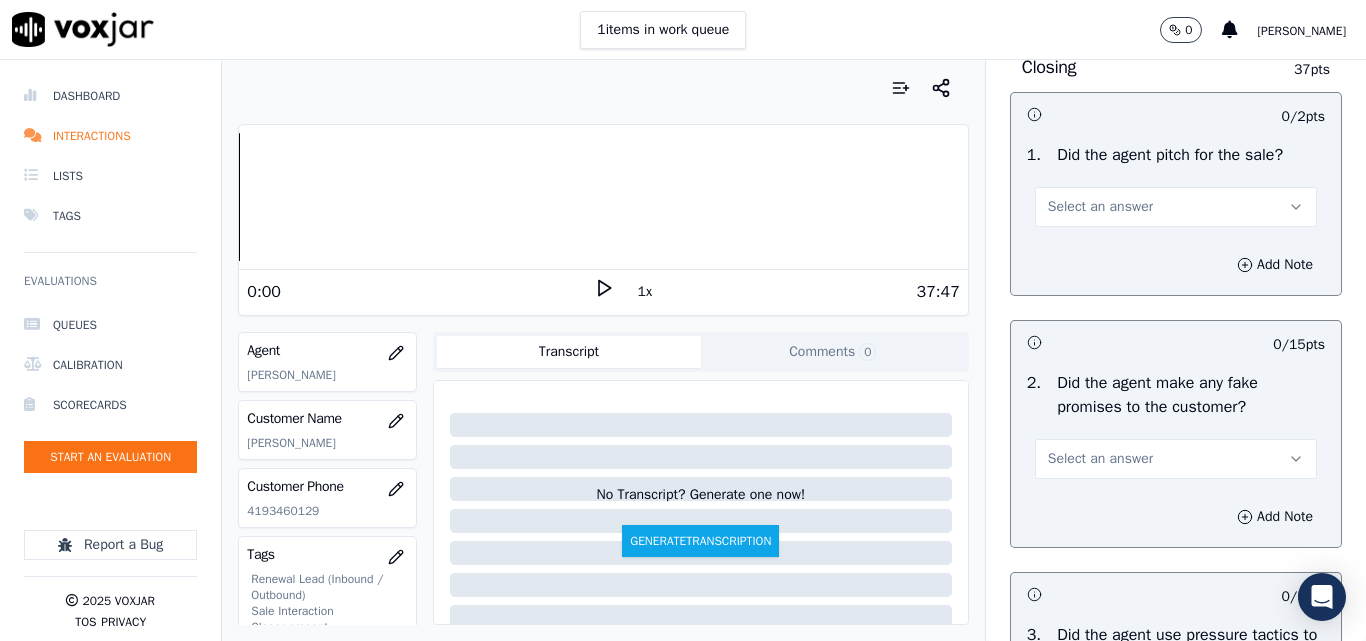 click on "Select an answer" at bounding box center [1100, 207] 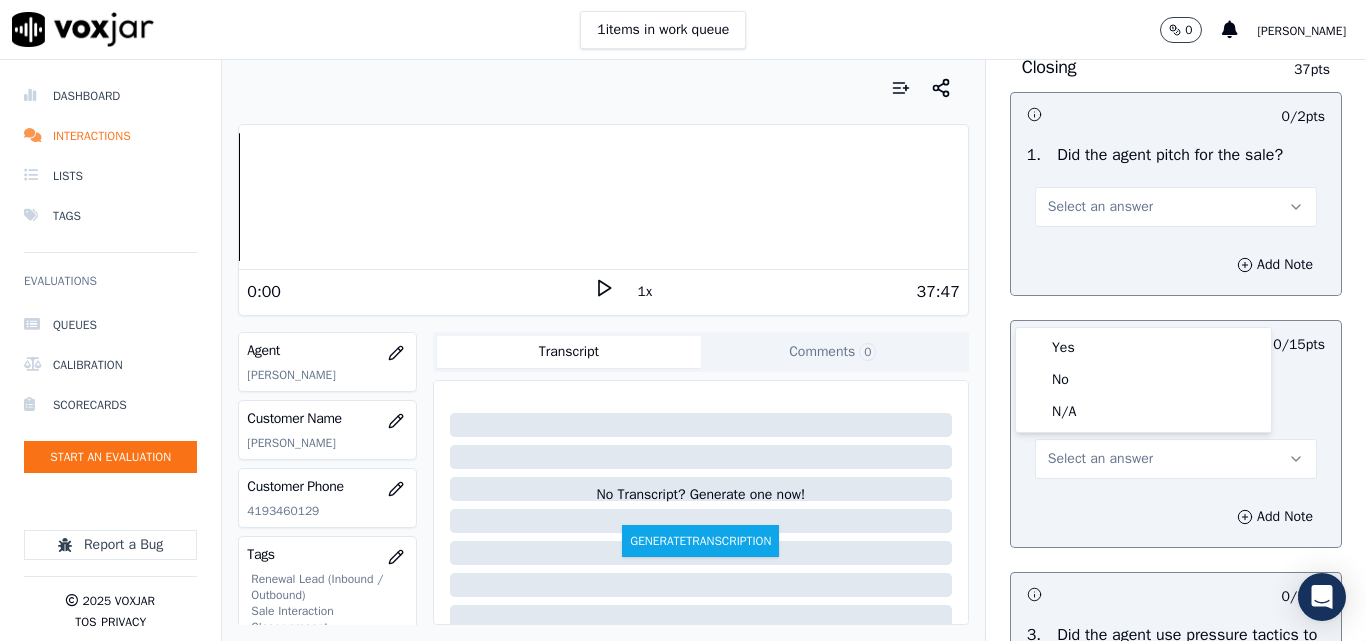 click on "Yes" at bounding box center [1143, 348] 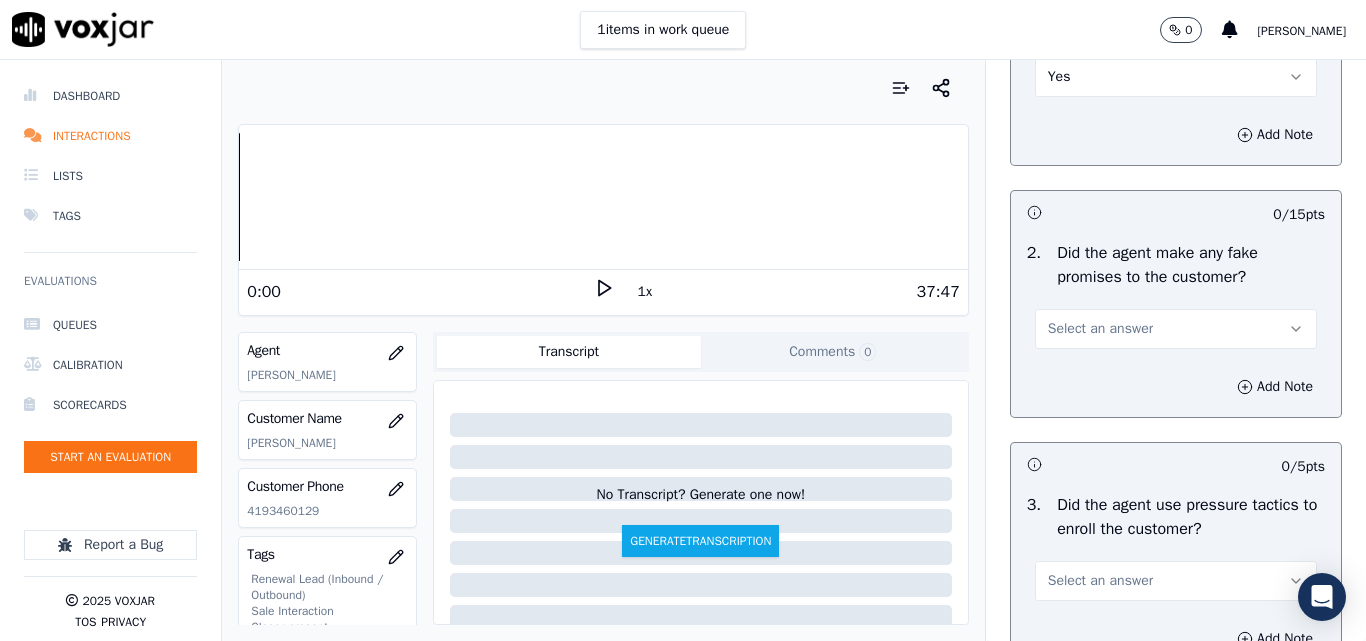 scroll, scrollTop: 4400, scrollLeft: 0, axis: vertical 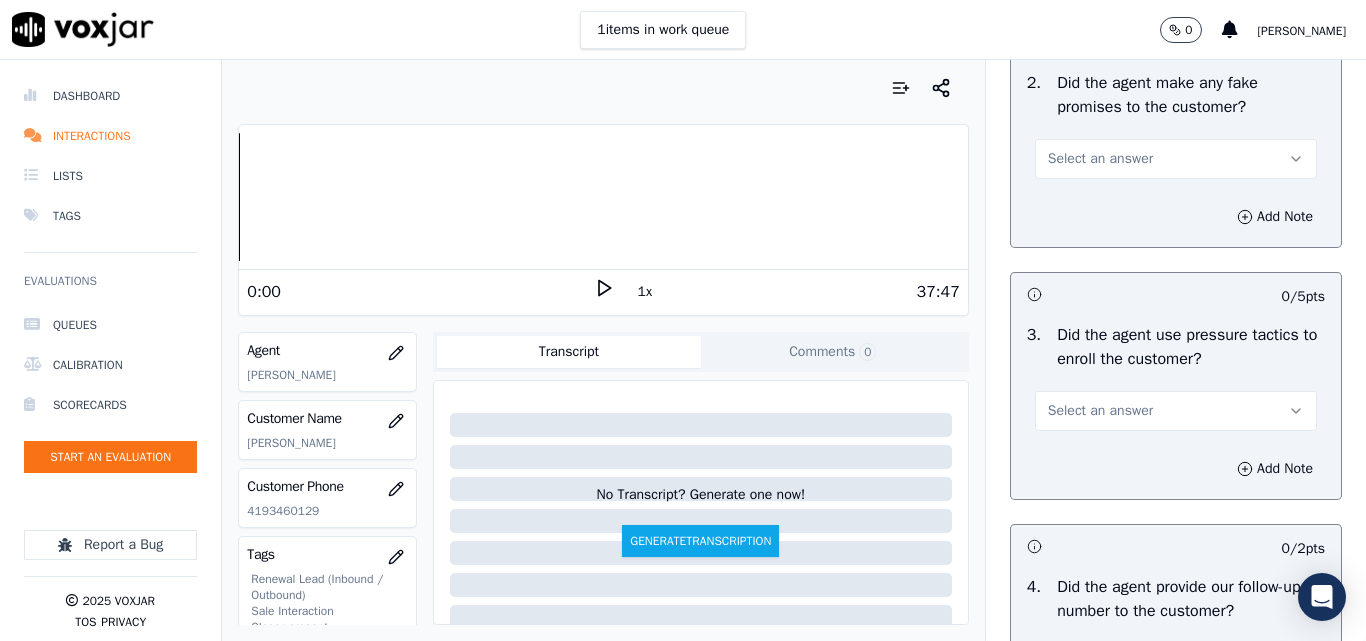 click on "Select an answer" at bounding box center [1100, 159] 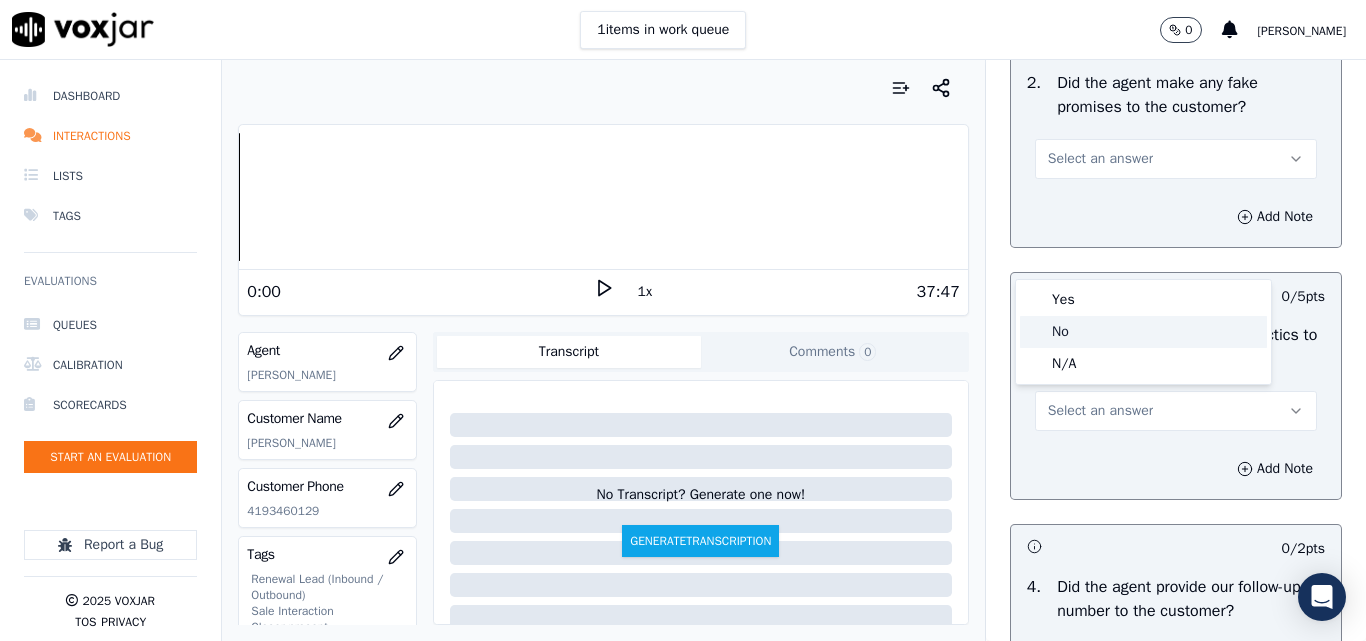 click on "No" 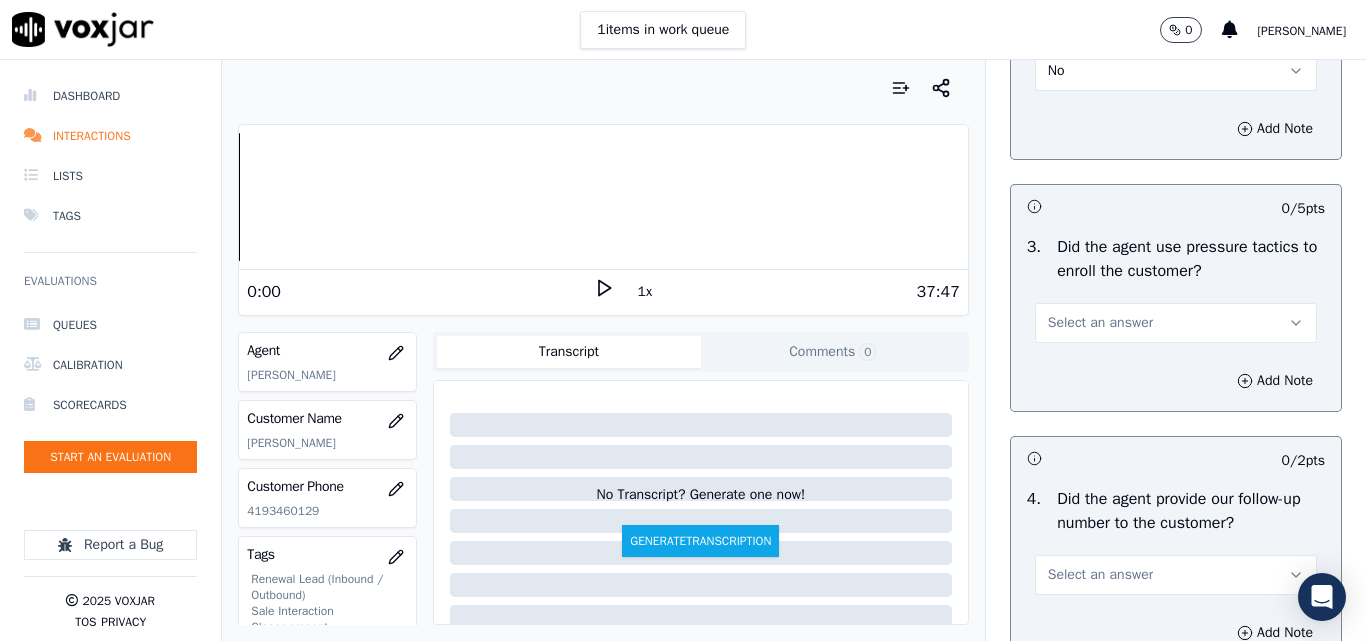 scroll, scrollTop: 4600, scrollLeft: 0, axis: vertical 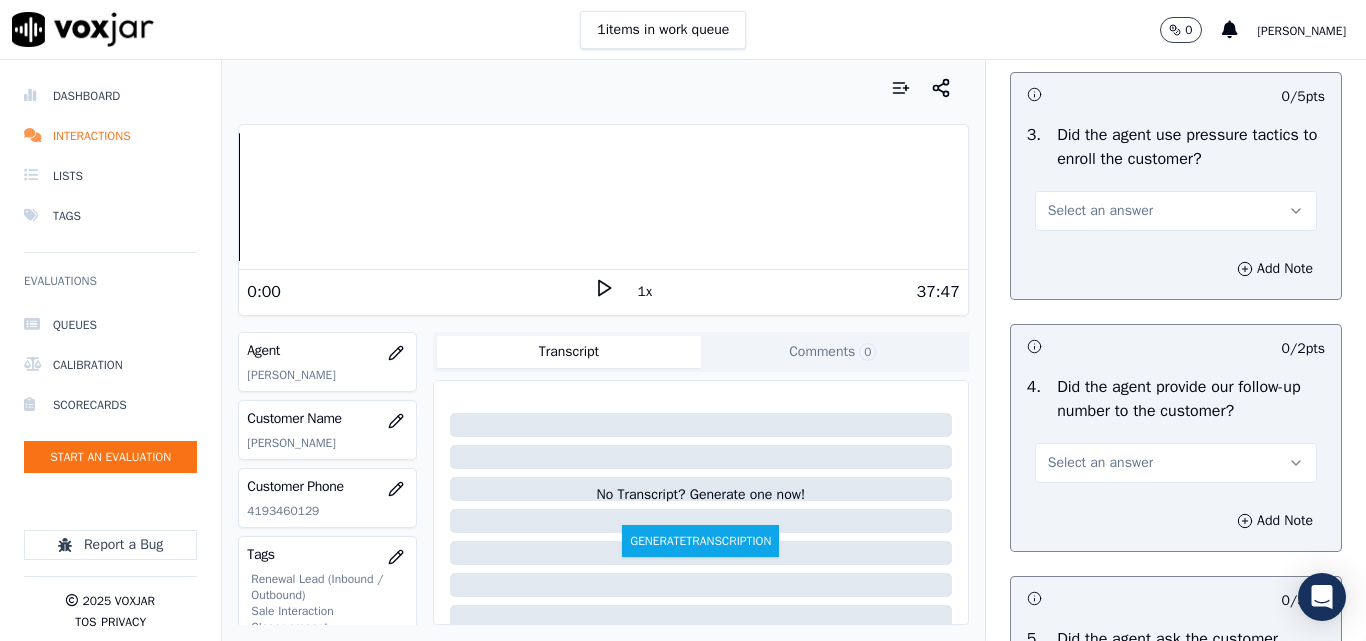 click on "Select an answer" at bounding box center [1100, 211] 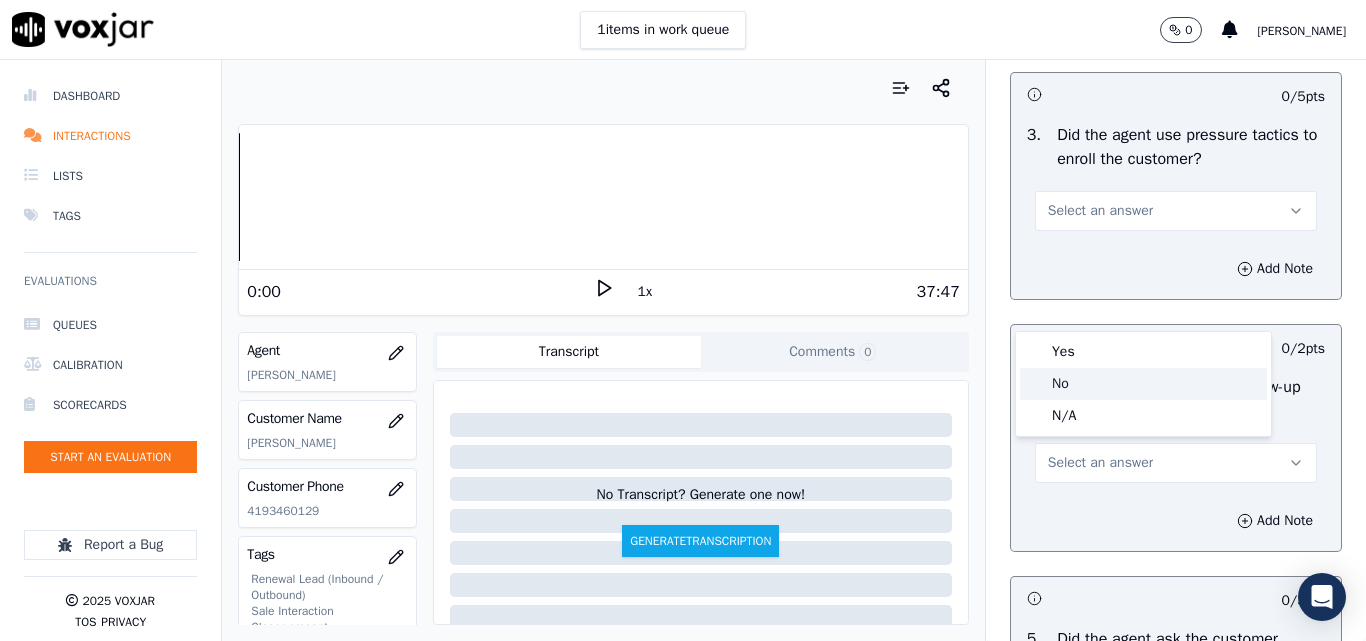 click on "No" 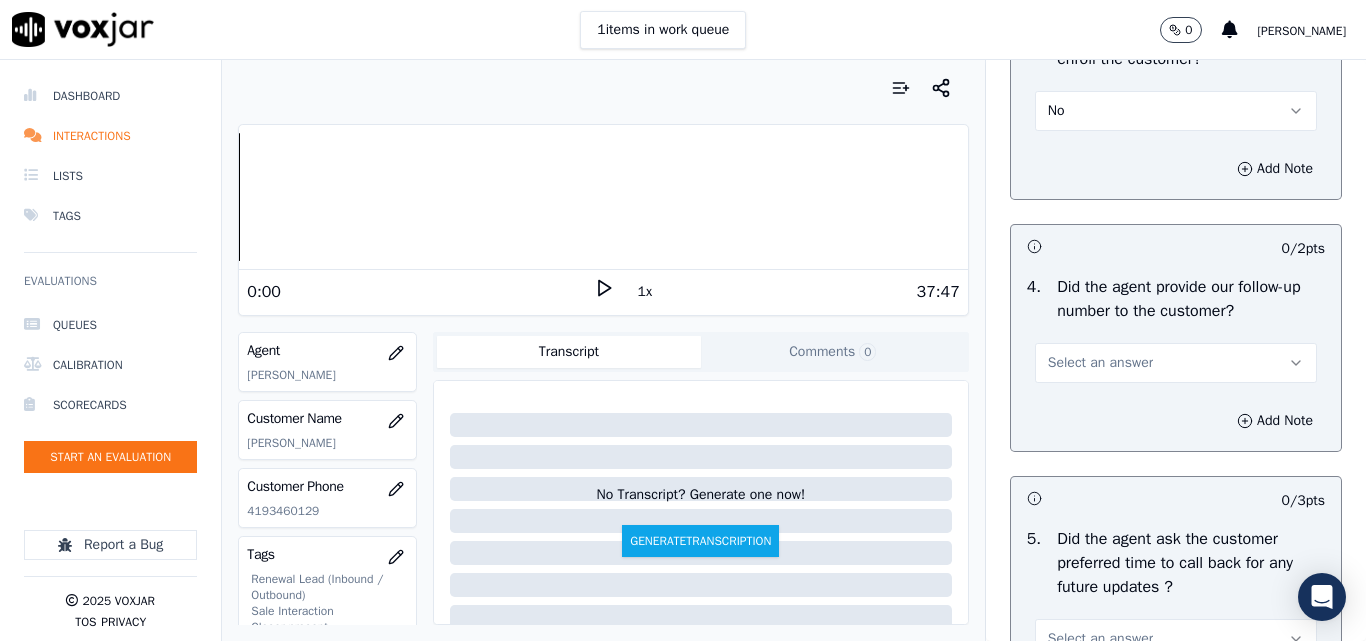 scroll, scrollTop: 4900, scrollLeft: 0, axis: vertical 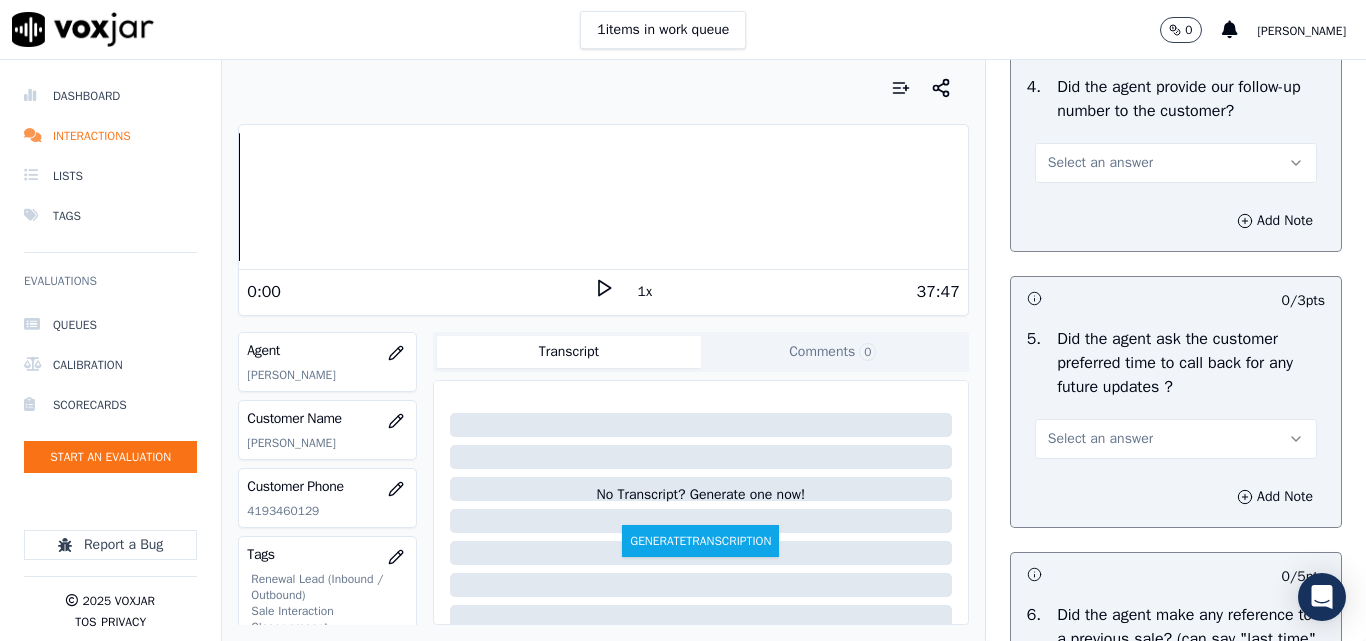 click on "Select an answer" at bounding box center [1100, 163] 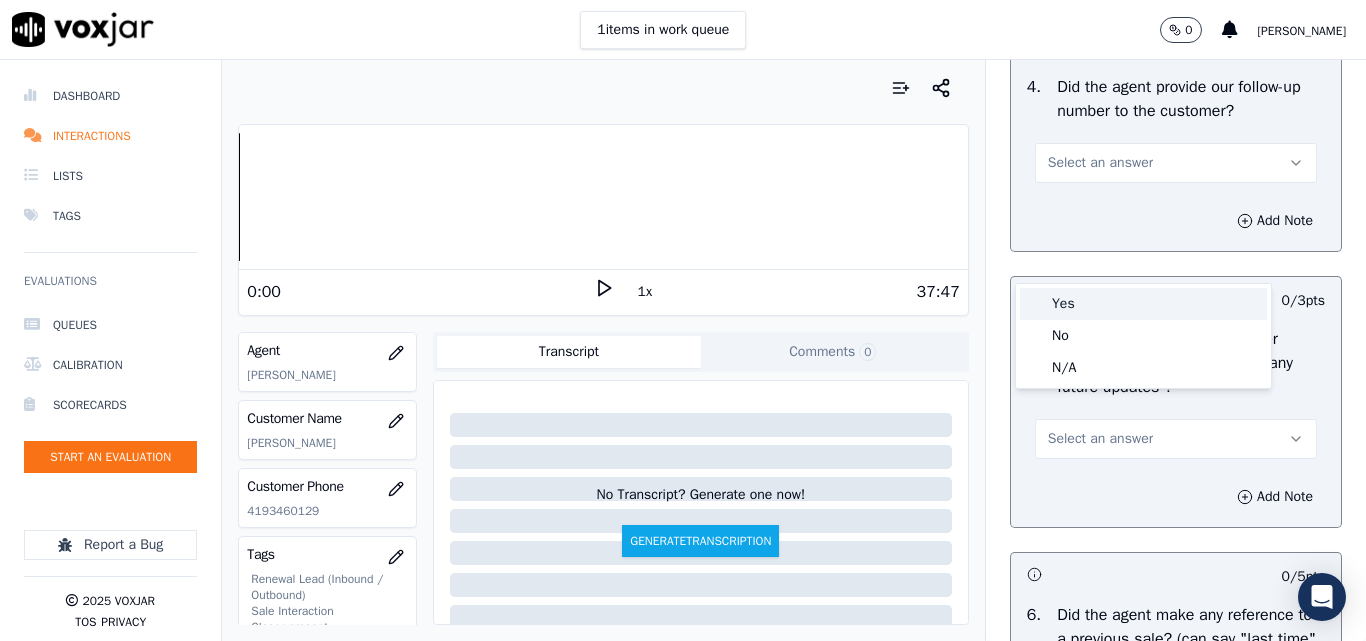 click on "Yes" at bounding box center (1143, 304) 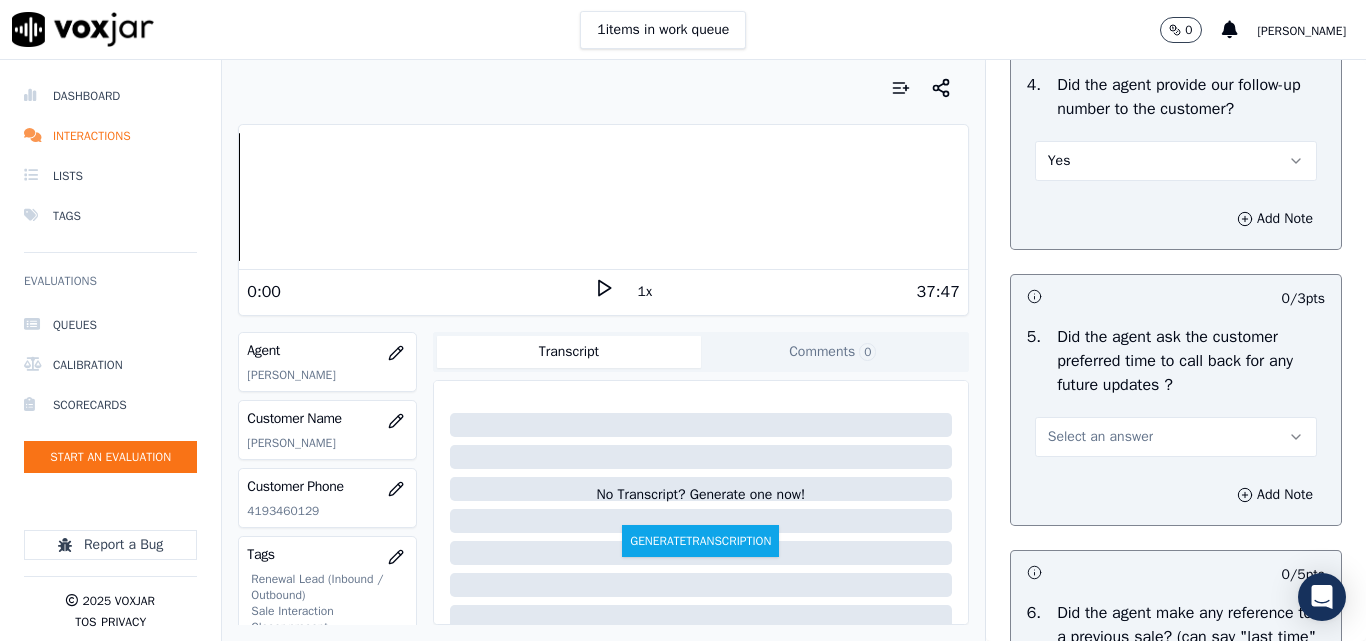 scroll, scrollTop: 4900, scrollLeft: 0, axis: vertical 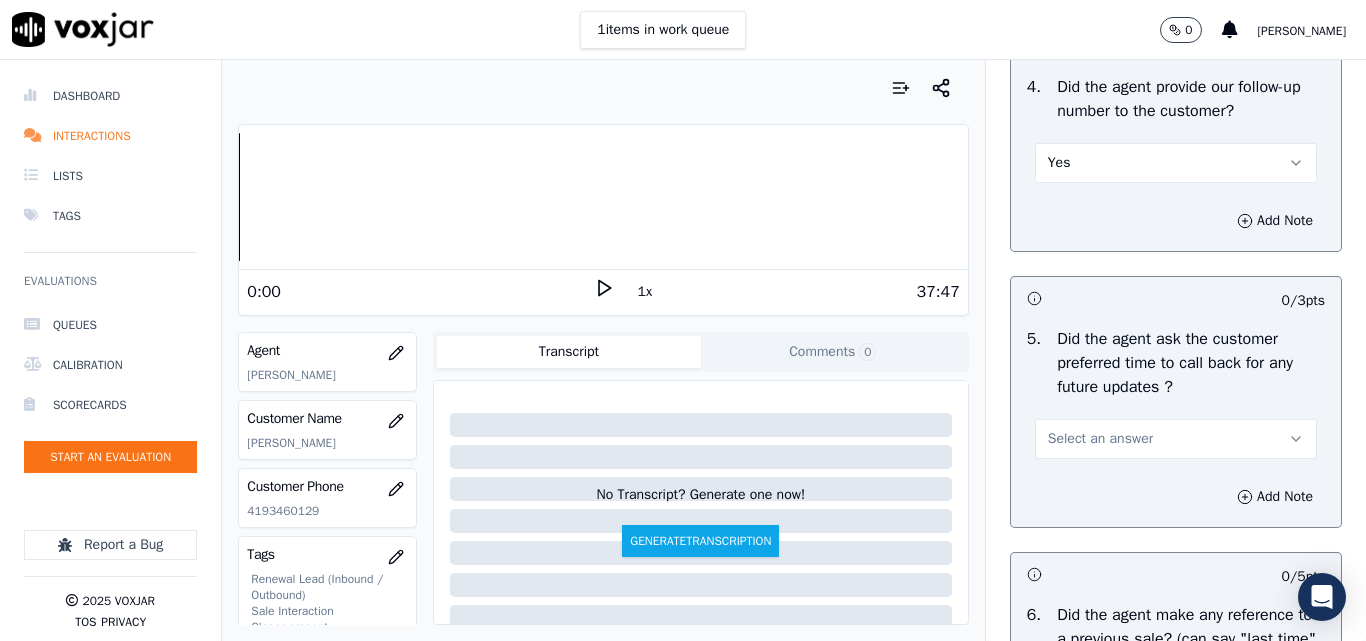 click on "Yes" at bounding box center (1176, 163) 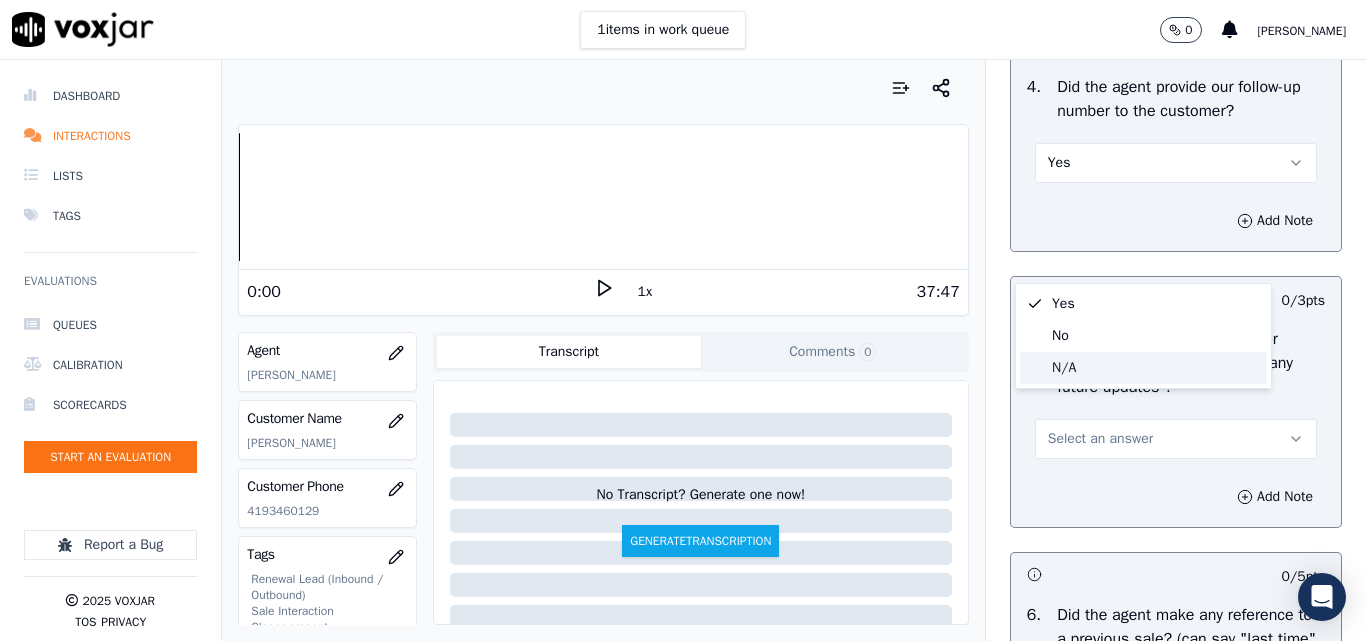click on "No" 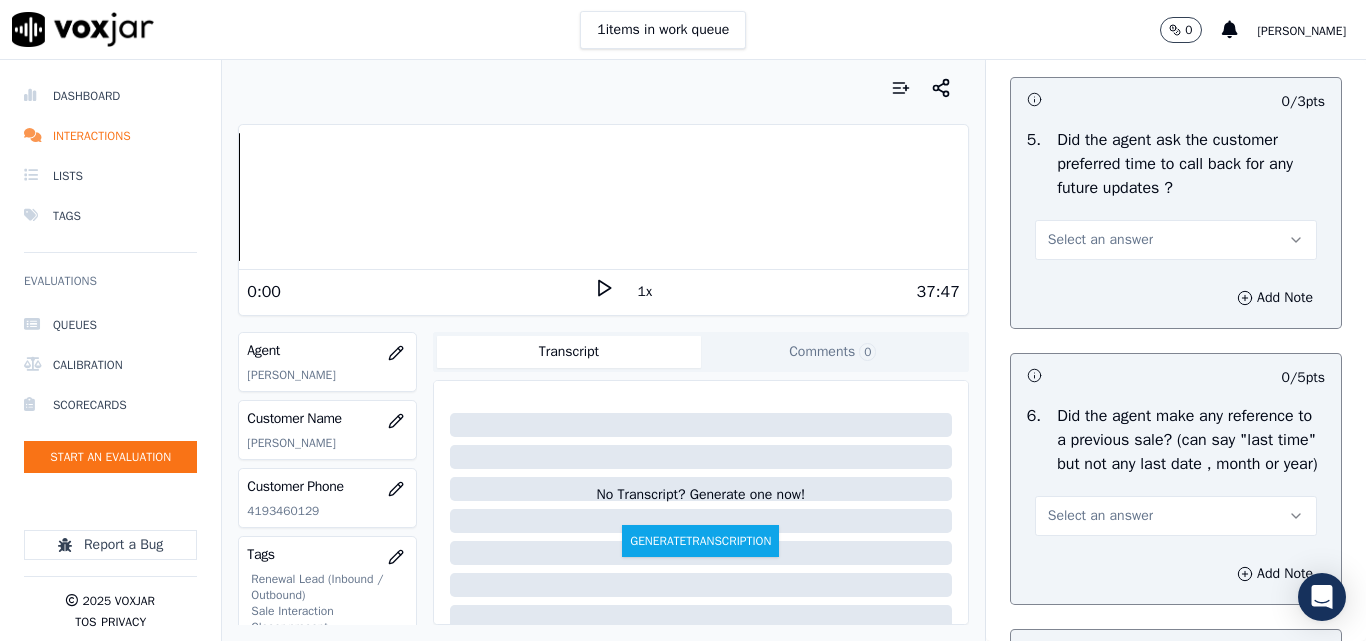 scroll, scrollTop: 5100, scrollLeft: 0, axis: vertical 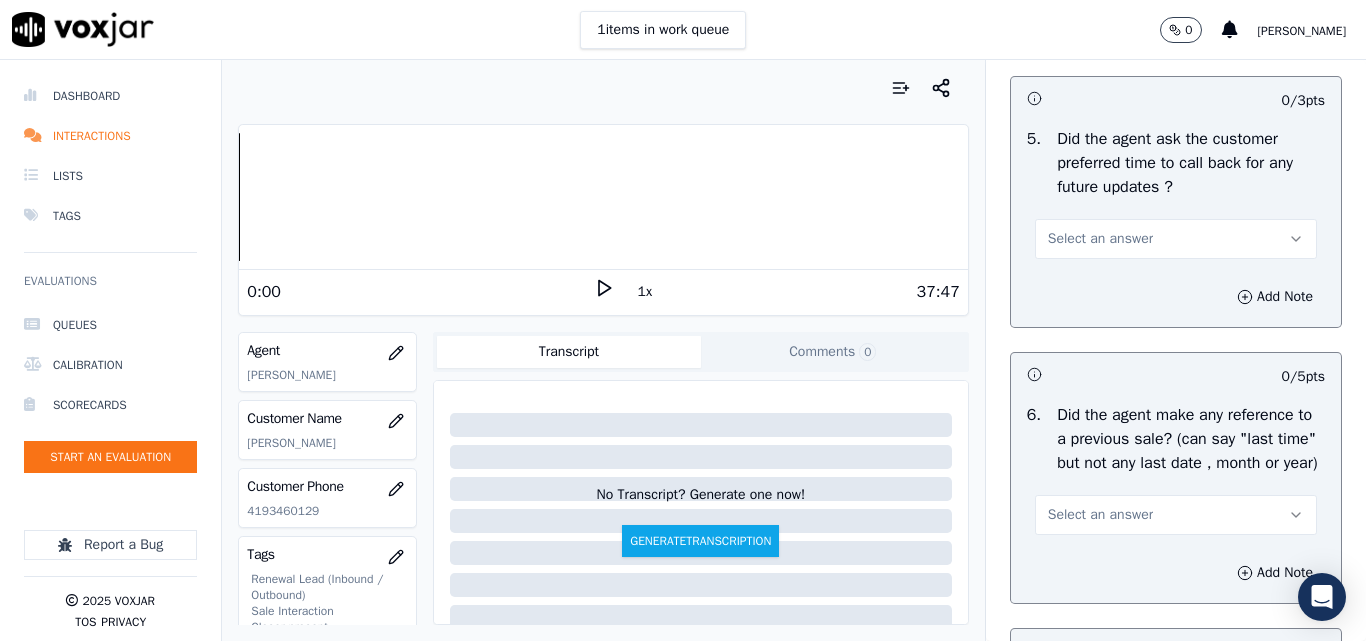 click on "Select an answer" at bounding box center [1100, 239] 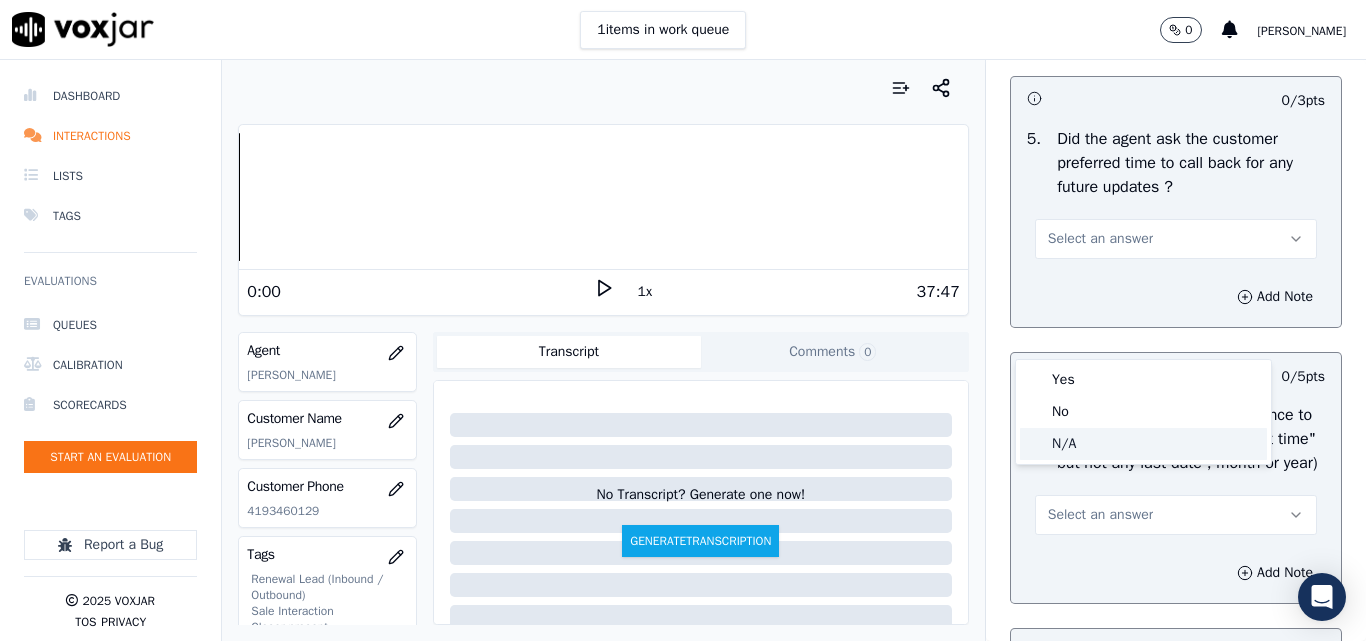 click on "N/A" 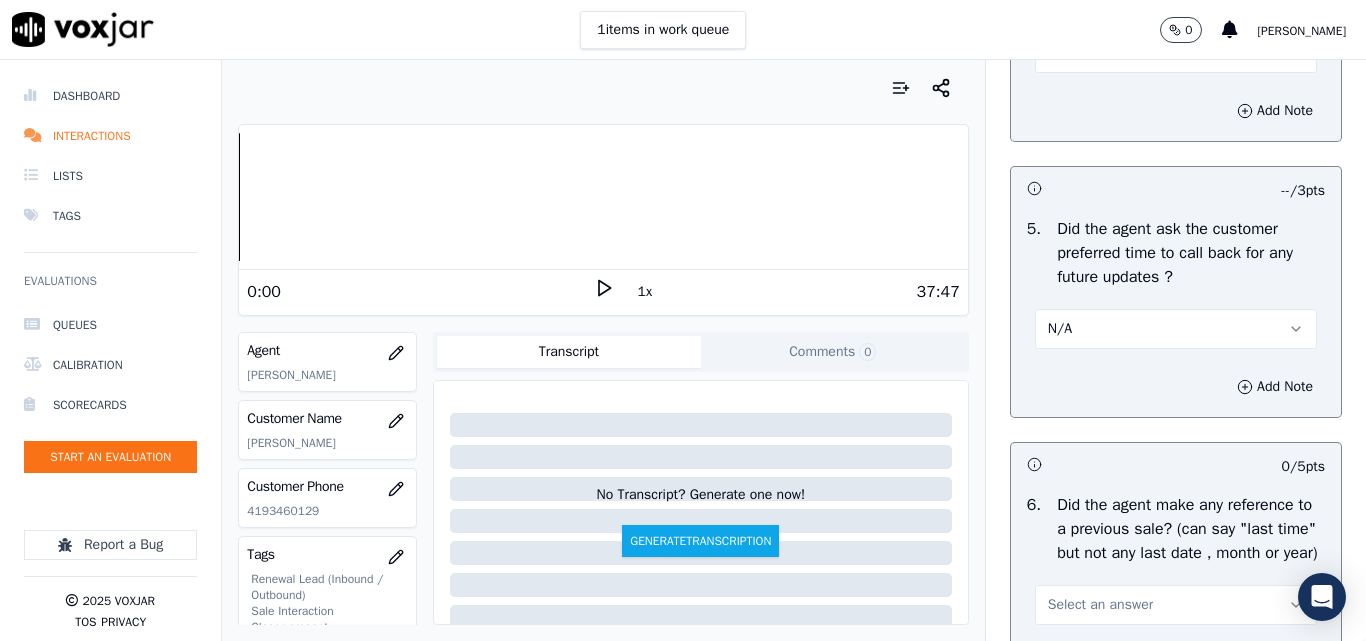 scroll, scrollTop: 4900, scrollLeft: 0, axis: vertical 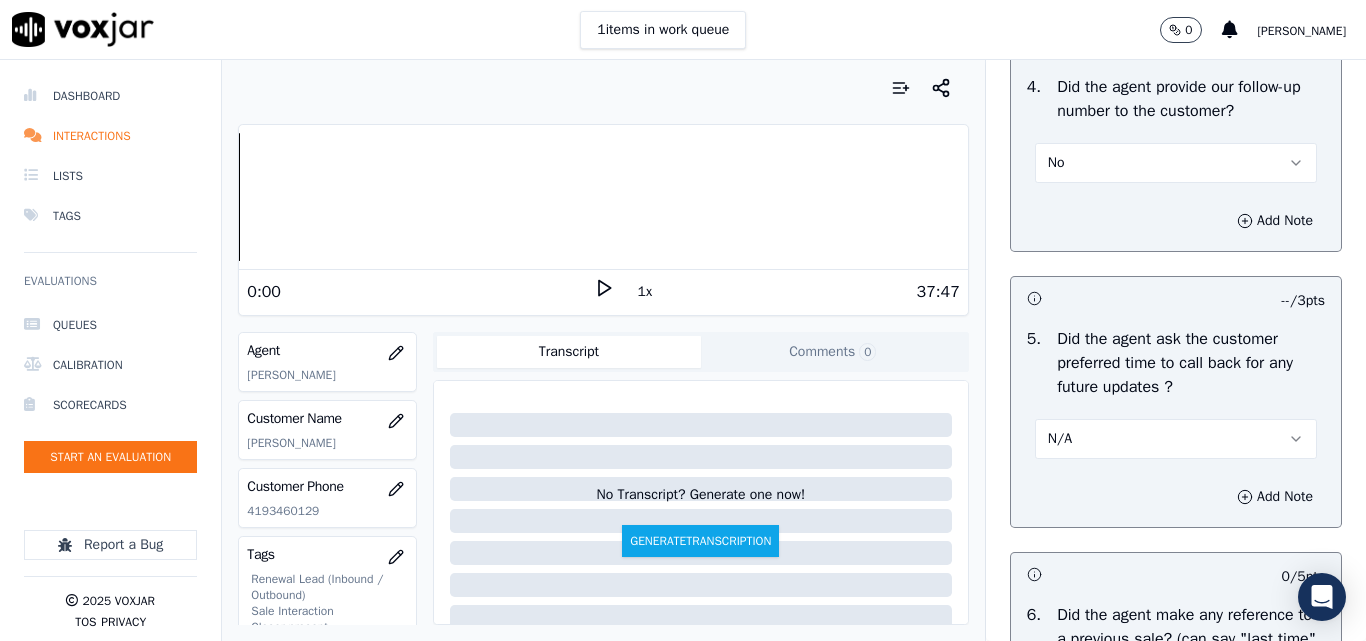 click on "No" at bounding box center (1176, 163) 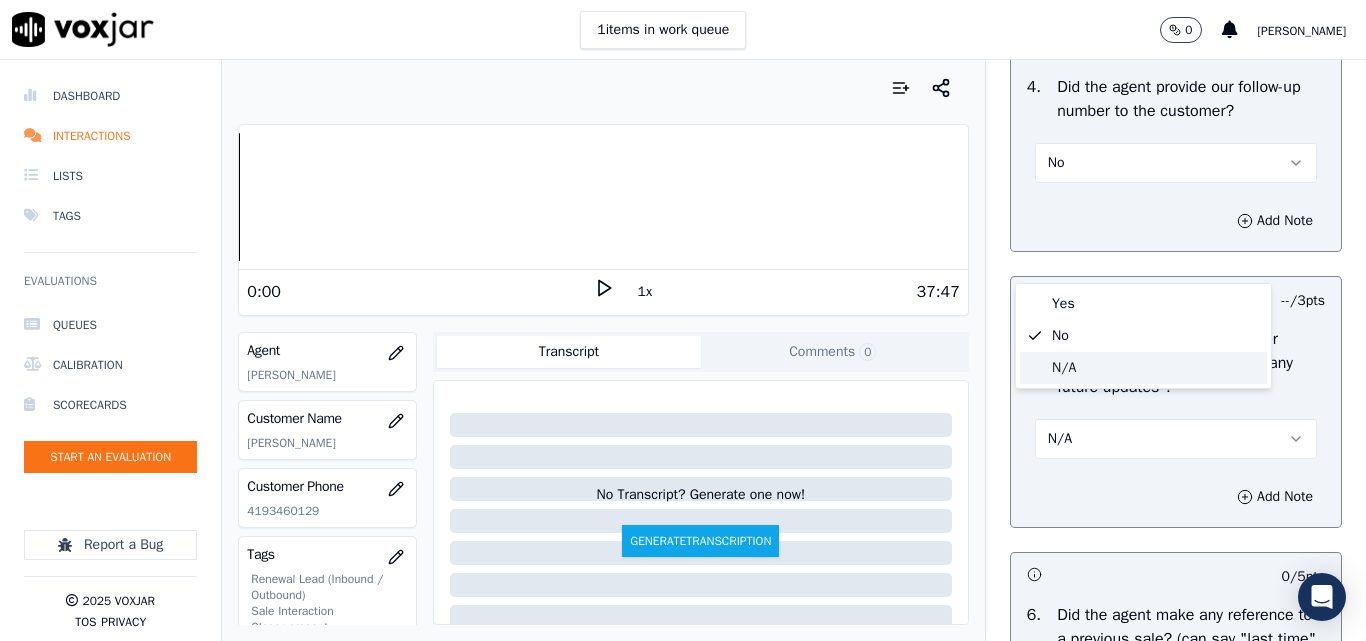 click on "N/A" 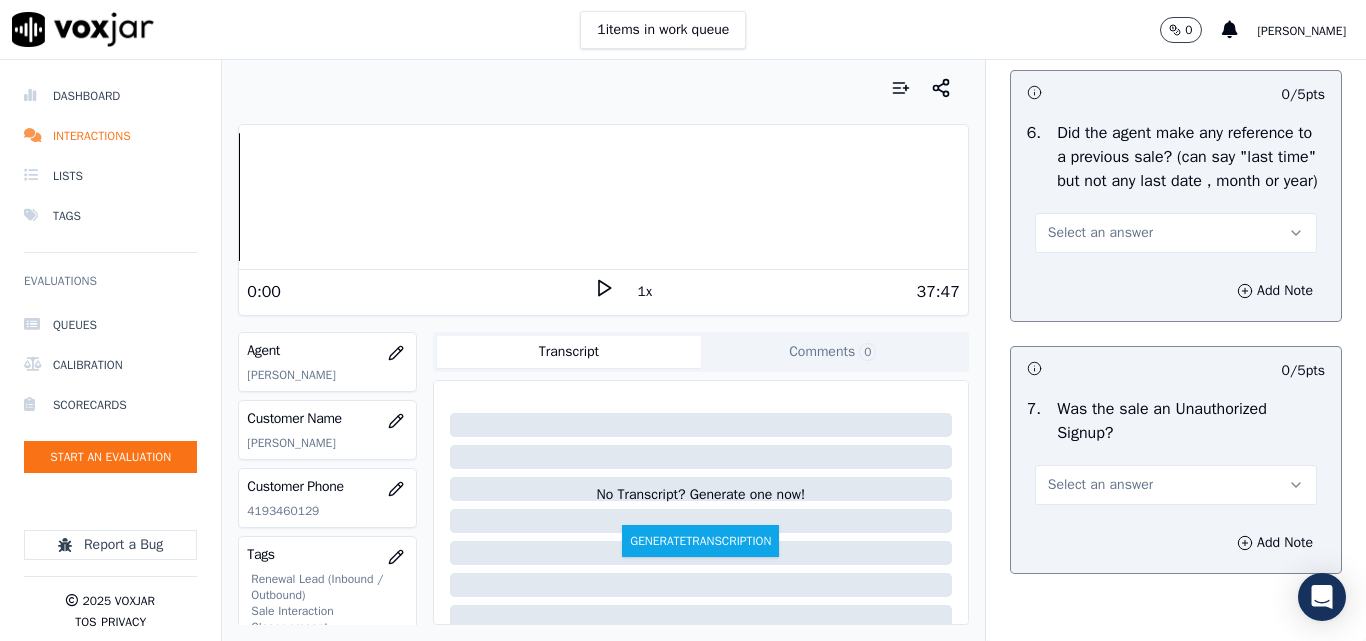 scroll, scrollTop: 5500, scrollLeft: 0, axis: vertical 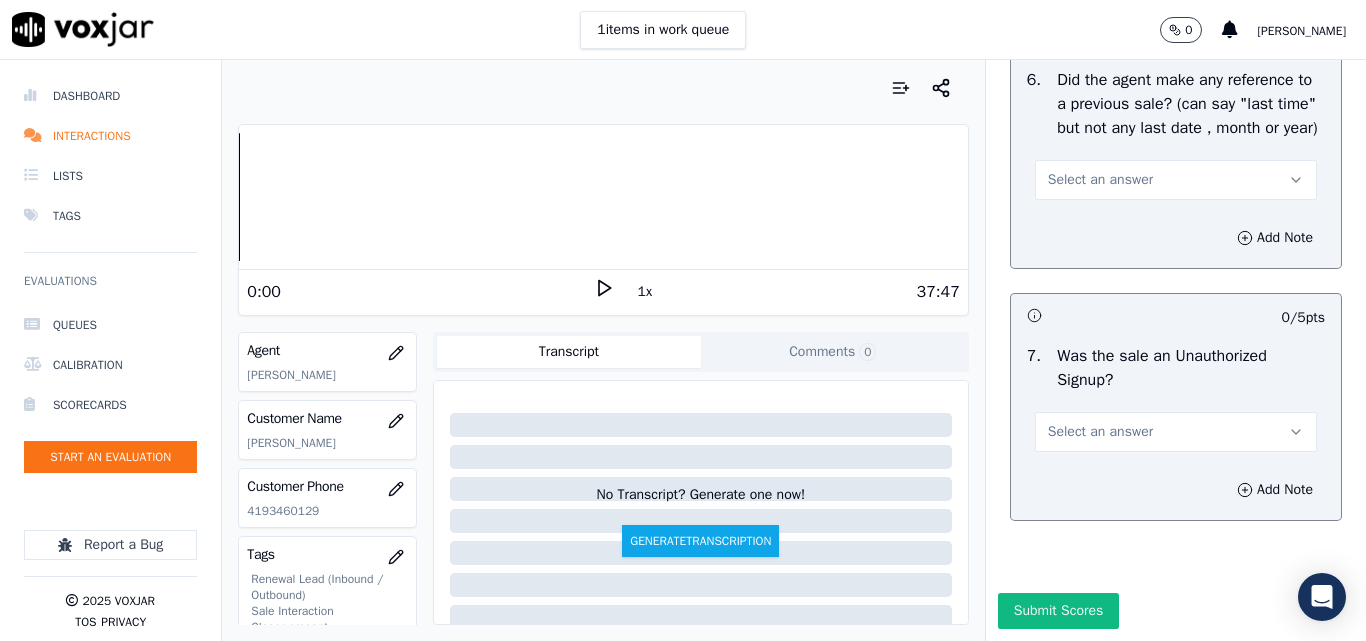 click on "Select an answer" at bounding box center (1100, 180) 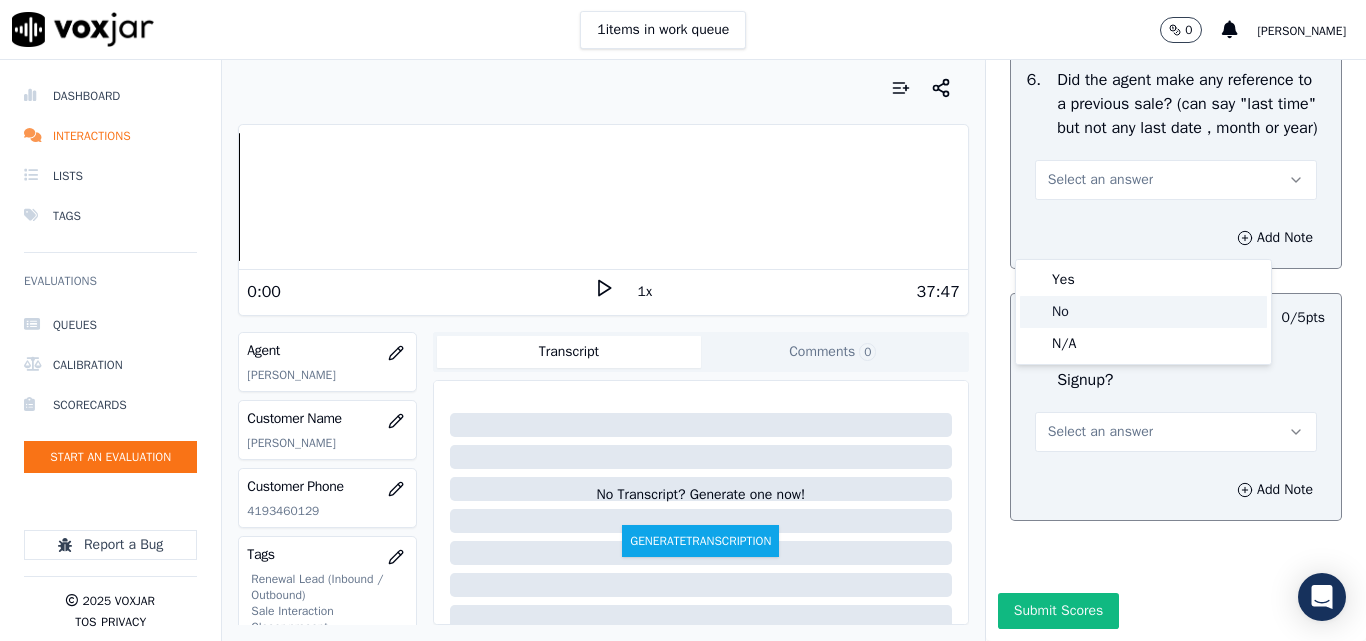 click on "No" 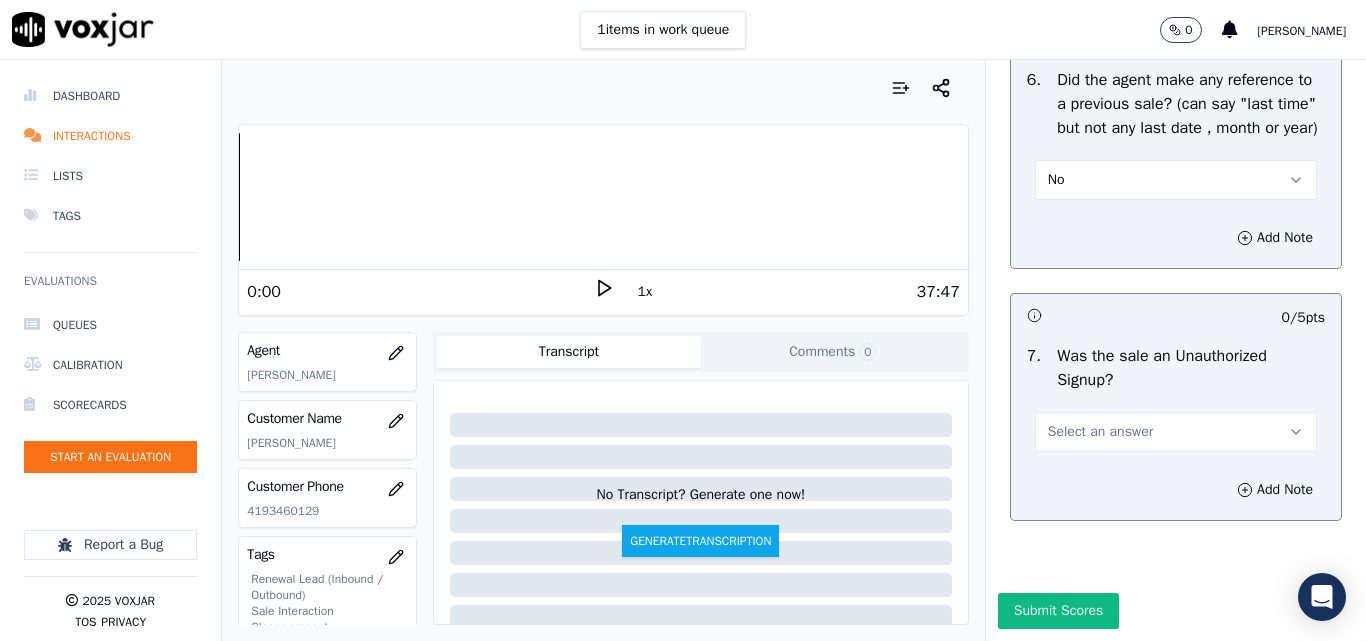 scroll, scrollTop: 5600, scrollLeft: 0, axis: vertical 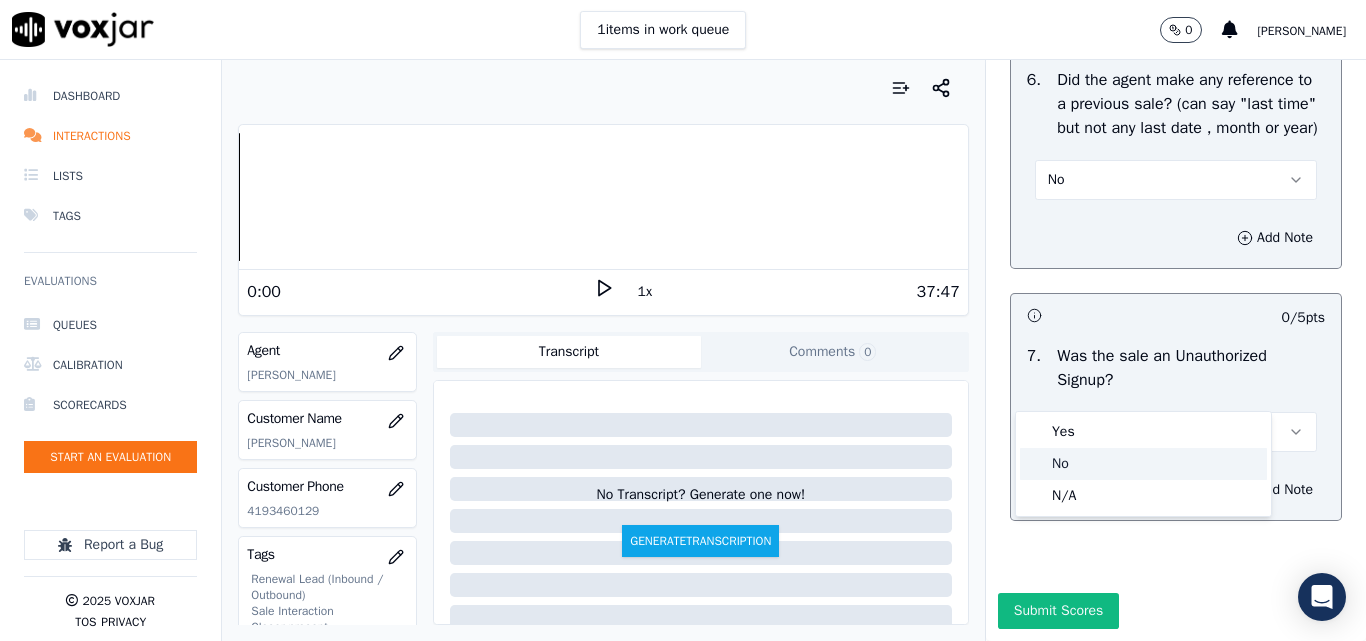 click on "No" 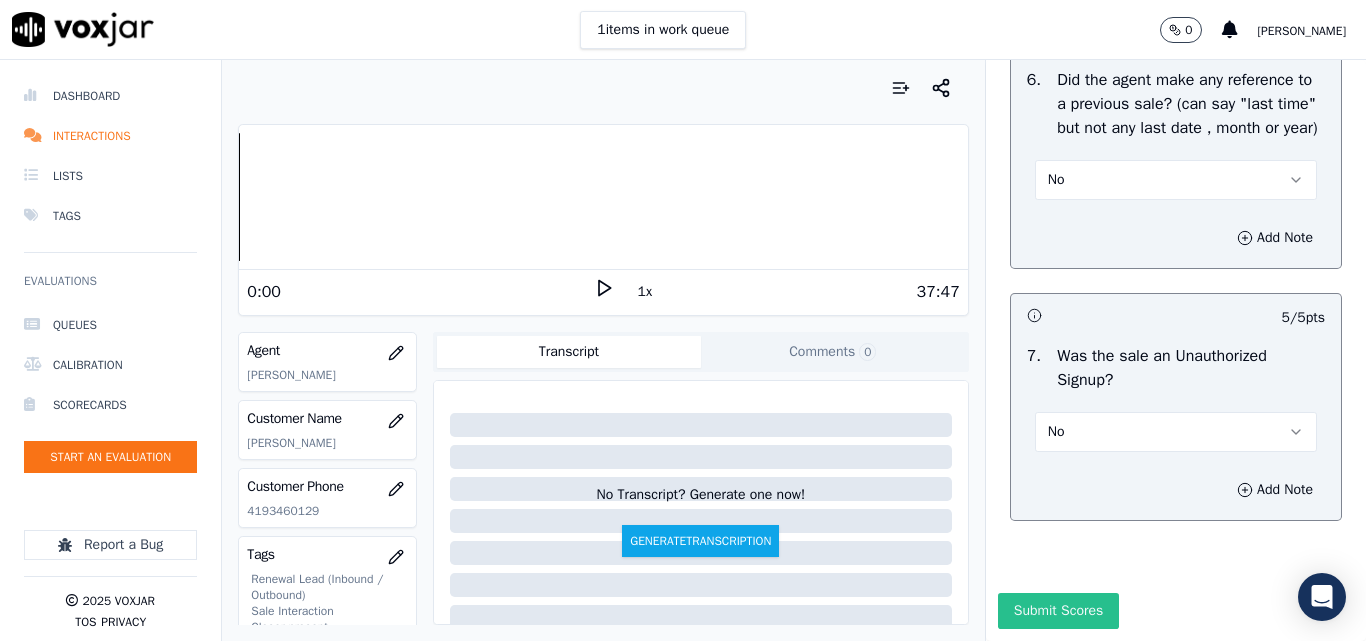 click on "Submit Scores" at bounding box center [1058, 611] 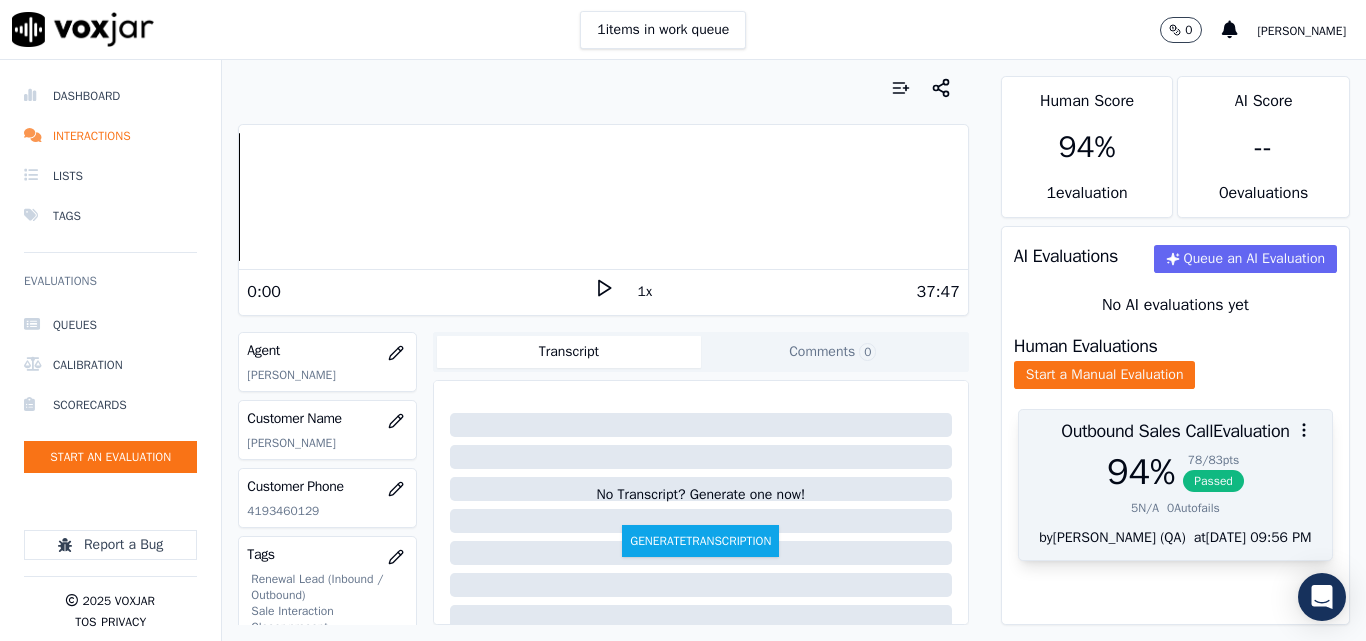 click on "Passed" at bounding box center (1213, 481) 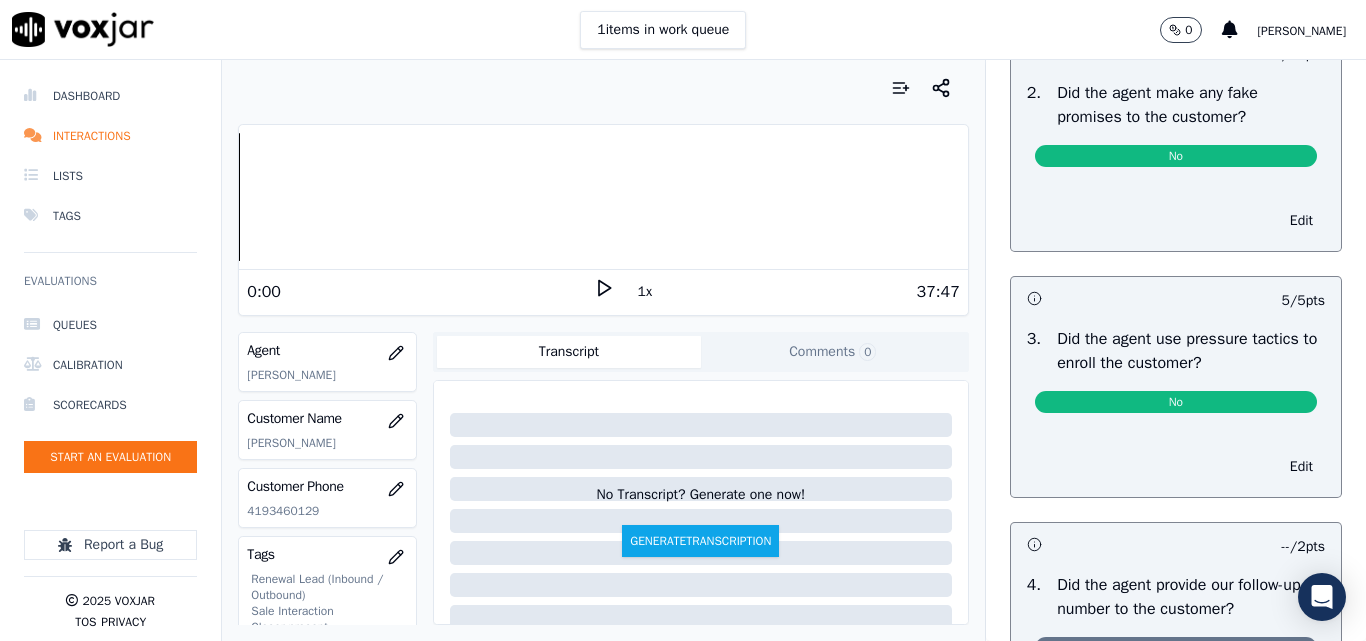 scroll, scrollTop: 4700, scrollLeft: 0, axis: vertical 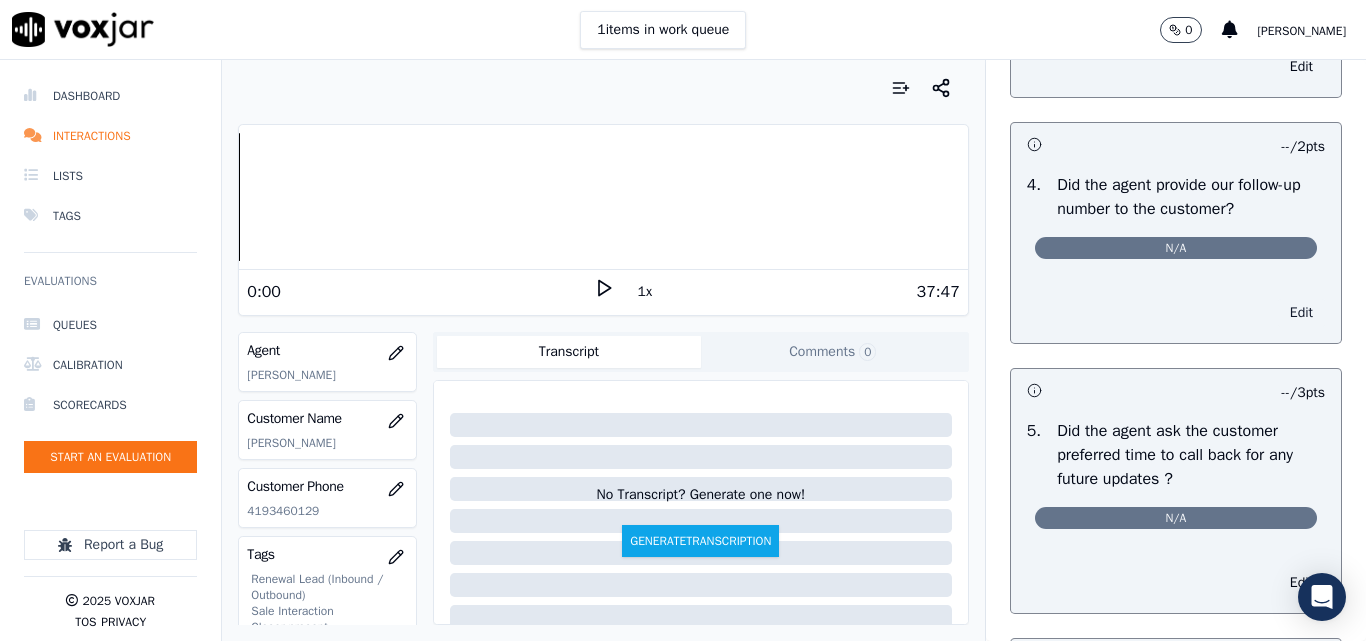 click on "Edit" at bounding box center (1301, 313) 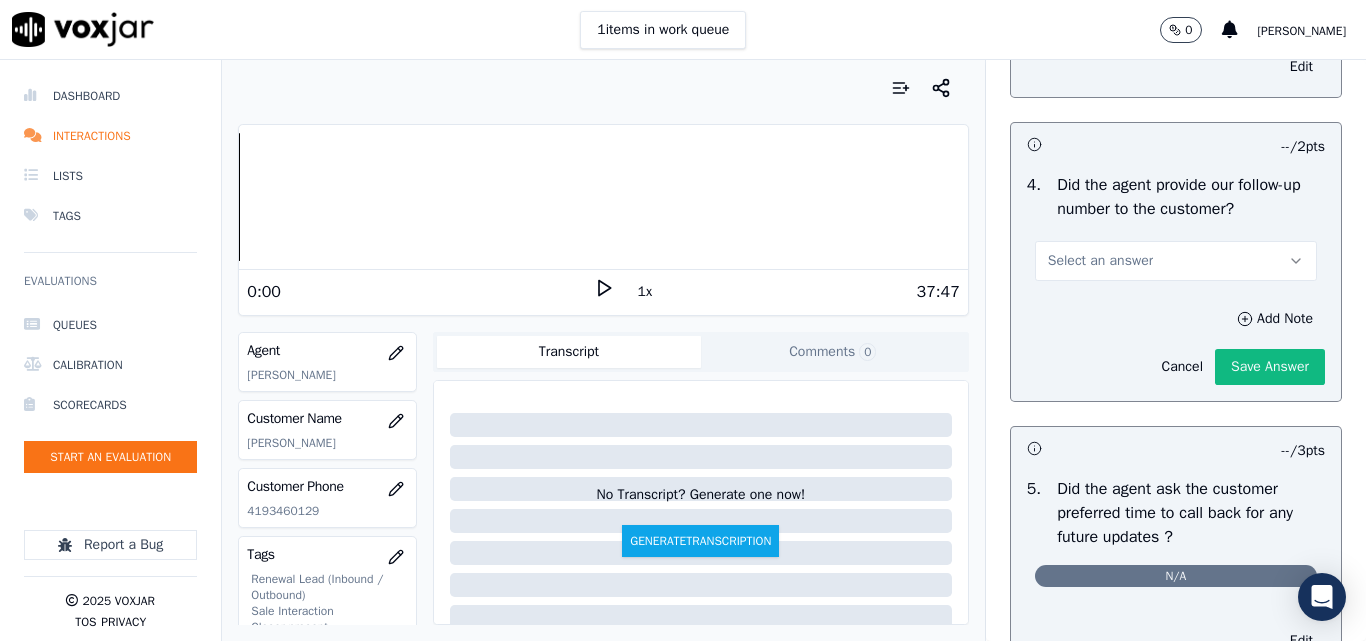 click on "Select an answer" at bounding box center (1100, 261) 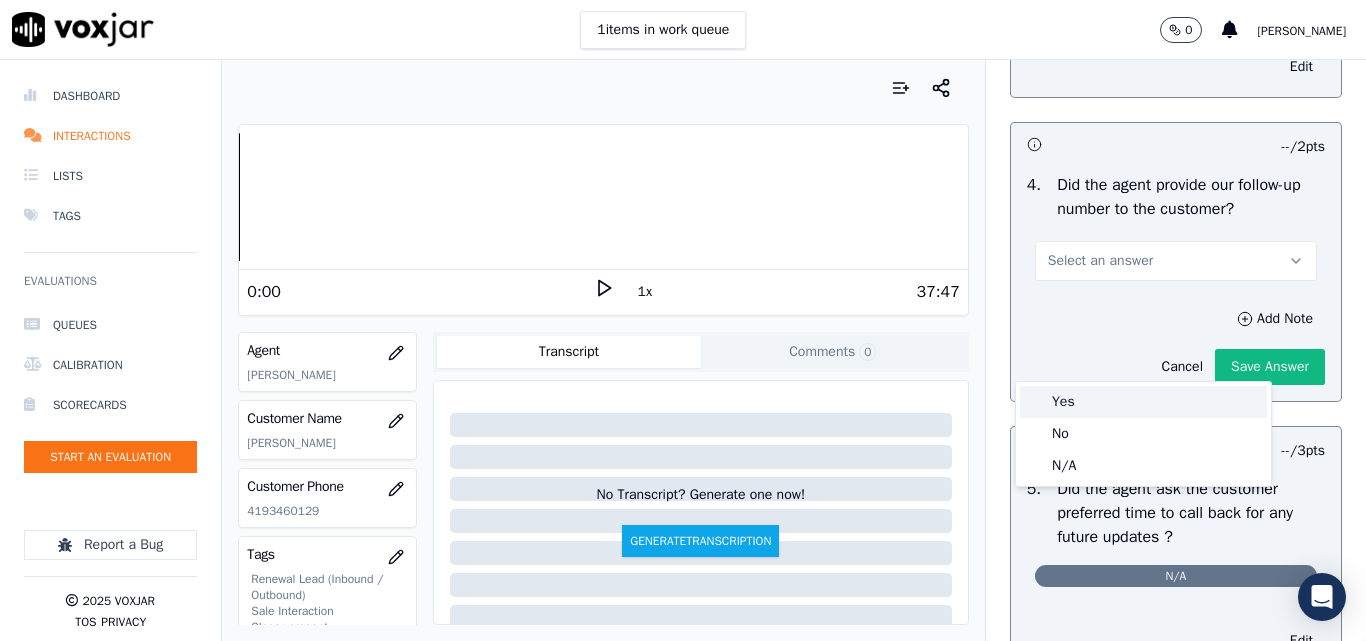 click on "Yes" at bounding box center [1143, 402] 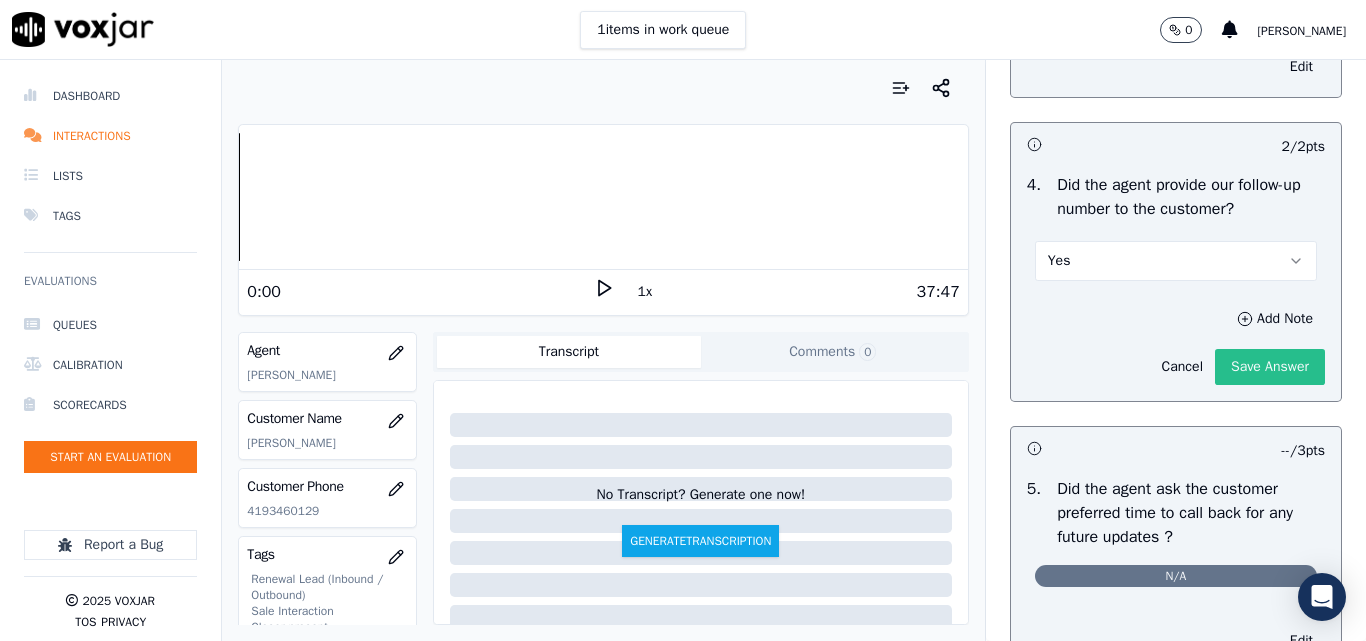 click on "Save Answer" 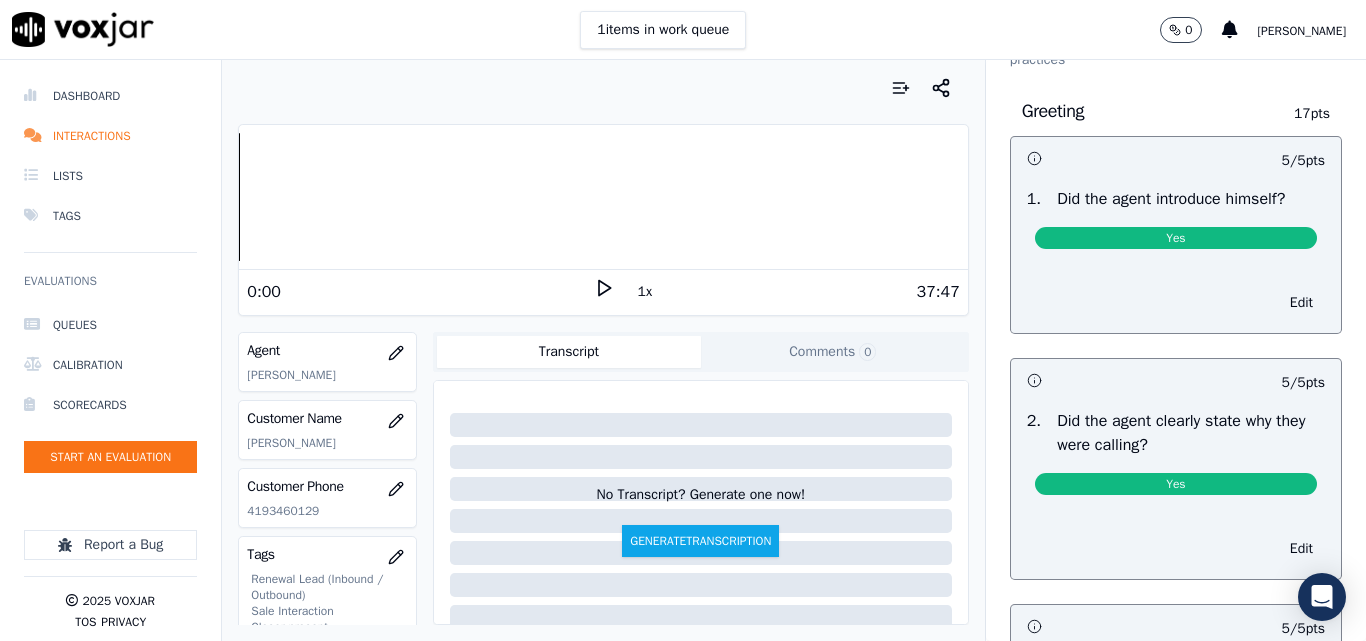 scroll, scrollTop: 0, scrollLeft: 0, axis: both 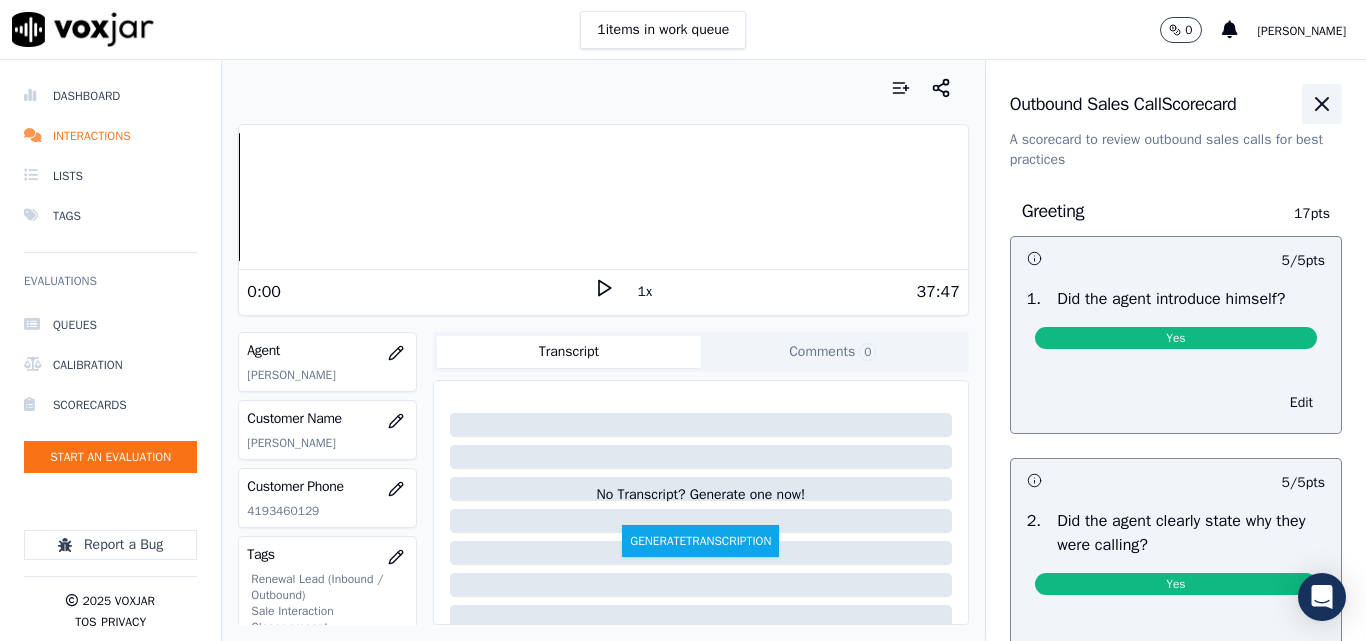 click 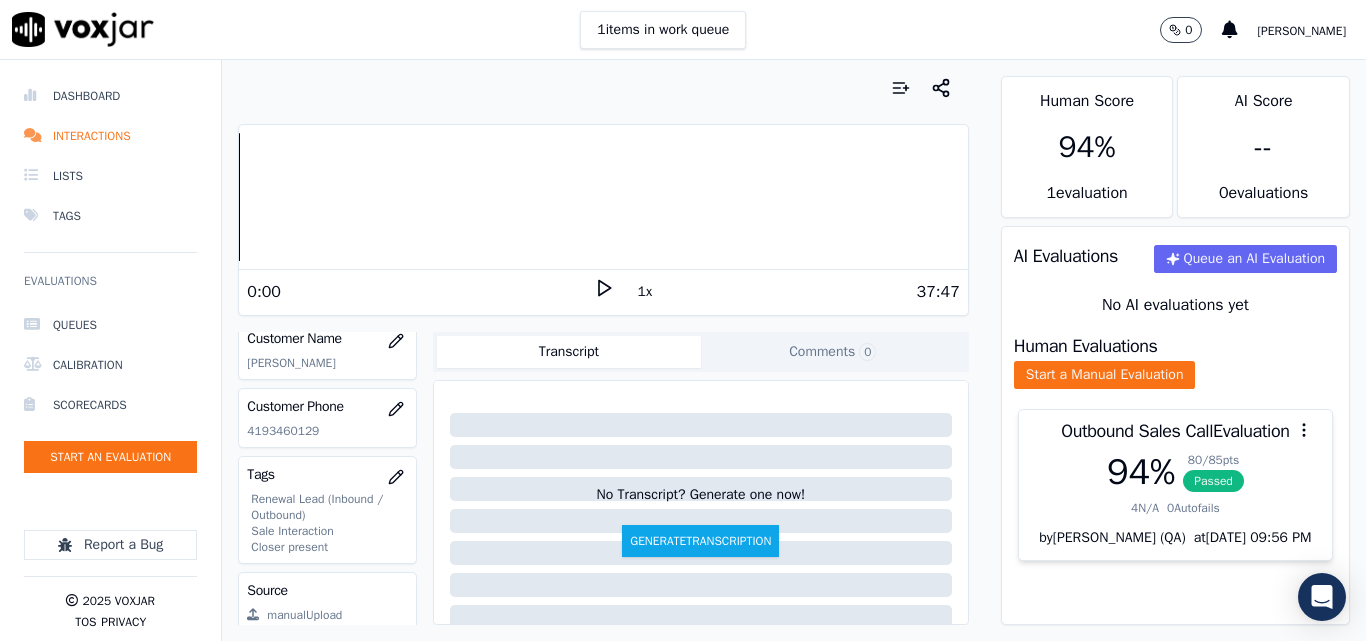 scroll, scrollTop: 420, scrollLeft: 0, axis: vertical 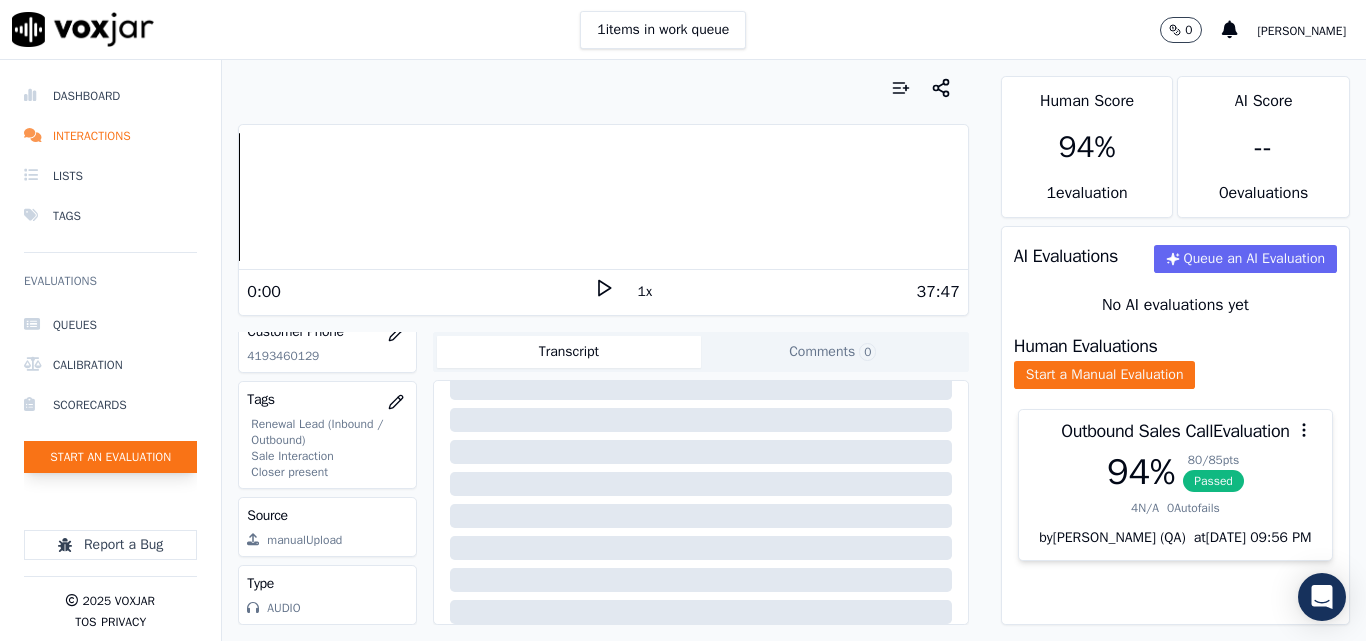 click on "Start an Evaluation" 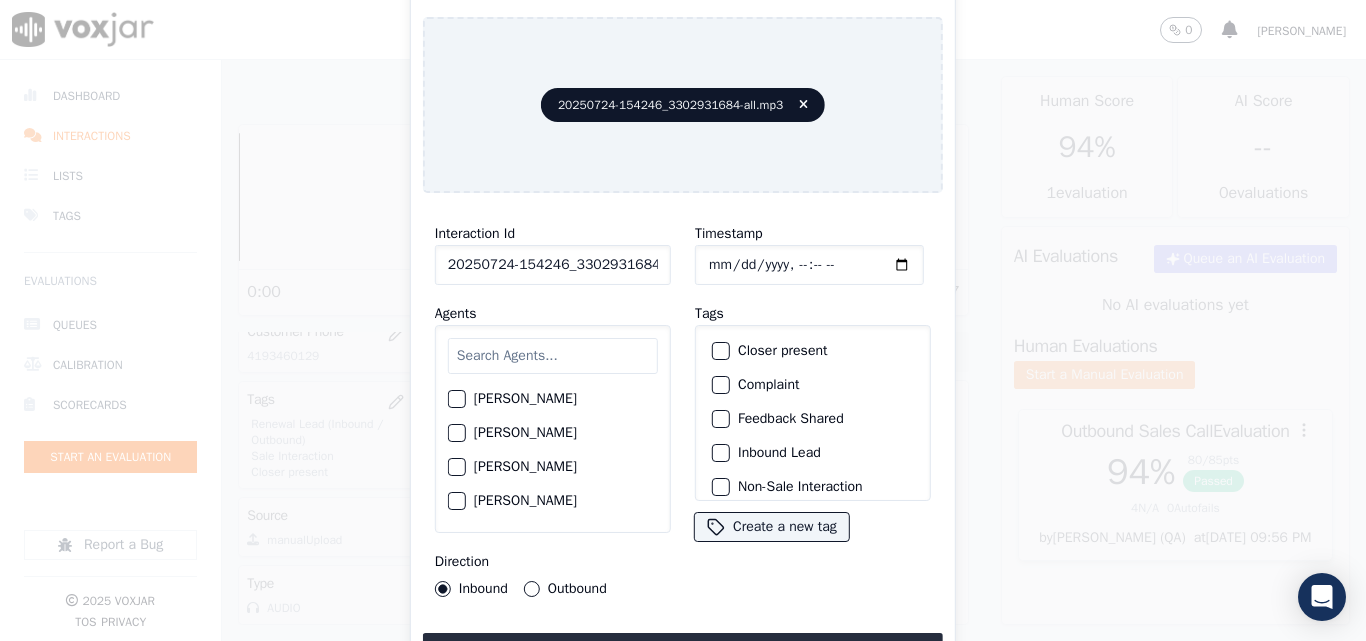 scroll, scrollTop: 0, scrollLeft: 40, axis: horizontal 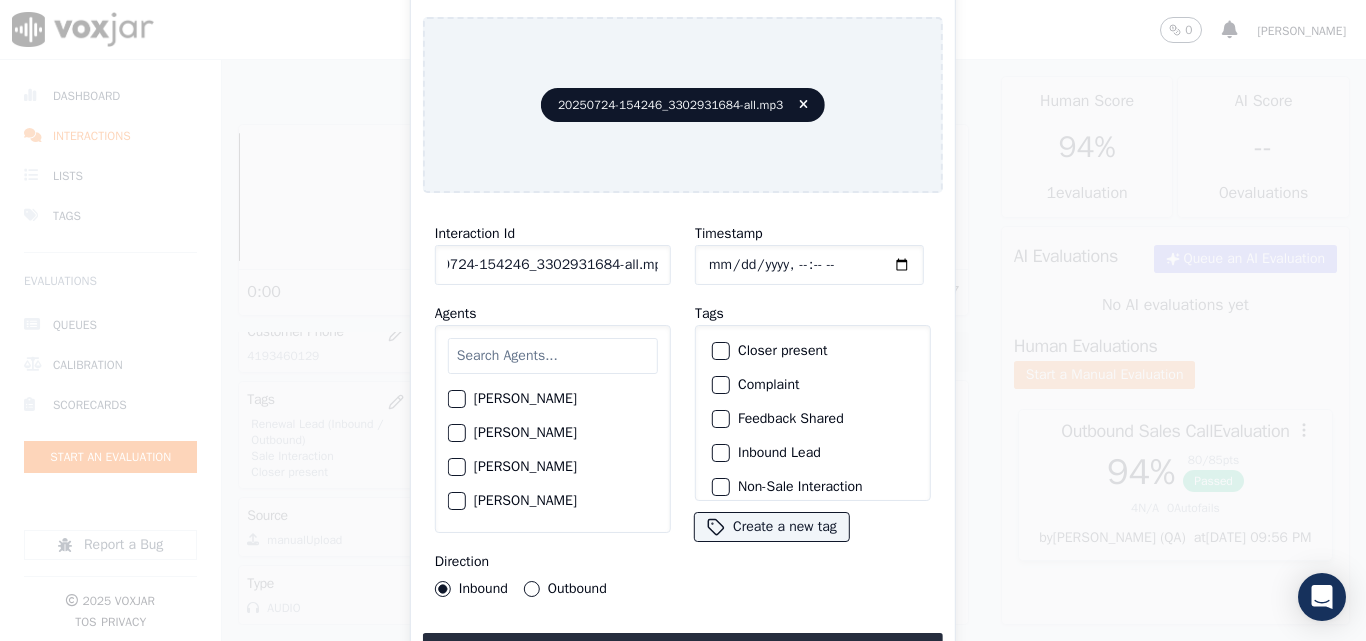 drag, startPoint x: 639, startPoint y: 261, endPoint x: 739, endPoint y: 261, distance: 100 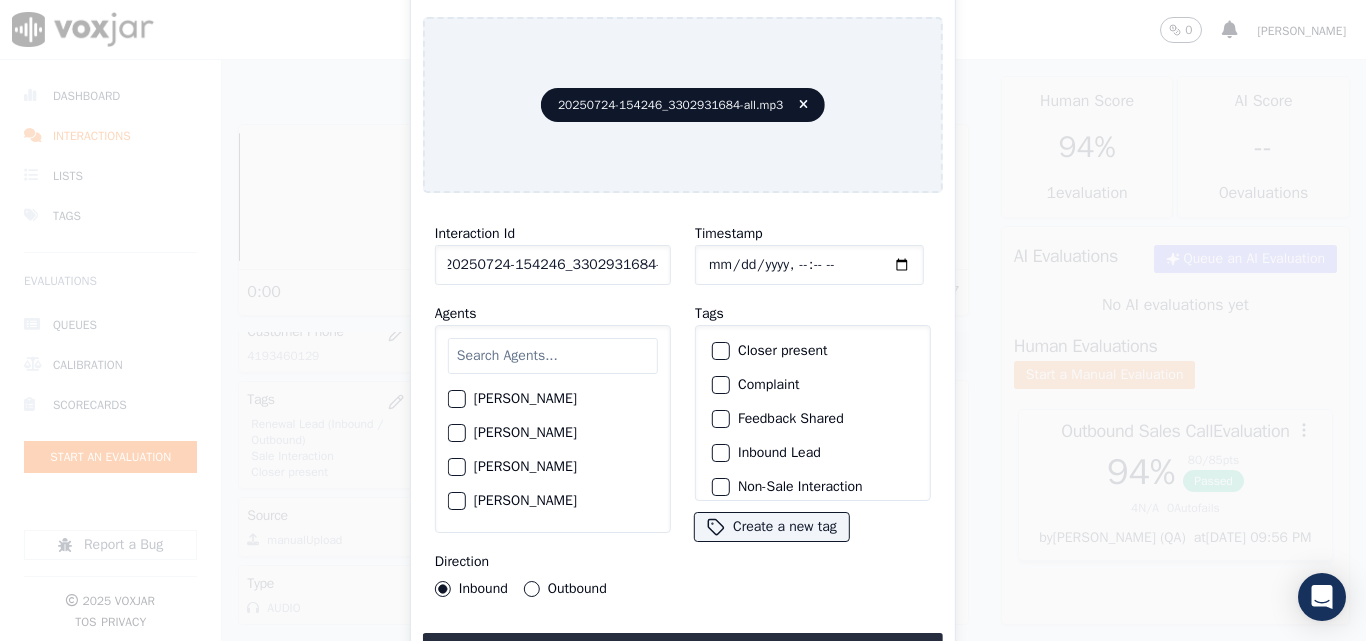 scroll, scrollTop: 0, scrollLeft: 11, axis: horizontal 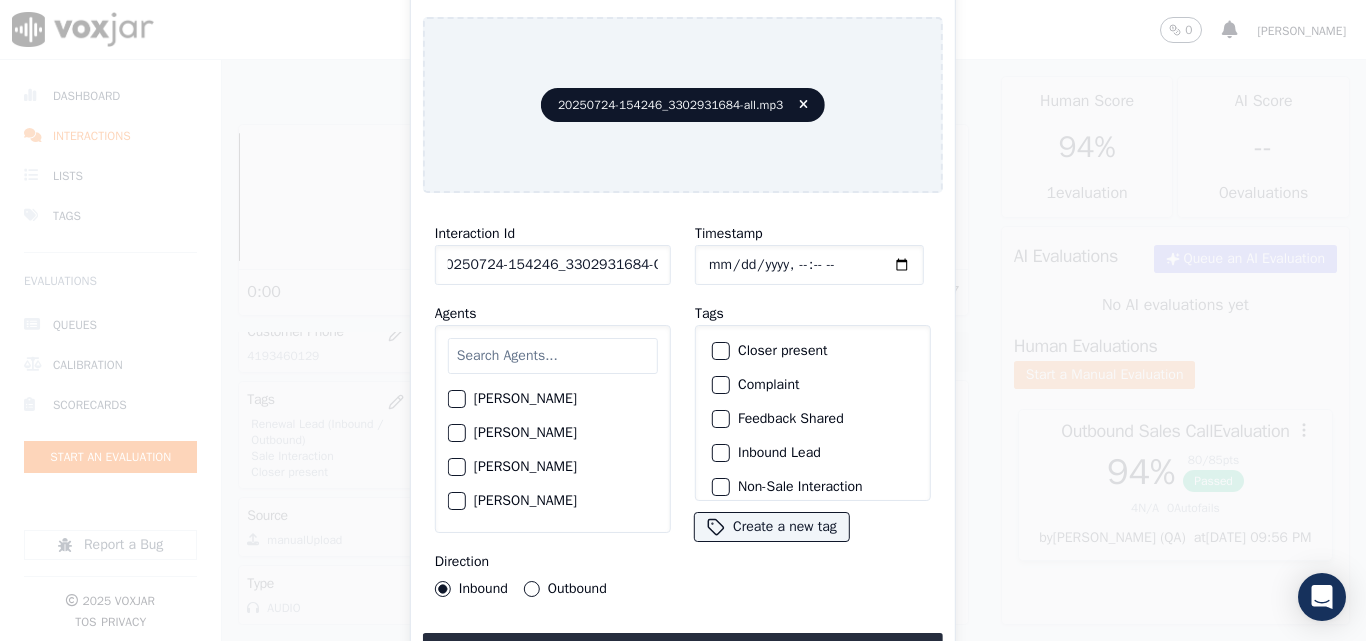 type on "20250724-154246_3302931684-C1" 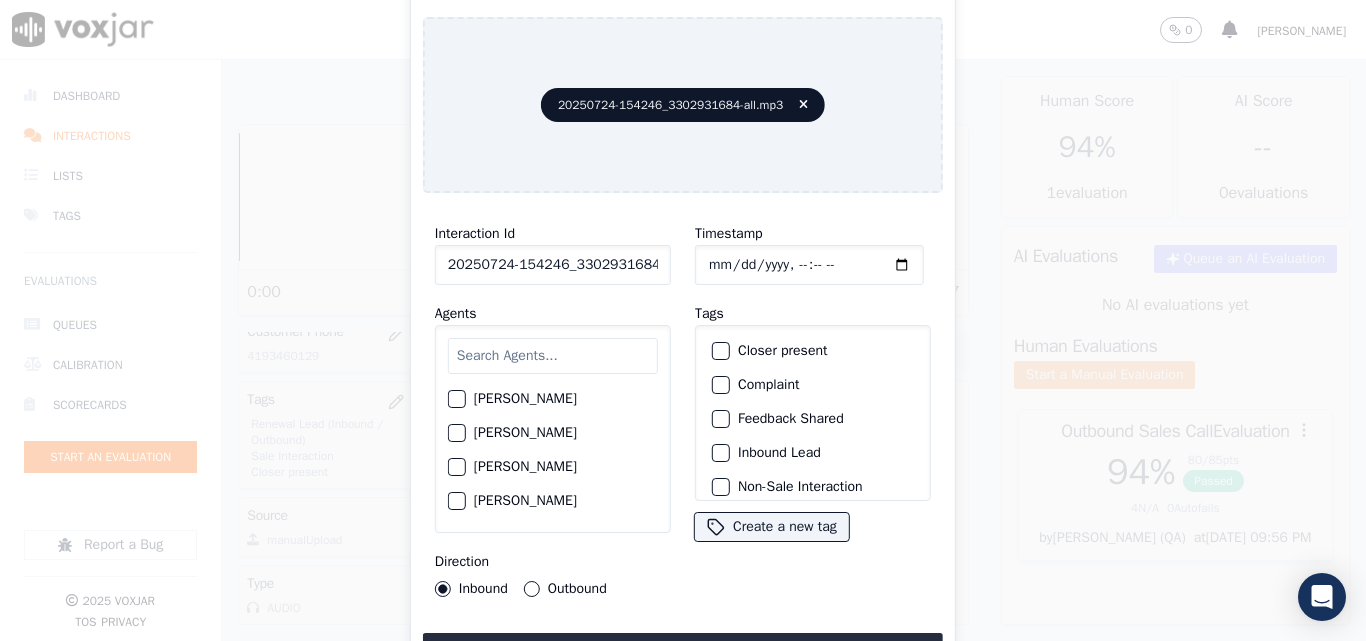 type on "[DATE]T16:37" 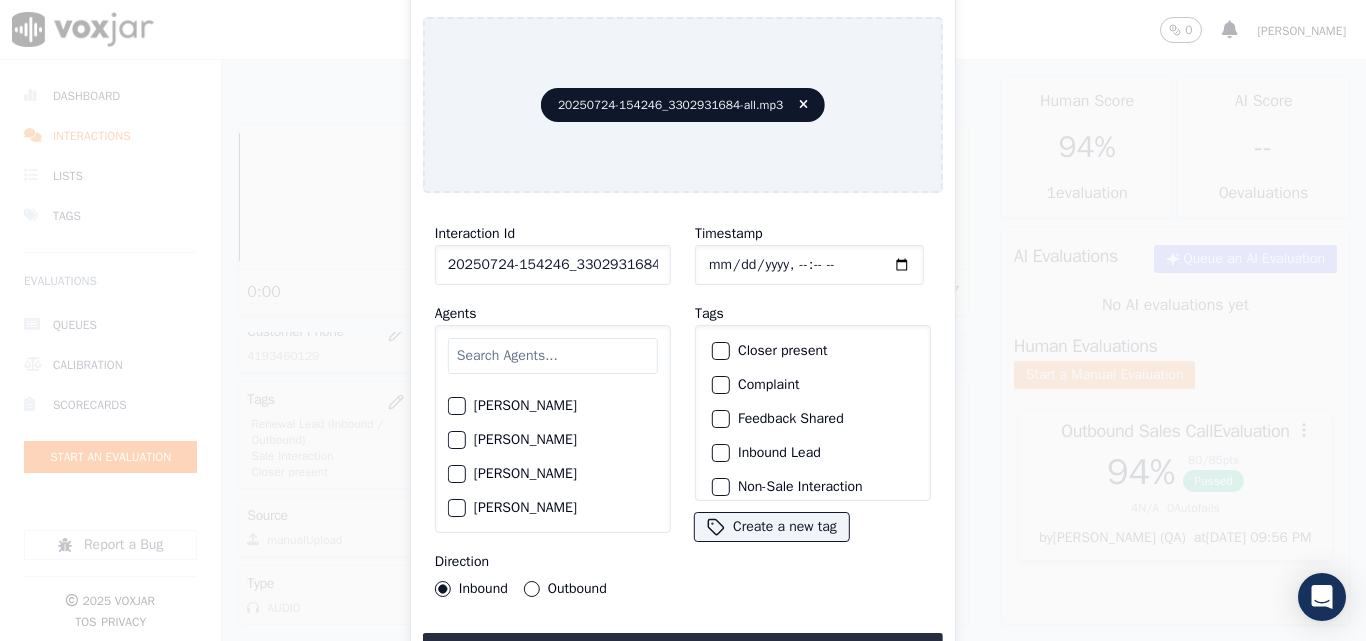 scroll, scrollTop: 300, scrollLeft: 0, axis: vertical 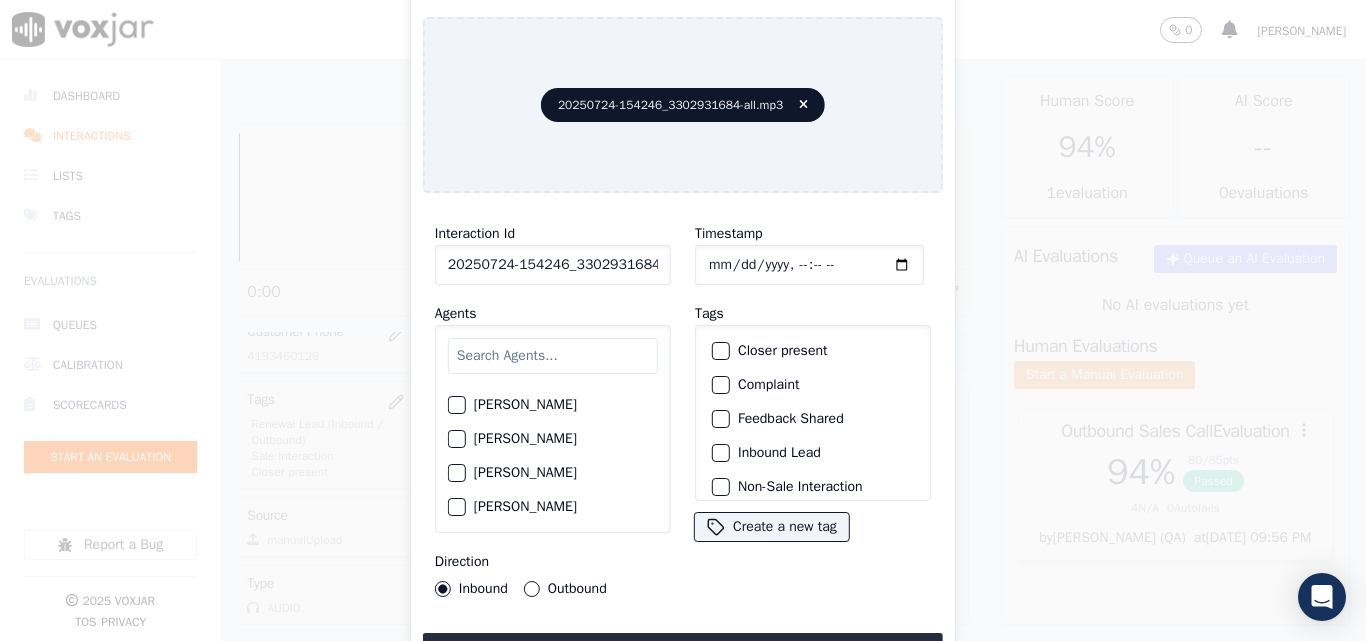 click on "Direction     Inbound     Outbound" at bounding box center (553, 573) 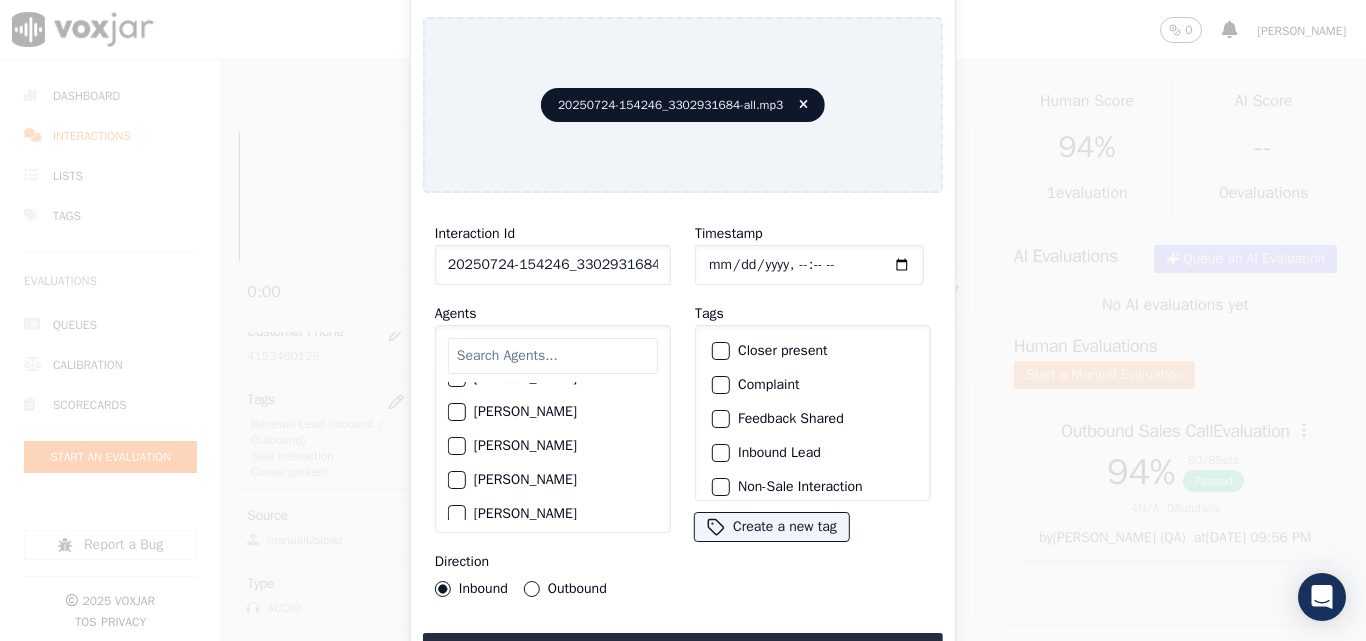scroll, scrollTop: 700, scrollLeft: 0, axis: vertical 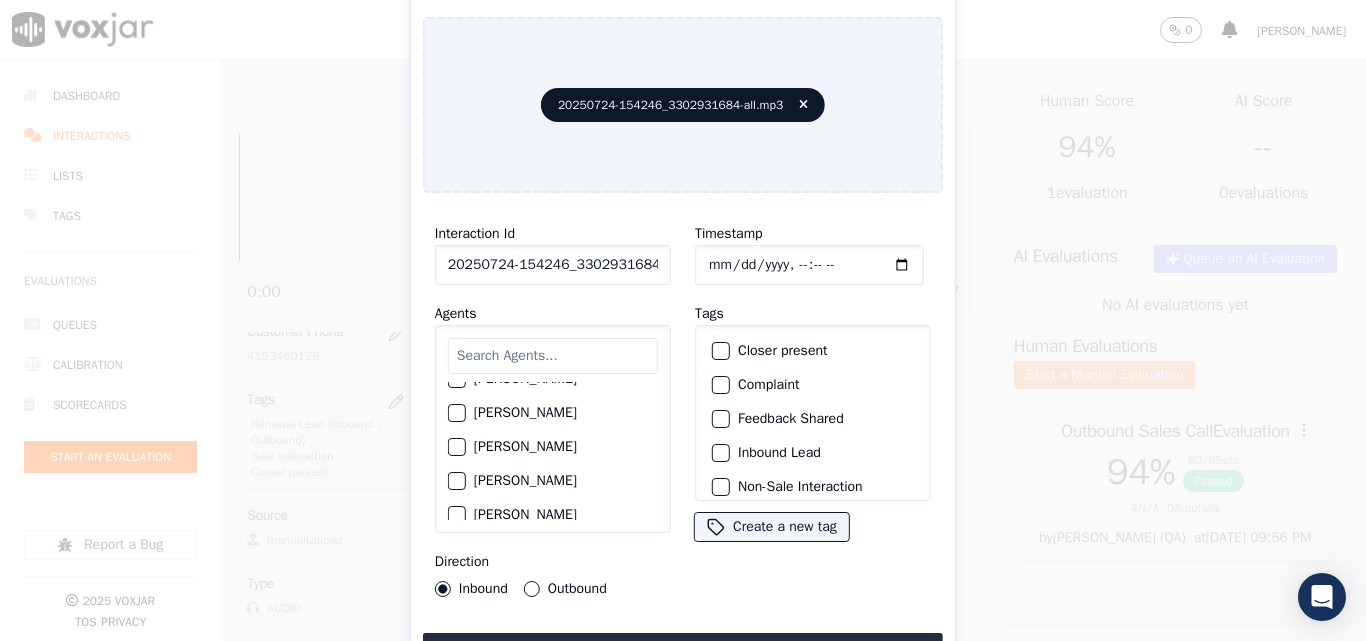click on "[PERSON_NAME]" 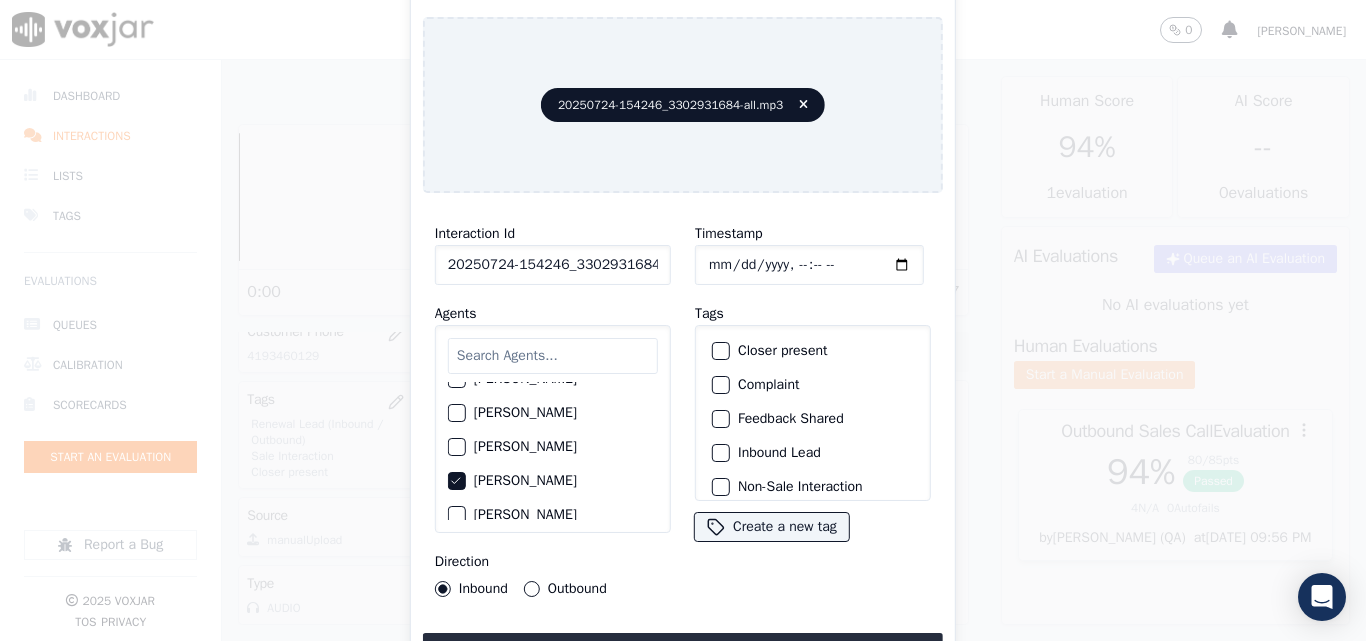 click on "Outbound" at bounding box center (532, 589) 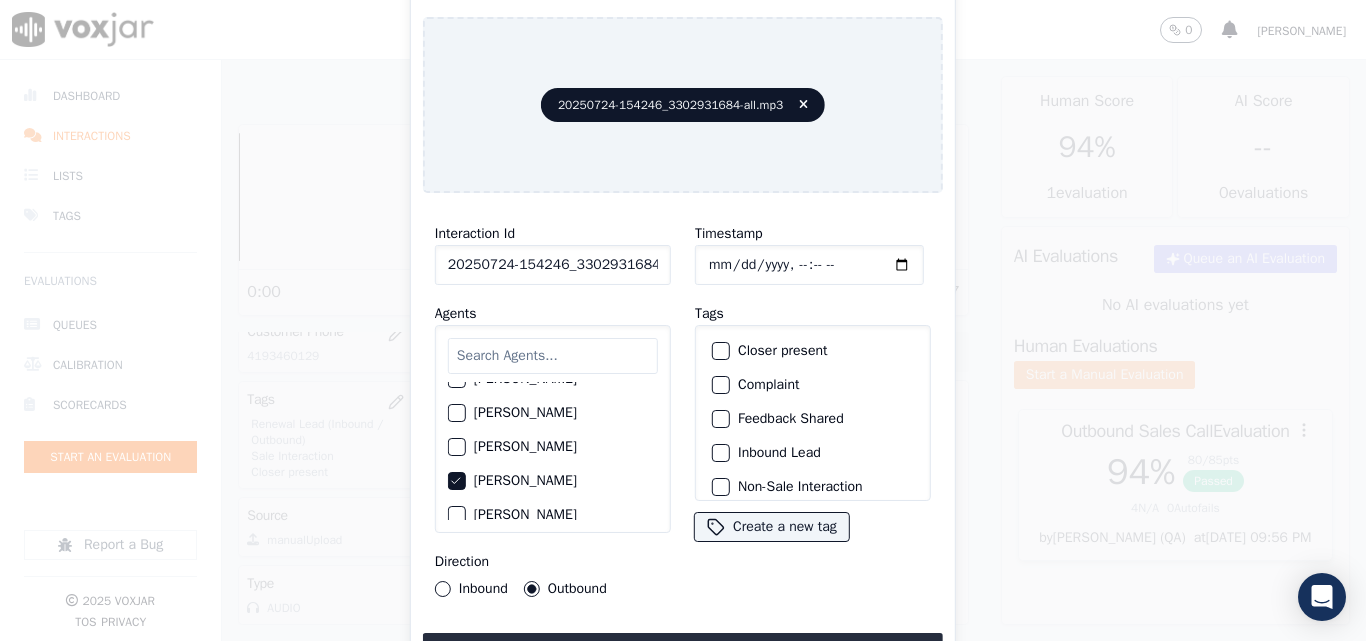 click on "Closer present" 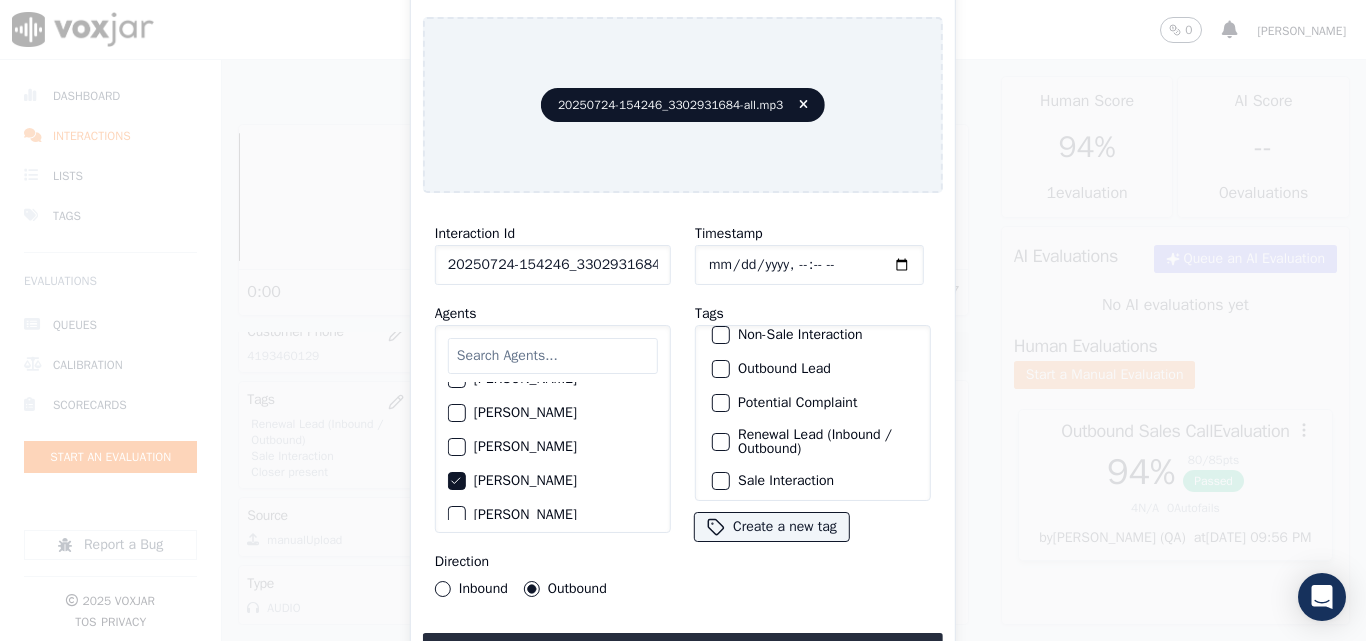 scroll, scrollTop: 173, scrollLeft: 0, axis: vertical 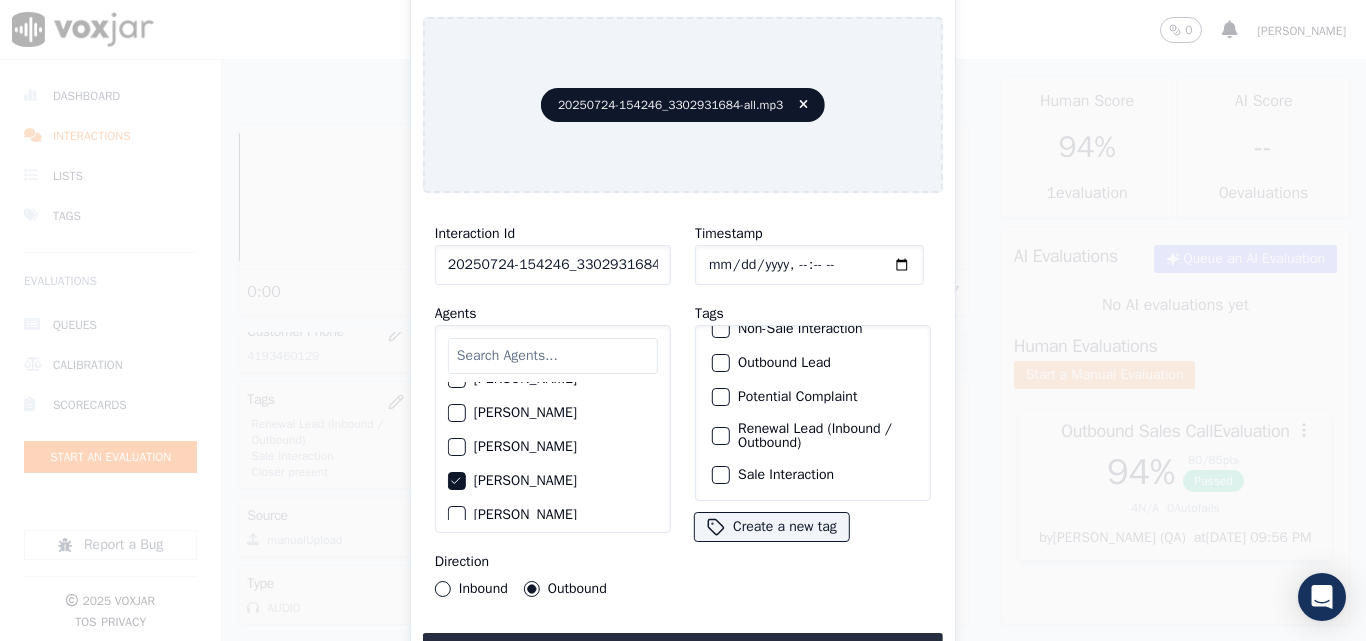 click on "Renewal Lead (Inbound / Outbound)" at bounding box center (721, 436) 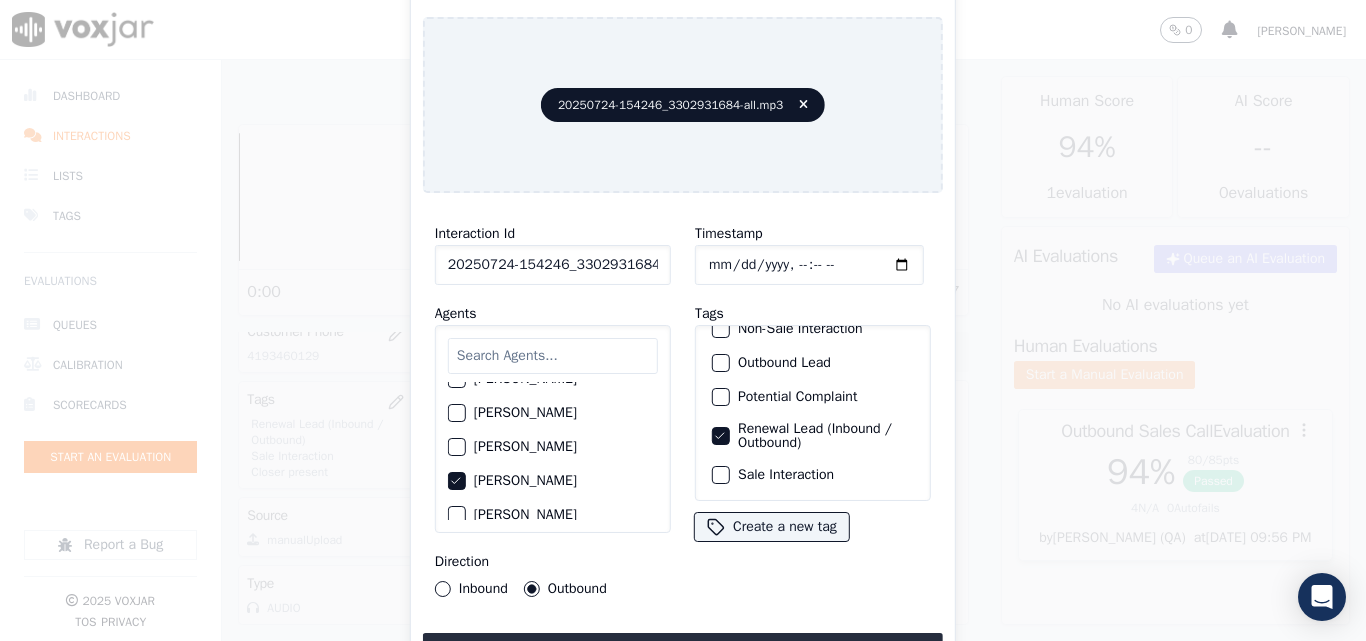 click on "Sale Interaction" at bounding box center [721, 475] 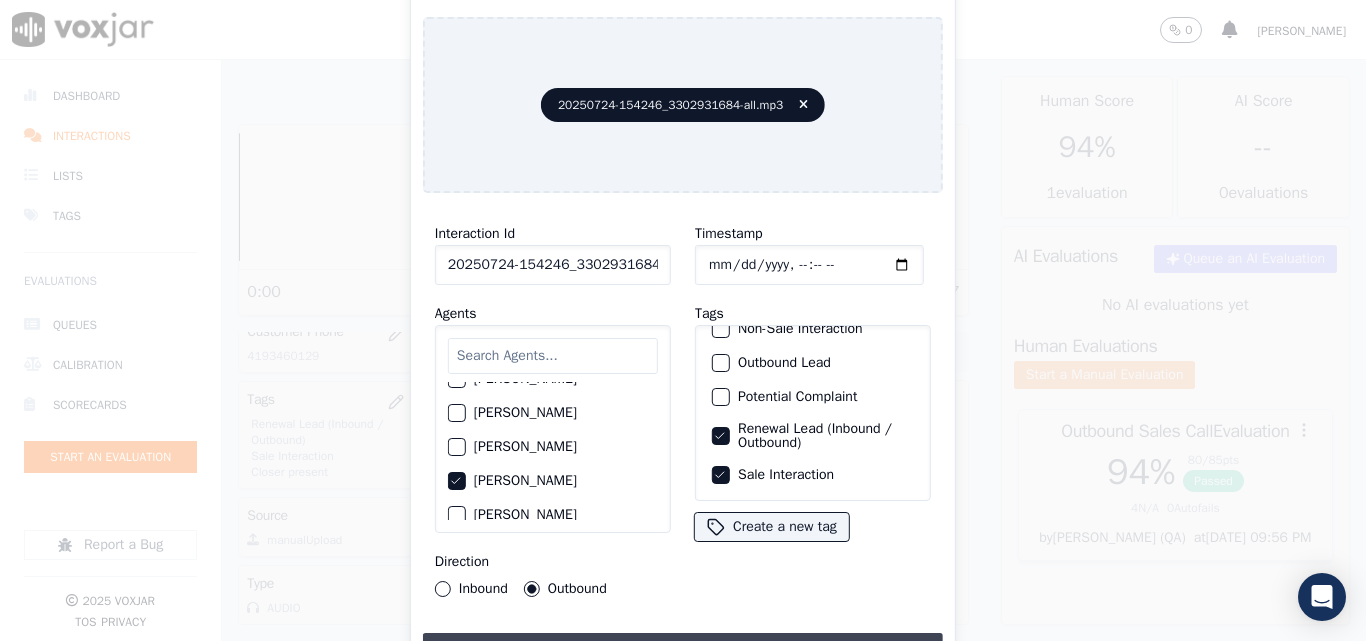 click on "Upload interaction to start evaluation" at bounding box center [683, 651] 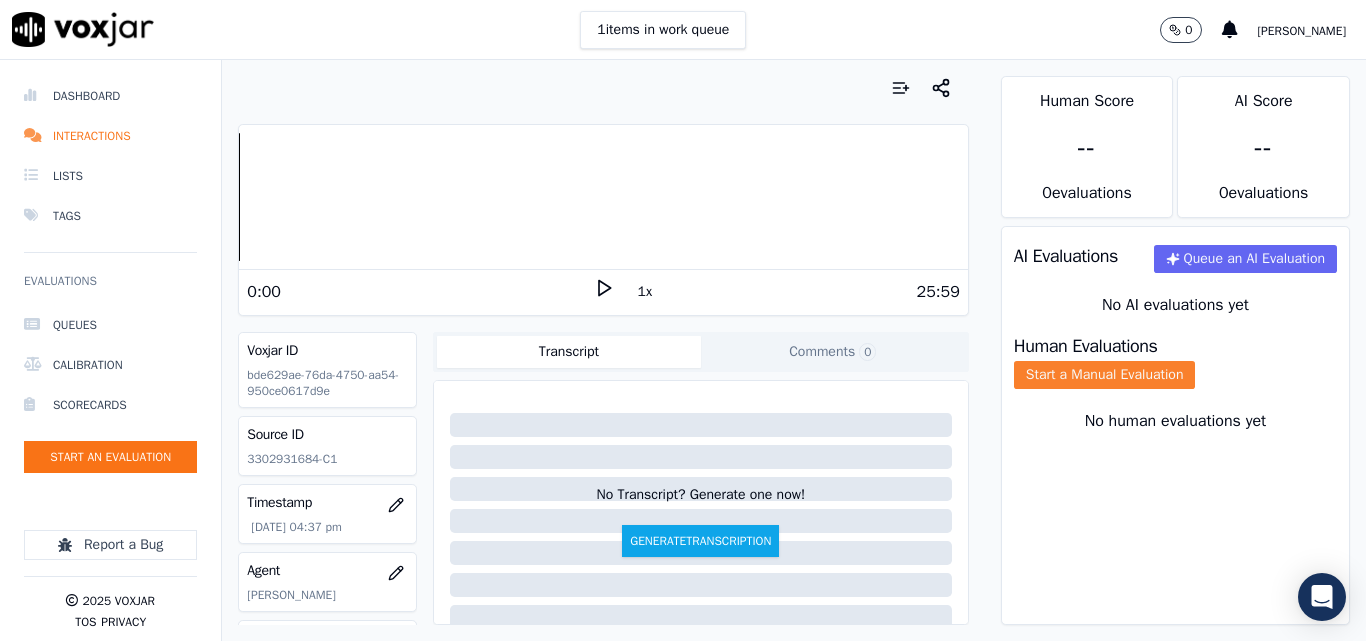 click on "Start a Manual Evaluation" 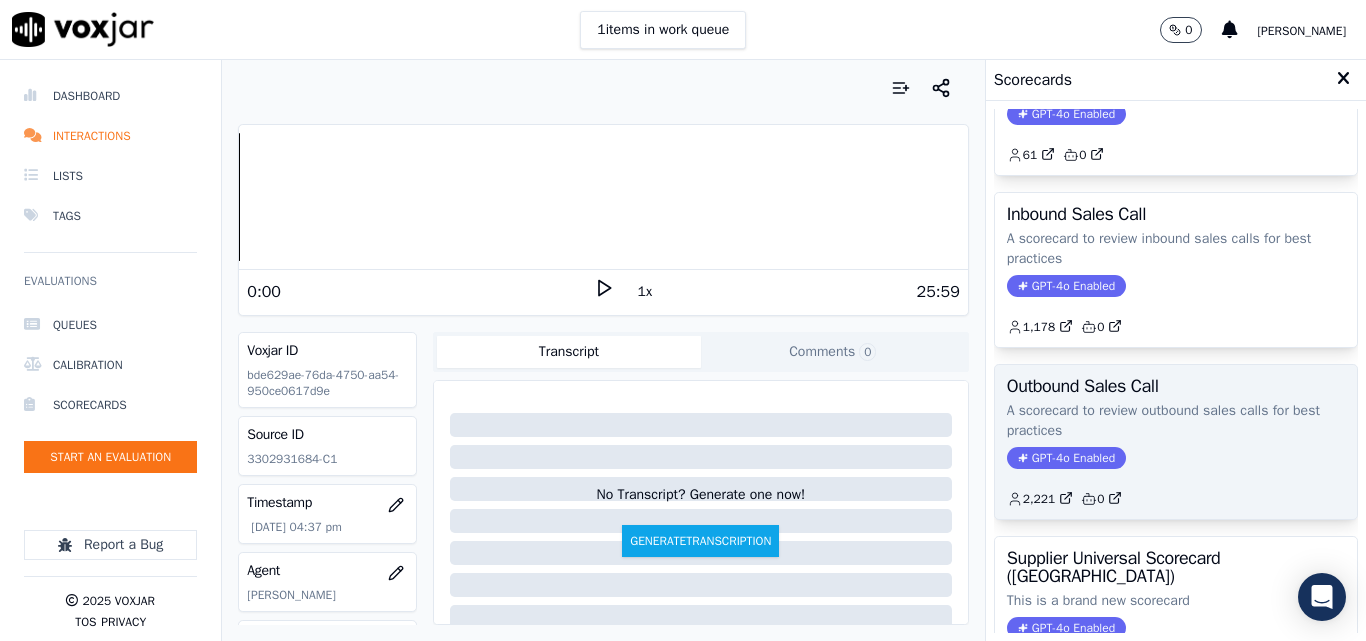 scroll, scrollTop: 200, scrollLeft: 0, axis: vertical 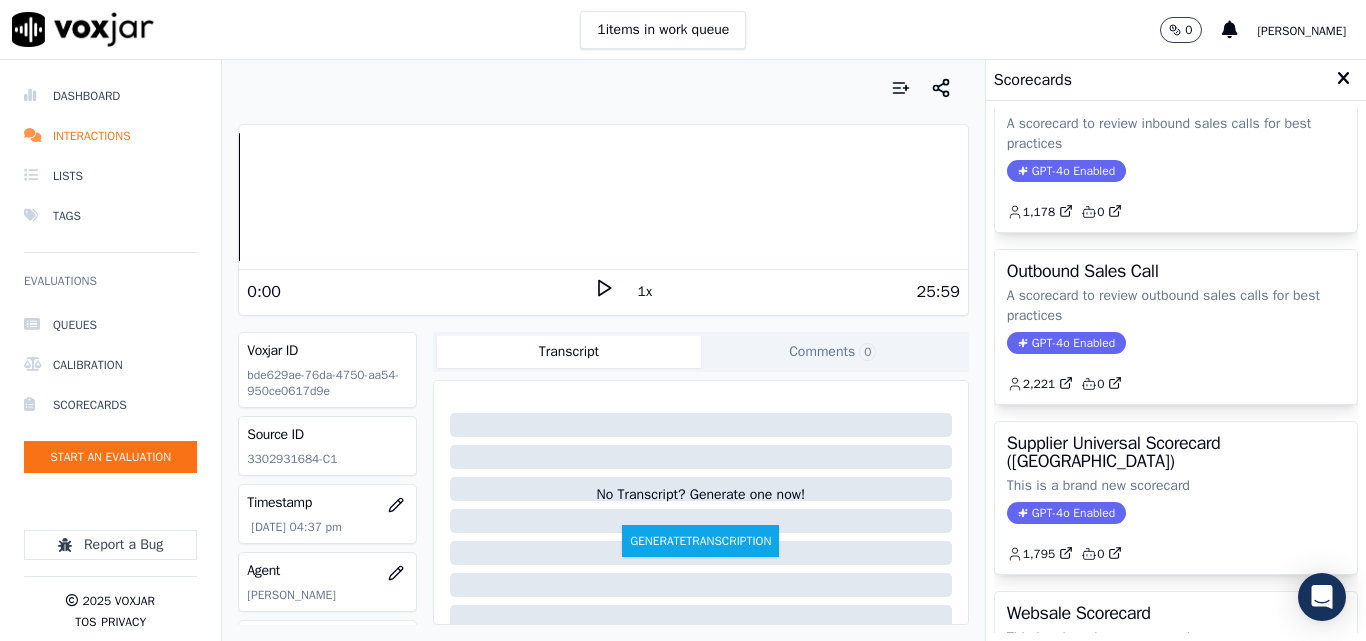 click on "A scorecard to review outbound sales calls for best practices" 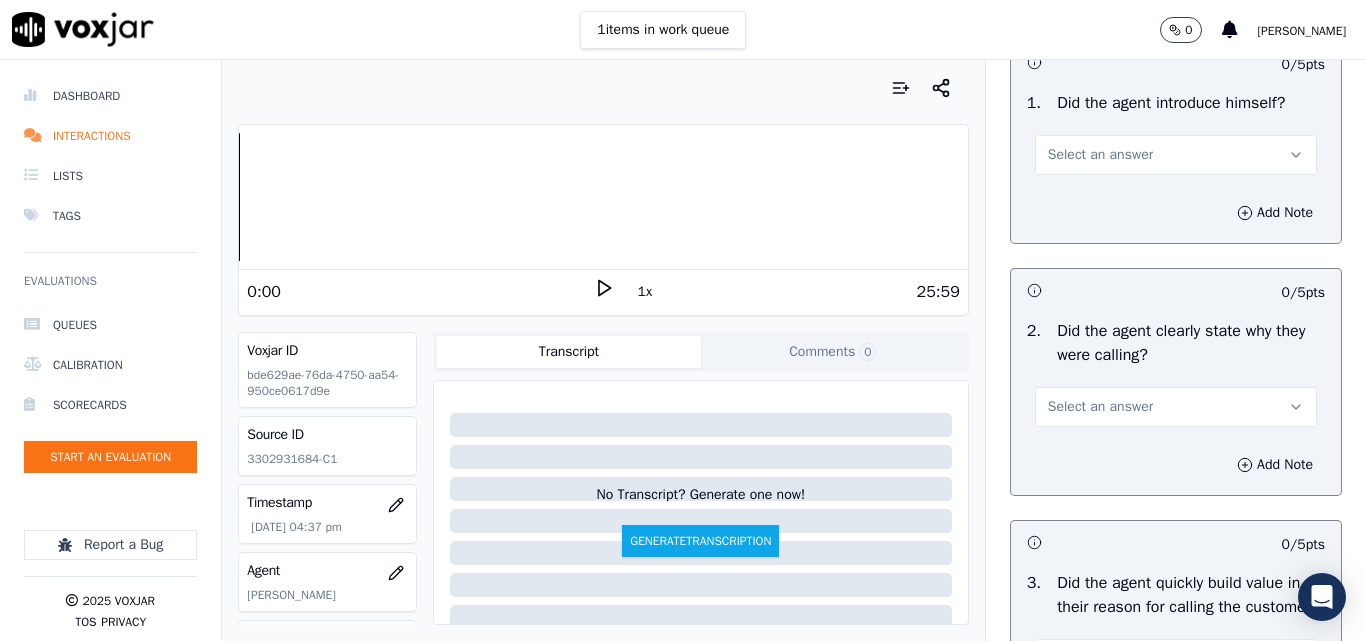 scroll, scrollTop: 200, scrollLeft: 0, axis: vertical 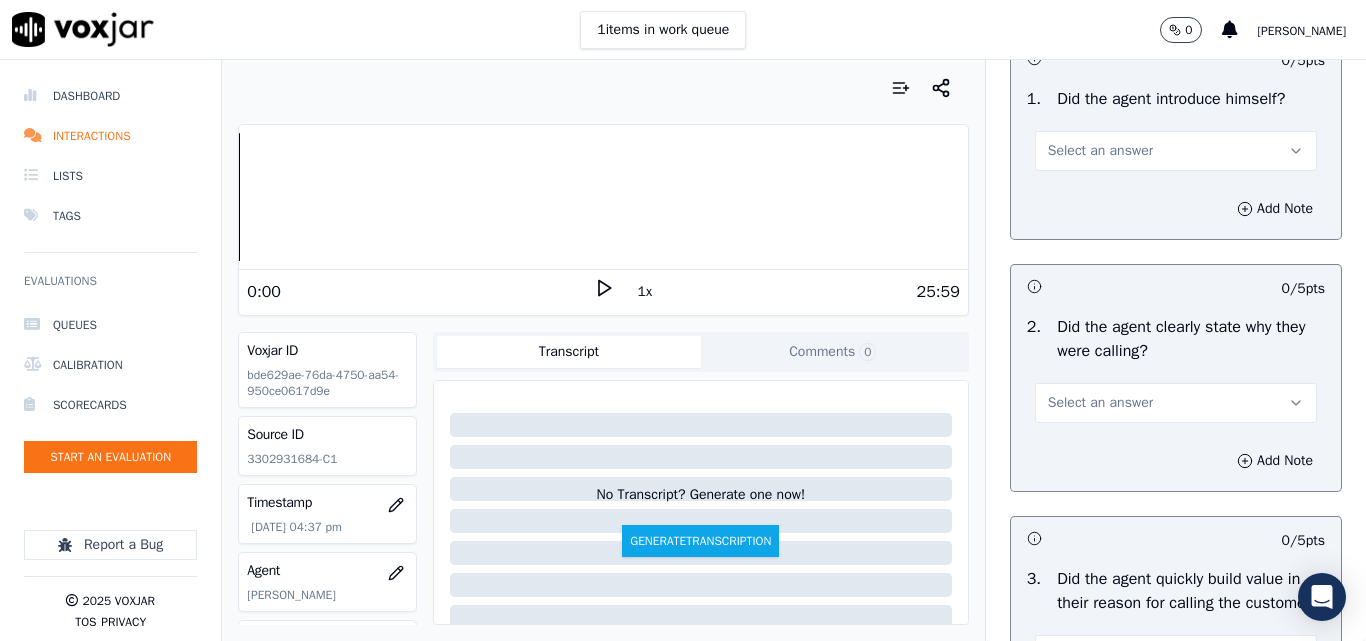 click on "Select an answer" at bounding box center (1100, 151) 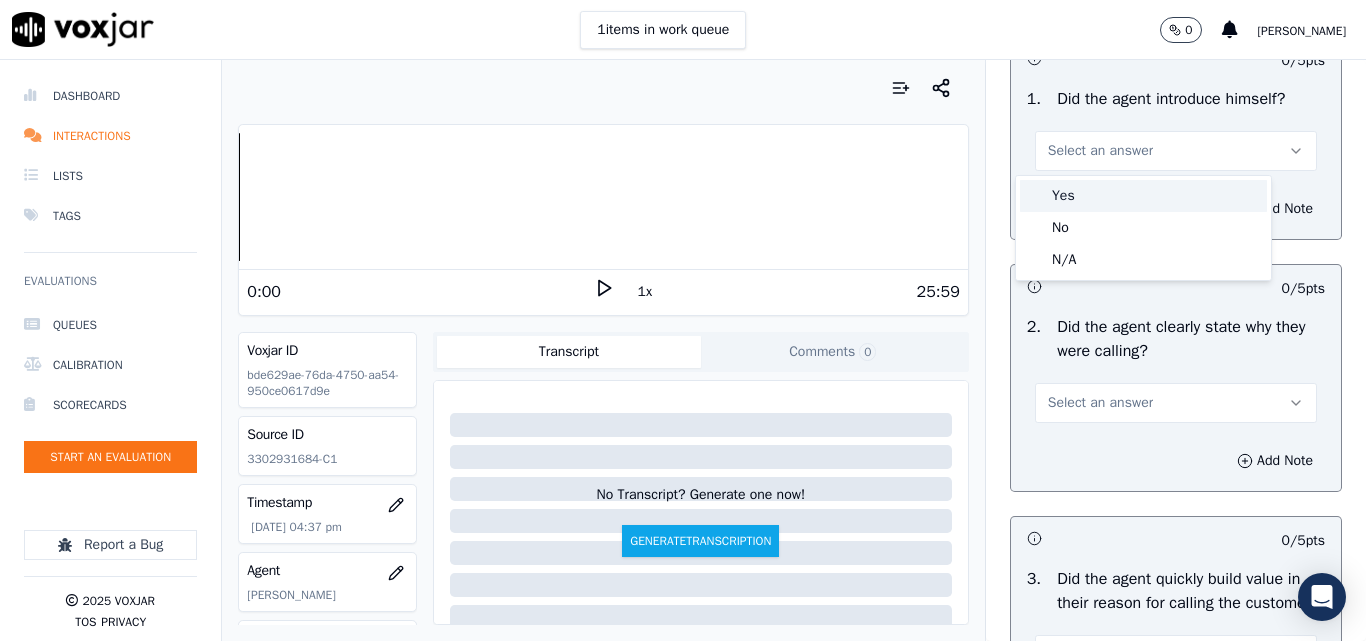click on "Yes" at bounding box center [1143, 196] 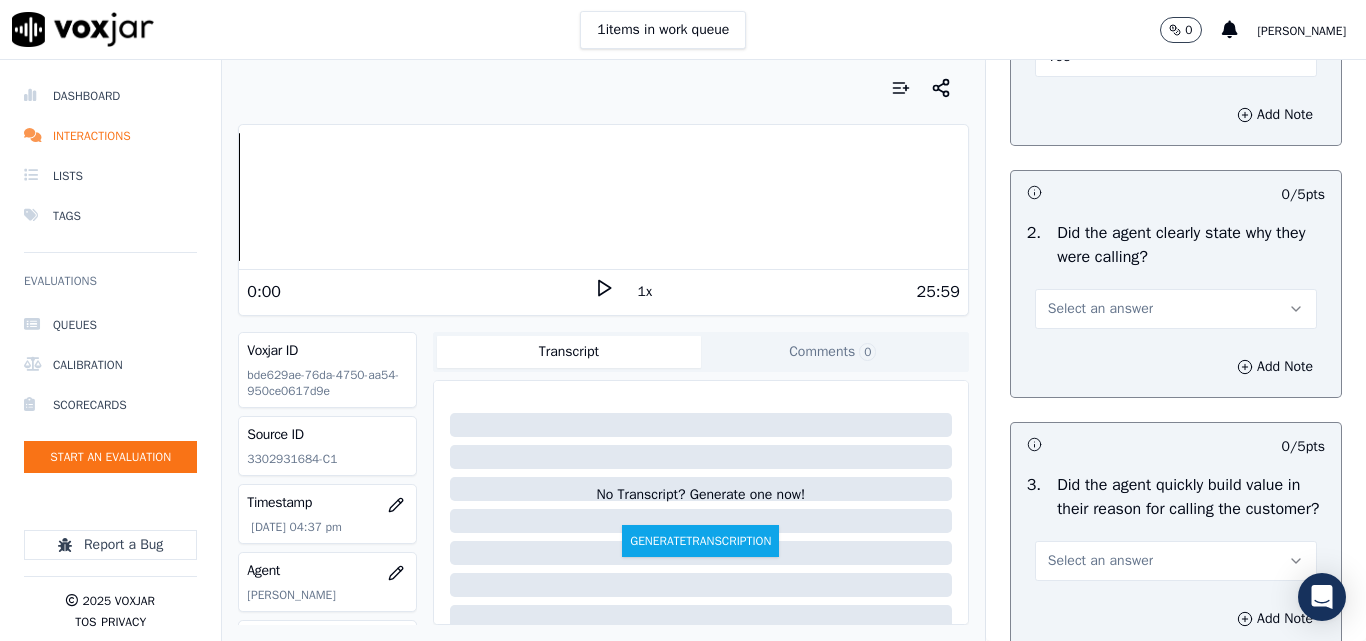 scroll, scrollTop: 400, scrollLeft: 0, axis: vertical 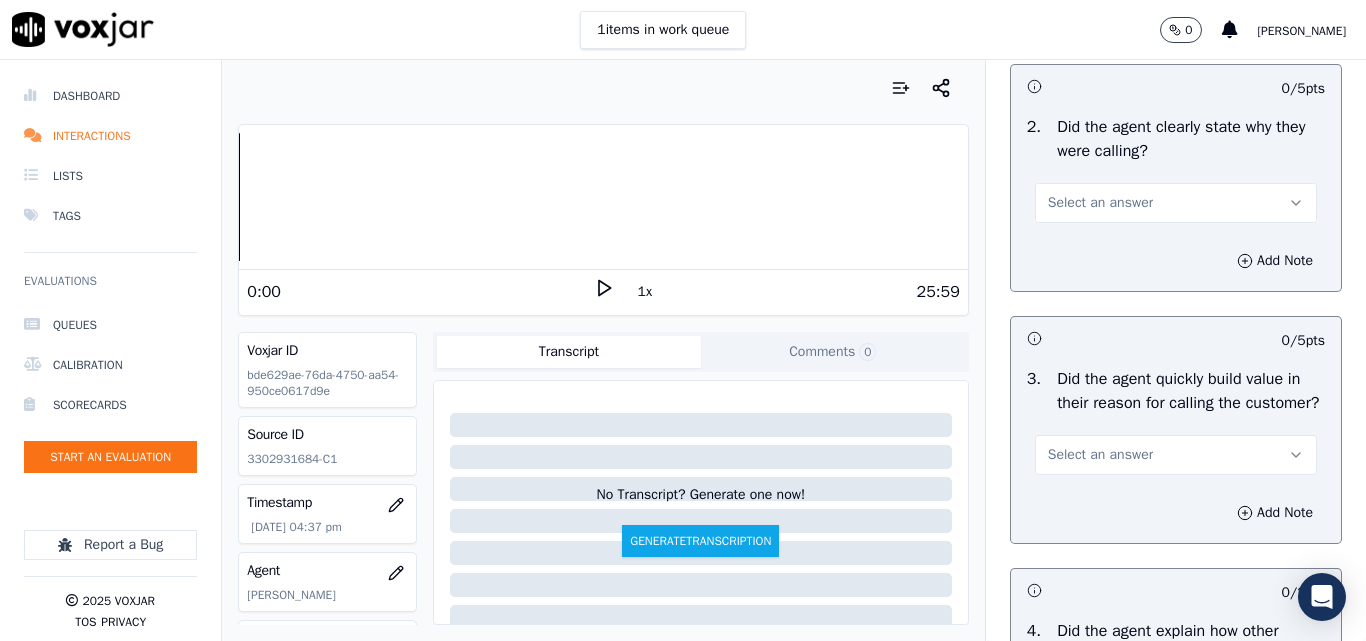 click on "Select an answer" at bounding box center (1100, 203) 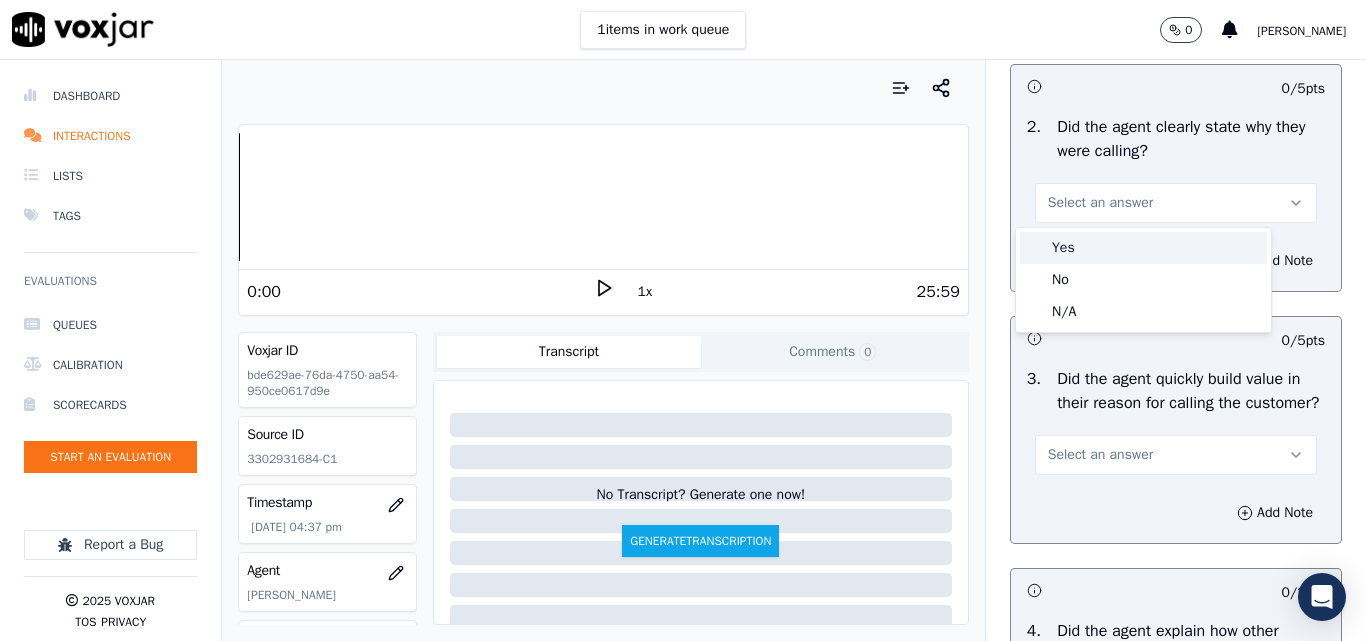 click on "Yes" at bounding box center (1143, 248) 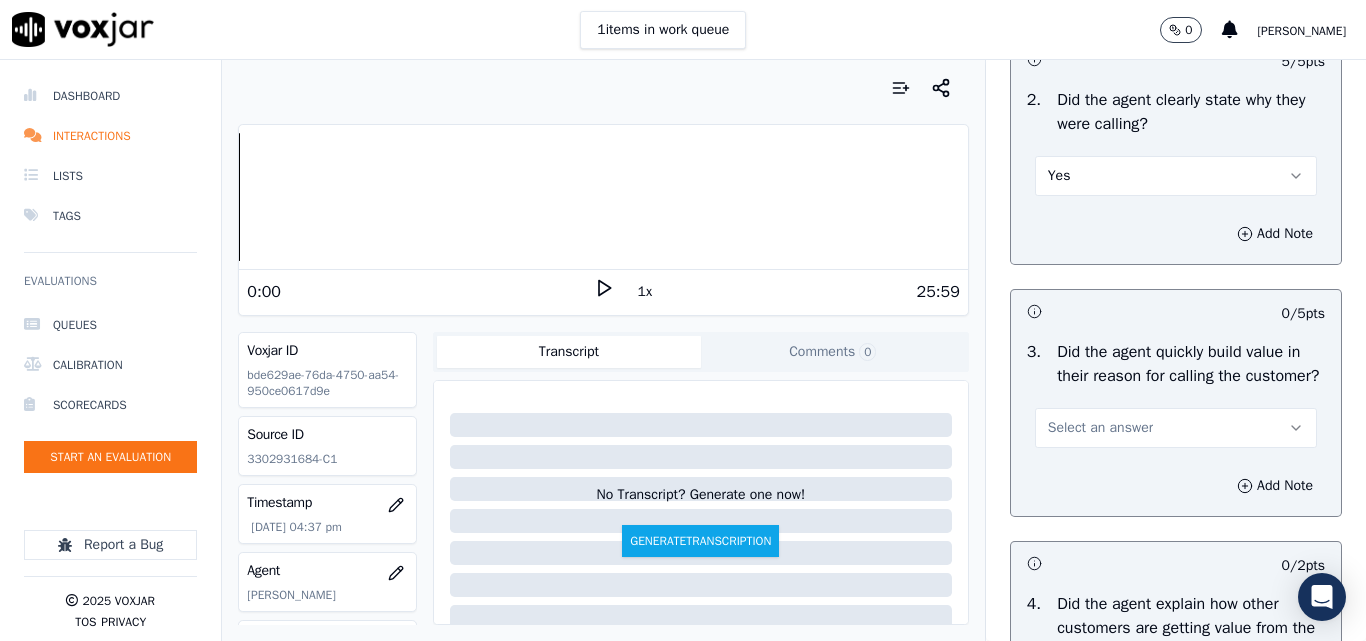 scroll, scrollTop: 500, scrollLeft: 0, axis: vertical 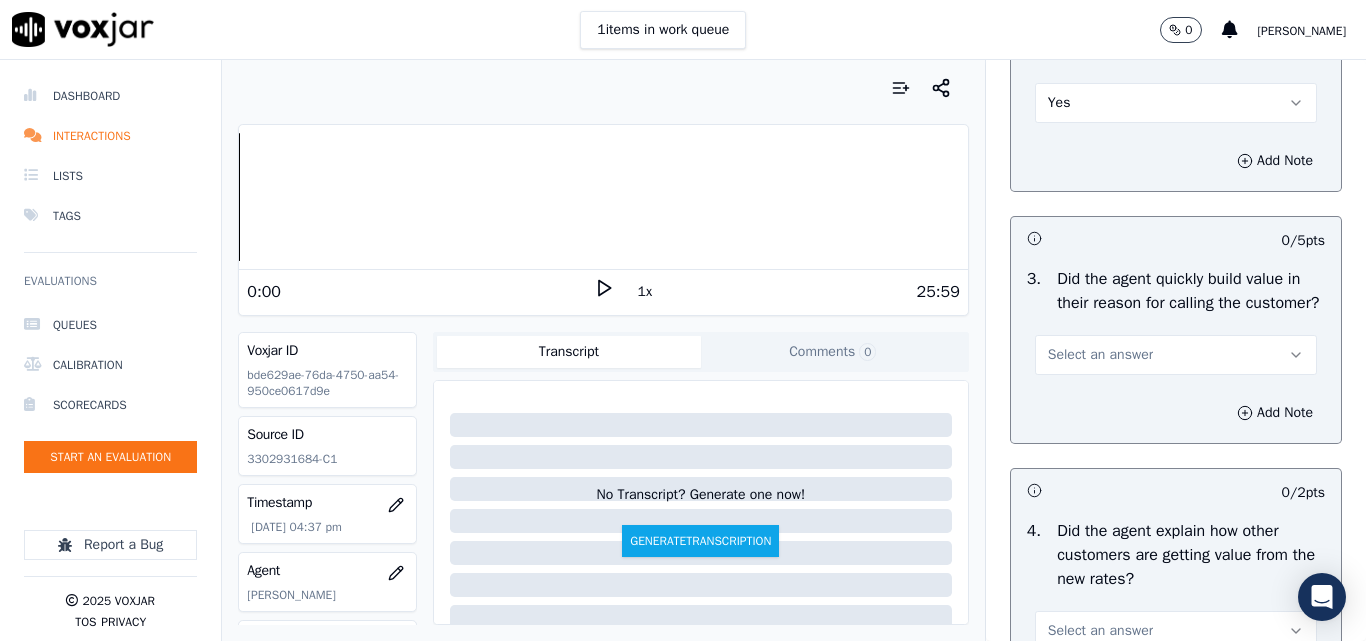click on "Select an answer" at bounding box center (1100, 355) 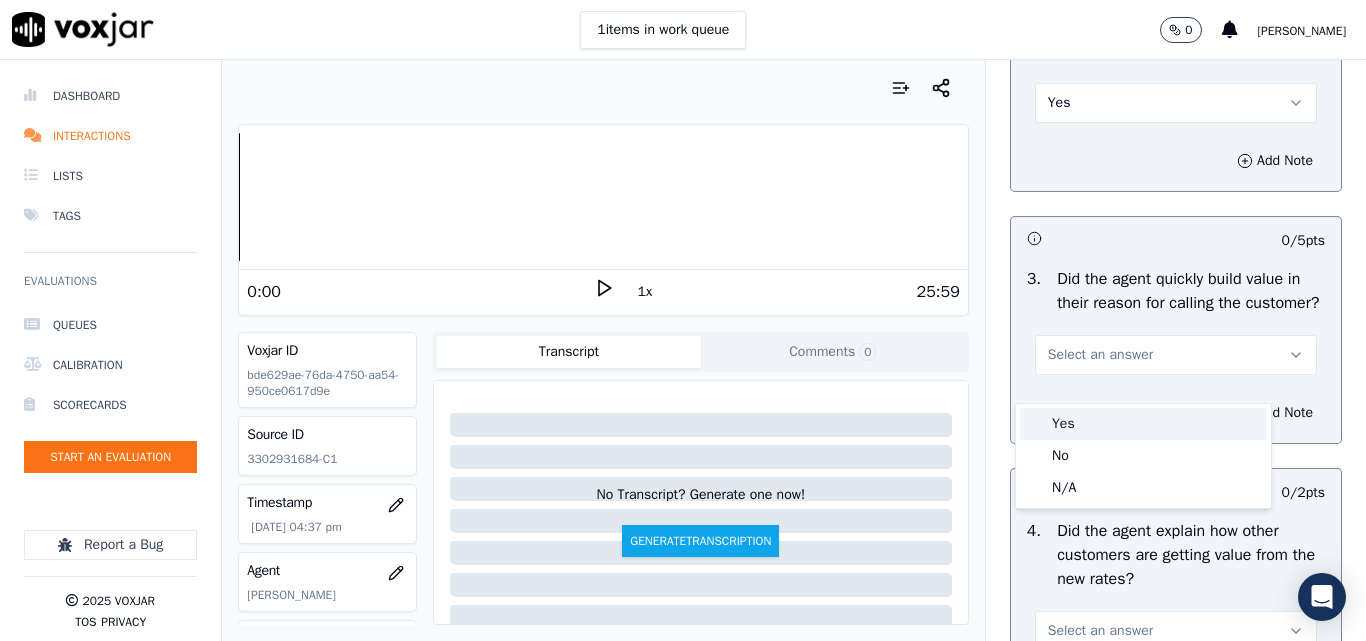 click on "Yes" at bounding box center [1143, 424] 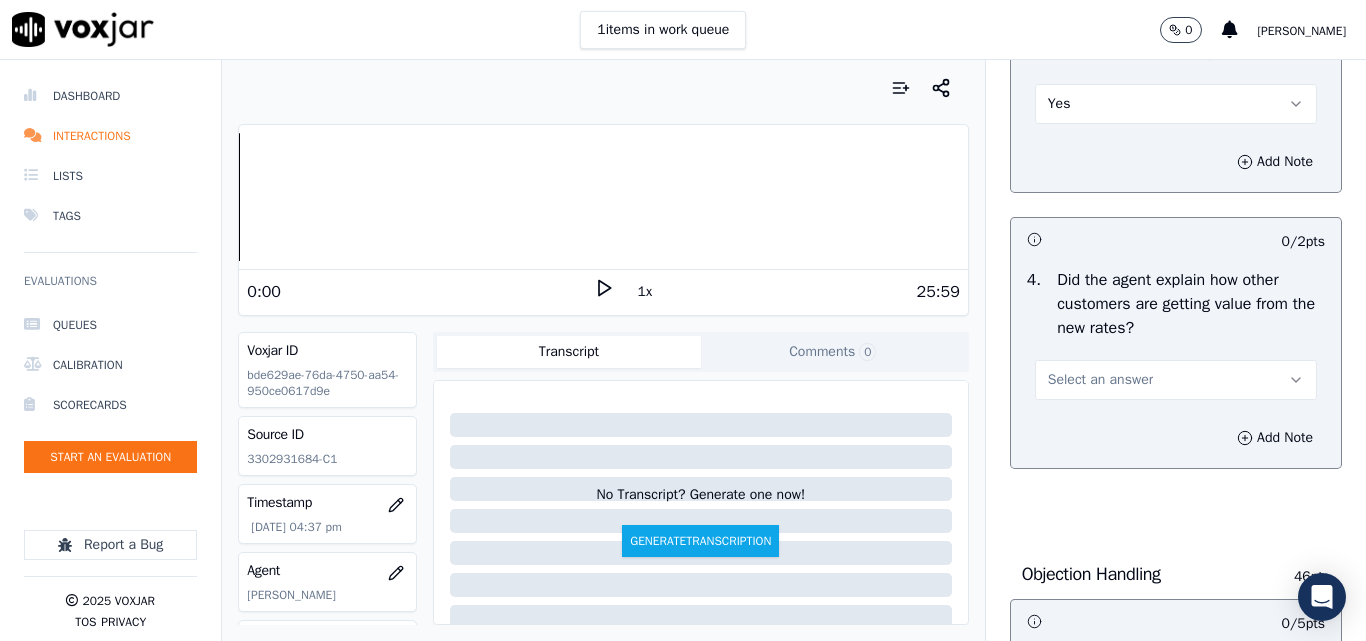 scroll, scrollTop: 900, scrollLeft: 0, axis: vertical 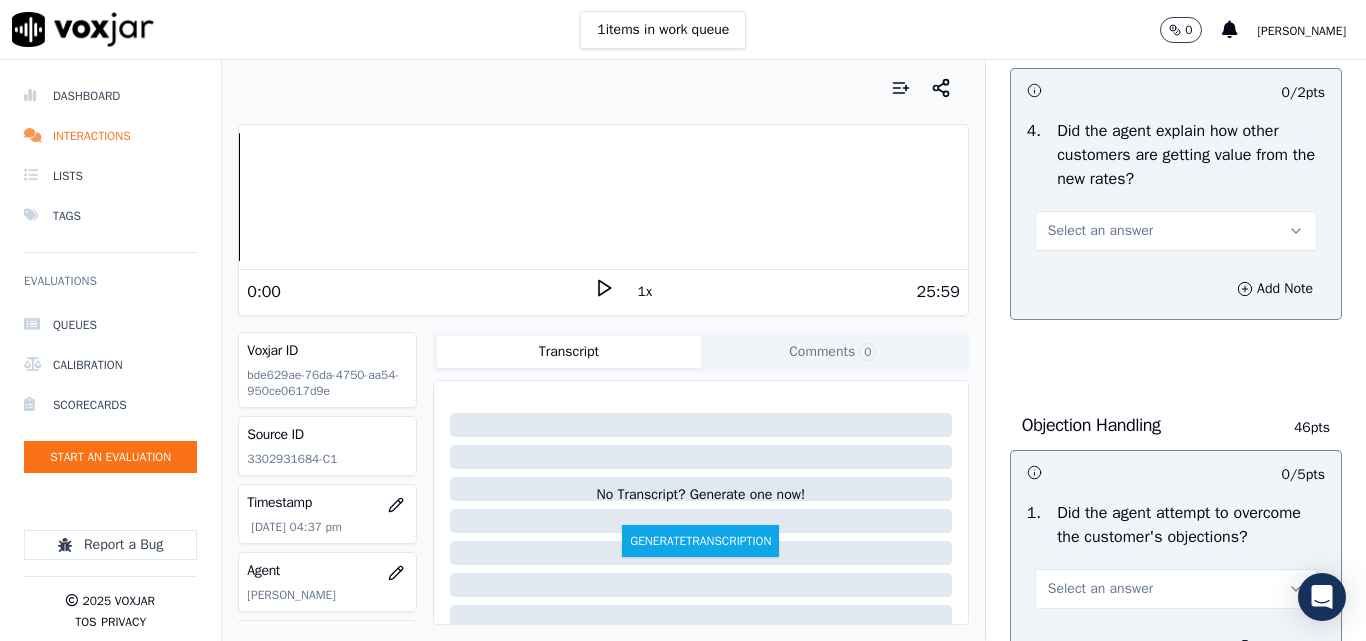 click on "Select an answer" at bounding box center [1100, 231] 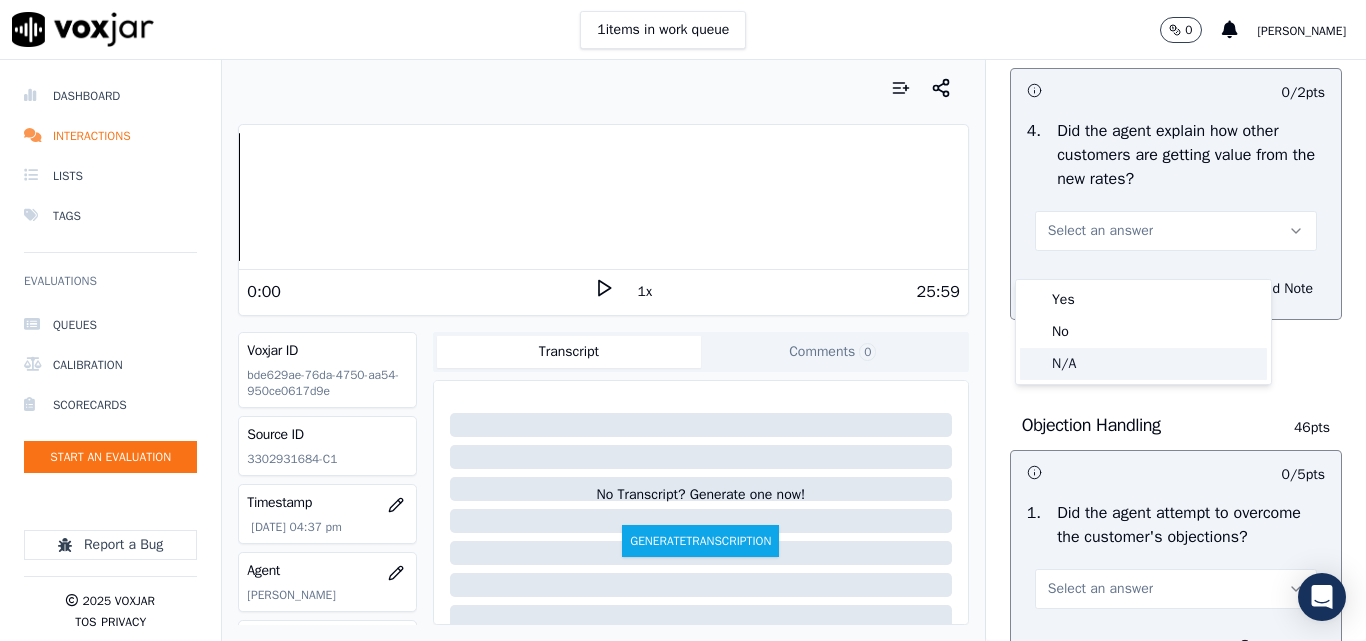 click on "N/A" 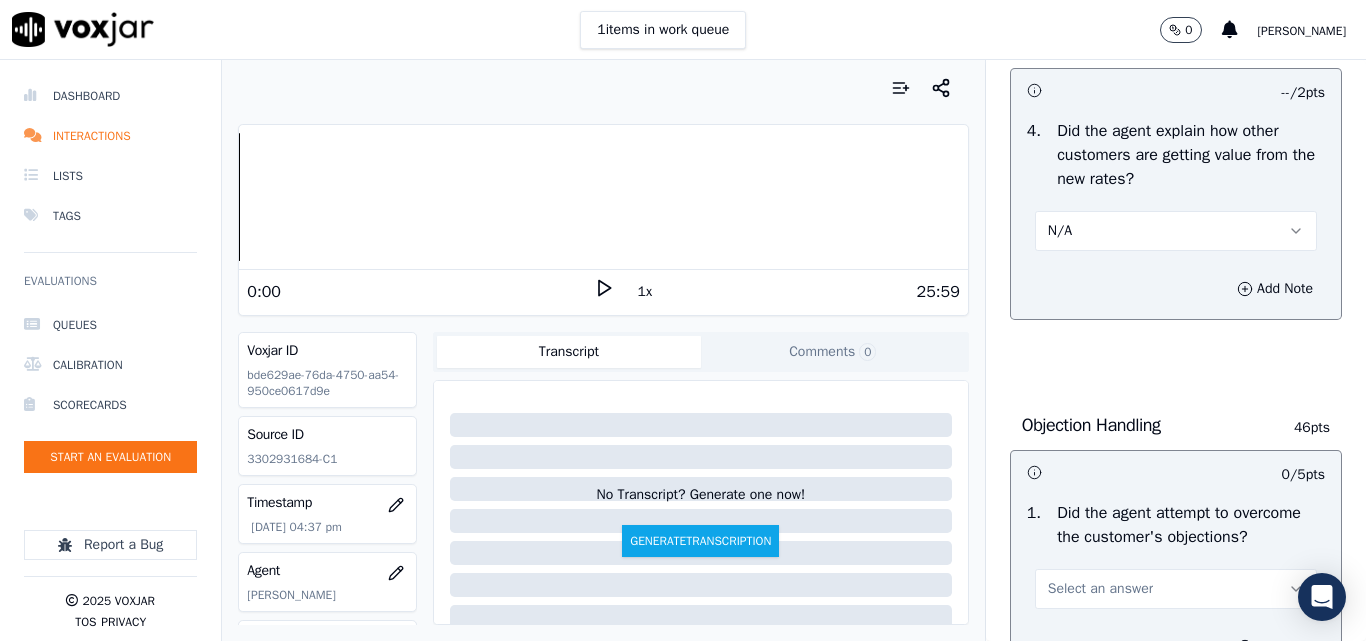 scroll, scrollTop: 1200, scrollLeft: 0, axis: vertical 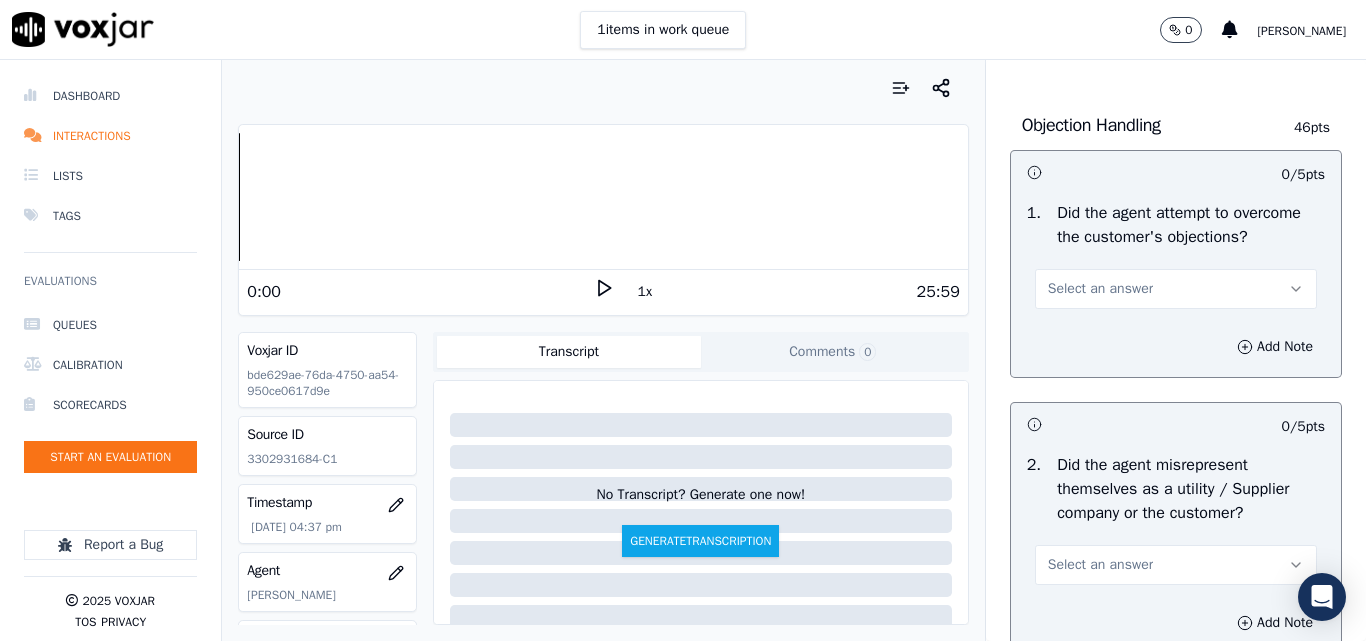 click on "Select an answer" at bounding box center (1100, 289) 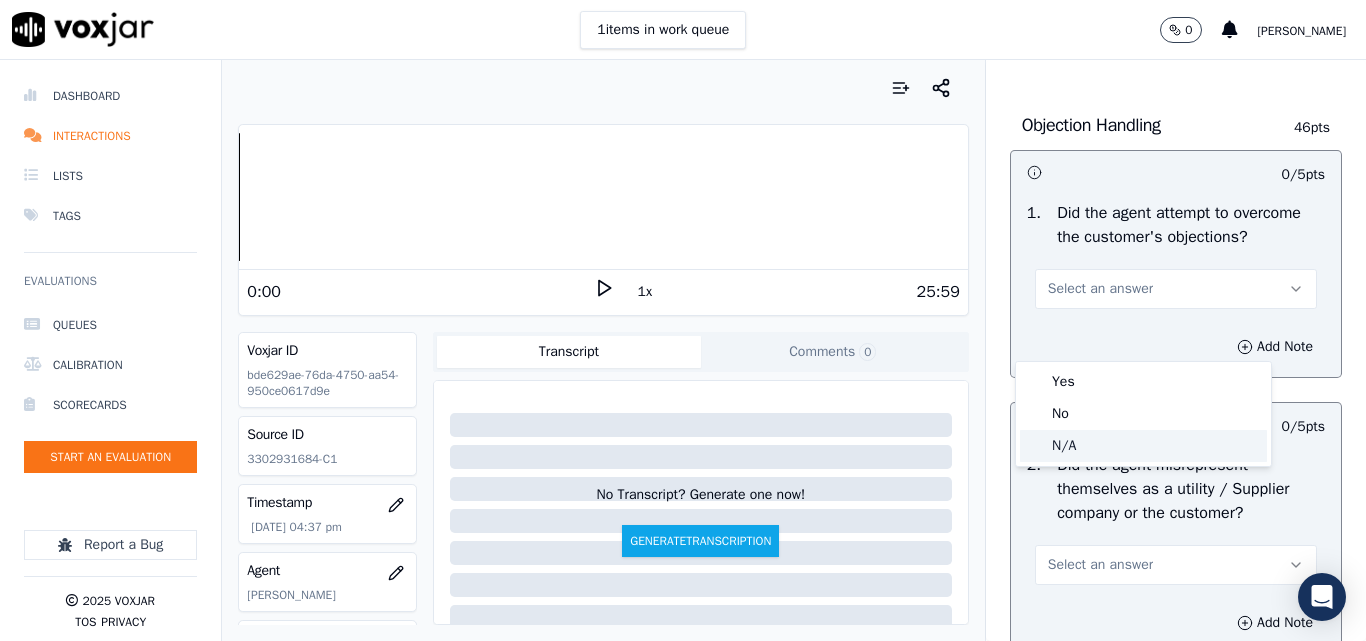 click on "N/A" 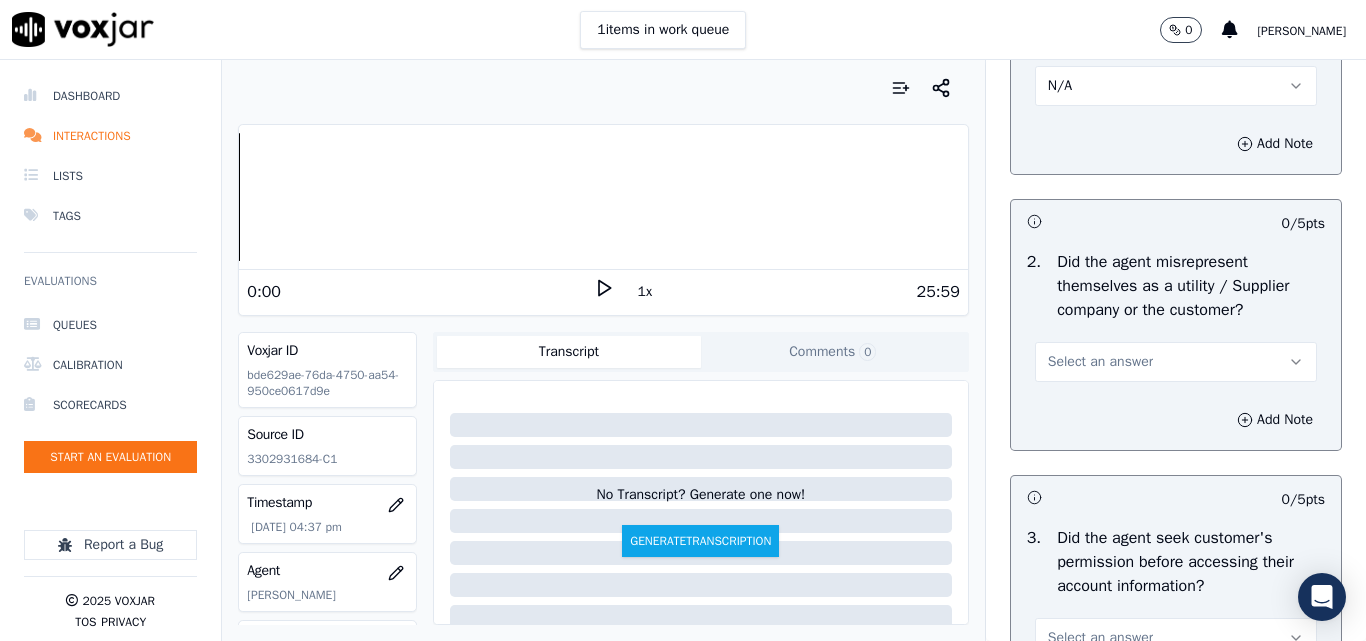 scroll, scrollTop: 1600, scrollLeft: 0, axis: vertical 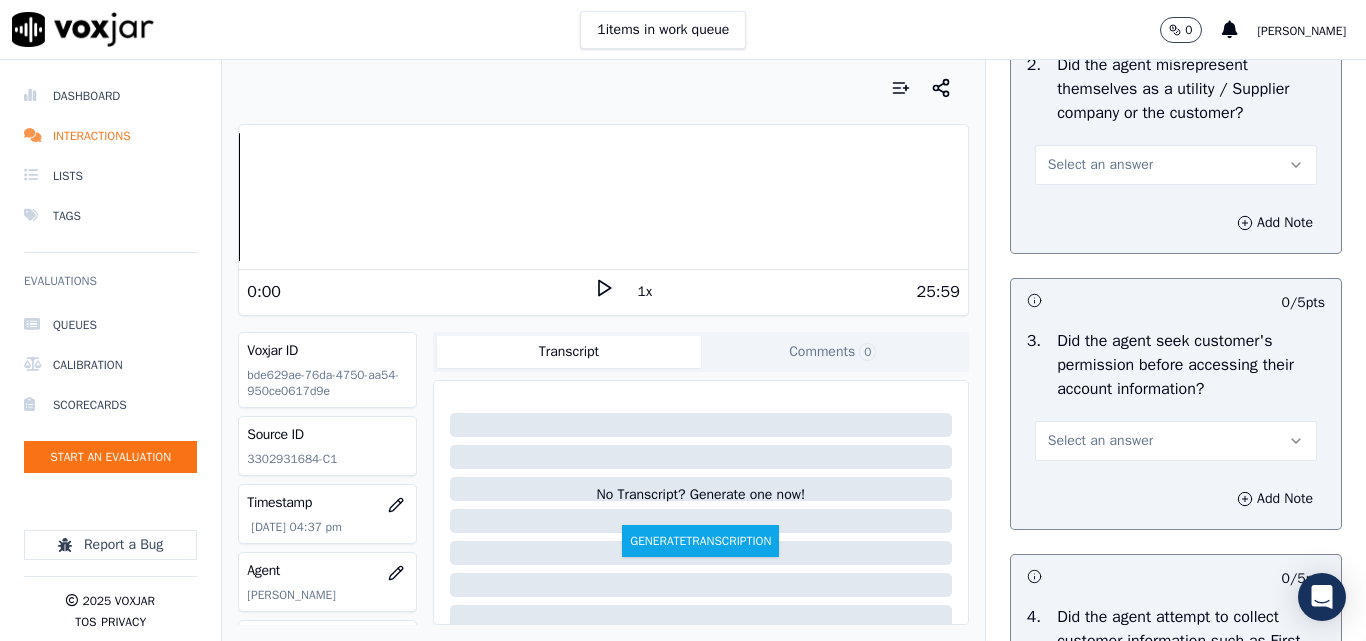 click on "Select an answer" at bounding box center (1100, 165) 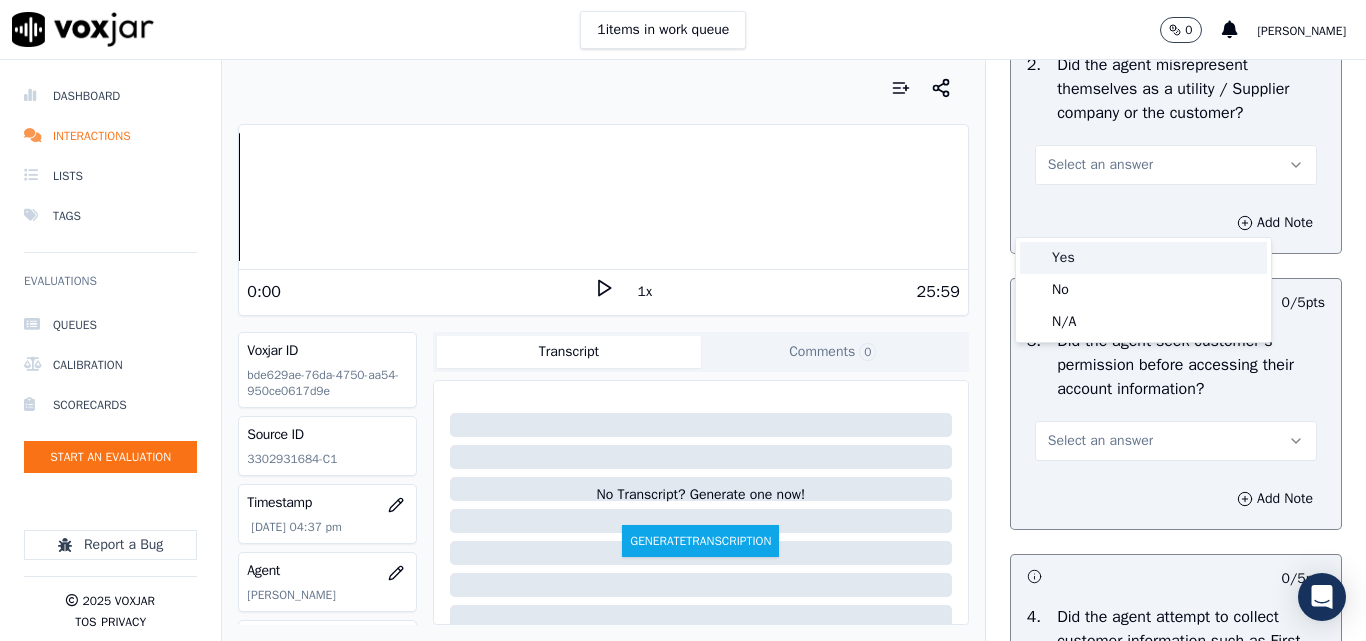click on "Yes" at bounding box center (1143, 258) 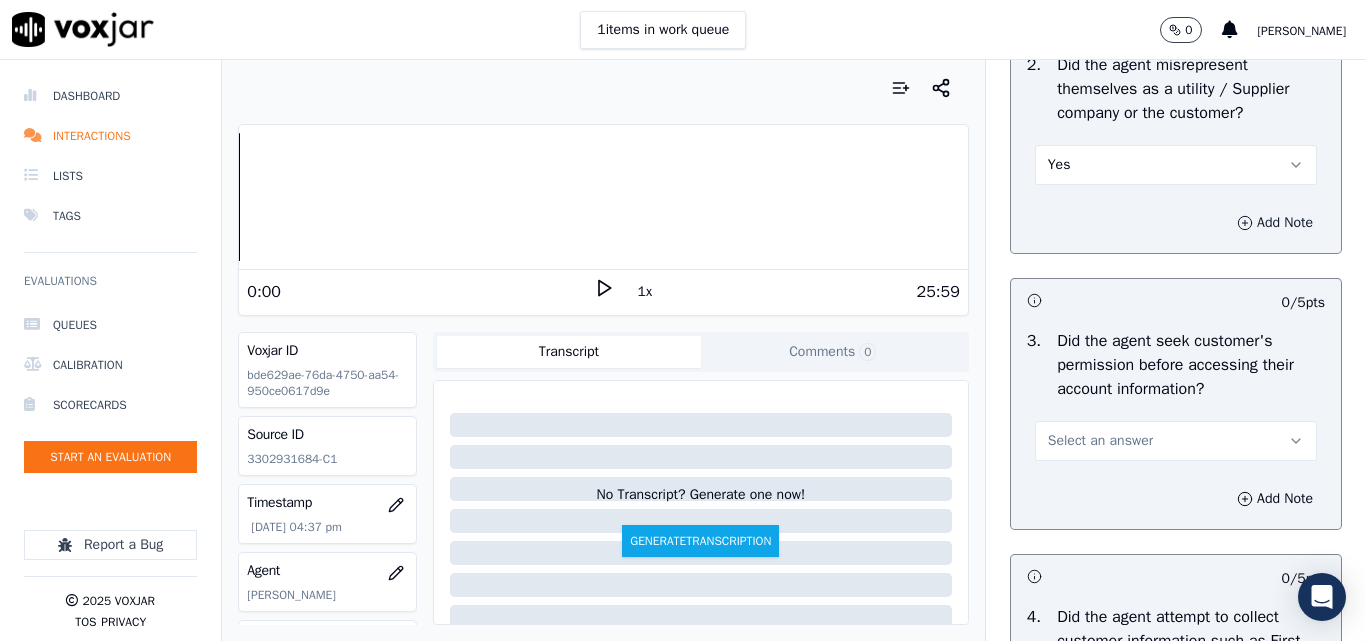 click 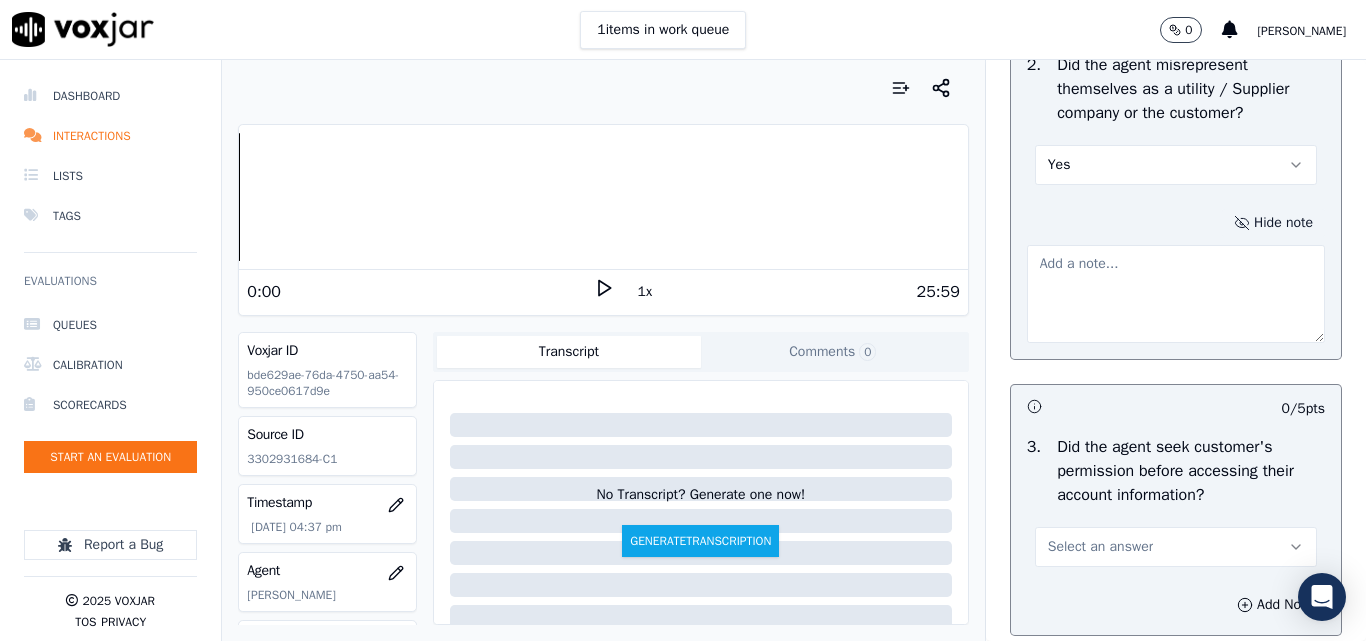click at bounding box center (1176, 294) 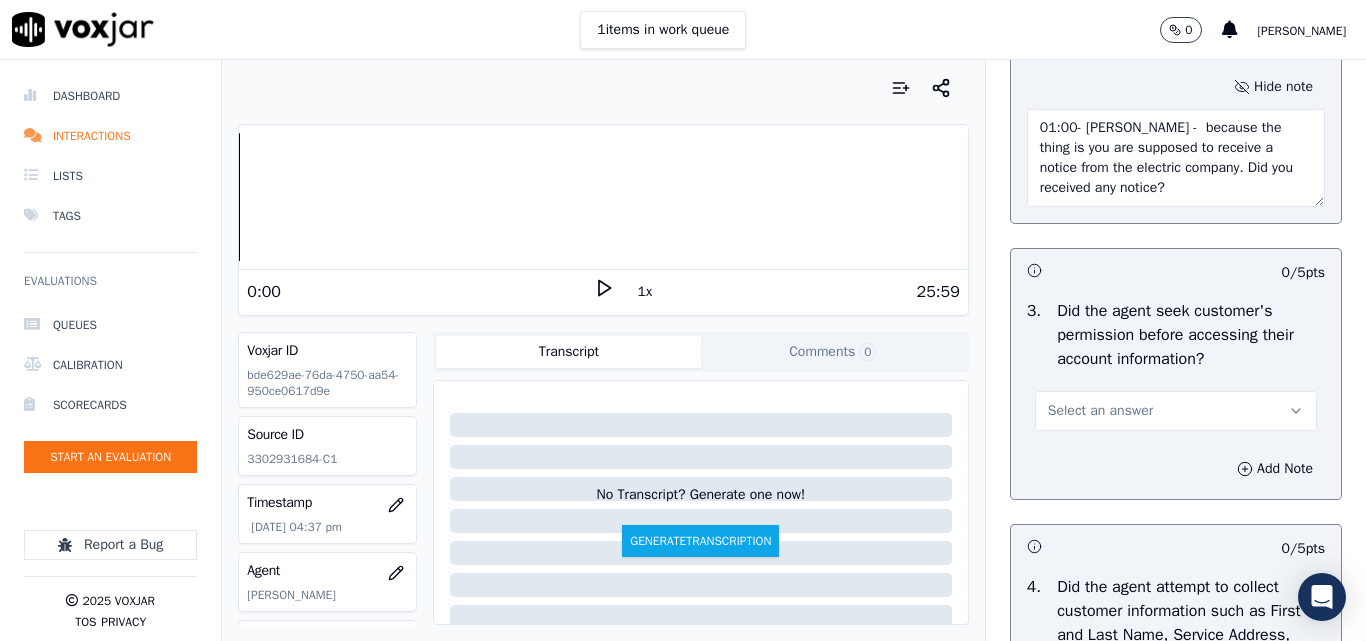 scroll, scrollTop: 1800, scrollLeft: 0, axis: vertical 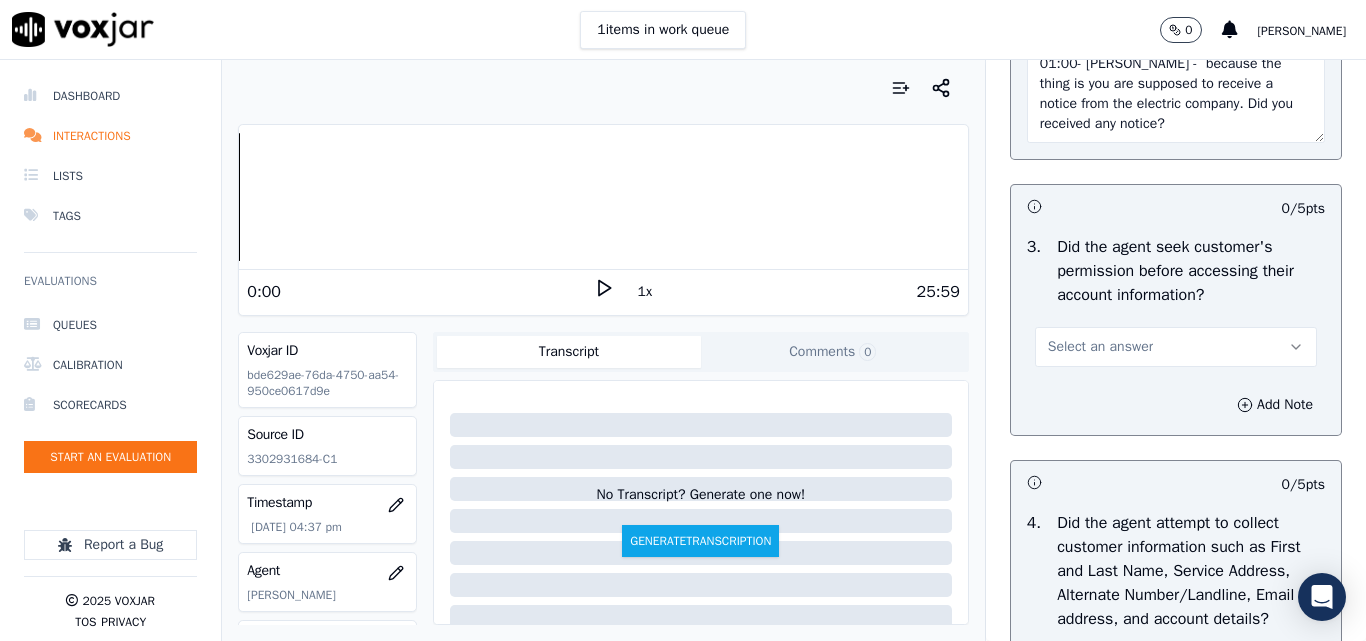 type on "01:00- [PERSON_NAME] -  because the thing is you are supposed to receive a notice from the electric company. Did you received any notice?" 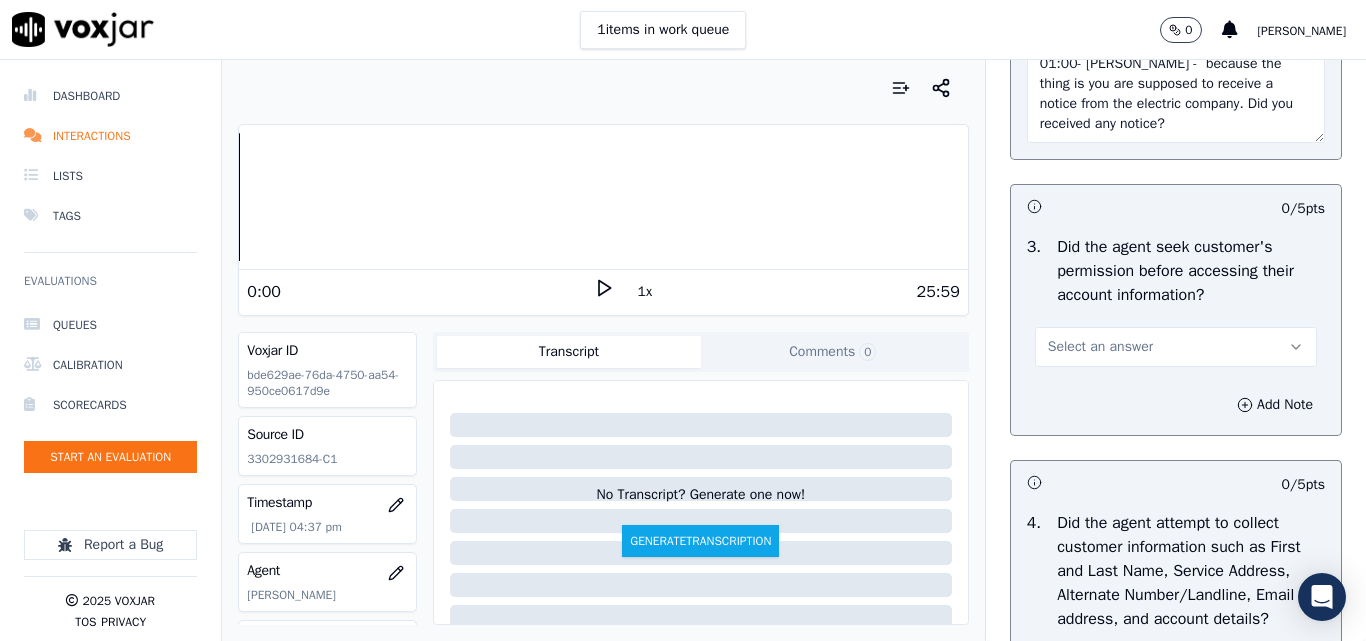 drag, startPoint x: 1079, startPoint y: 395, endPoint x: 1085, endPoint y: 415, distance: 20.880613 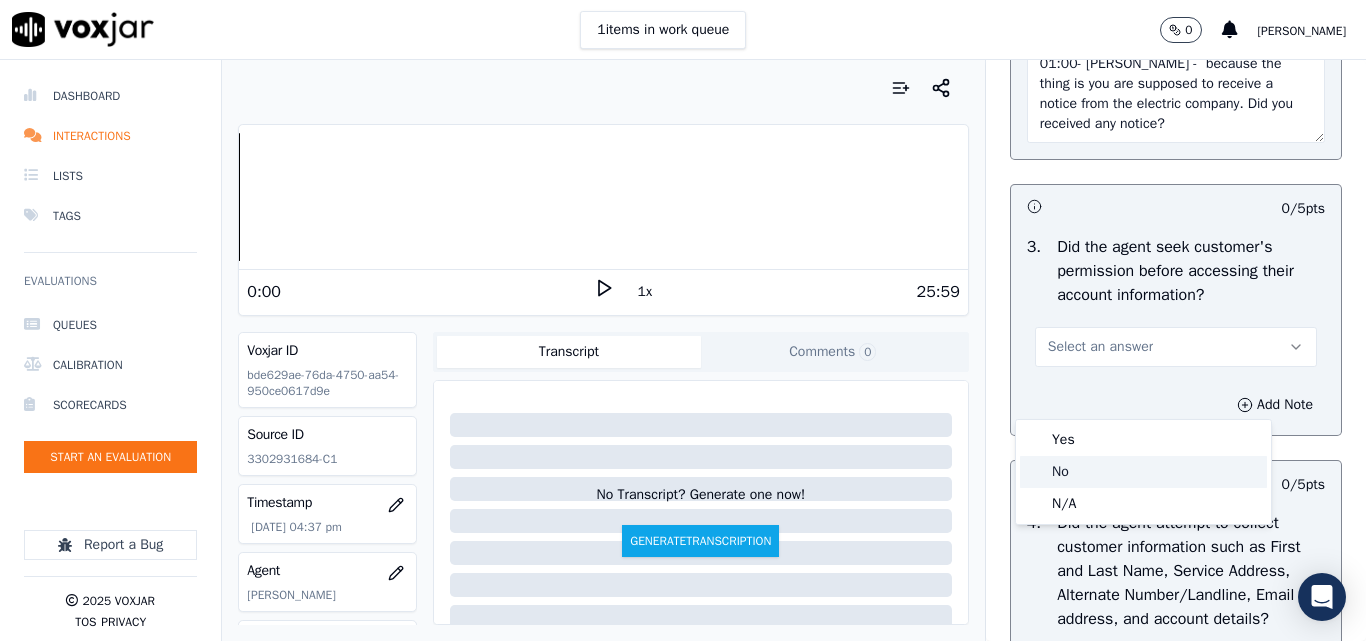 click on "No" 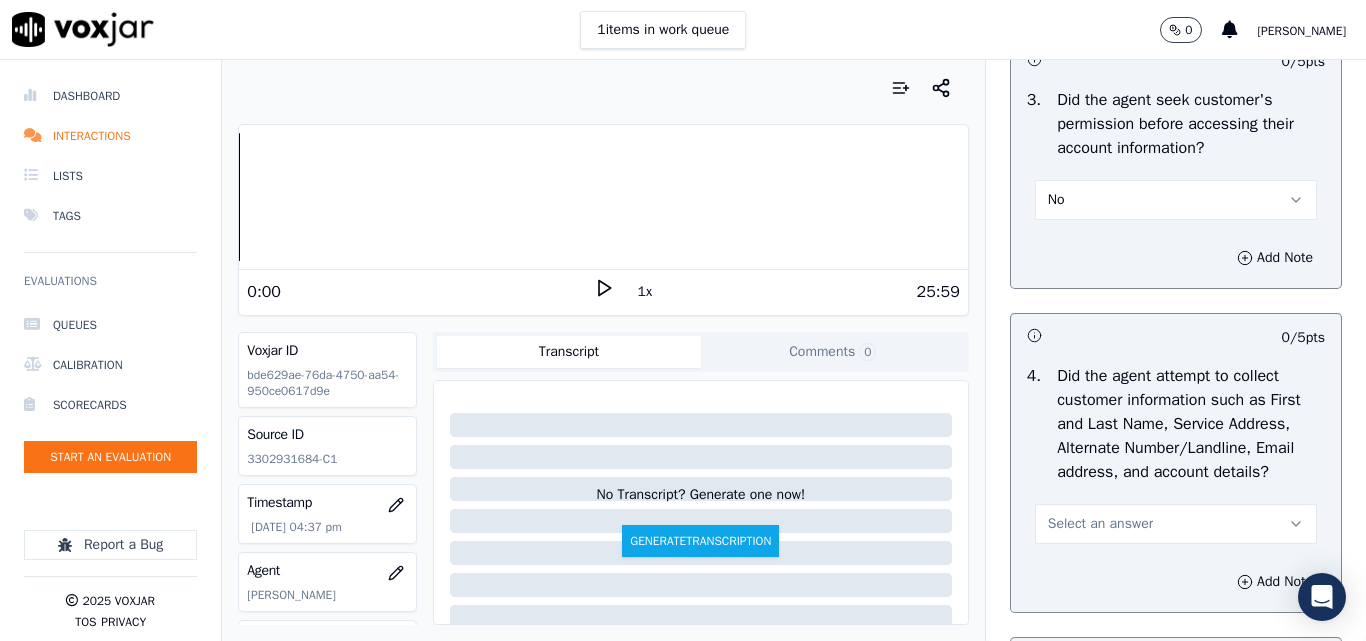 scroll, scrollTop: 2100, scrollLeft: 0, axis: vertical 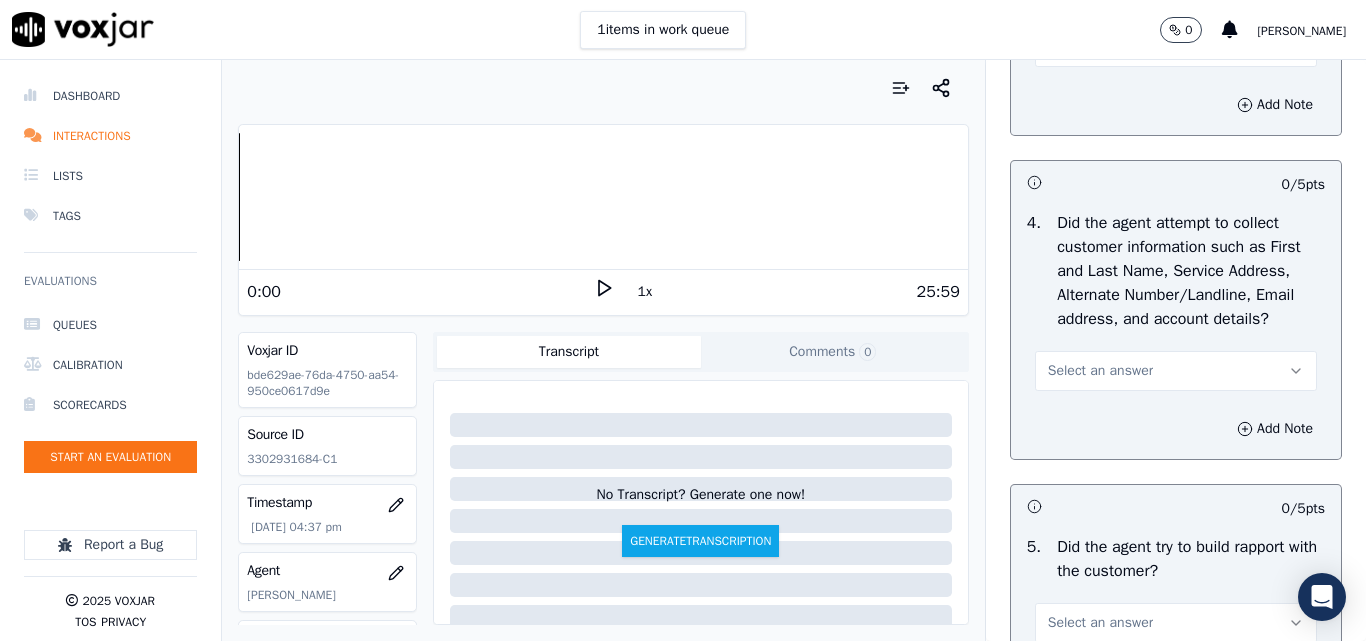 click on "Select an answer" at bounding box center (1100, 371) 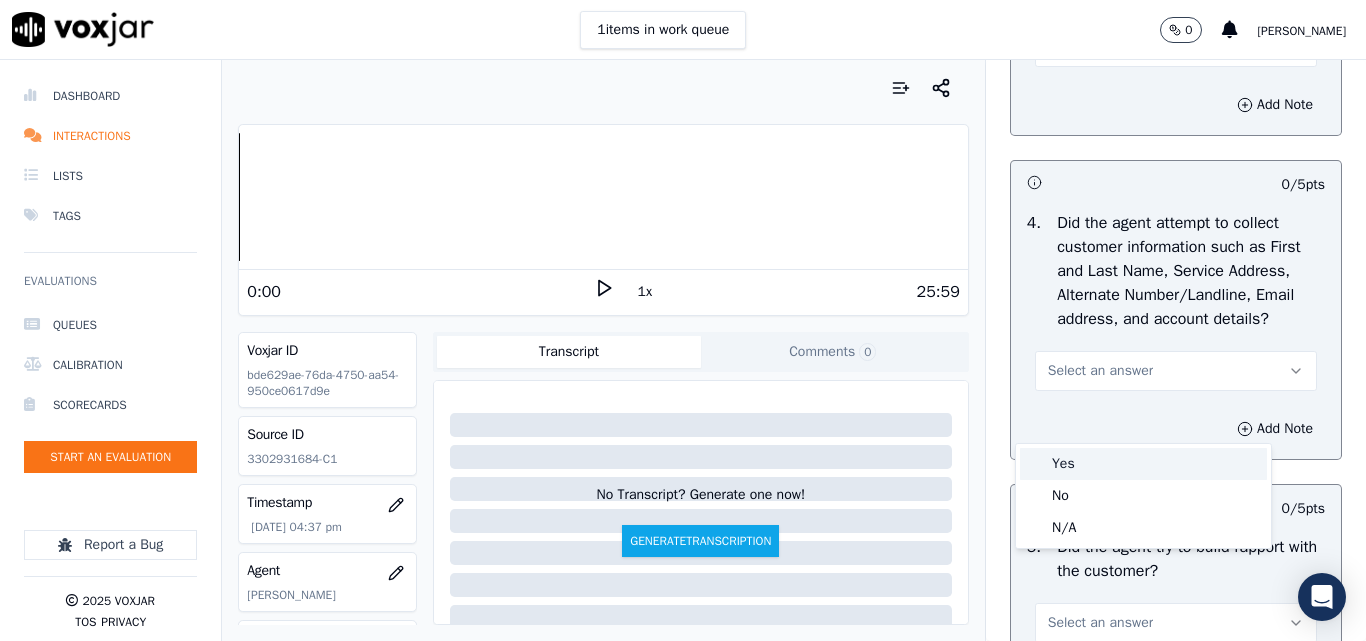 click on "Yes" at bounding box center (1143, 464) 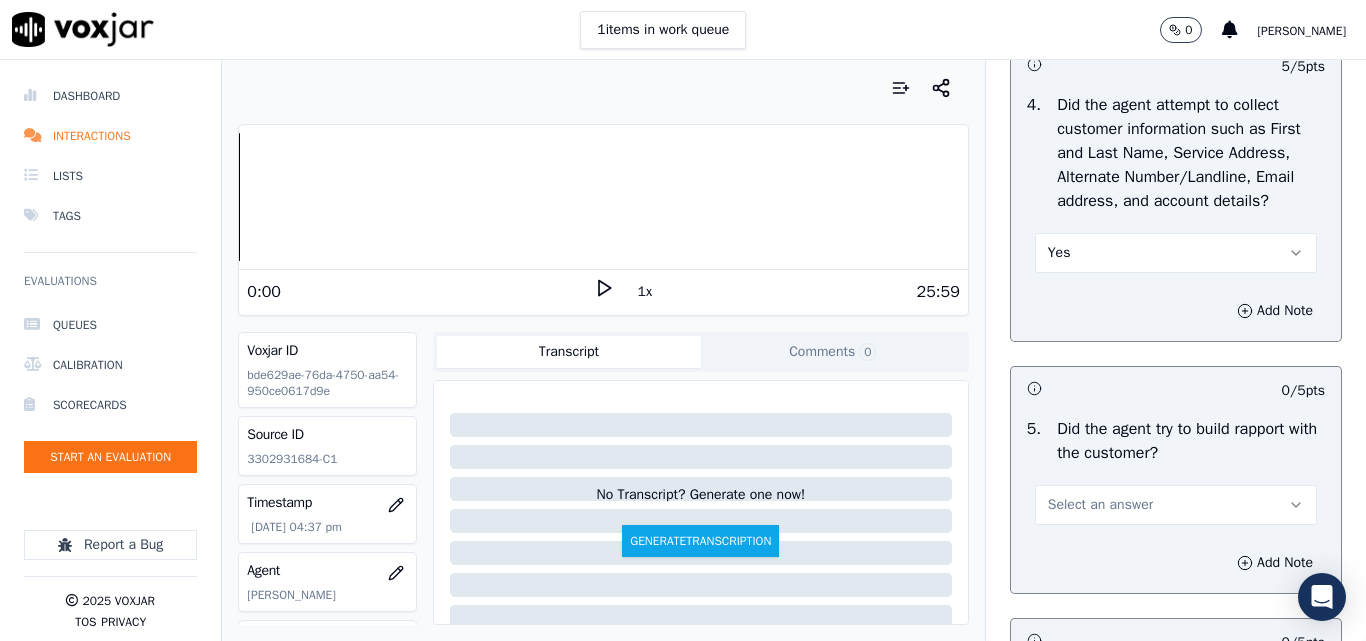 scroll, scrollTop: 2400, scrollLeft: 0, axis: vertical 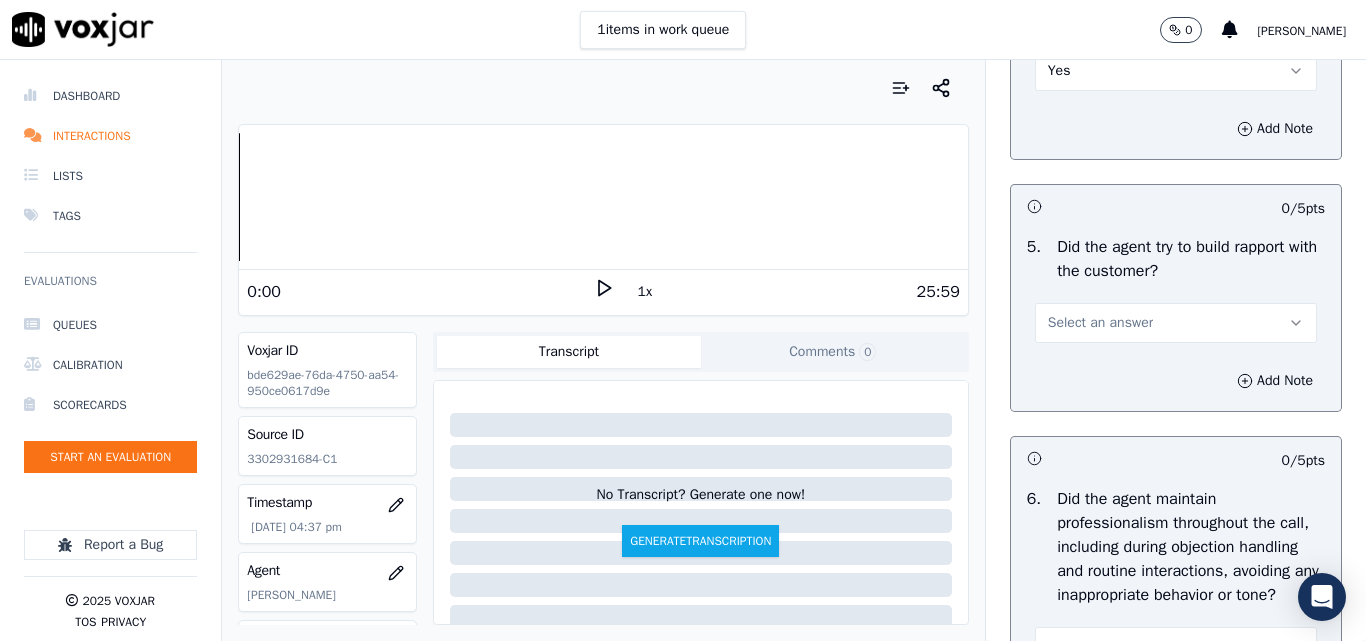 click on "Select an answer" at bounding box center (1100, 323) 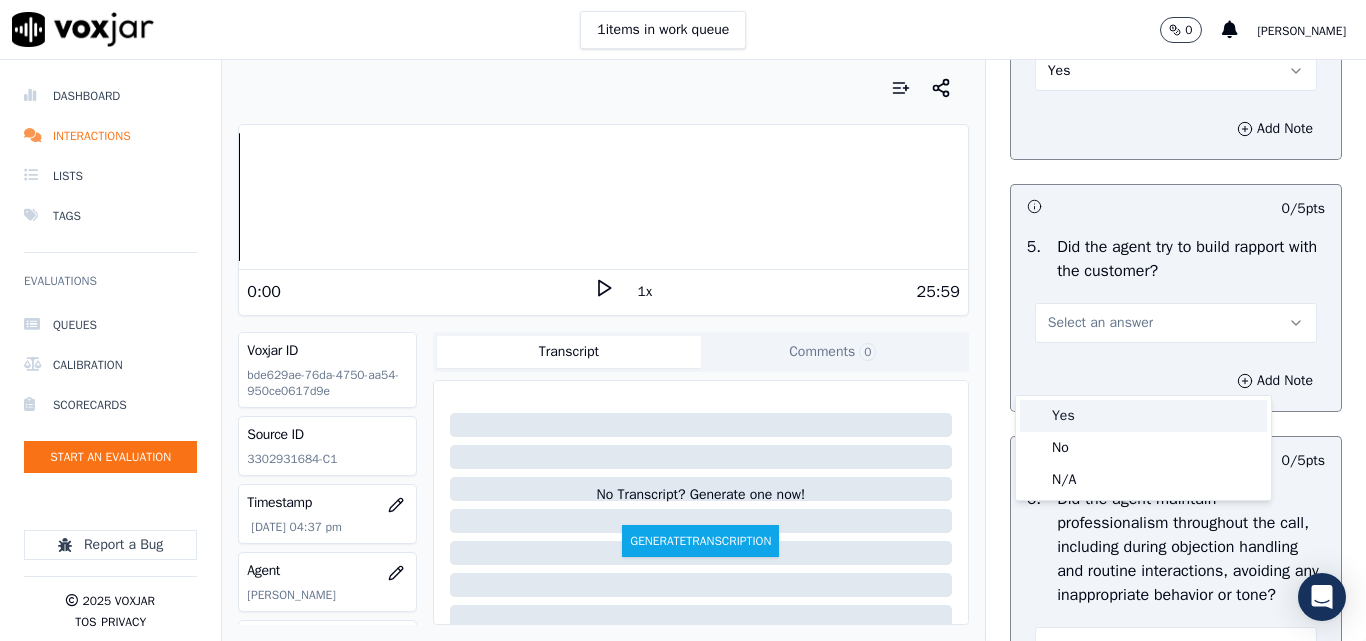 click on "Yes" at bounding box center [1143, 416] 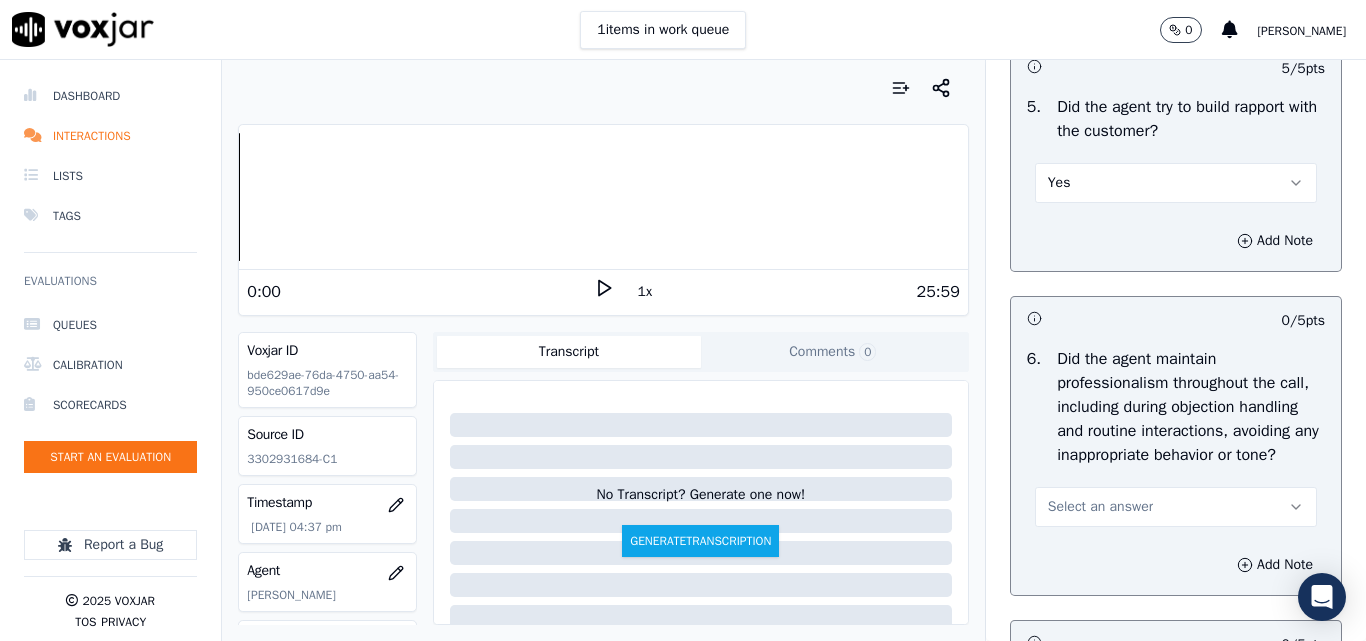 scroll, scrollTop: 2700, scrollLeft: 0, axis: vertical 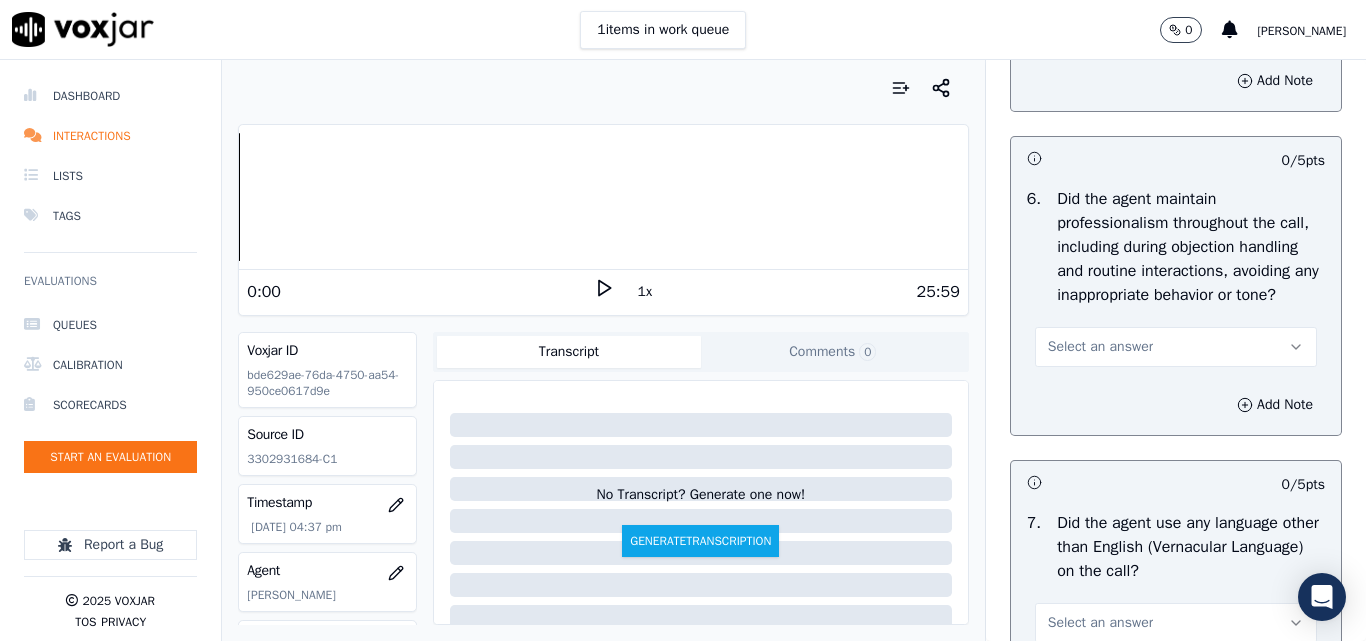 click on "Select an answer" at bounding box center (1176, 347) 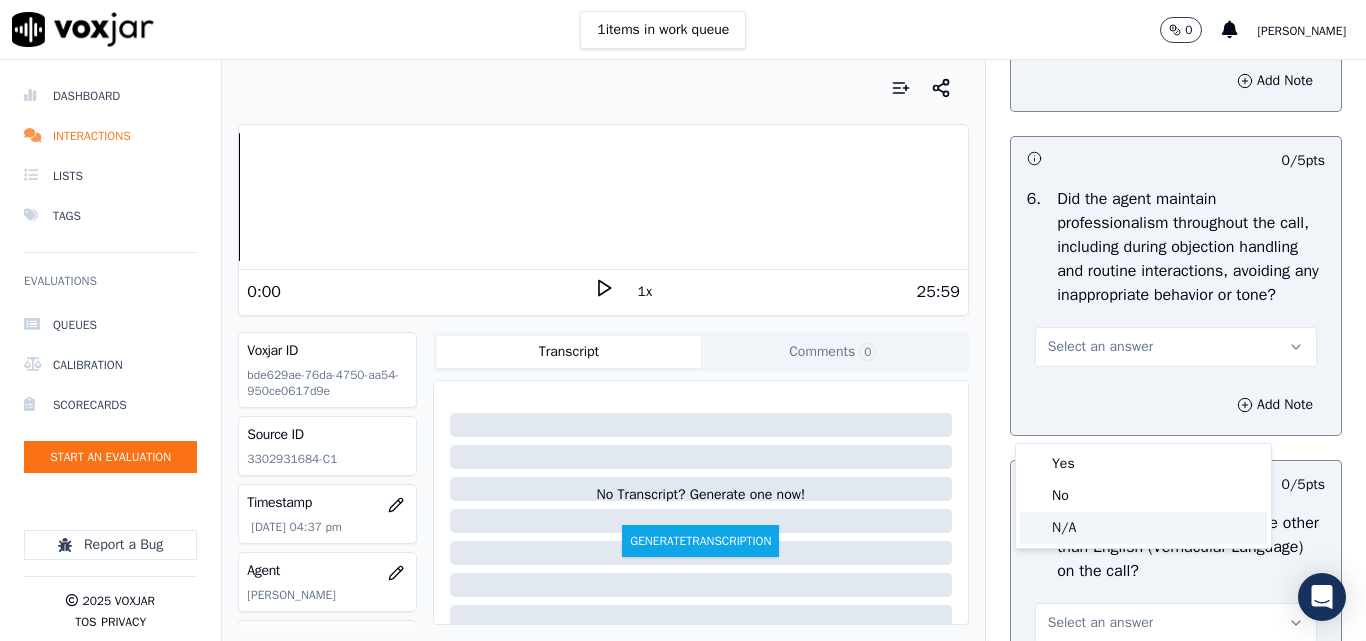 click on "N/A" 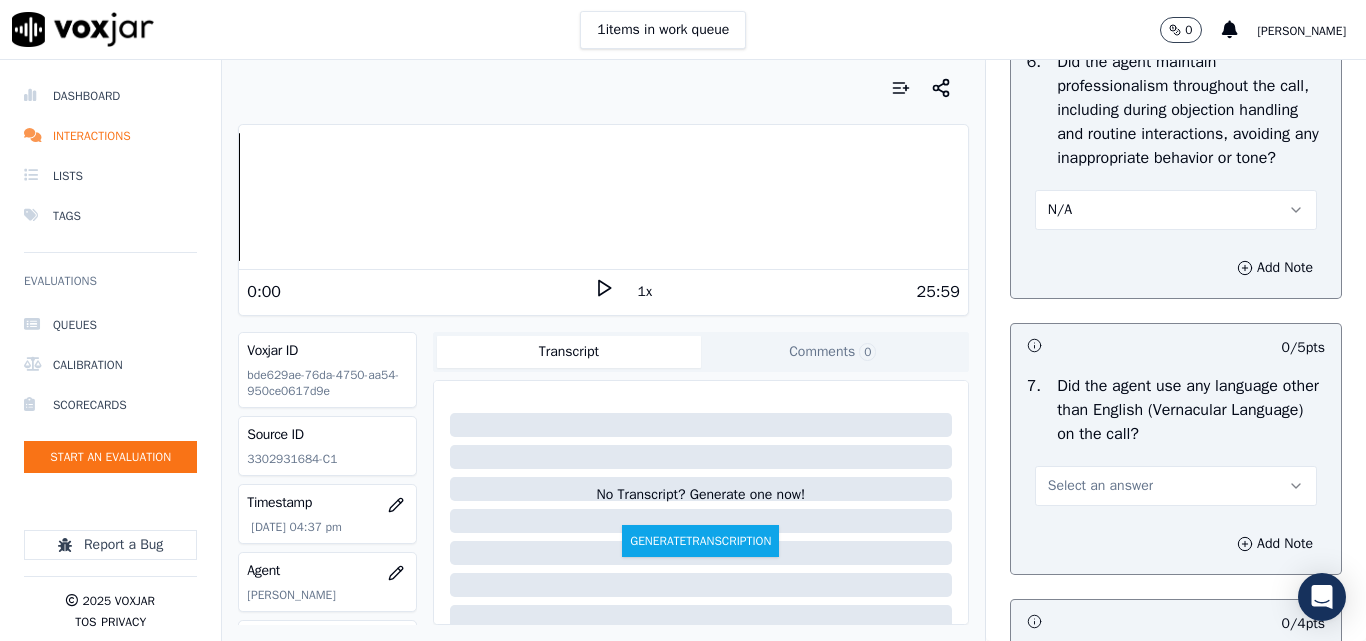 scroll, scrollTop: 3000, scrollLeft: 0, axis: vertical 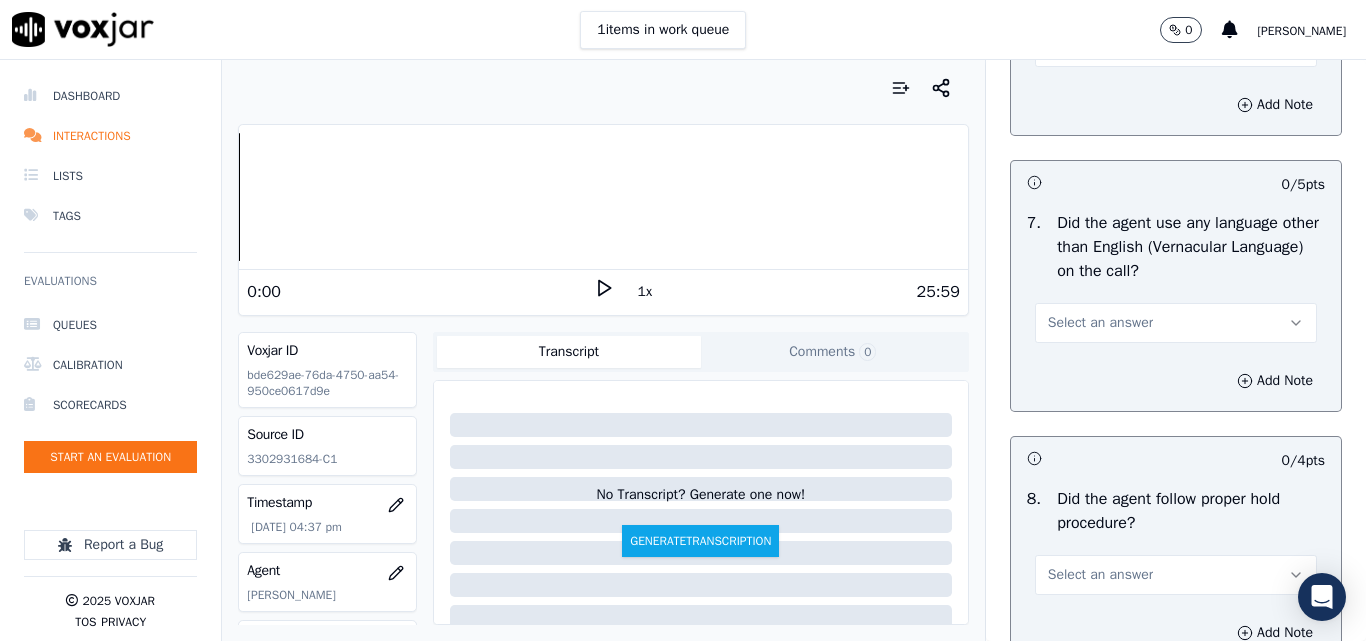 click on "Select an answer" at bounding box center [1100, 323] 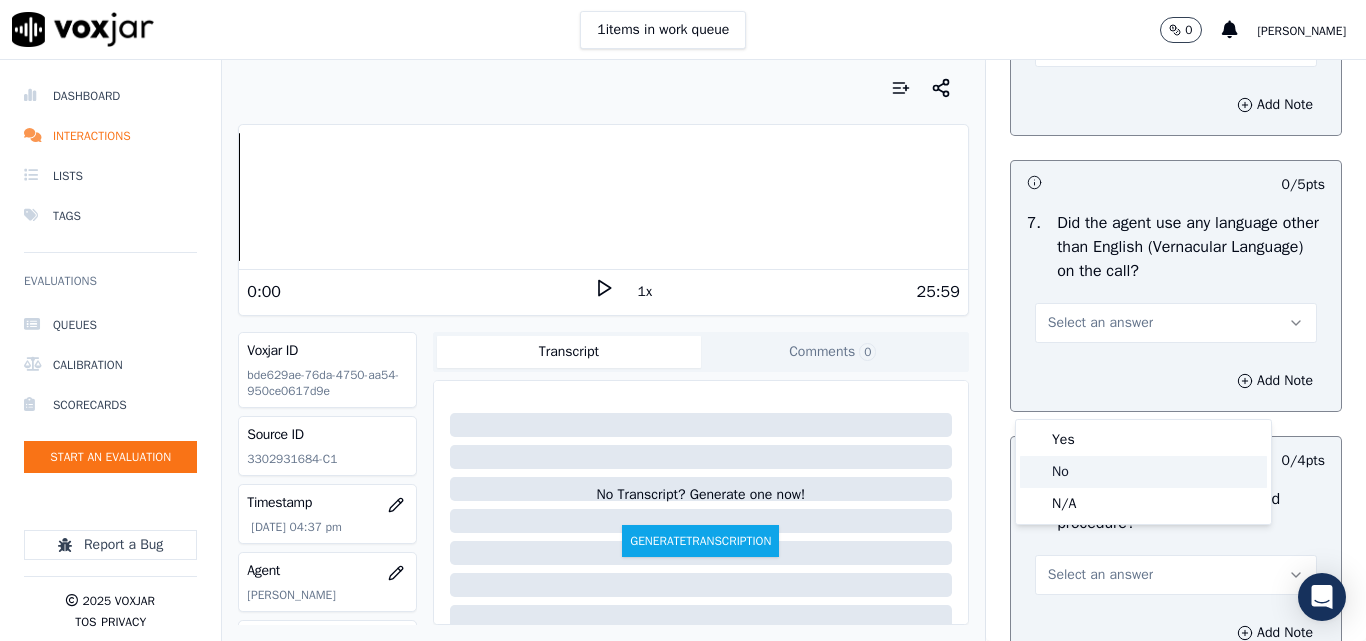 drag, startPoint x: 1077, startPoint y: 472, endPoint x: 1088, endPoint y: 459, distance: 17.029387 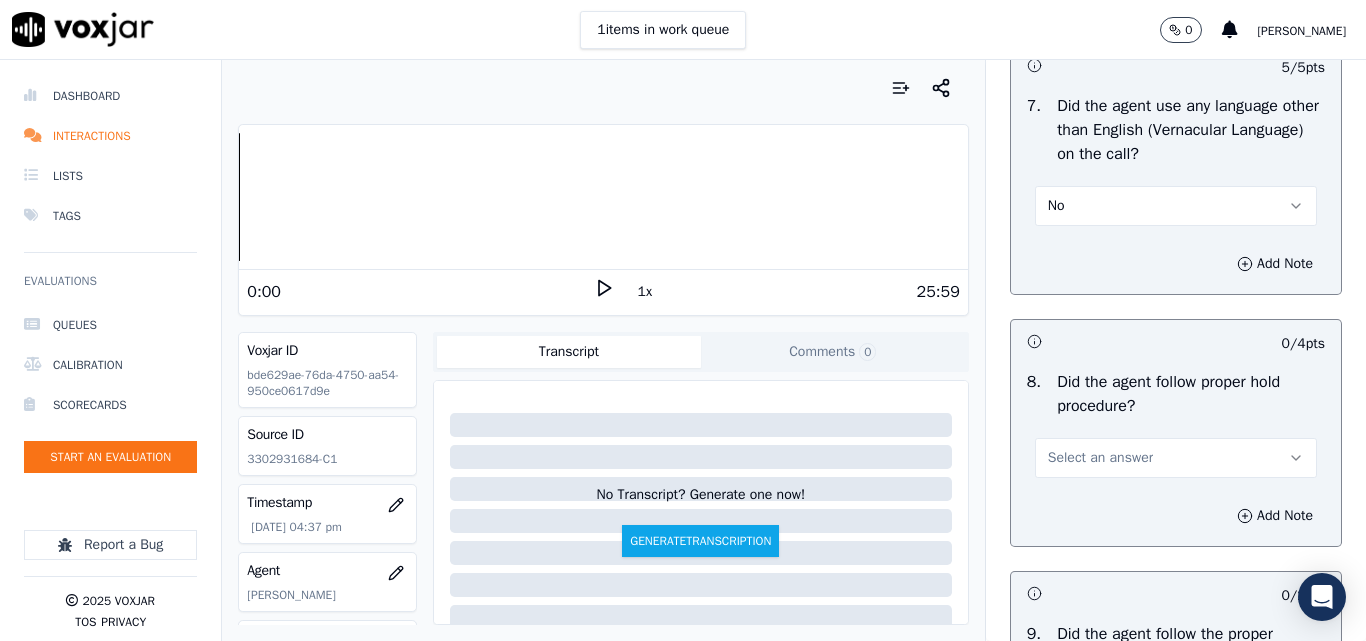 scroll, scrollTop: 3300, scrollLeft: 0, axis: vertical 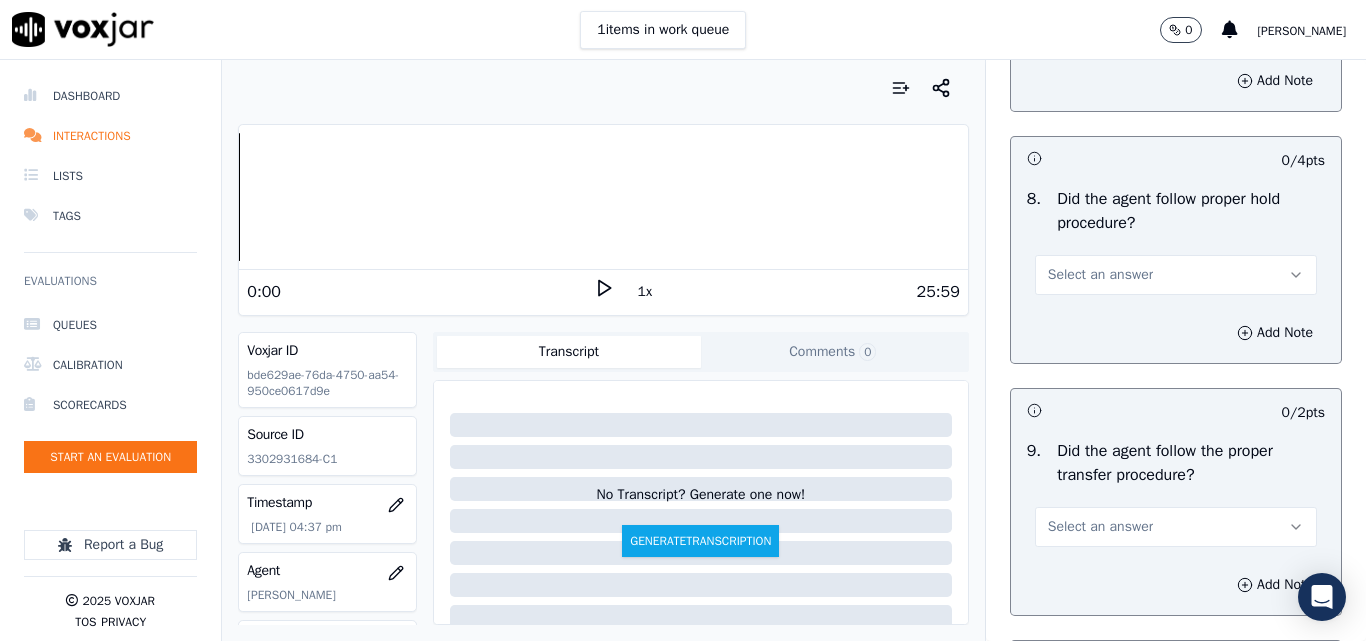 click on "Select an answer" at bounding box center (1100, 275) 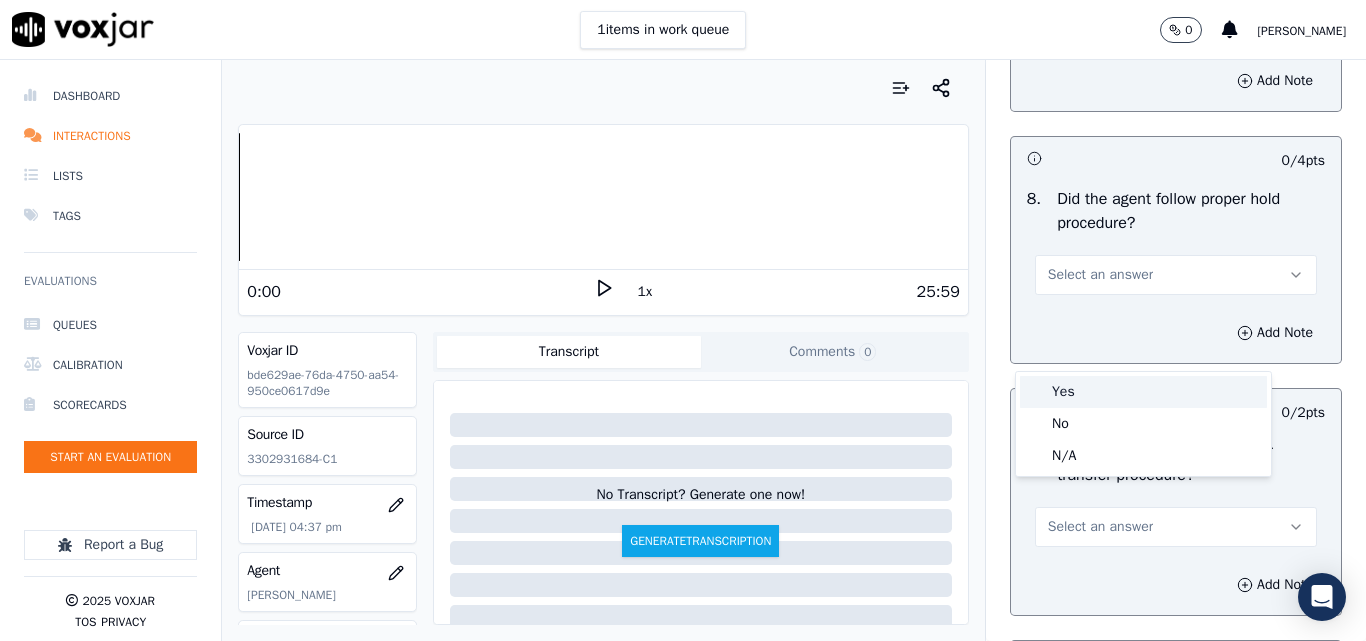 click on "Yes" at bounding box center (1143, 392) 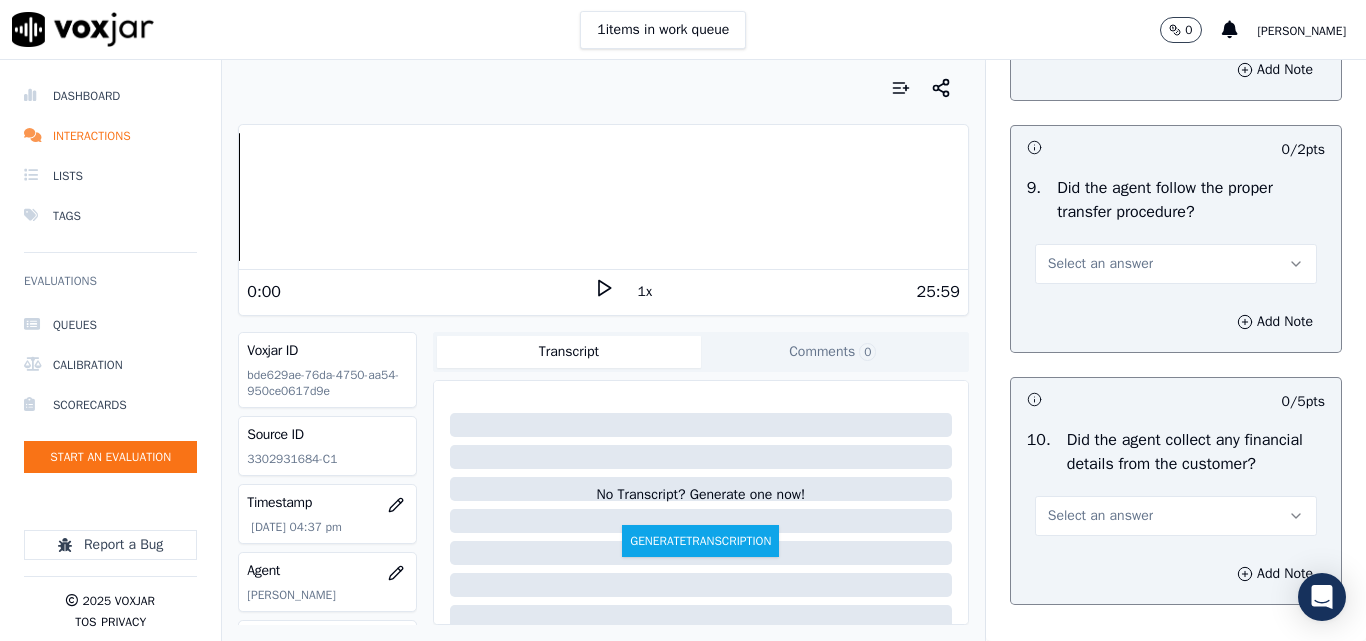 scroll, scrollTop: 3600, scrollLeft: 0, axis: vertical 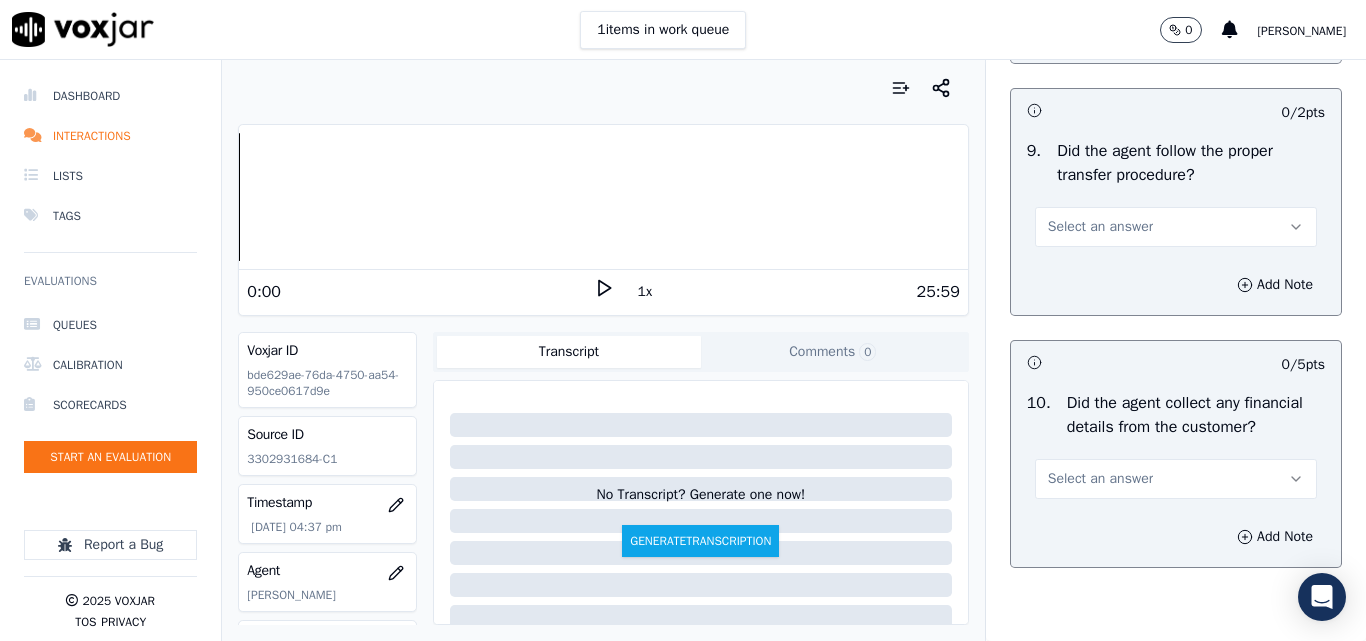 click on "Select an answer" at bounding box center [1176, 227] 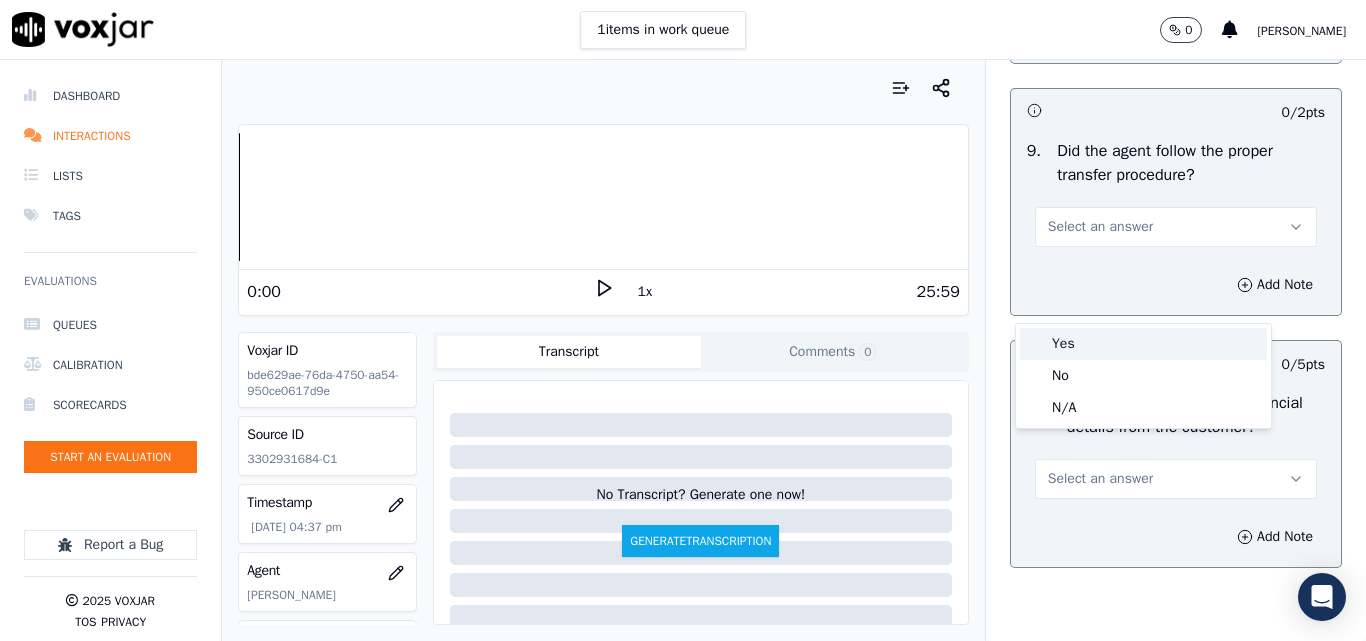click on "Yes" at bounding box center (1143, 344) 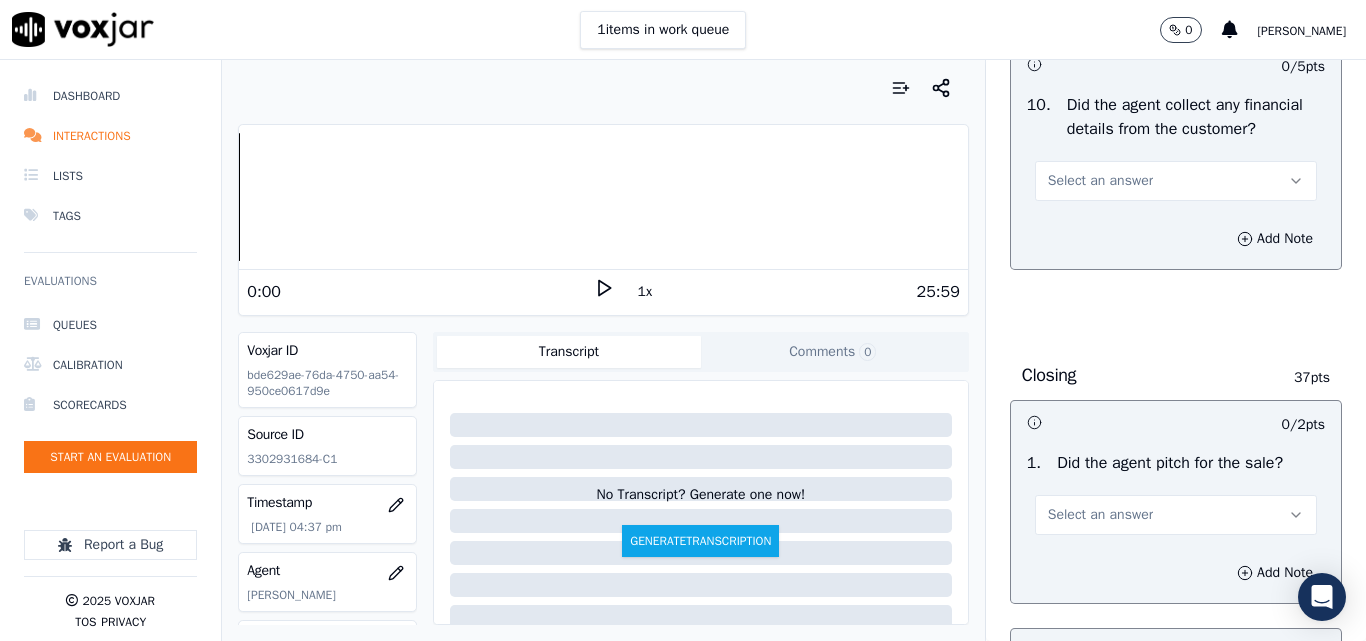 scroll, scrollTop: 3900, scrollLeft: 0, axis: vertical 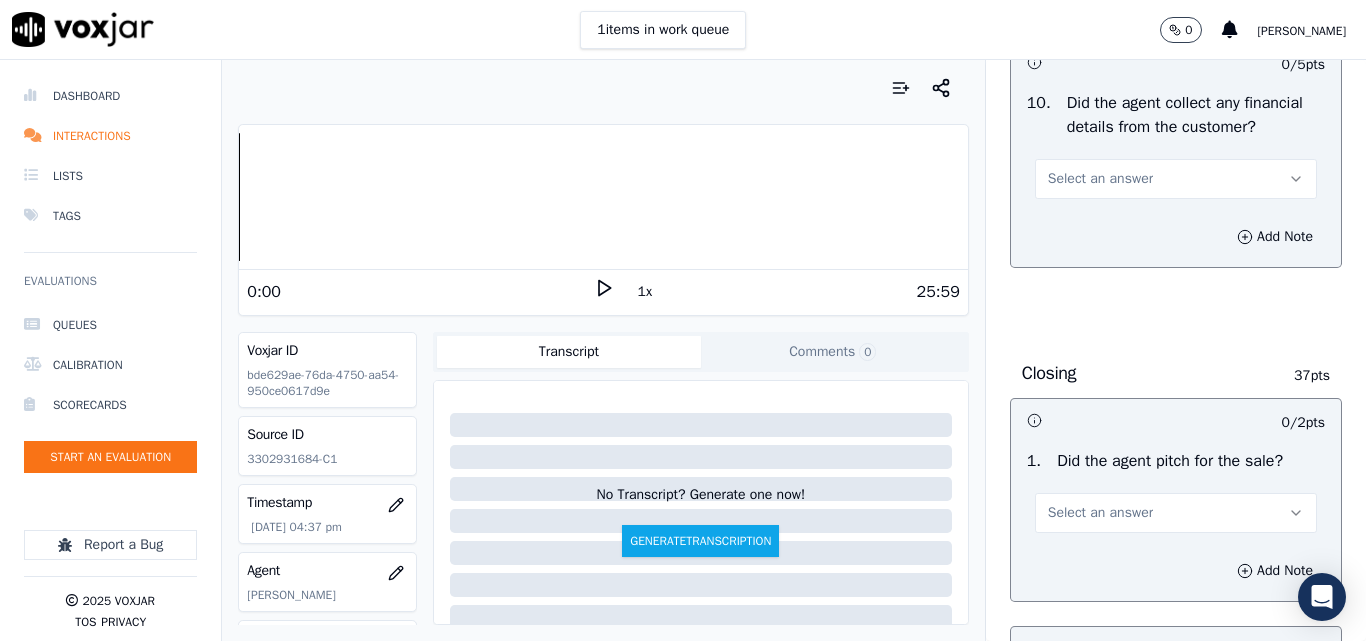 click on "Select an answer" at bounding box center (1100, 179) 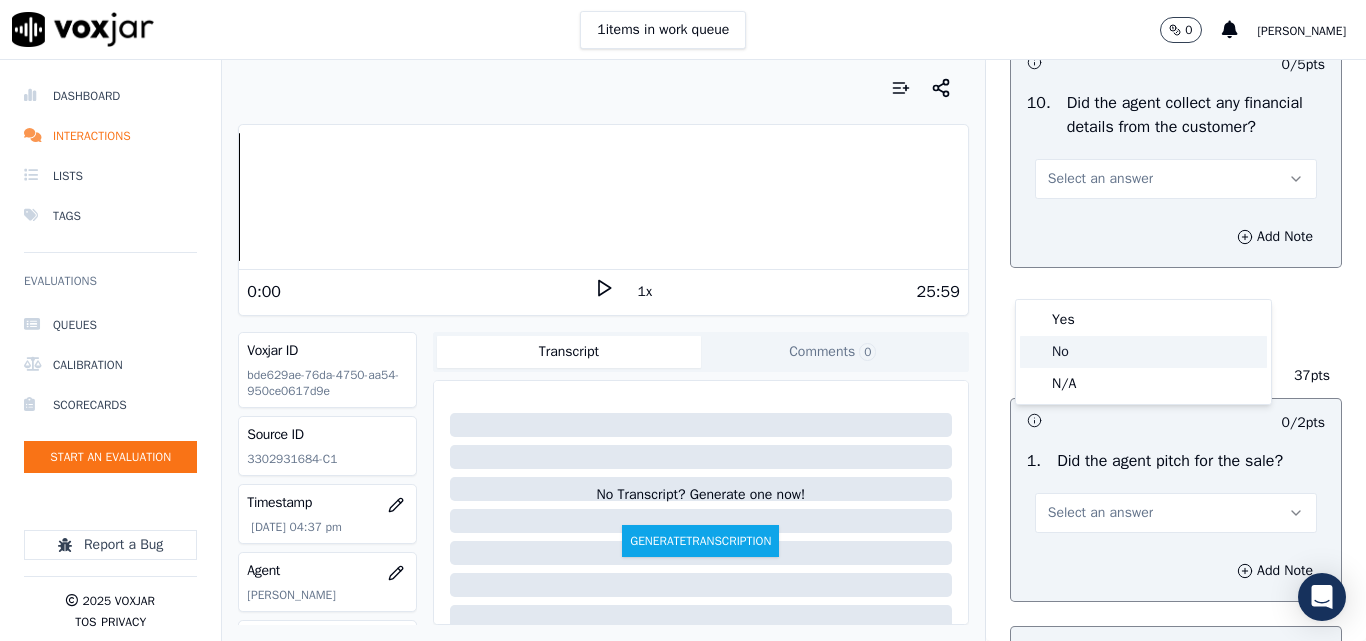 click on "No" 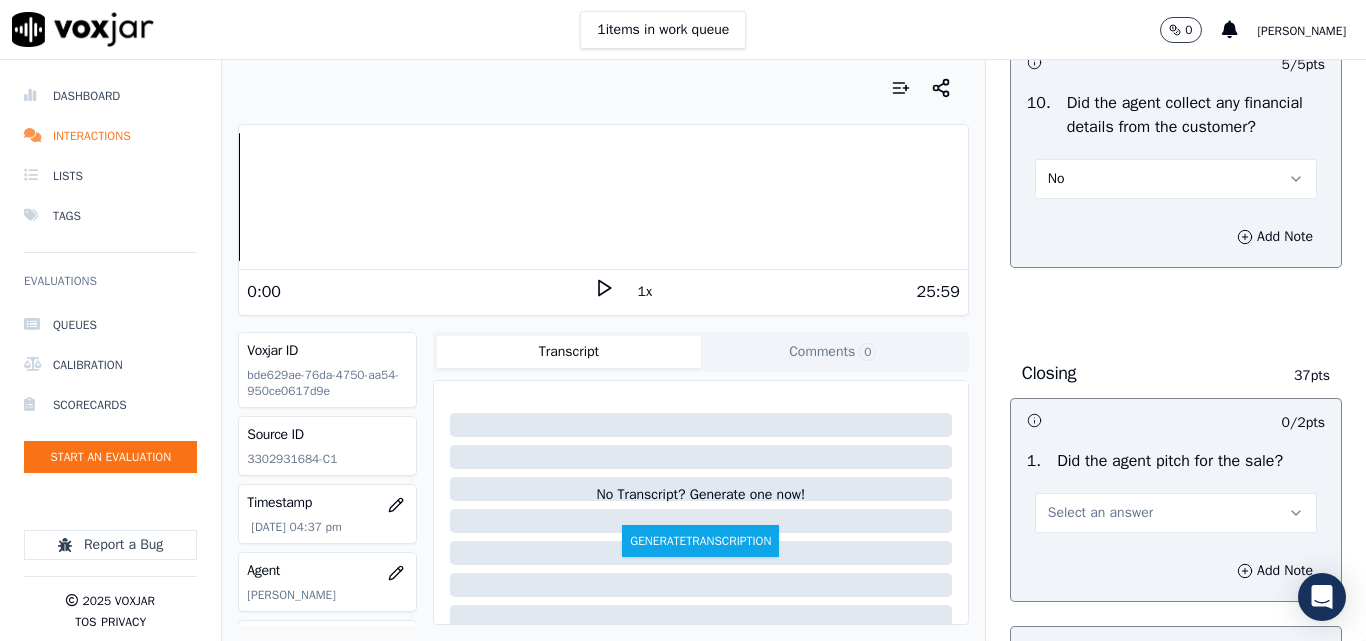 scroll, scrollTop: 4200, scrollLeft: 0, axis: vertical 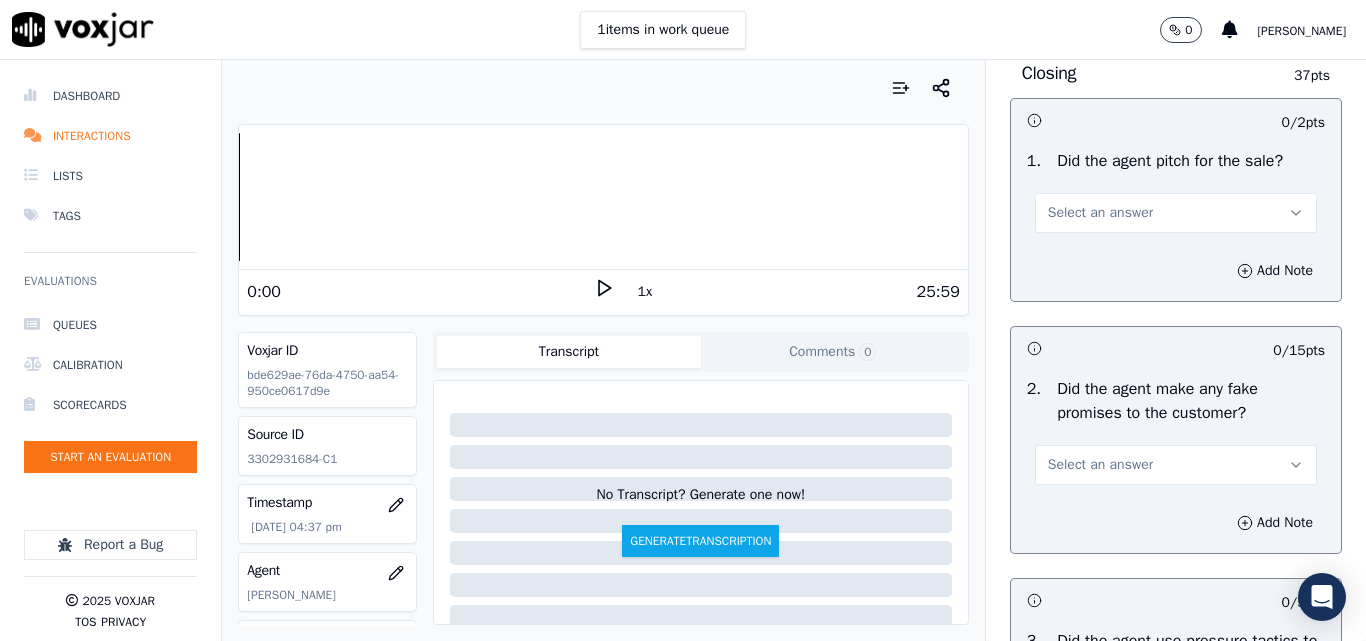click on "Select an answer" at bounding box center (1100, 213) 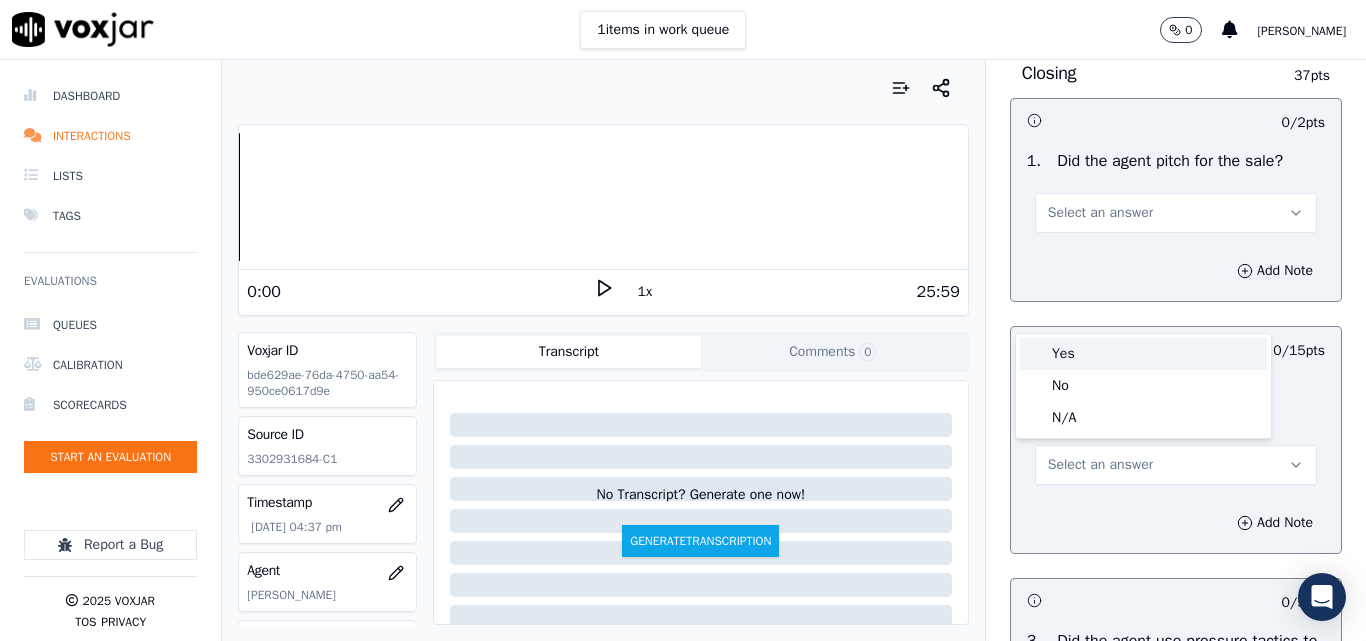 click on "Yes" at bounding box center [1143, 354] 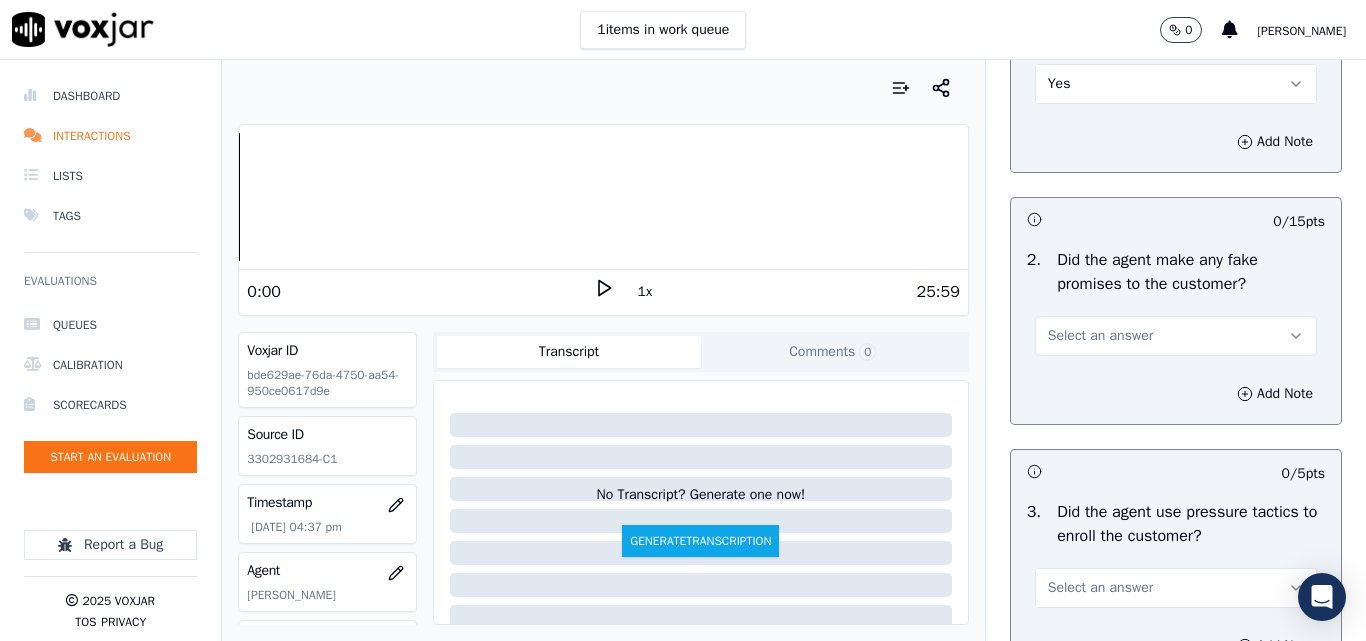 scroll, scrollTop: 4400, scrollLeft: 0, axis: vertical 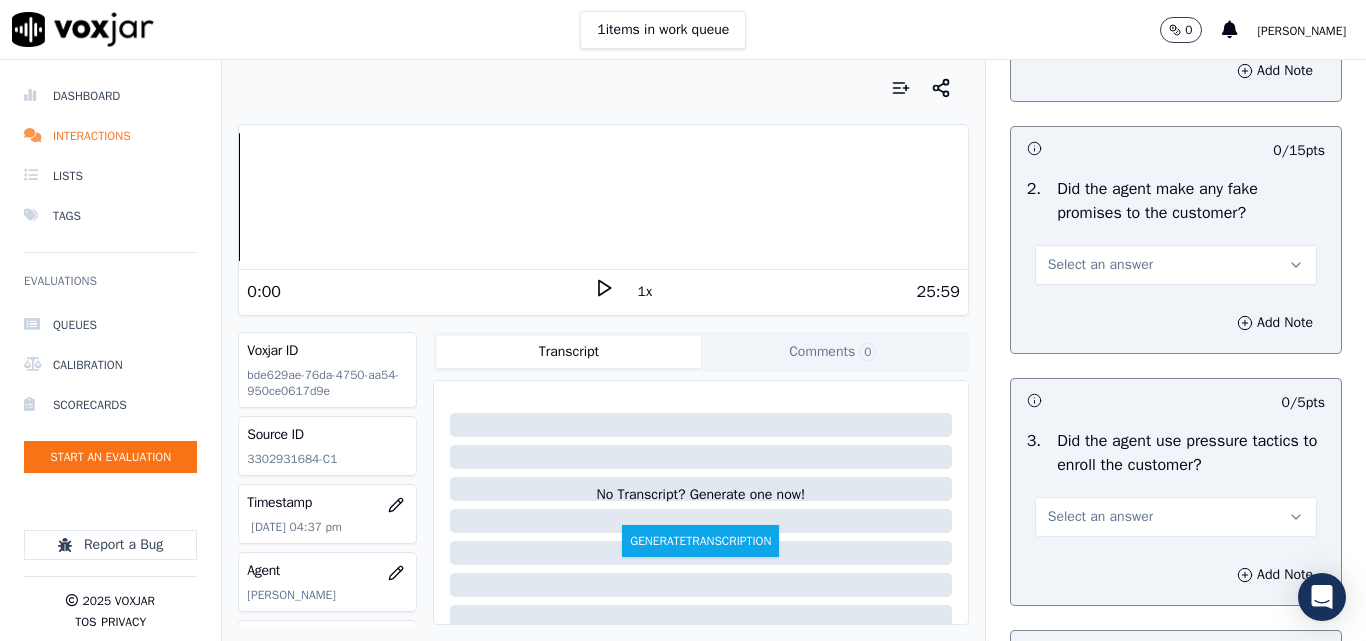 click on "Select an answer" at bounding box center [1100, 265] 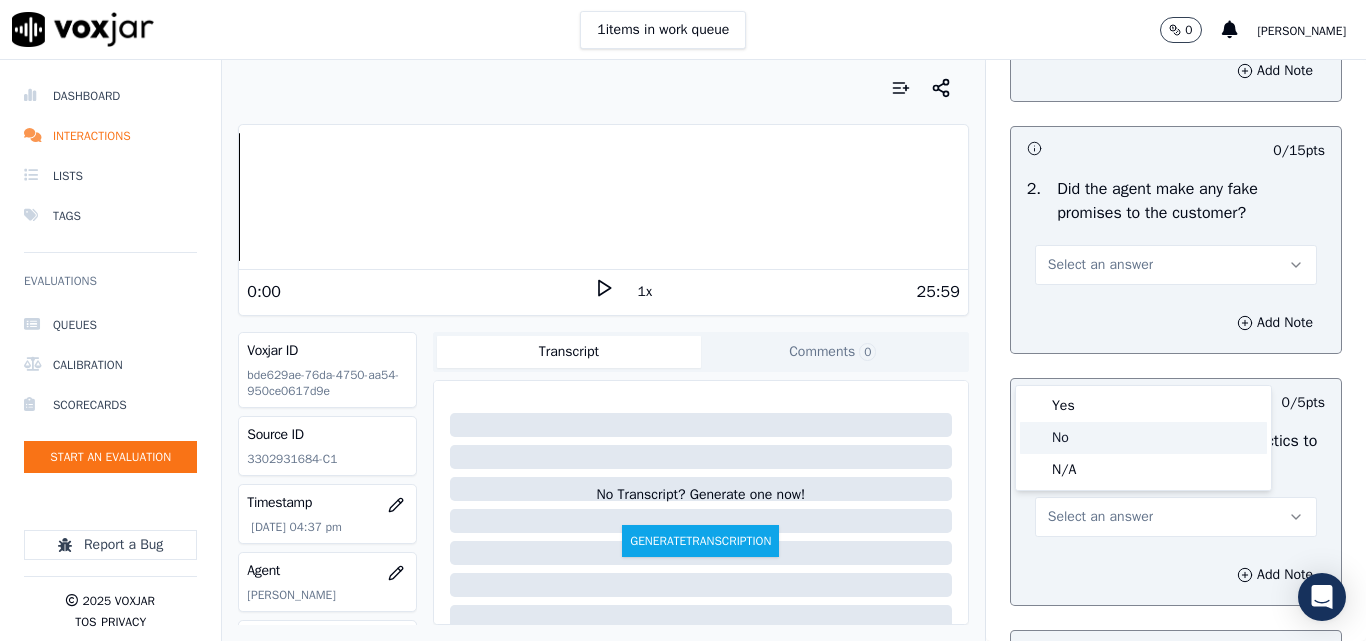click on "No" 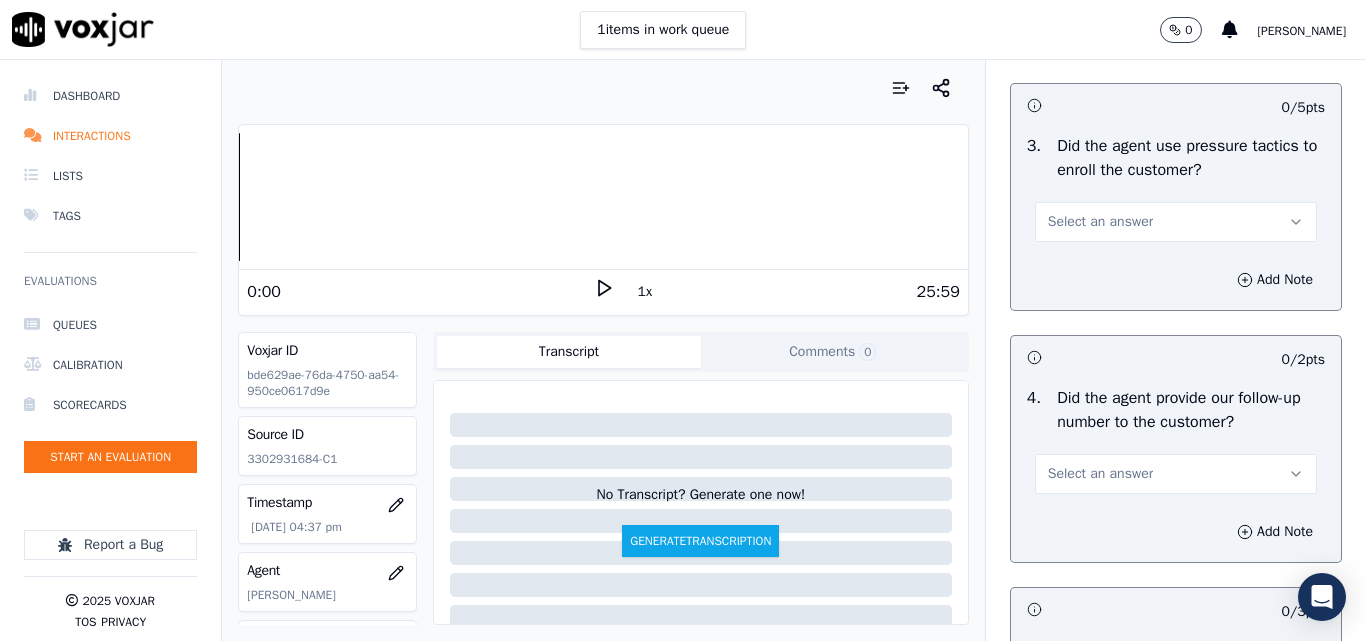 scroll, scrollTop: 4700, scrollLeft: 0, axis: vertical 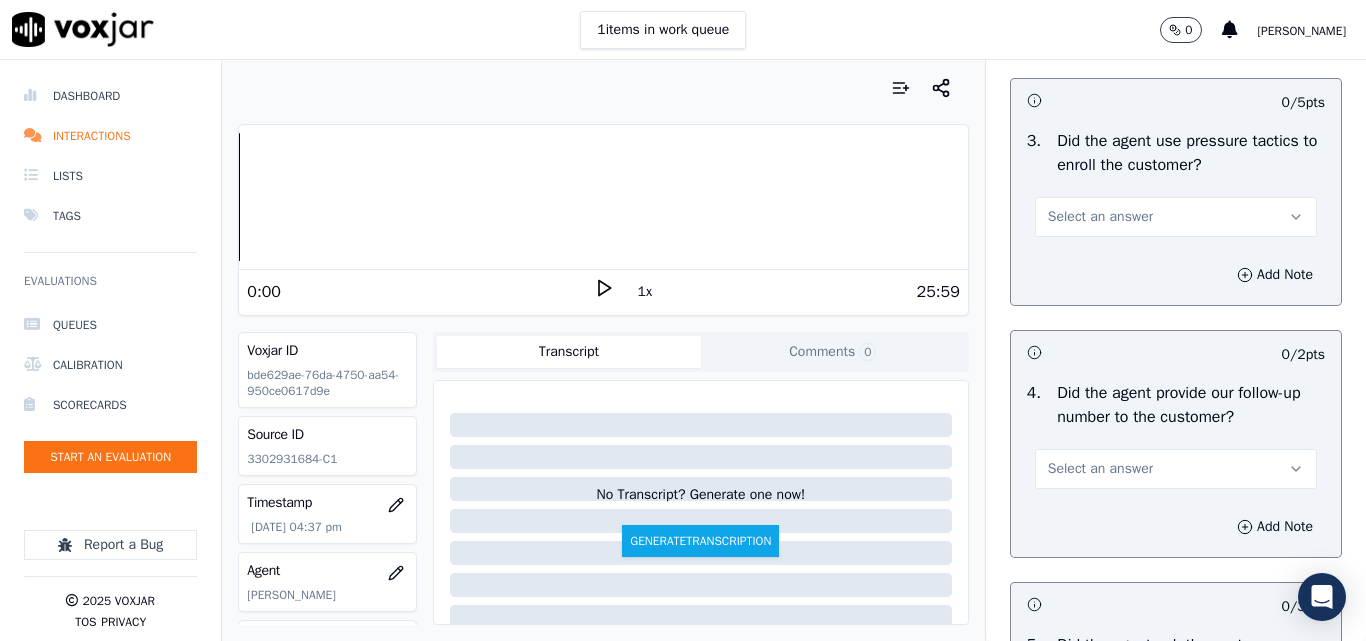 click on "Select an answer" at bounding box center [1100, 217] 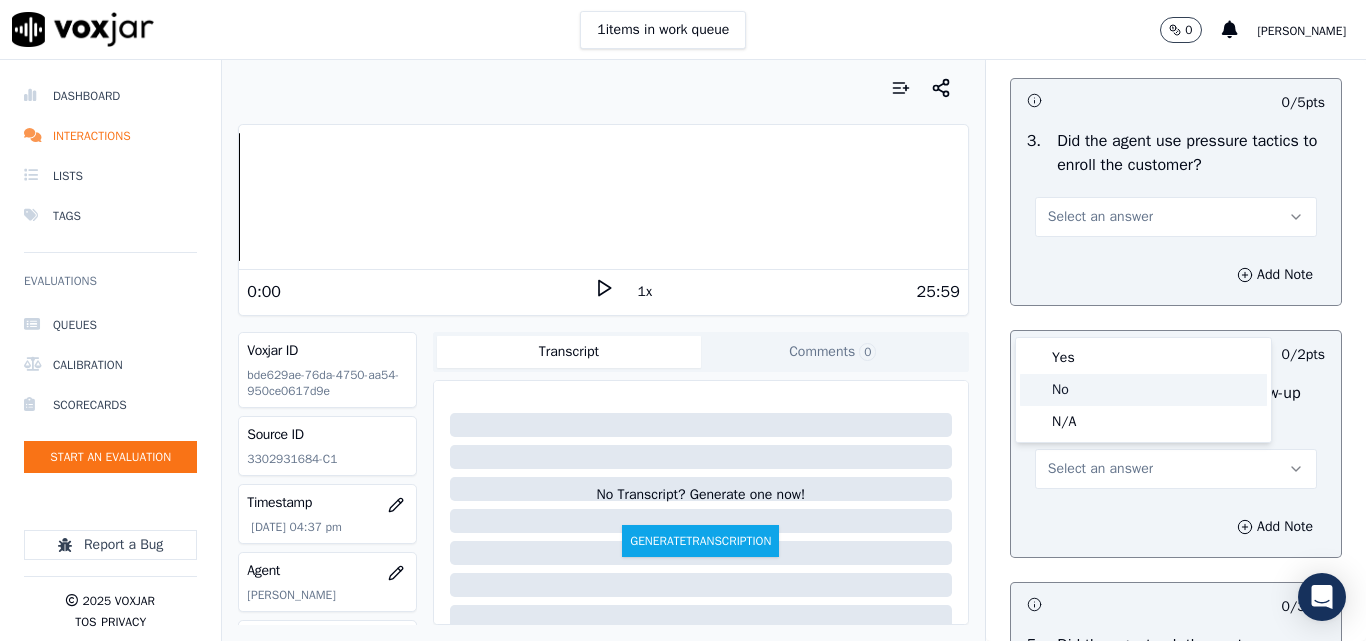 click on "No" 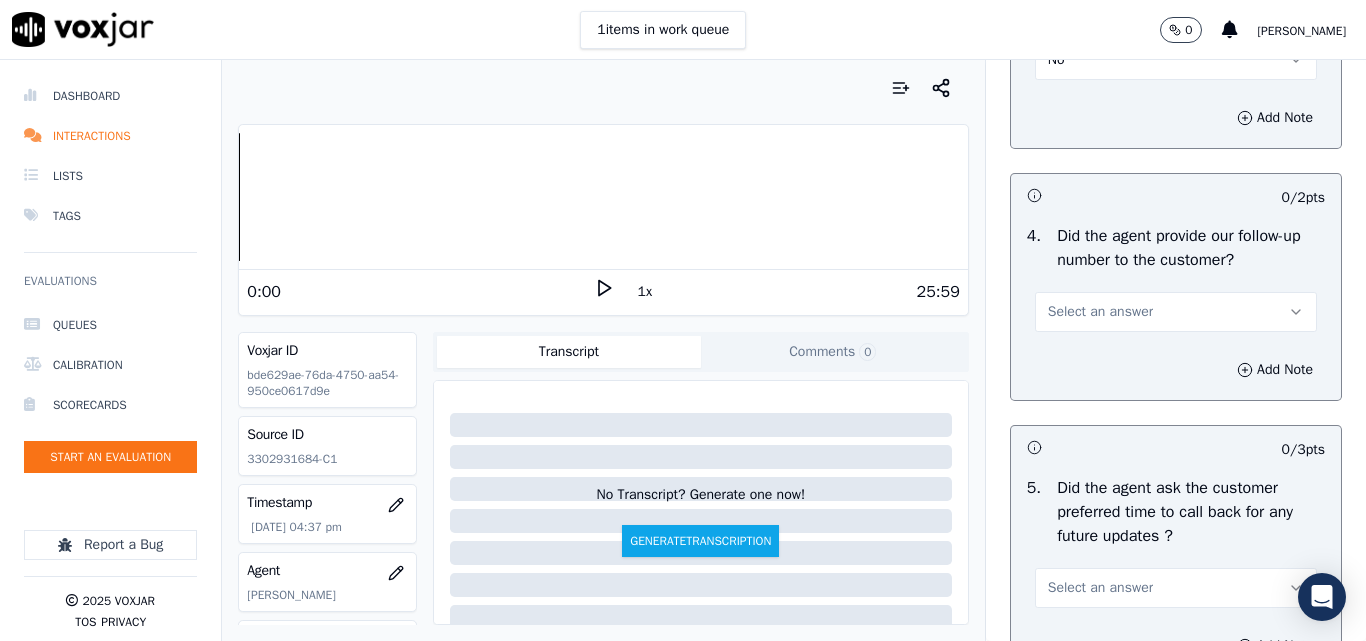 scroll, scrollTop: 5000, scrollLeft: 0, axis: vertical 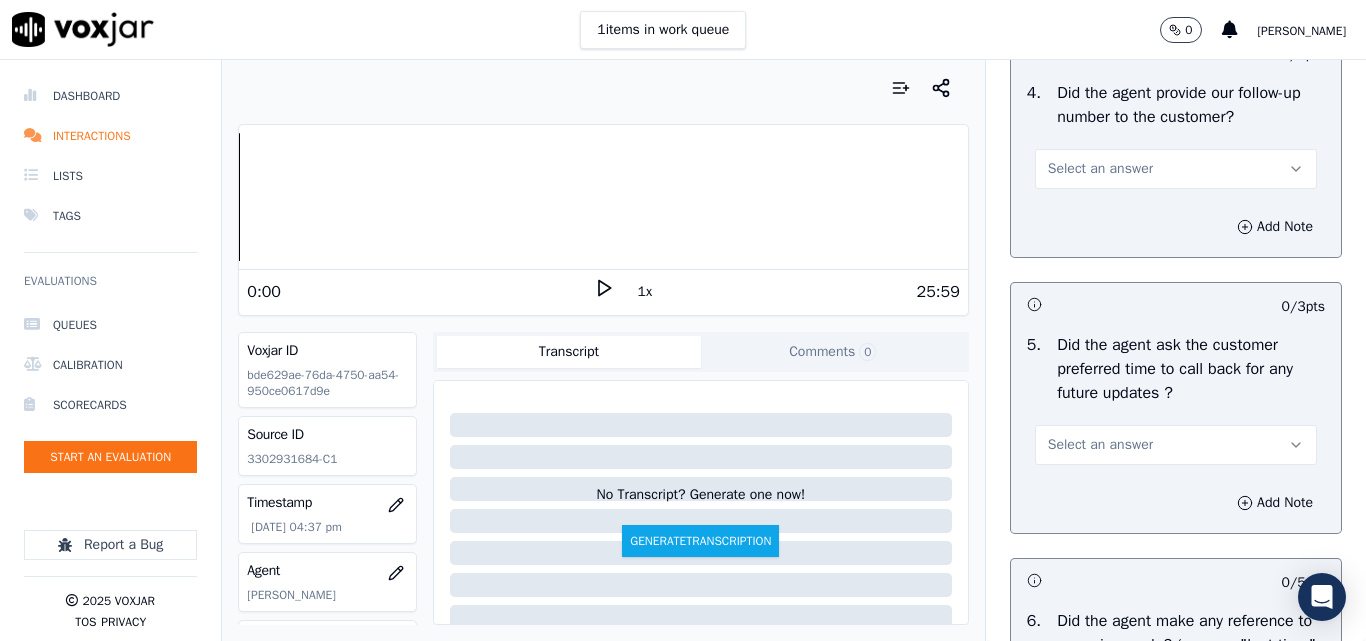 click on "Select an answer" at bounding box center (1100, 169) 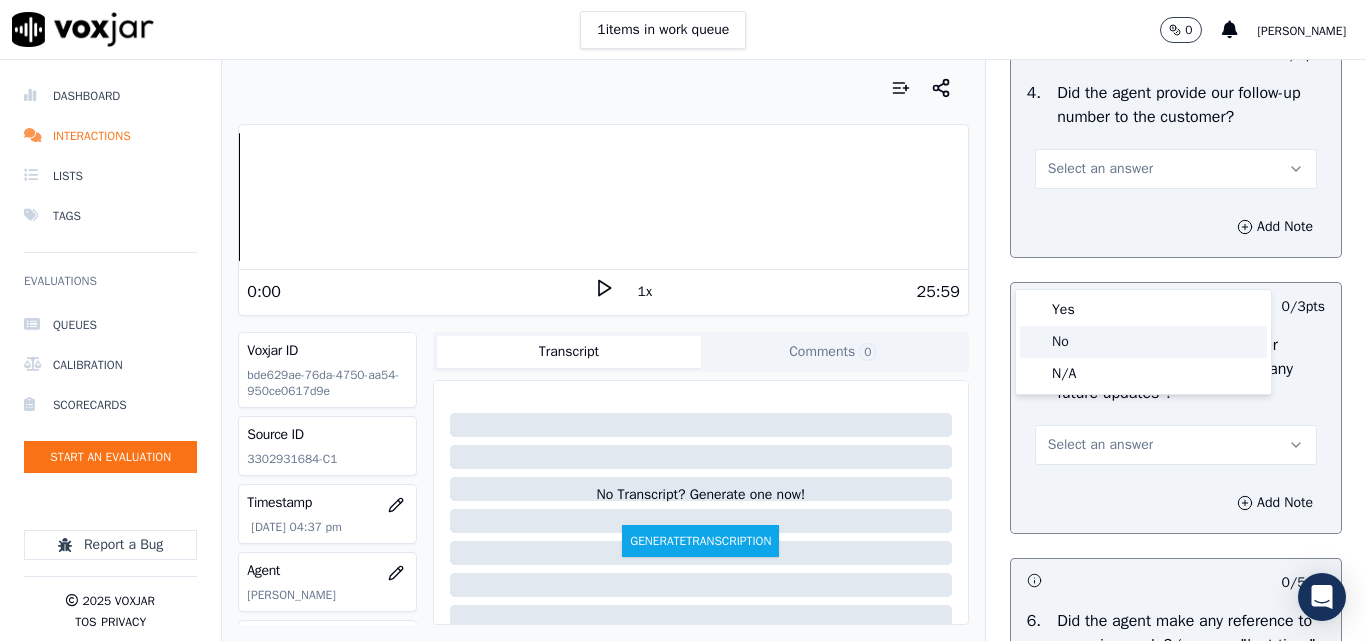 click on "No" 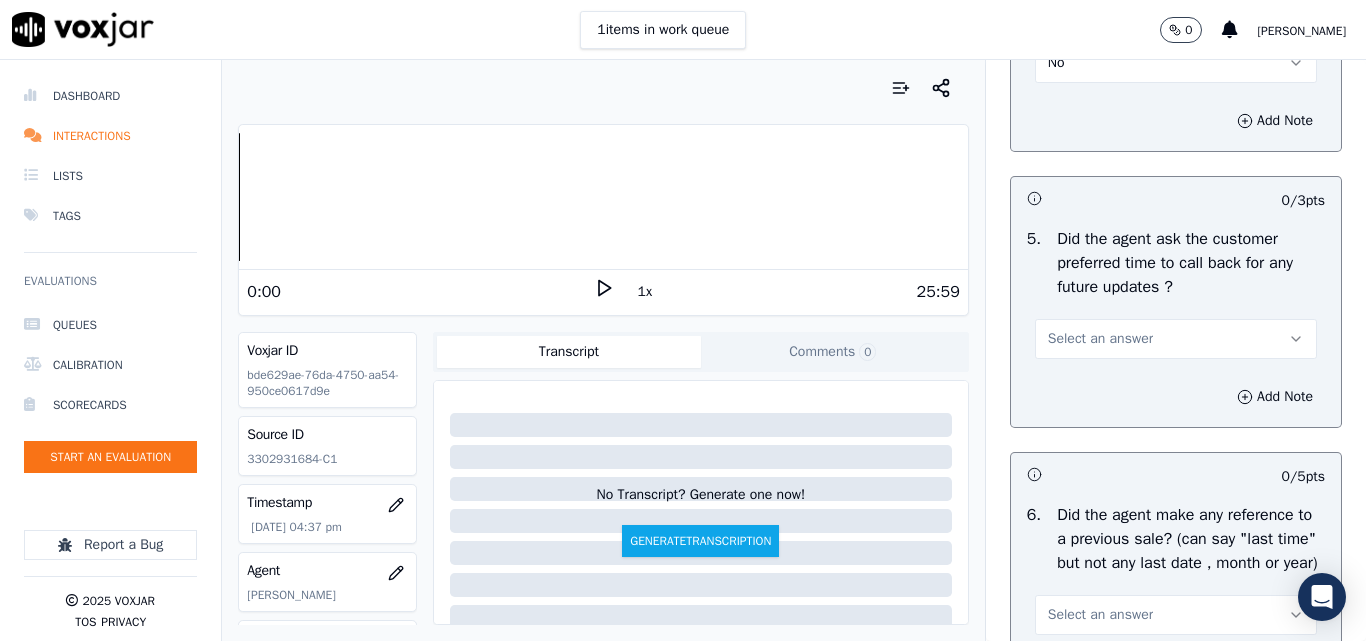 scroll, scrollTop: 5200, scrollLeft: 0, axis: vertical 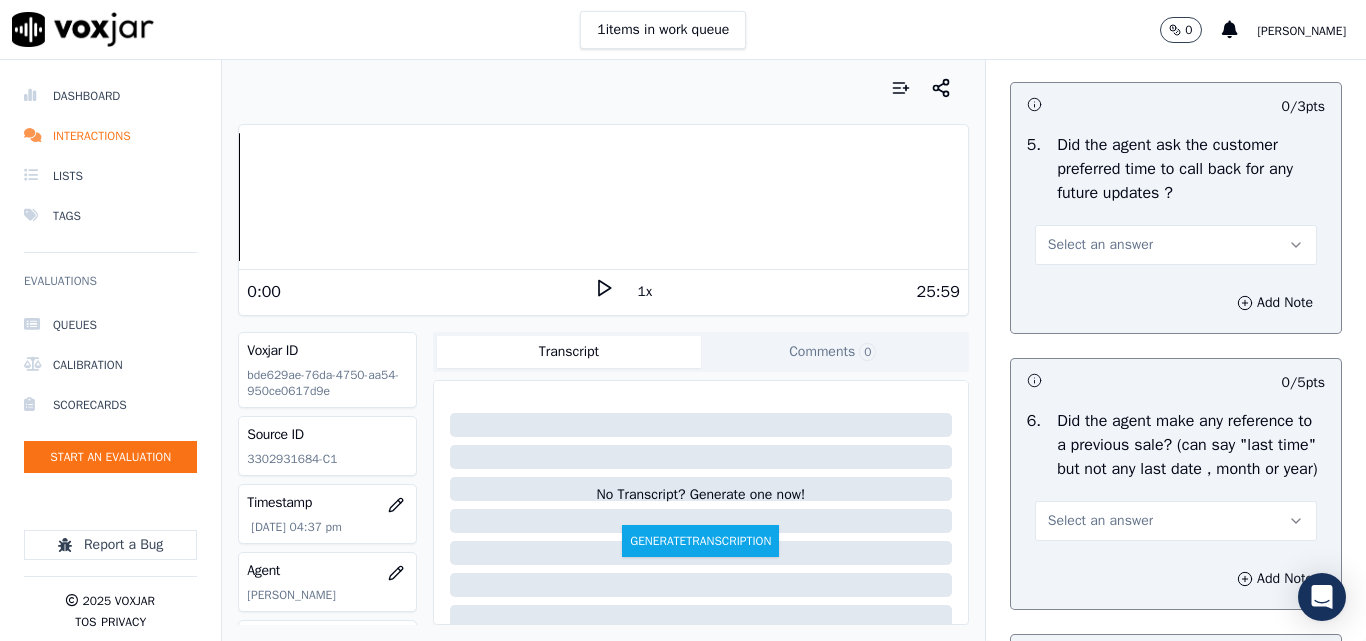 click on "Select an answer" at bounding box center (1176, 245) 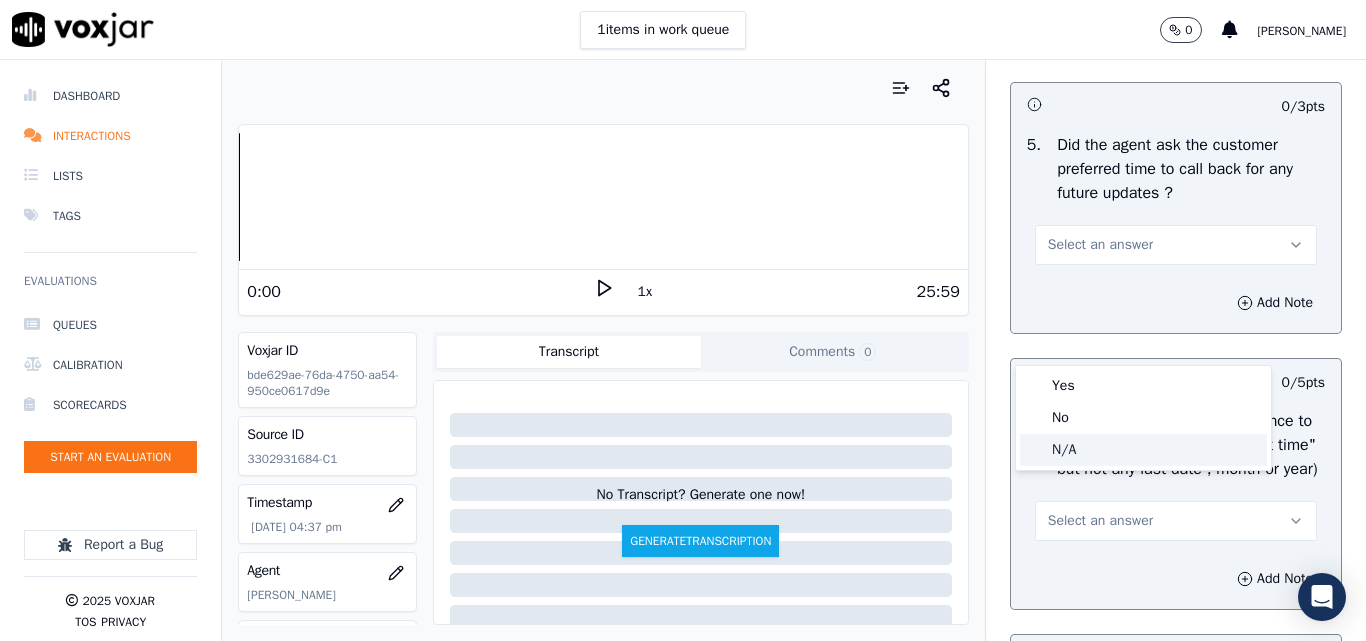 click on "N/A" 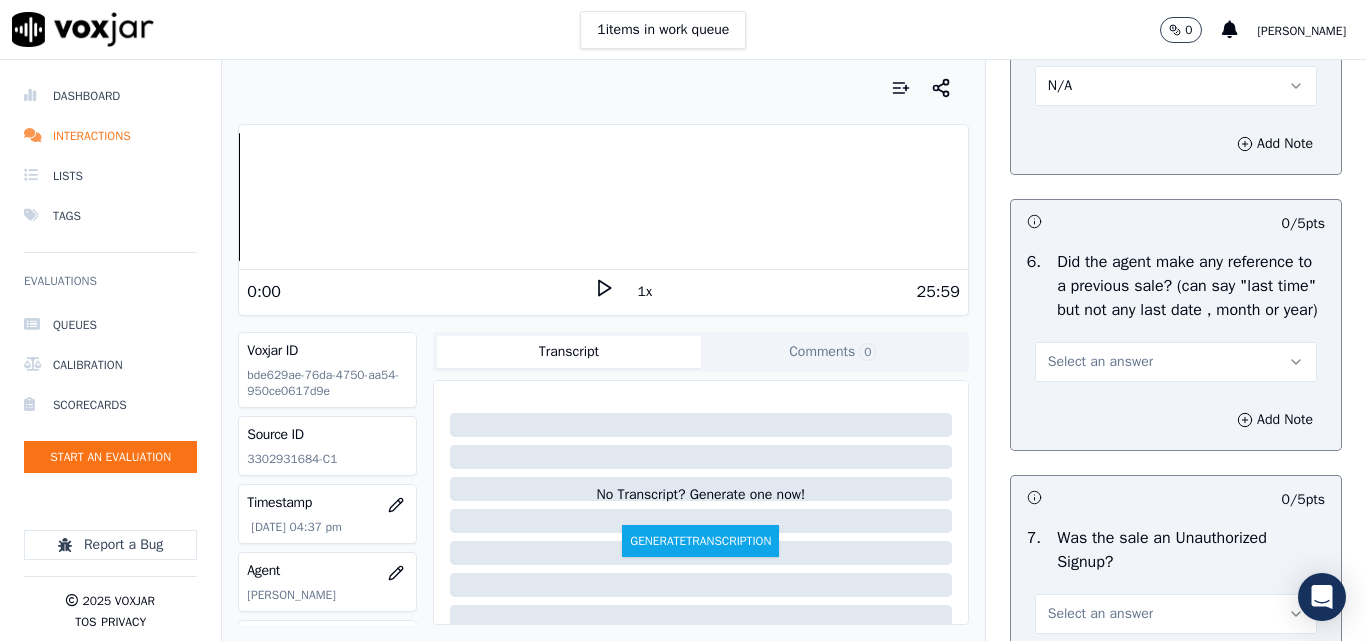 scroll, scrollTop: 5500, scrollLeft: 0, axis: vertical 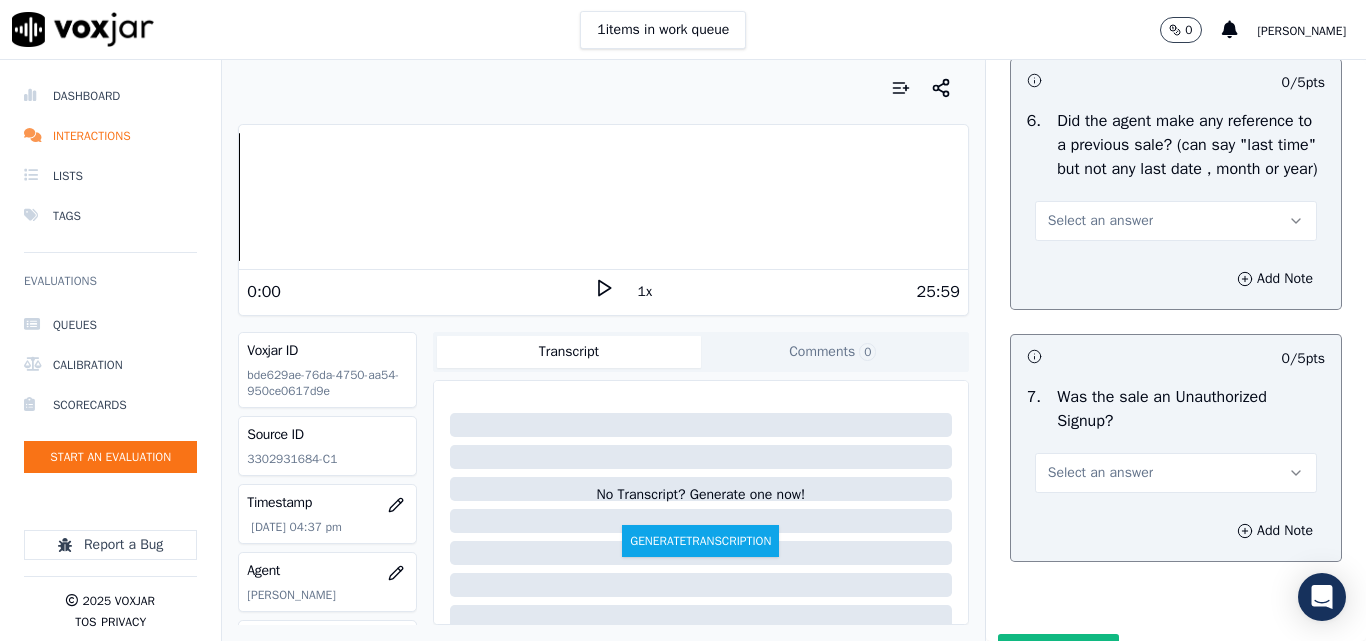 click on "Select an answer" at bounding box center (1176, 221) 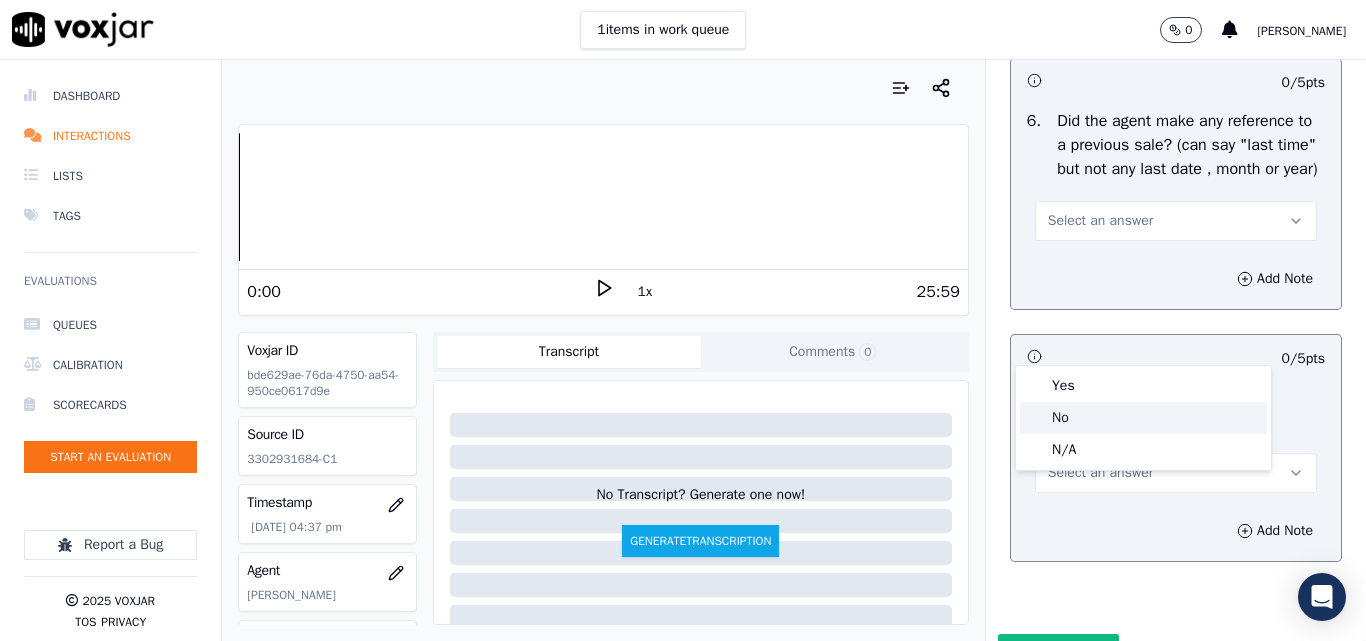click on "No" 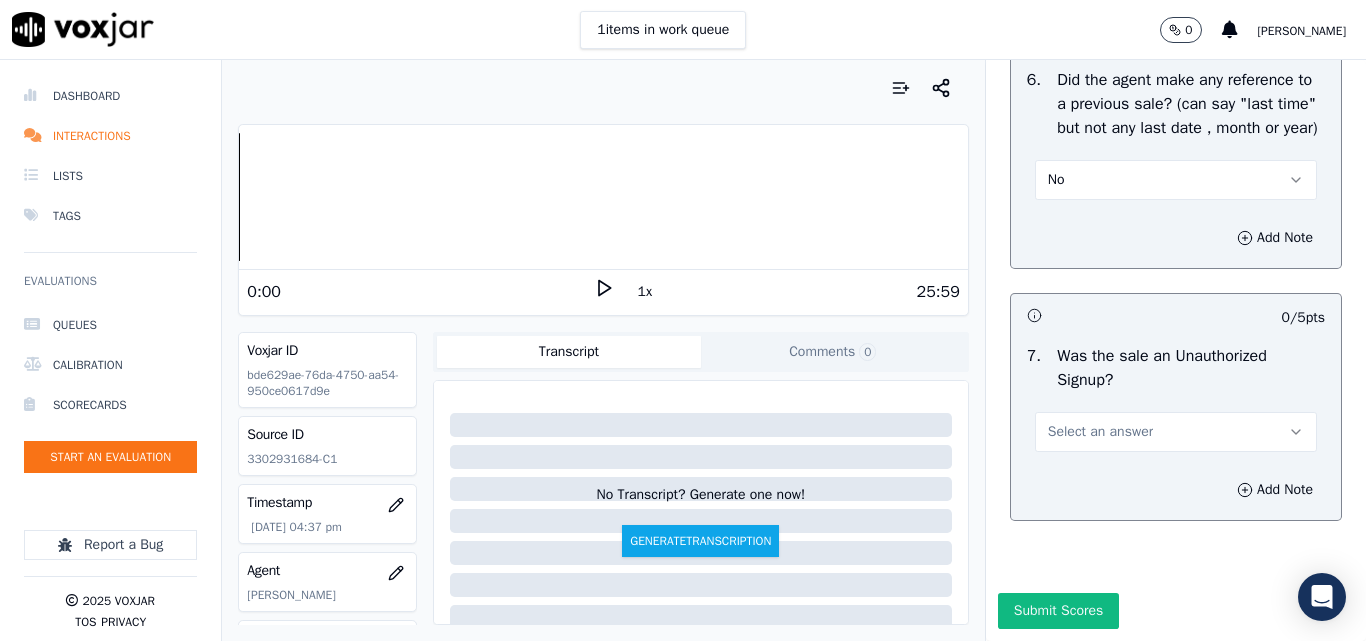 scroll, scrollTop: 5700, scrollLeft: 0, axis: vertical 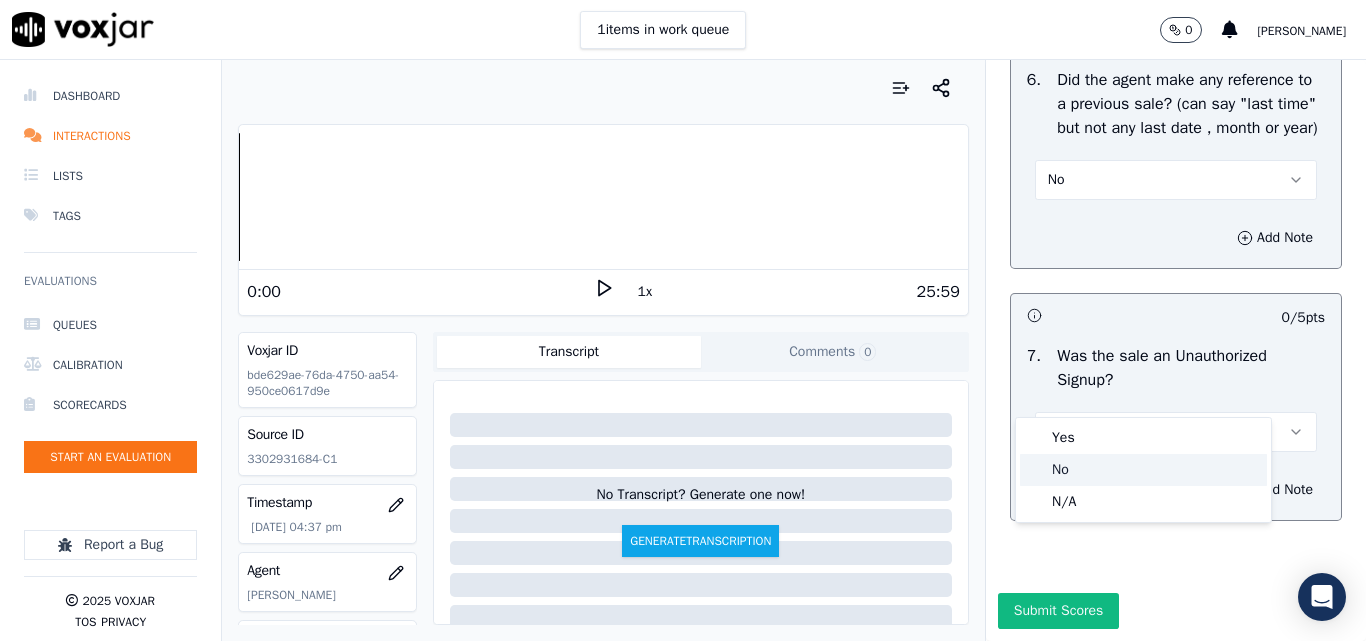 click on "No" 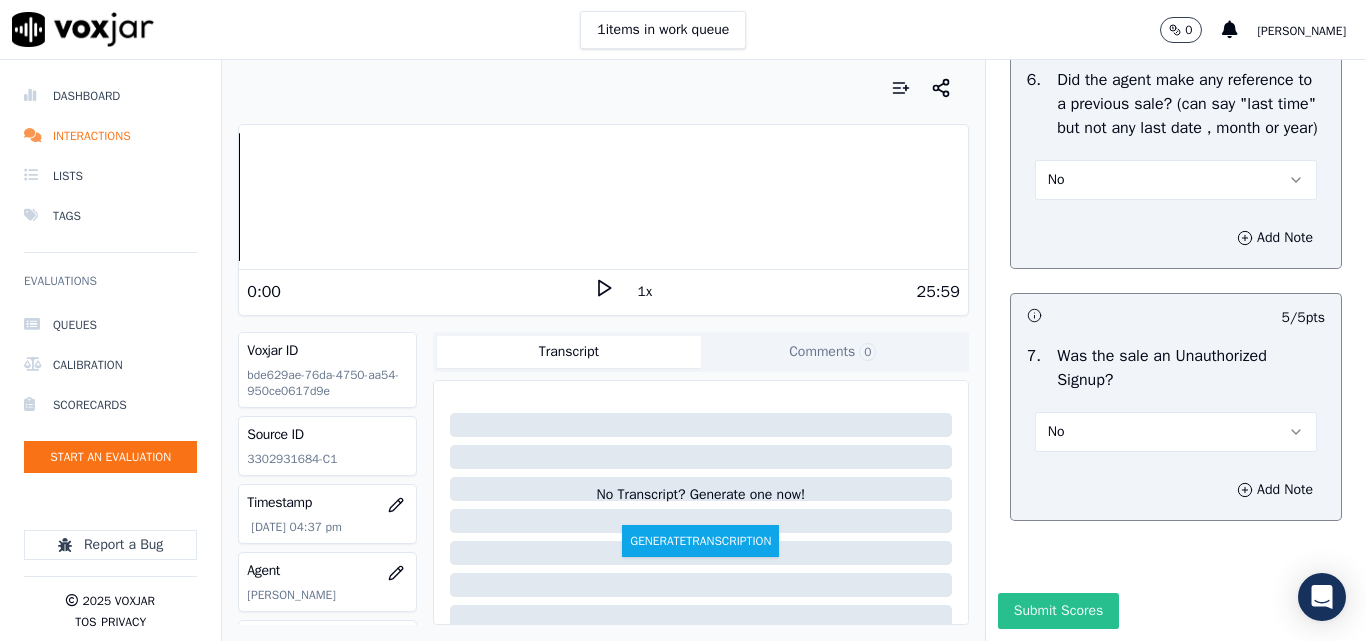 click on "Submit Scores" at bounding box center (1058, 611) 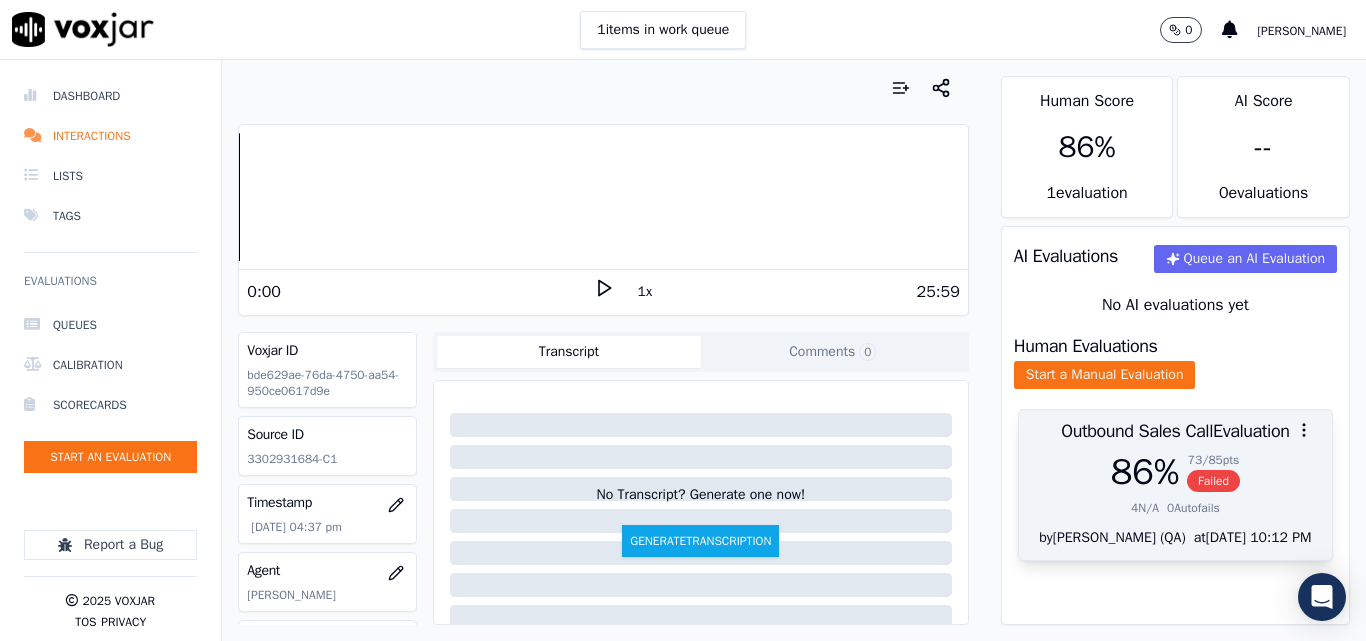 click on "Failed" at bounding box center [1213, 481] 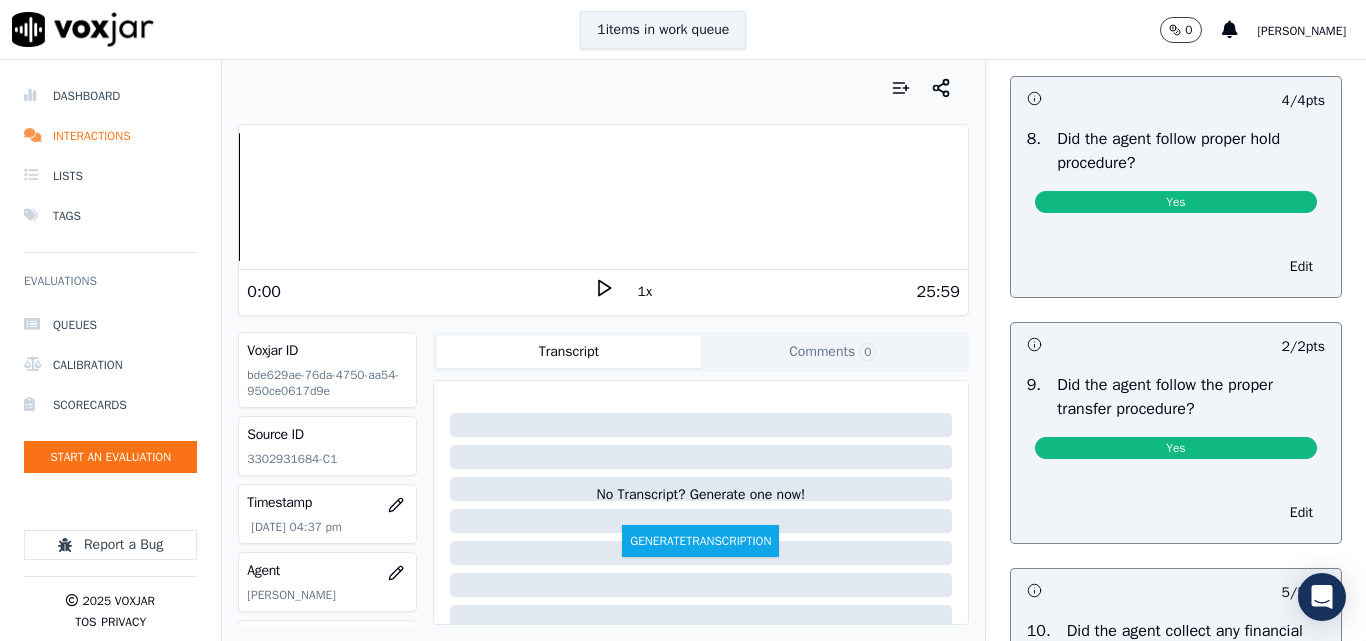 scroll, scrollTop: 3100, scrollLeft: 0, axis: vertical 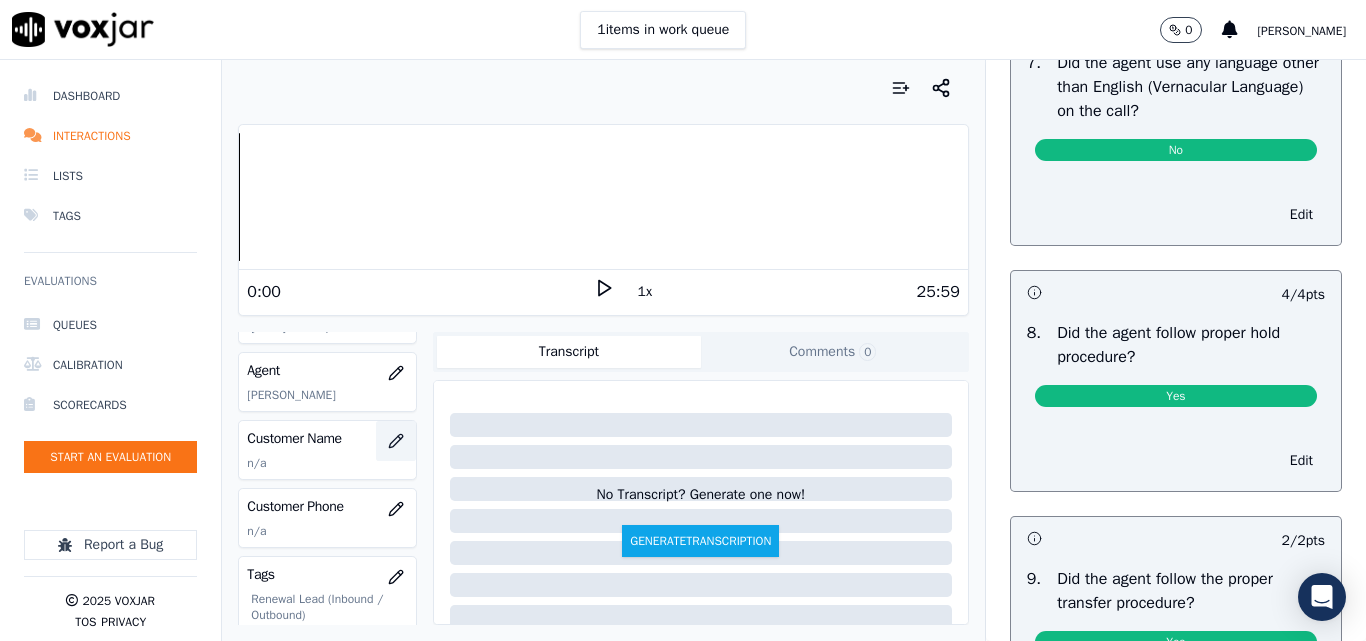 click 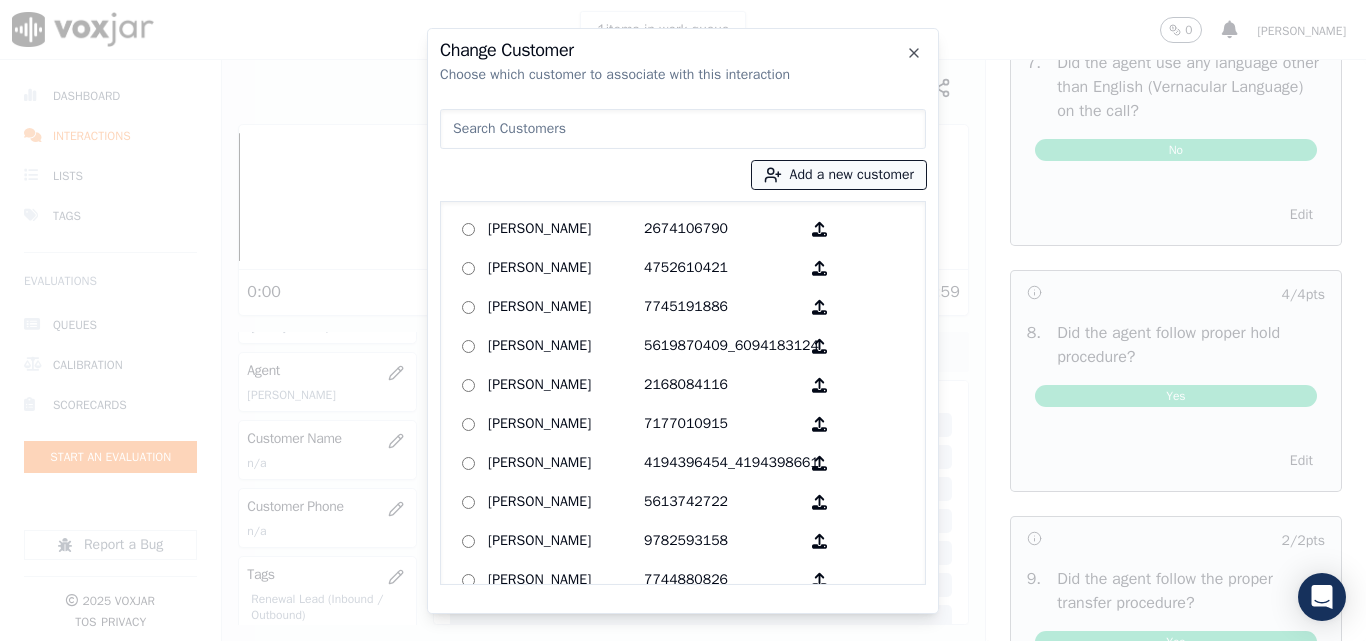 click on "Add a new customer" at bounding box center [839, 175] 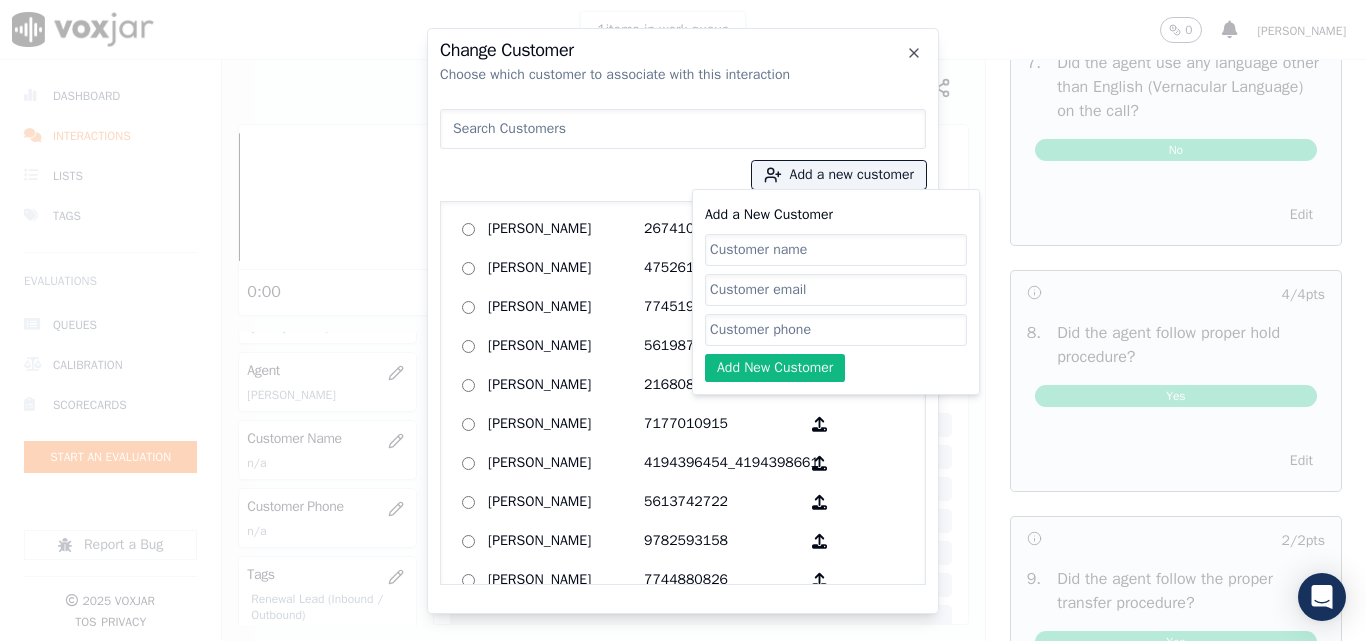 click on "Add a New Customer" 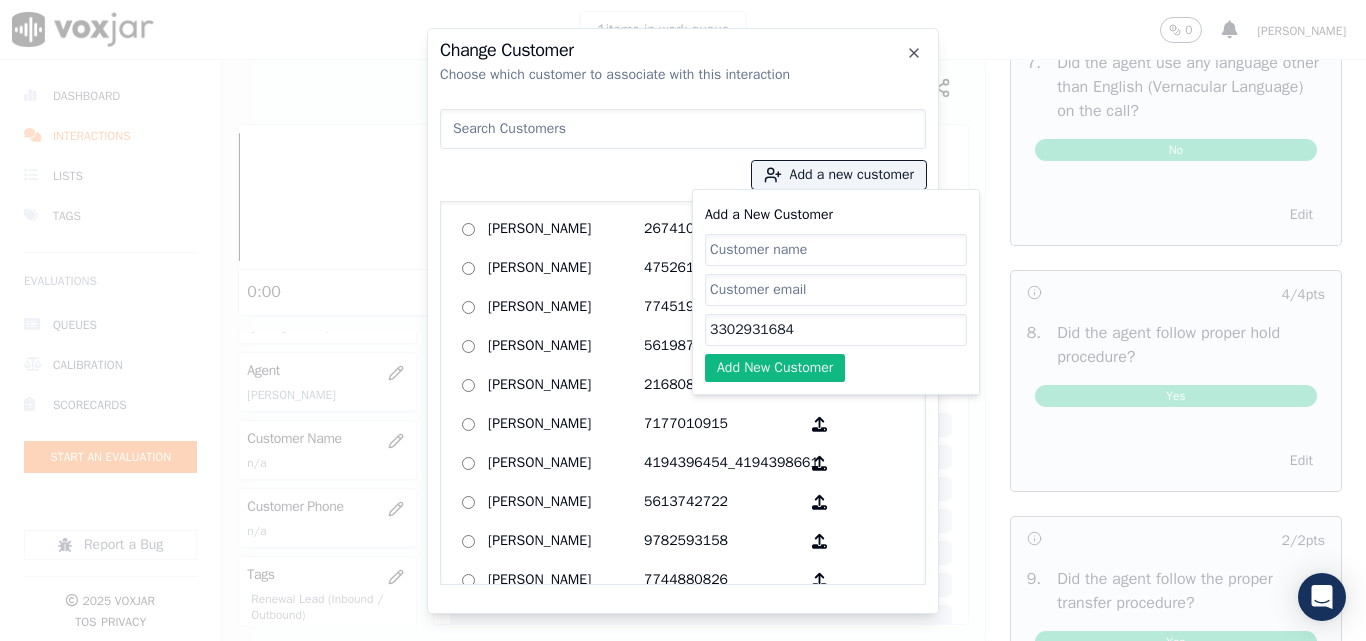 type on "3302931684" 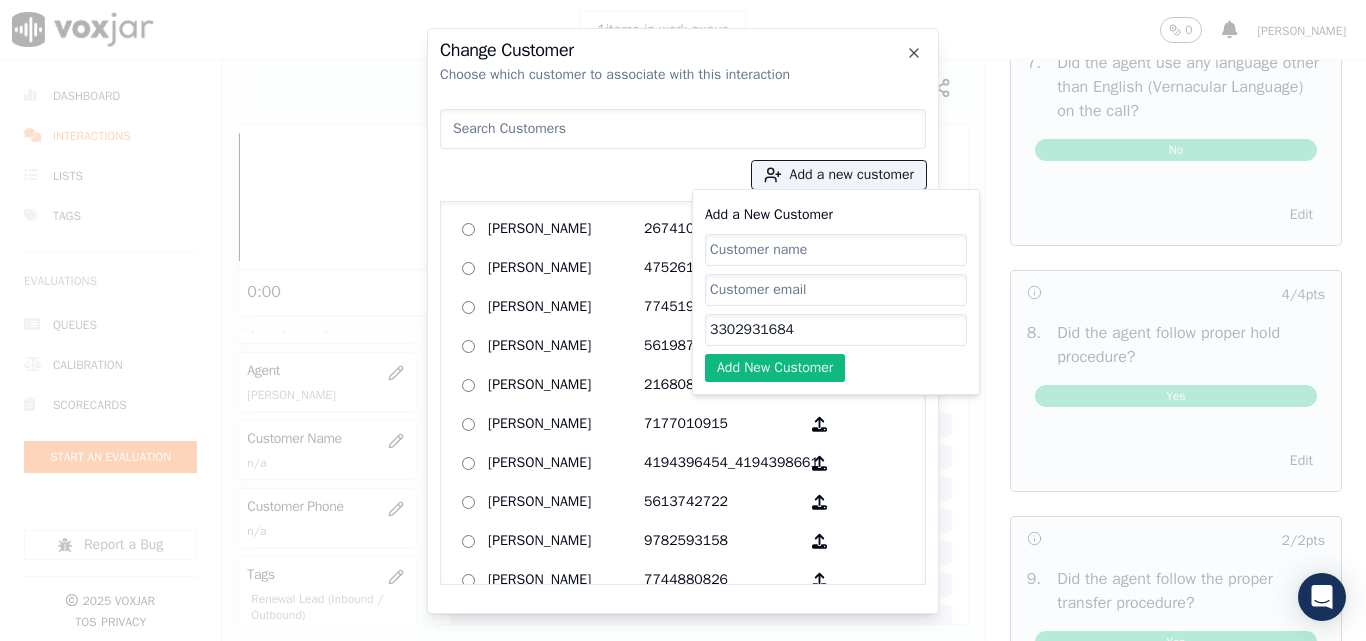 paste on "[PERSON_NAME]" 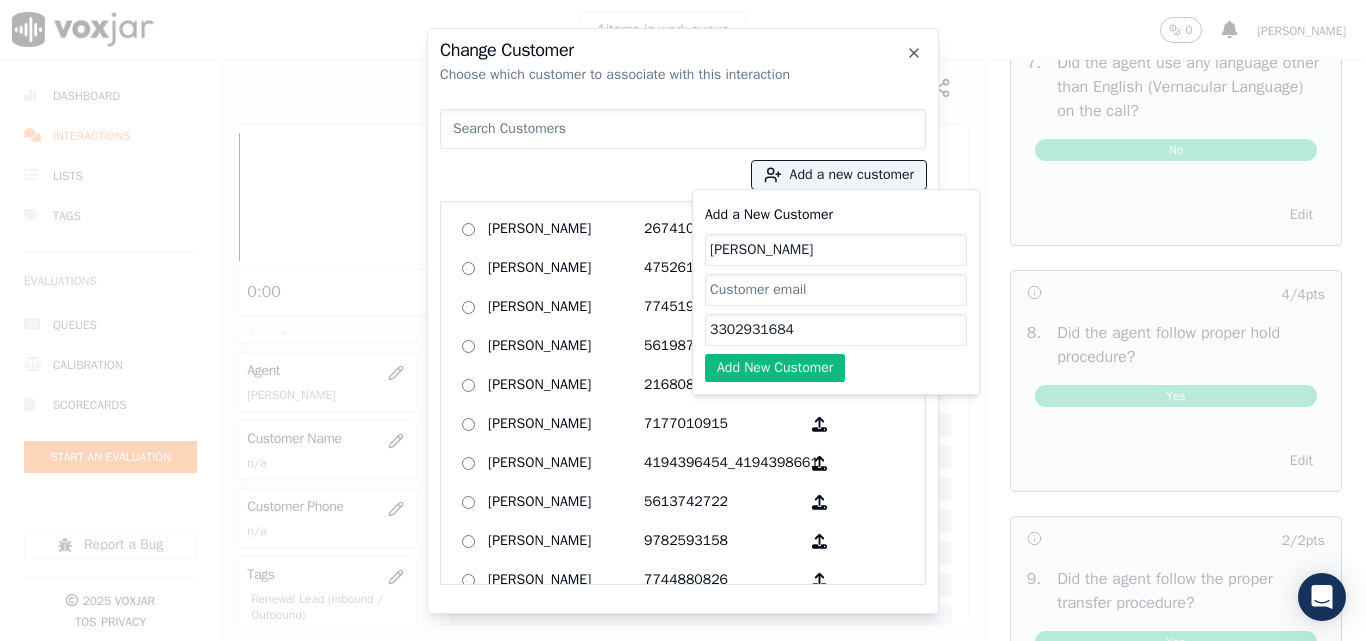 click on "[PERSON_NAME]" 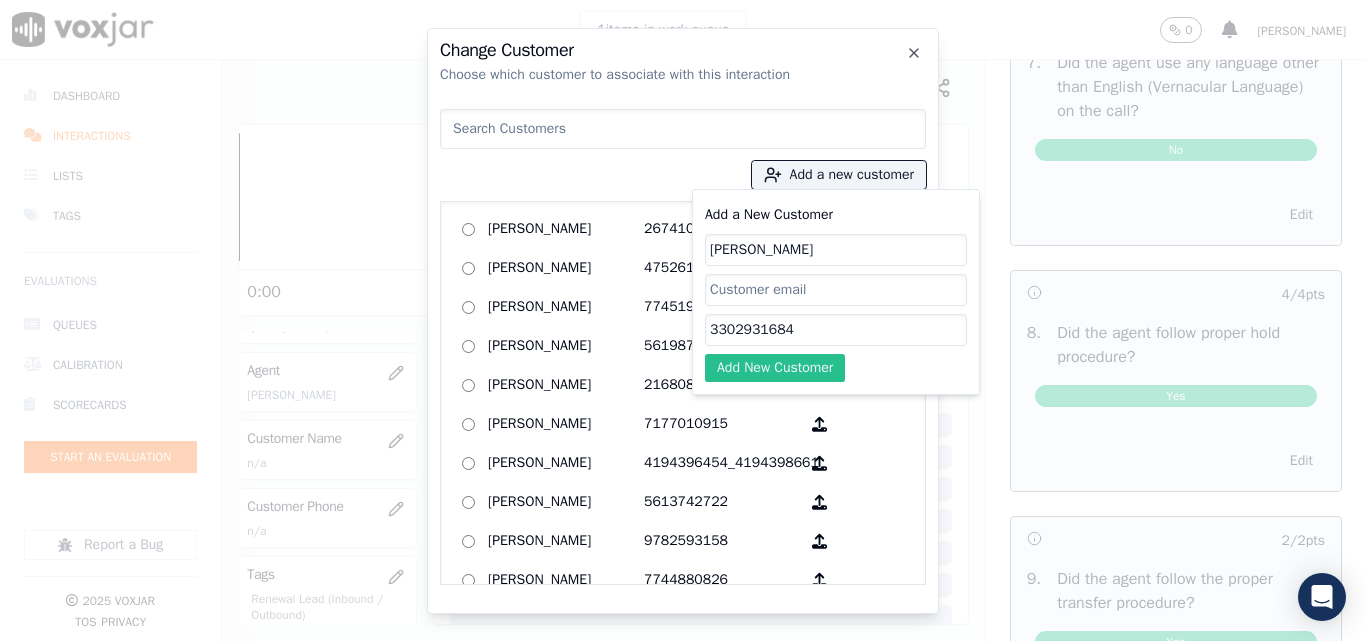 type on "[PERSON_NAME]" 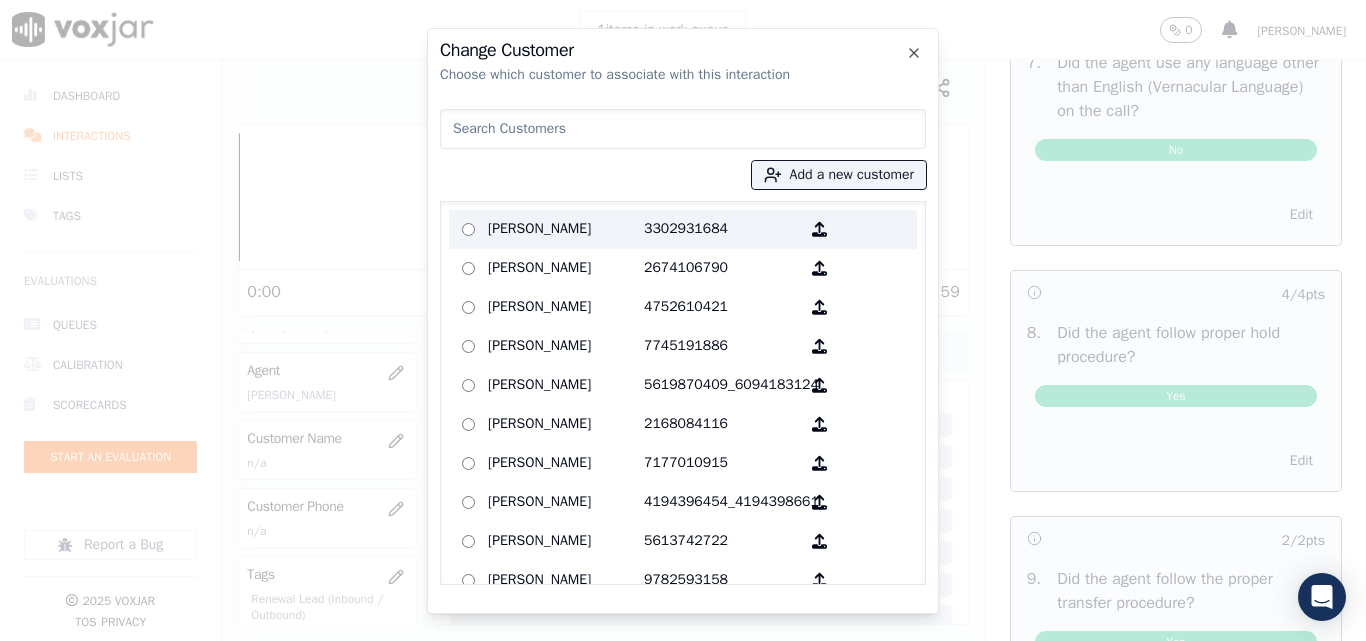 click on "[PERSON_NAME]" at bounding box center [566, 229] 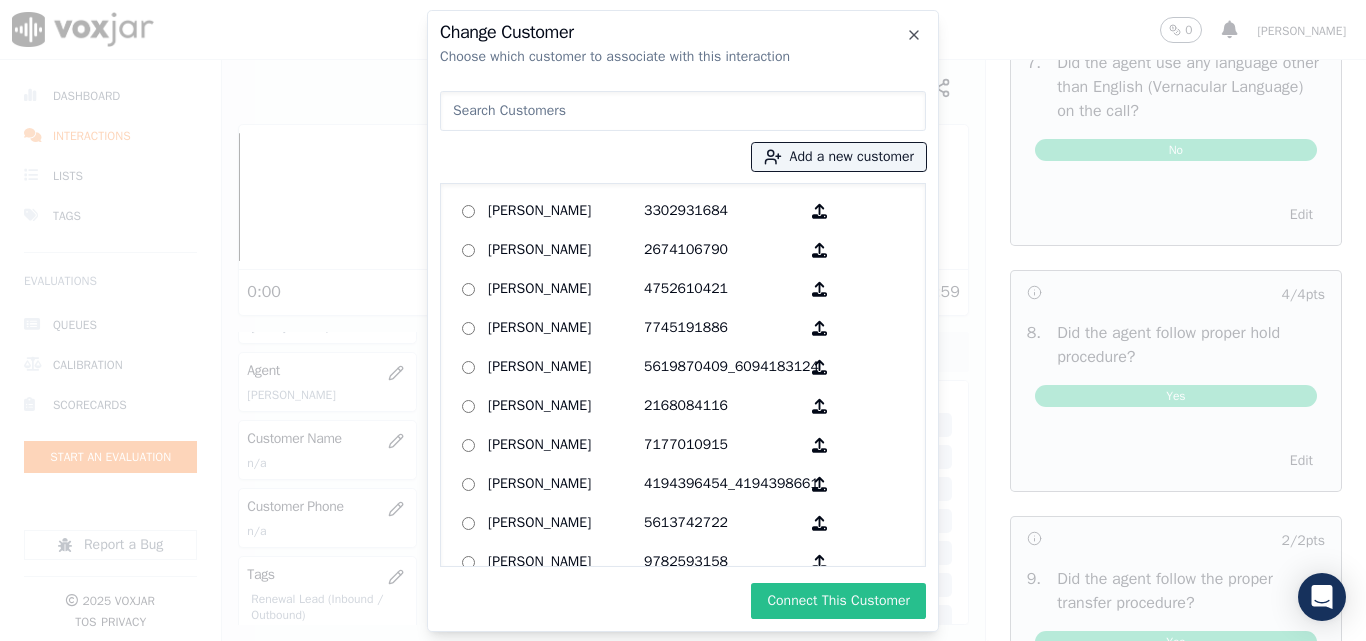 click on "Connect This Customer" at bounding box center [838, 601] 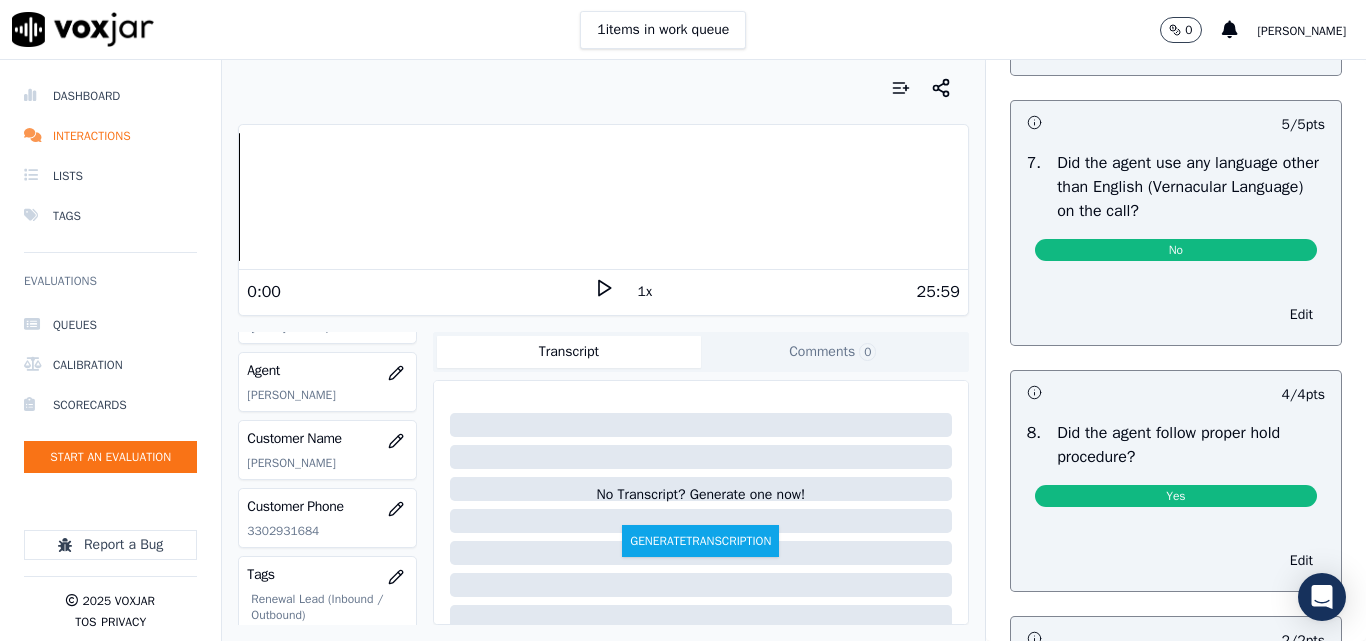 scroll, scrollTop: 2700, scrollLeft: 0, axis: vertical 